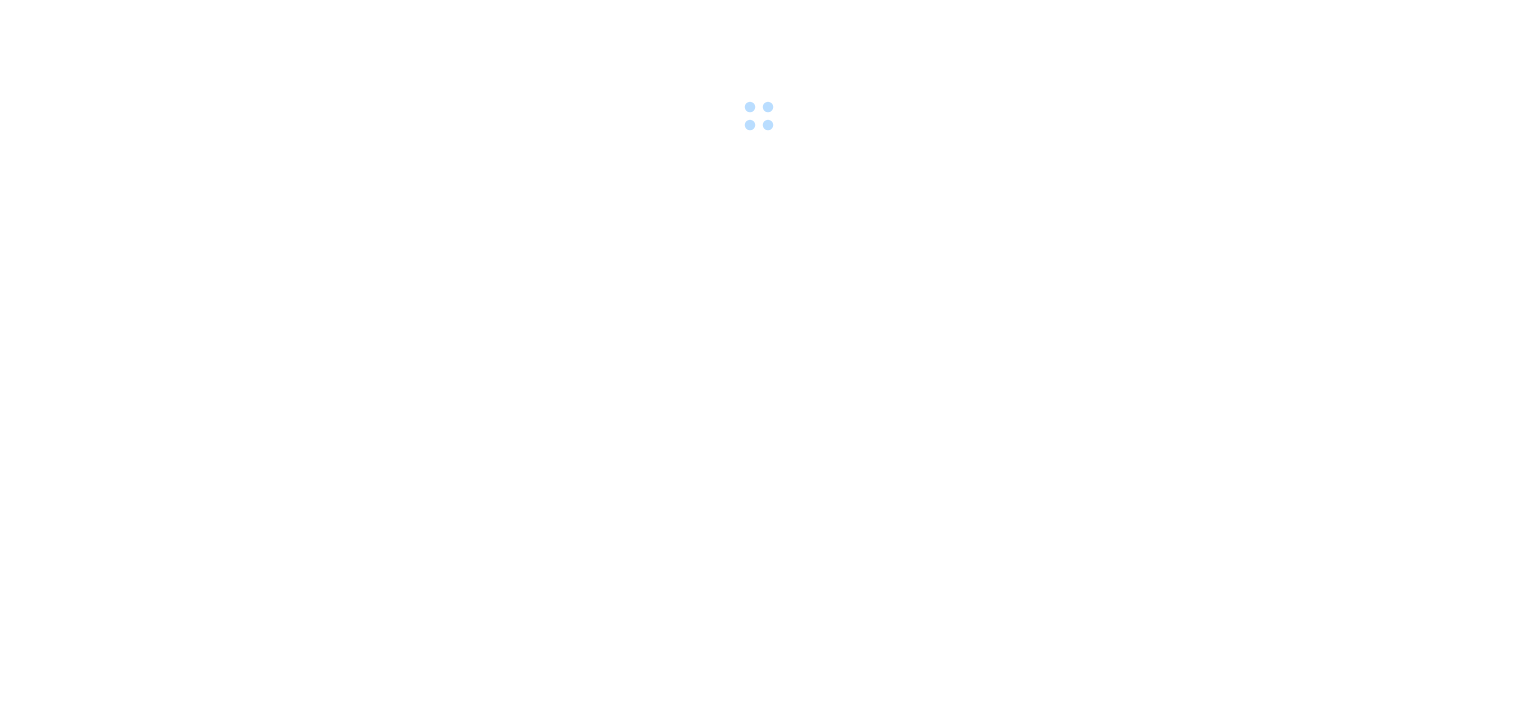 scroll, scrollTop: 0, scrollLeft: 0, axis: both 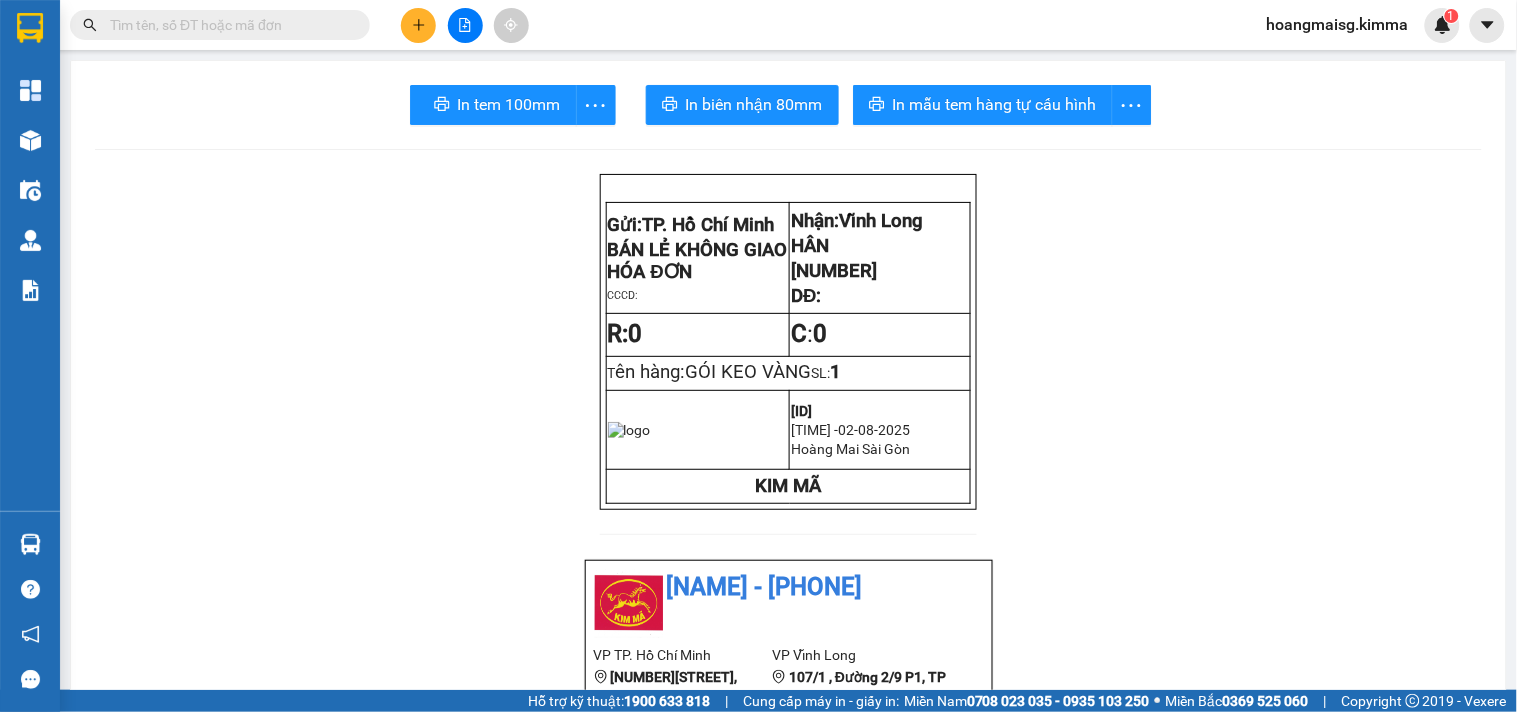 drag, startPoint x: 384, startPoint y: 40, endPoint x: 423, endPoint y: 26, distance: 41.4367 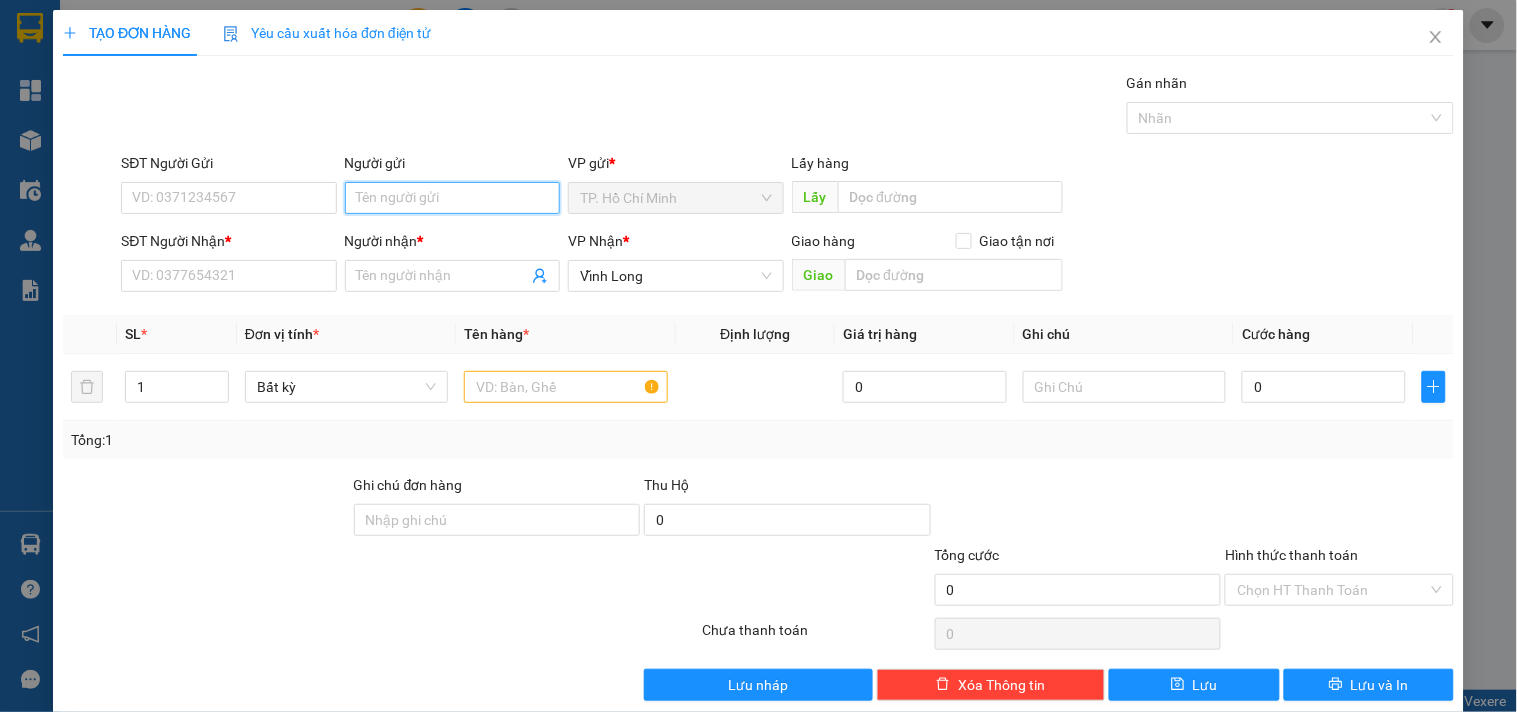 click on "Người gửi" at bounding box center [452, 198] 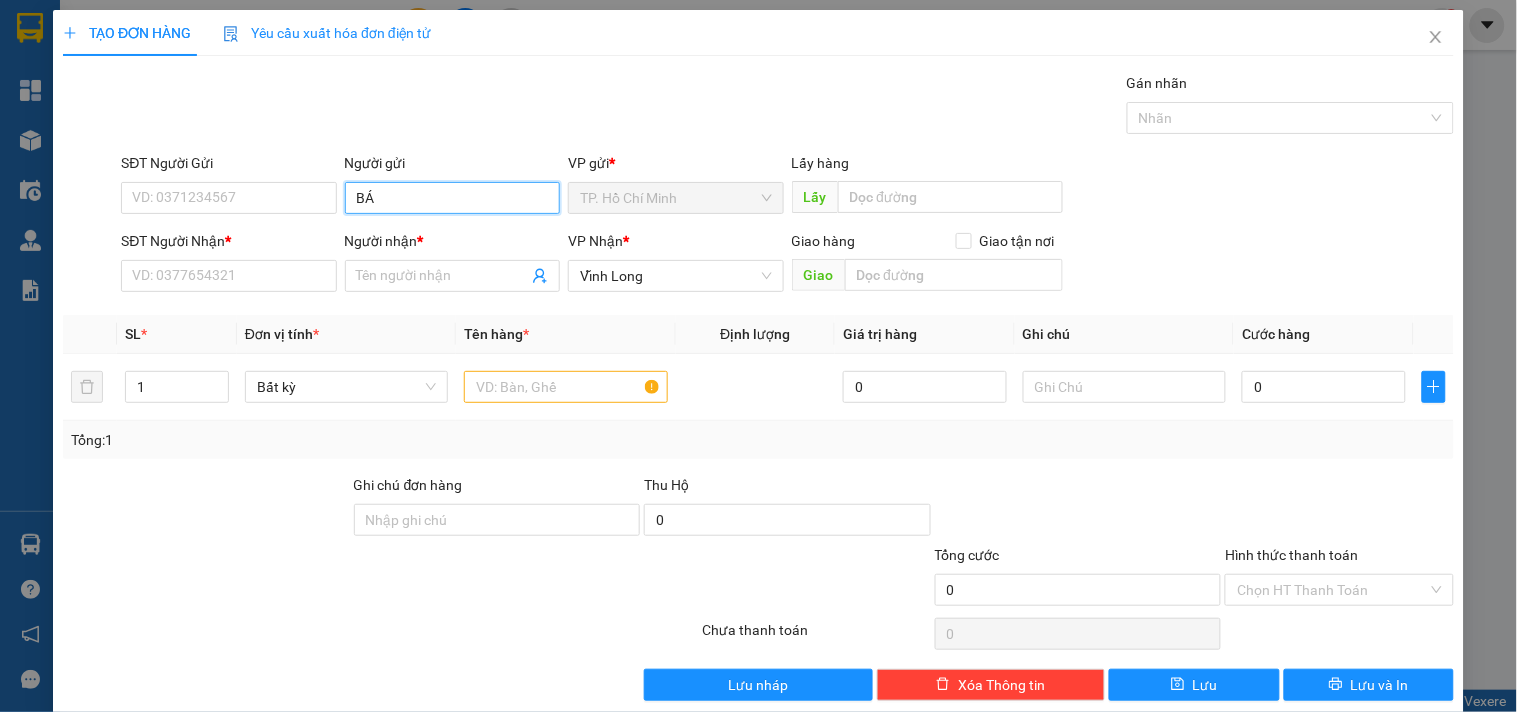 type on "BÁN" 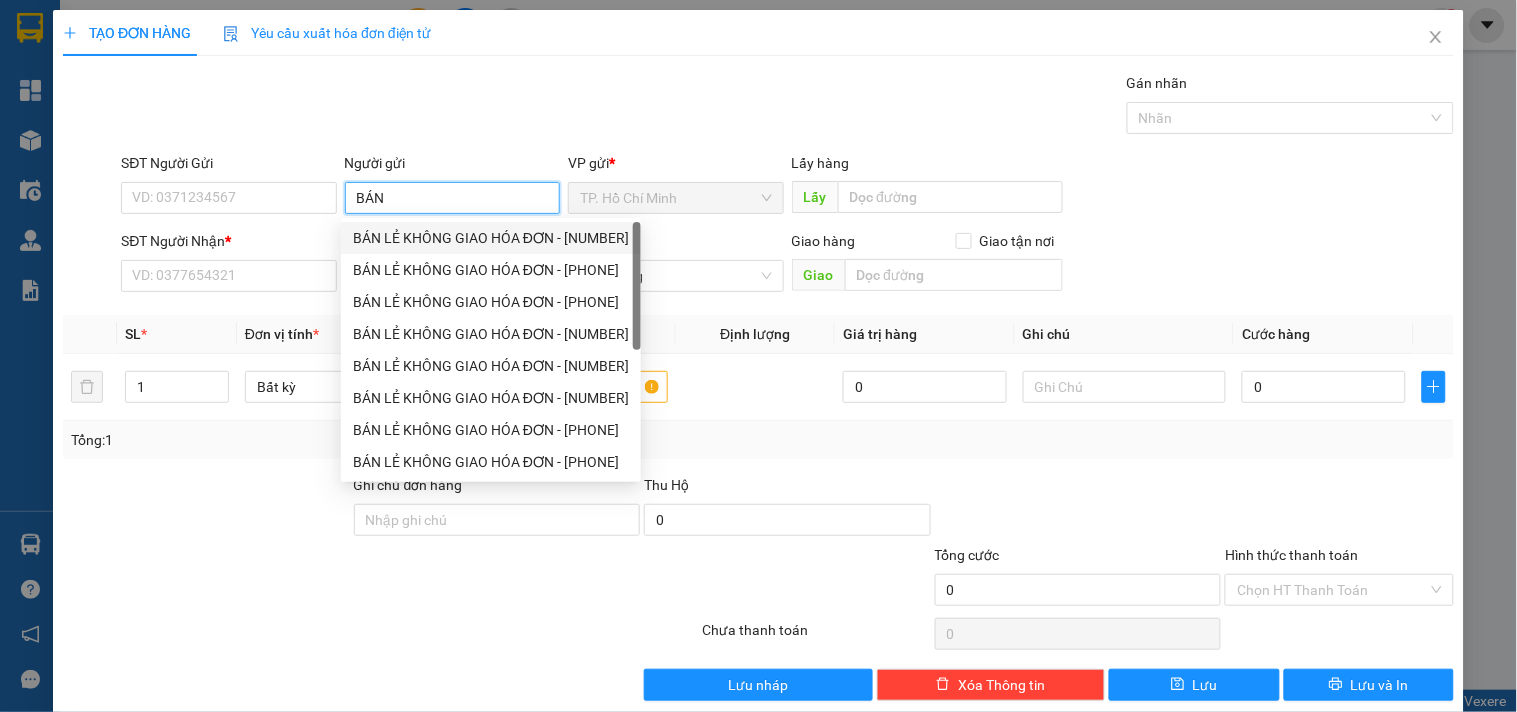 click on "BÁN LẺ KHÔNG GIAO HÓA ĐƠN - [NUMBER]" at bounding box center (491, 238) 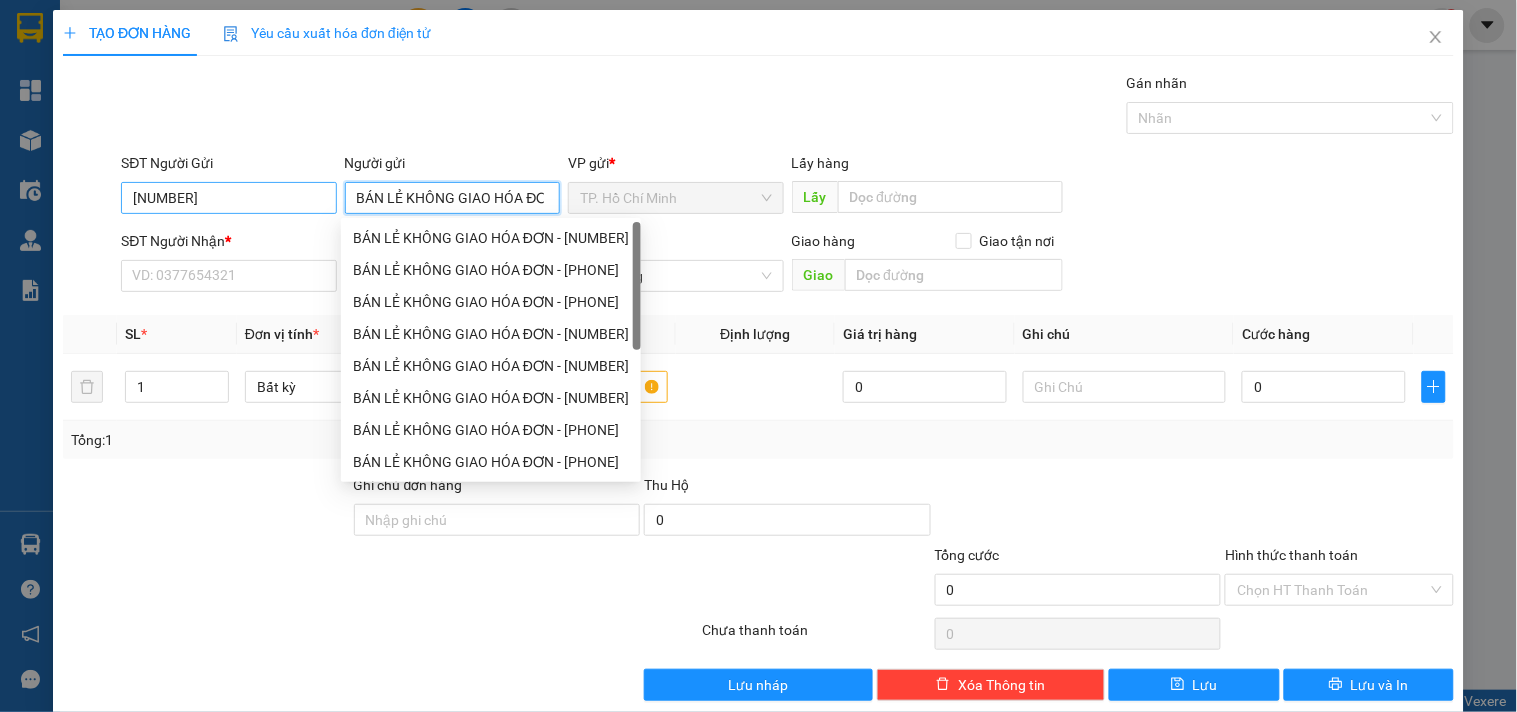 type on "BÁN LẺ KHÔNG GIAO HÓA ĐƠN" 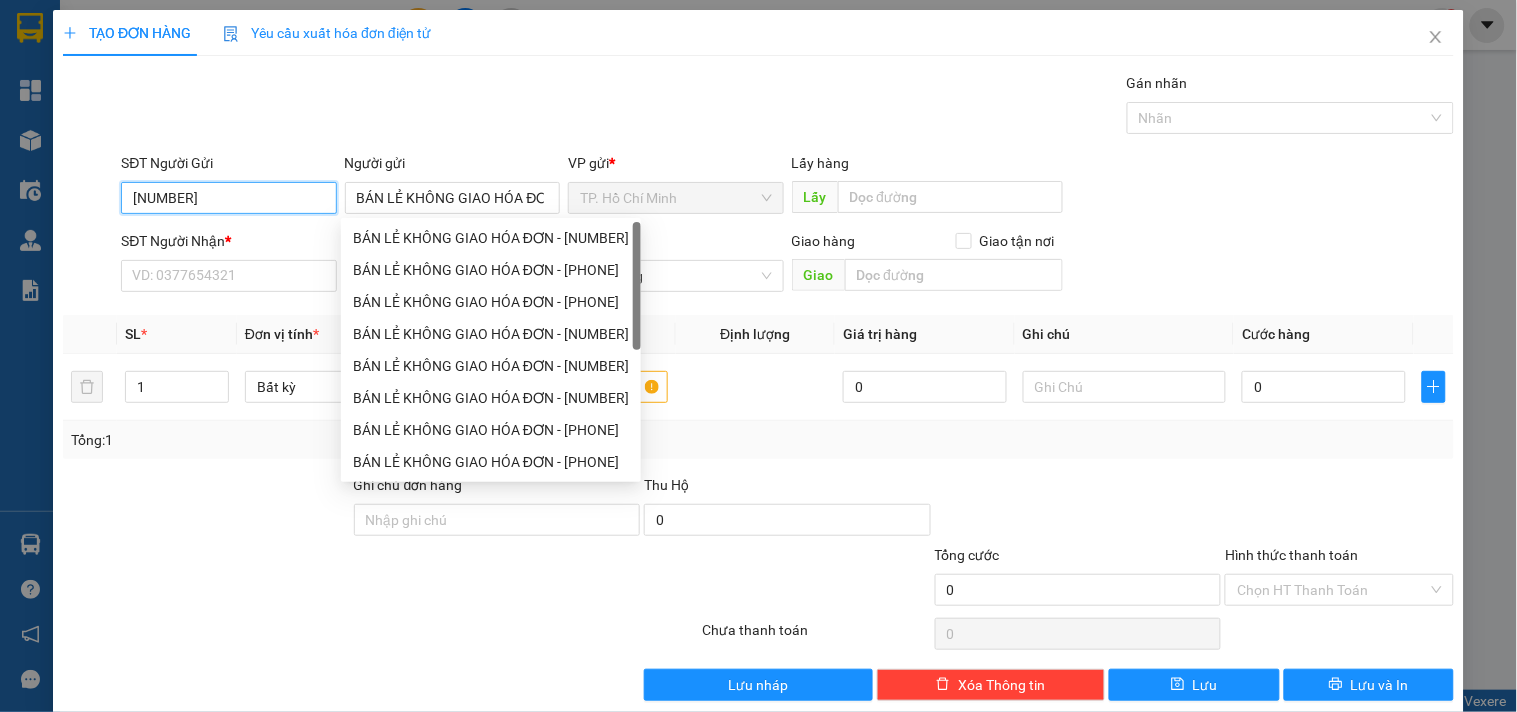 click on "[NUMBER]" at bounding box center (228, 198) 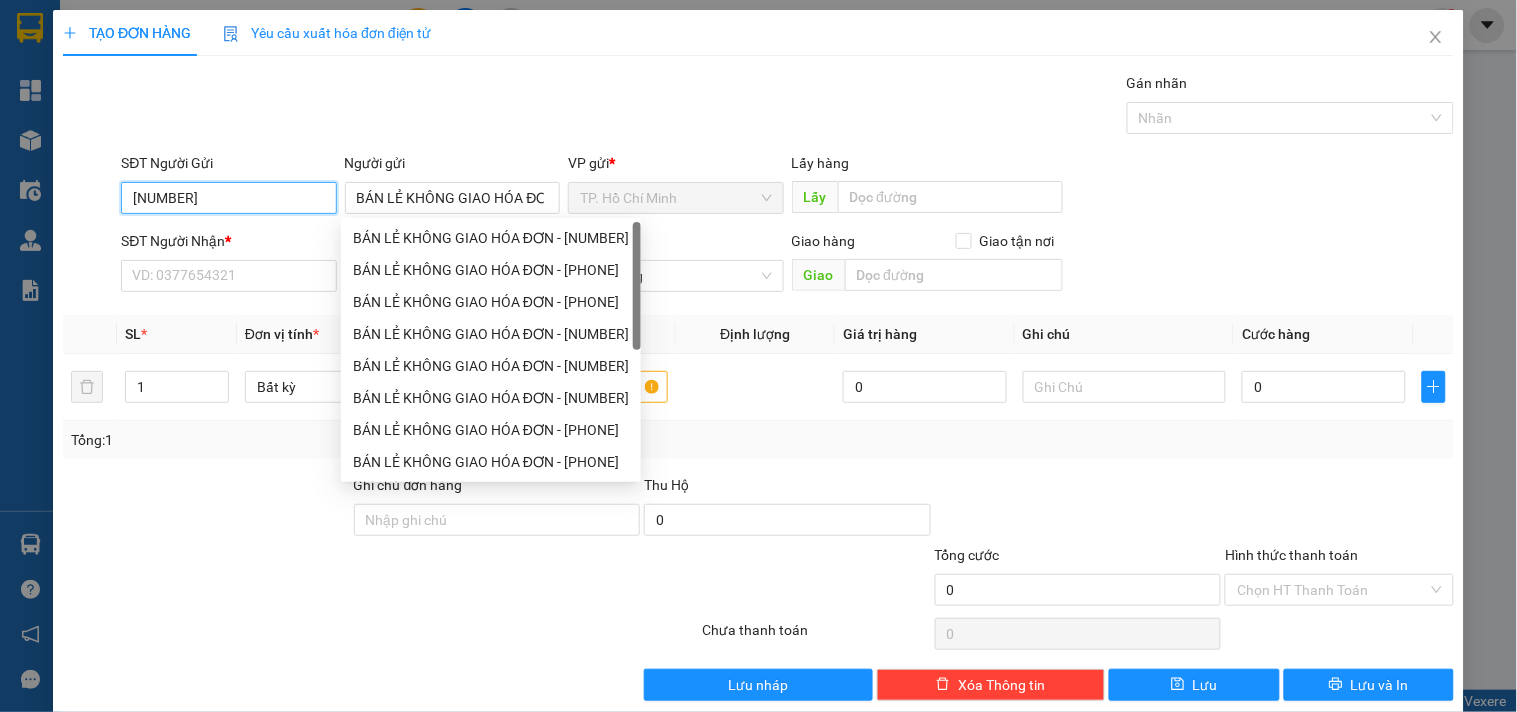click on "[NUMBER]" at bounding box center (228, 198) 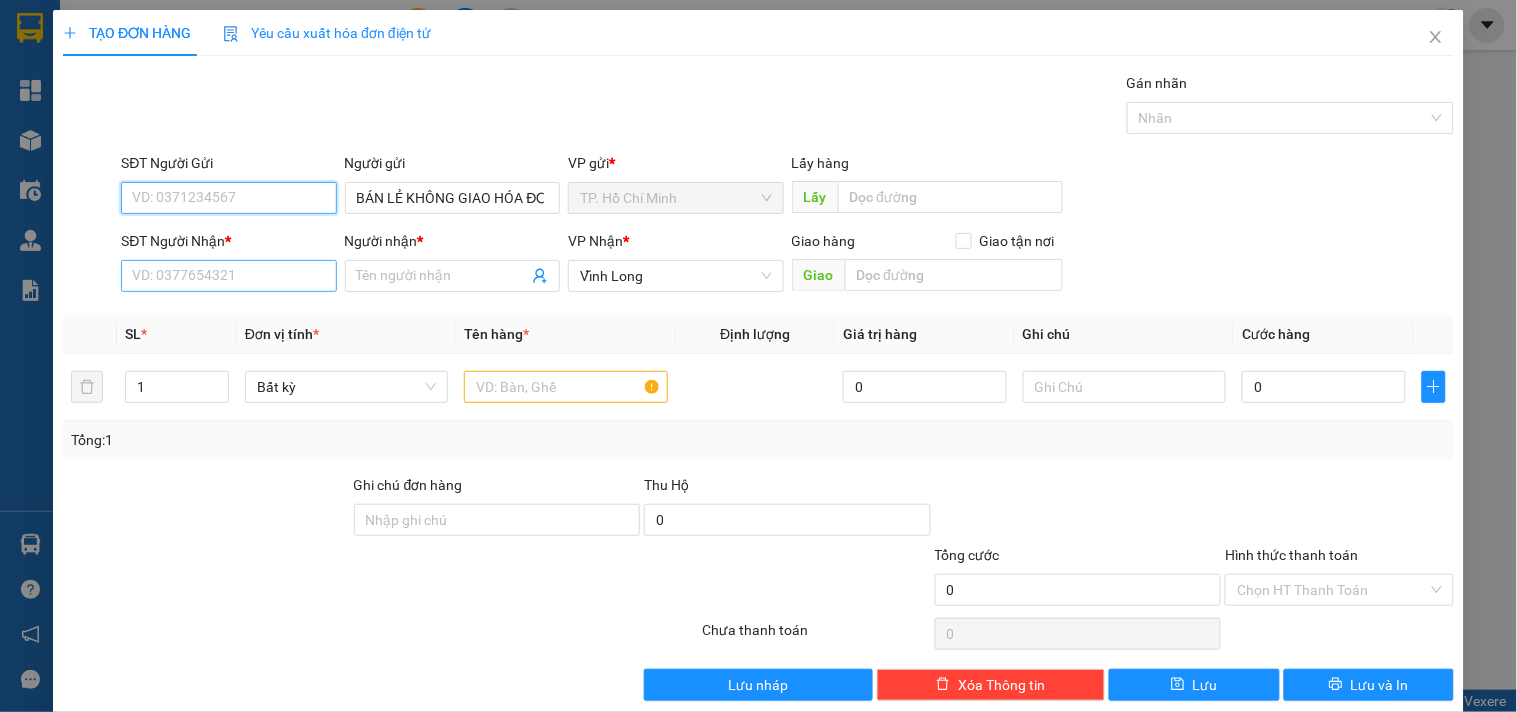type 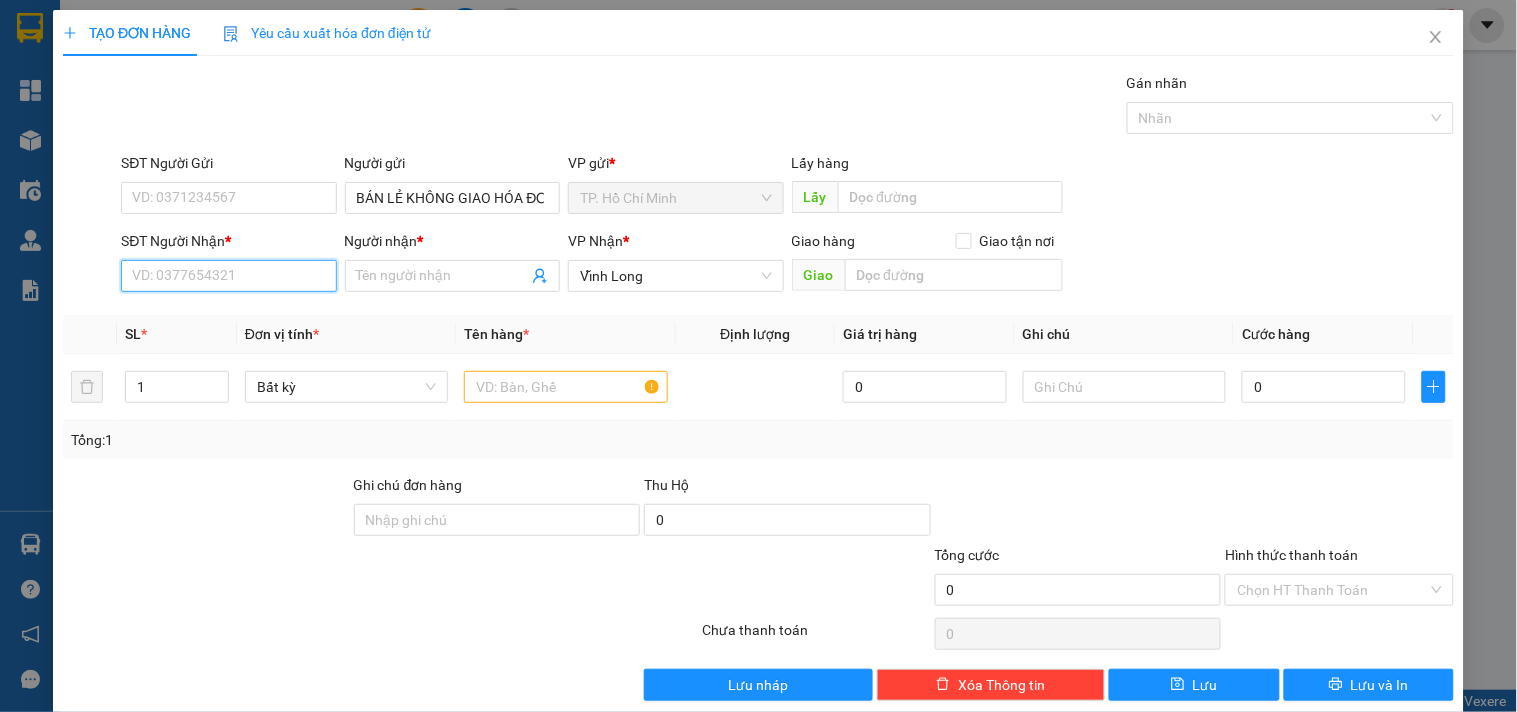 click on "SĐT Người Nhận  *" at bounding box center (228, 276) 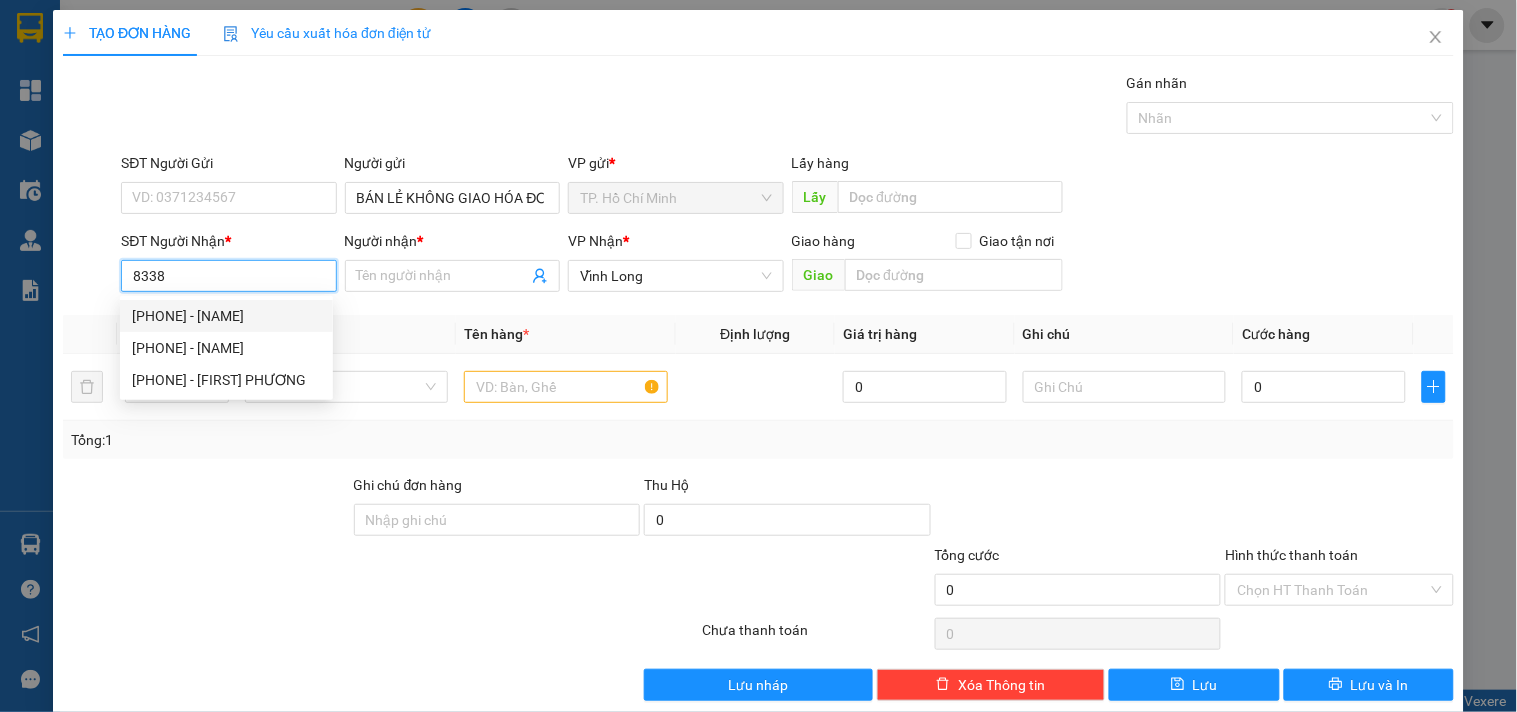 click on "[PHONE] - [NAME]" at bounding box center [226, 316] 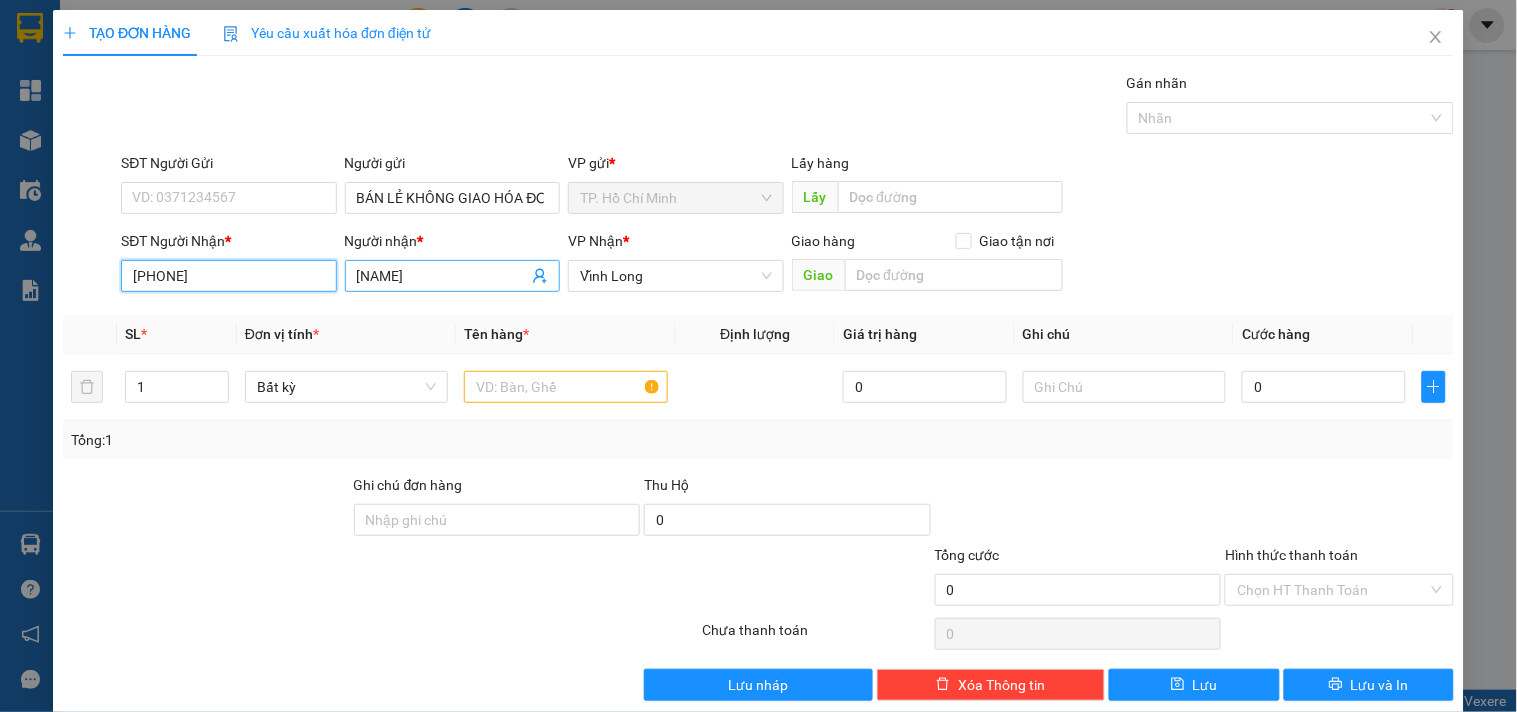 type on "[PHONE]" 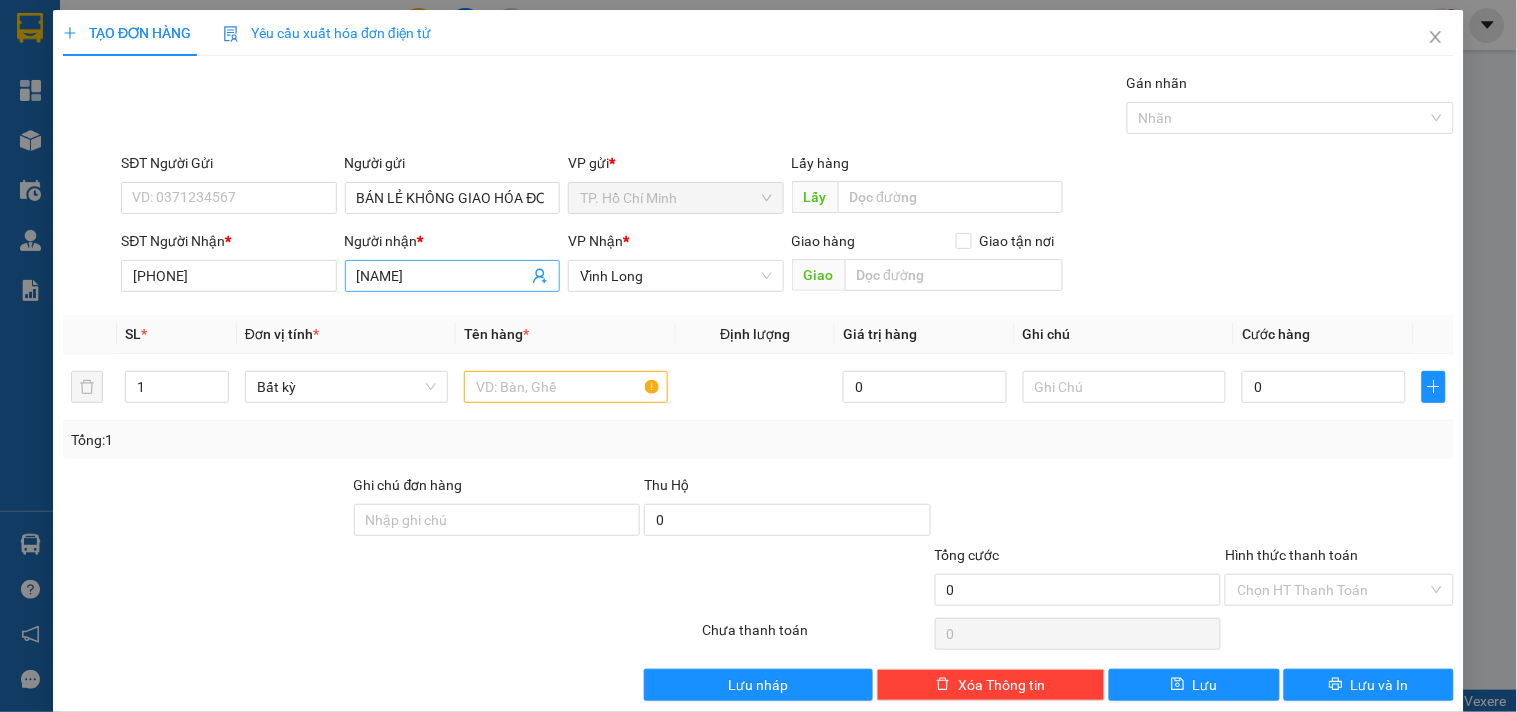 click on "[NAME]" at bounding box center (442, 276) 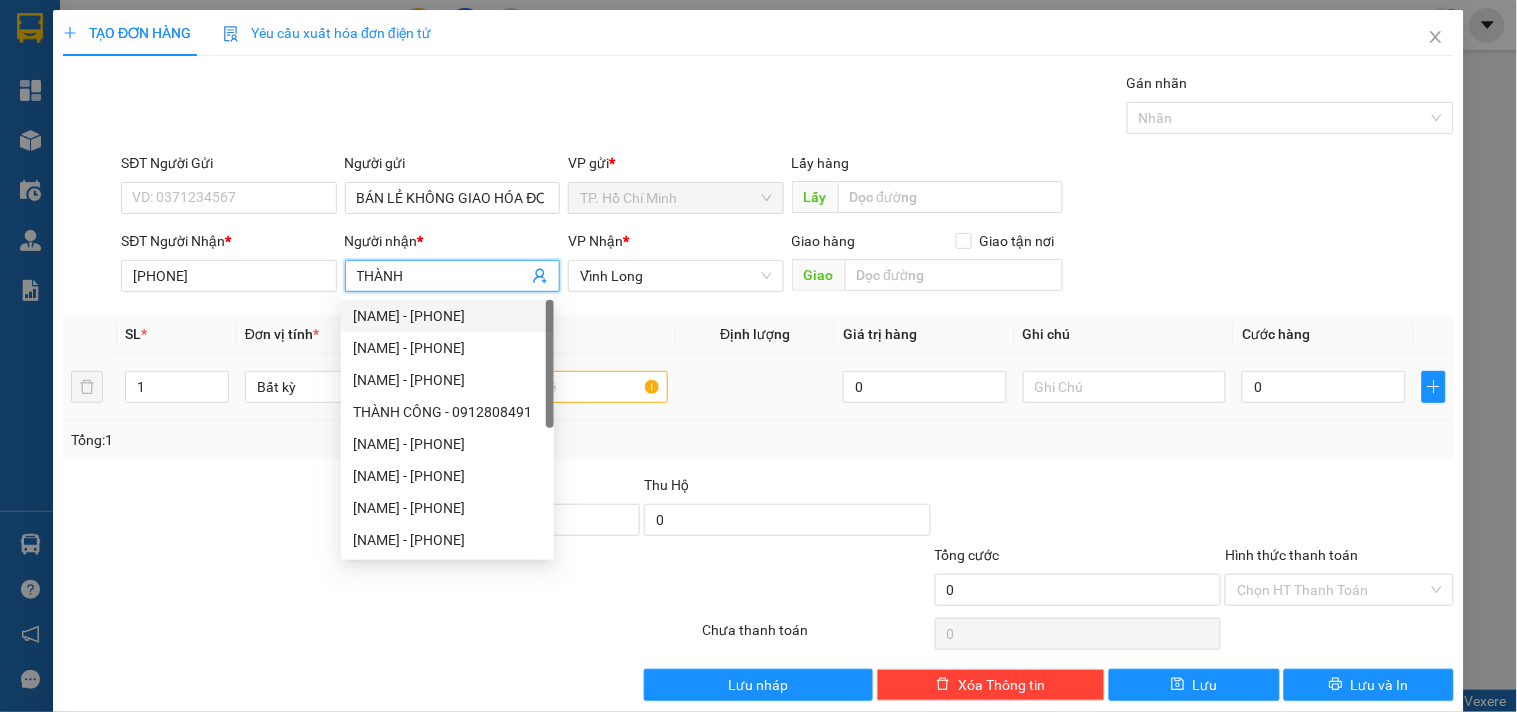 type on "THÀNH" 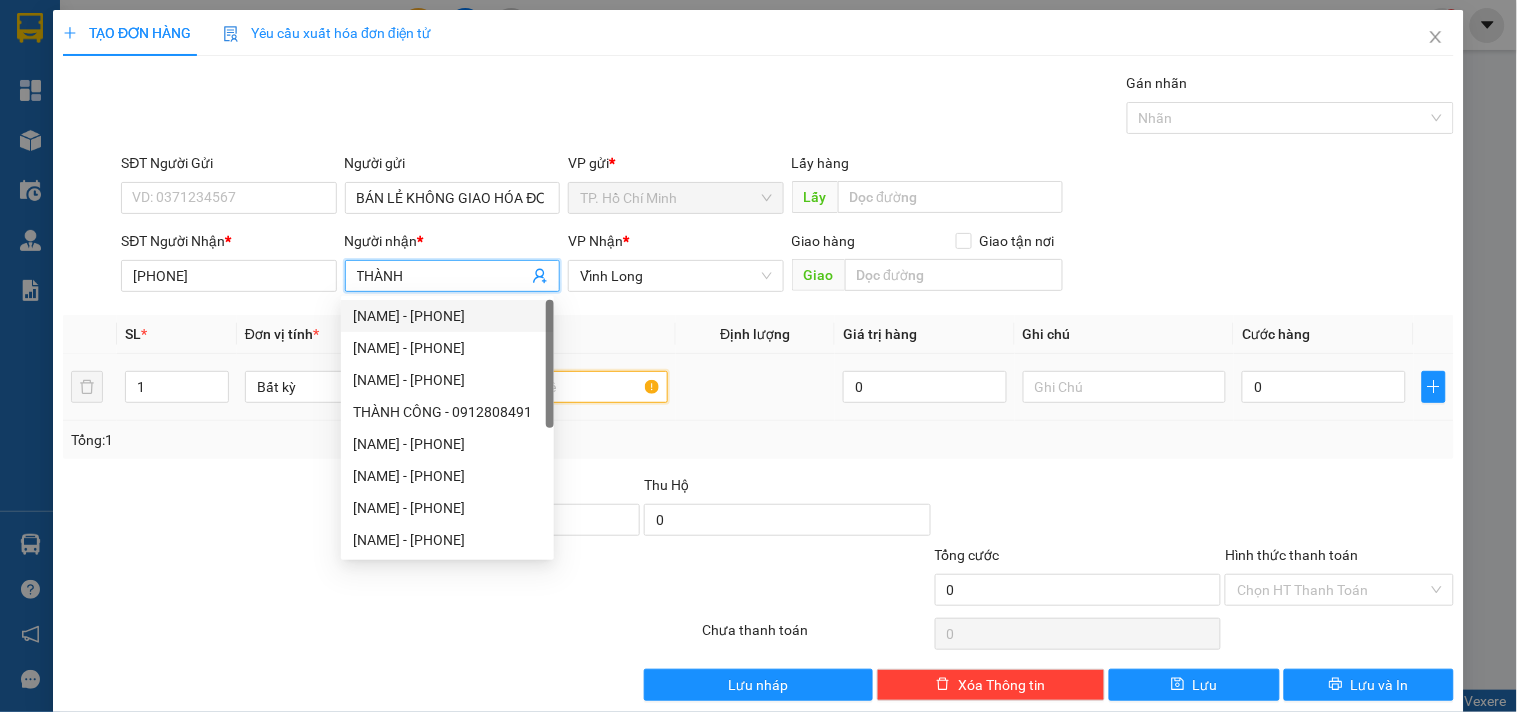click at bounding box center [565, 387] 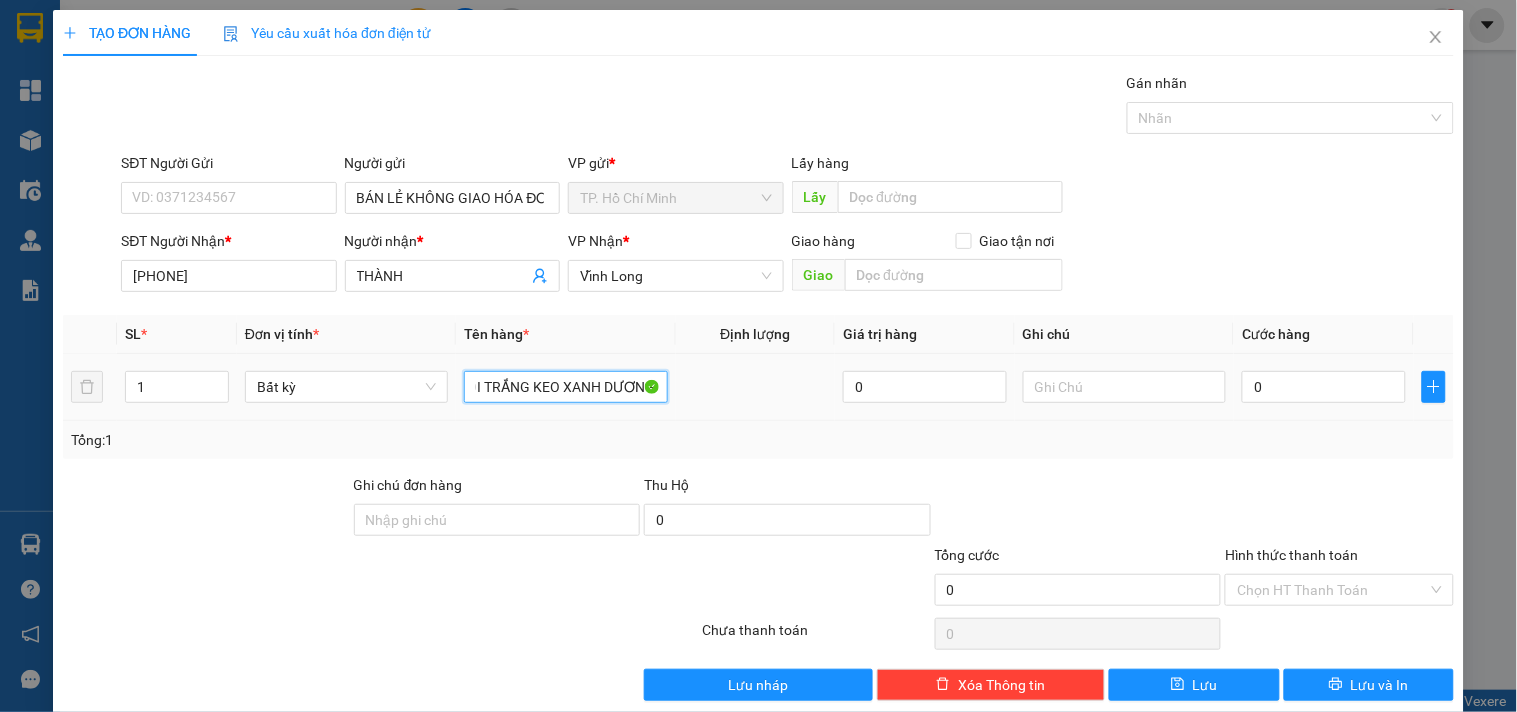 scroll, scrollTop: 0, scrollLeft: 25, axis: horizontal 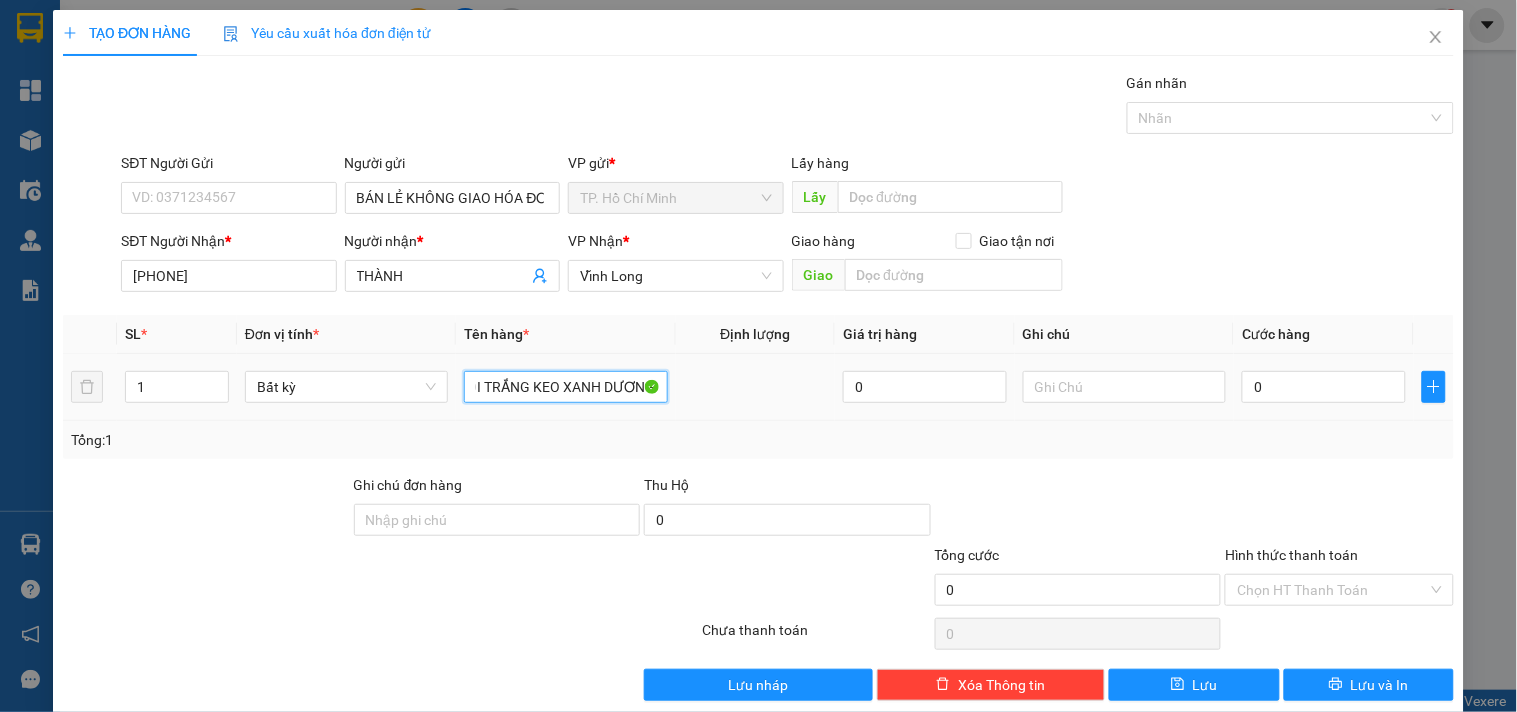 type on "GÓI TRẮNG KEO XANH DƯƠNG" 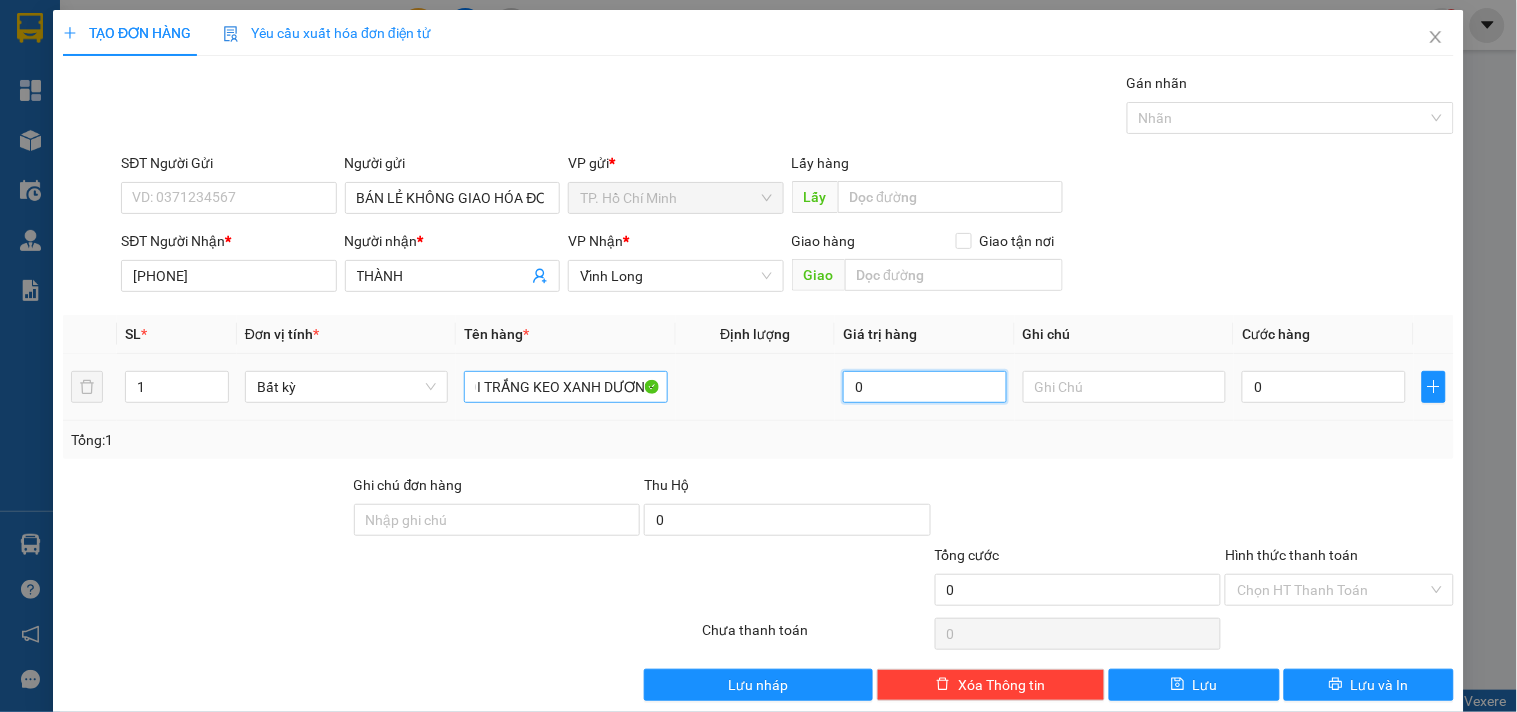 scroll, scrollTop: 0, scrollLeft: 0, axis: both 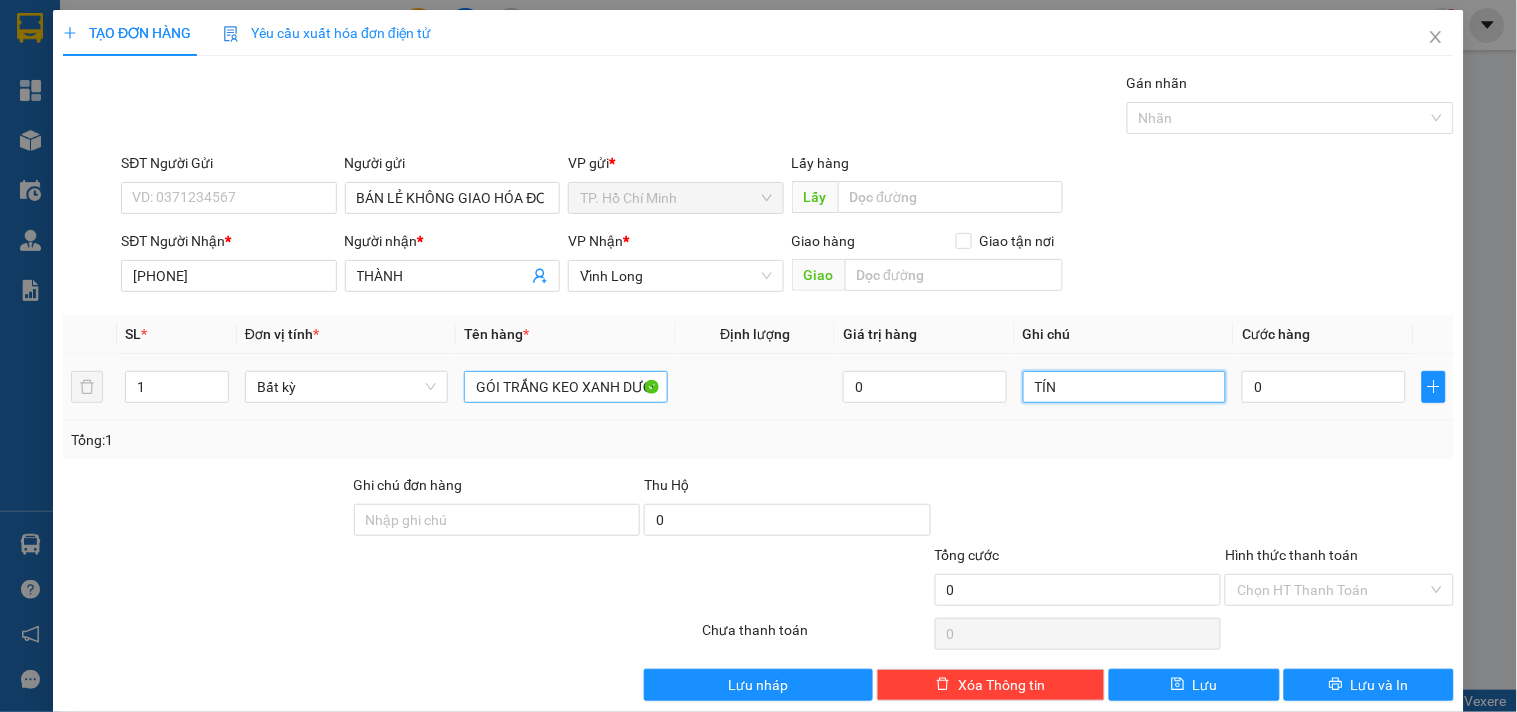 type on "TÍN" 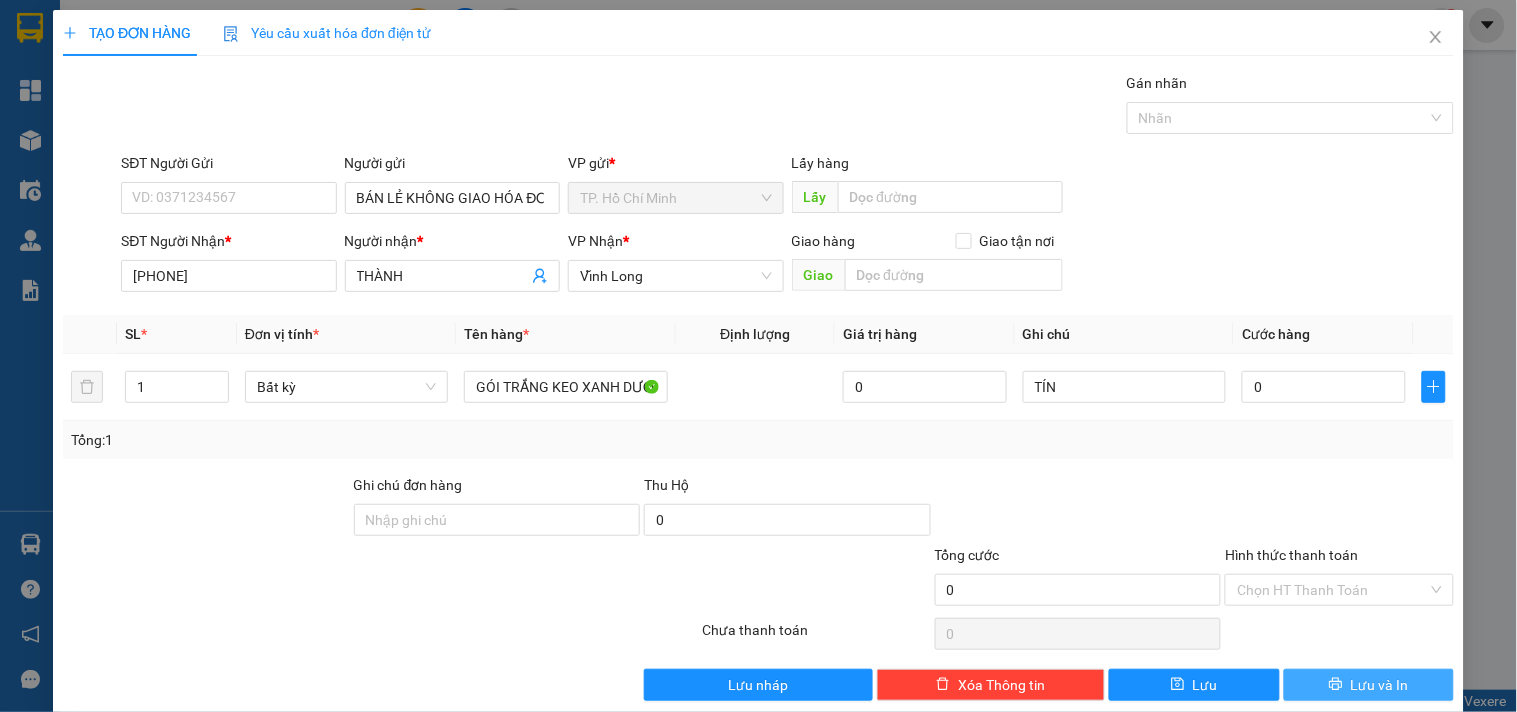 drag, startPoint x: 1332, startPoint y: 676, endPoint x: 1334, endPoint y: 658, distance: 18.110771 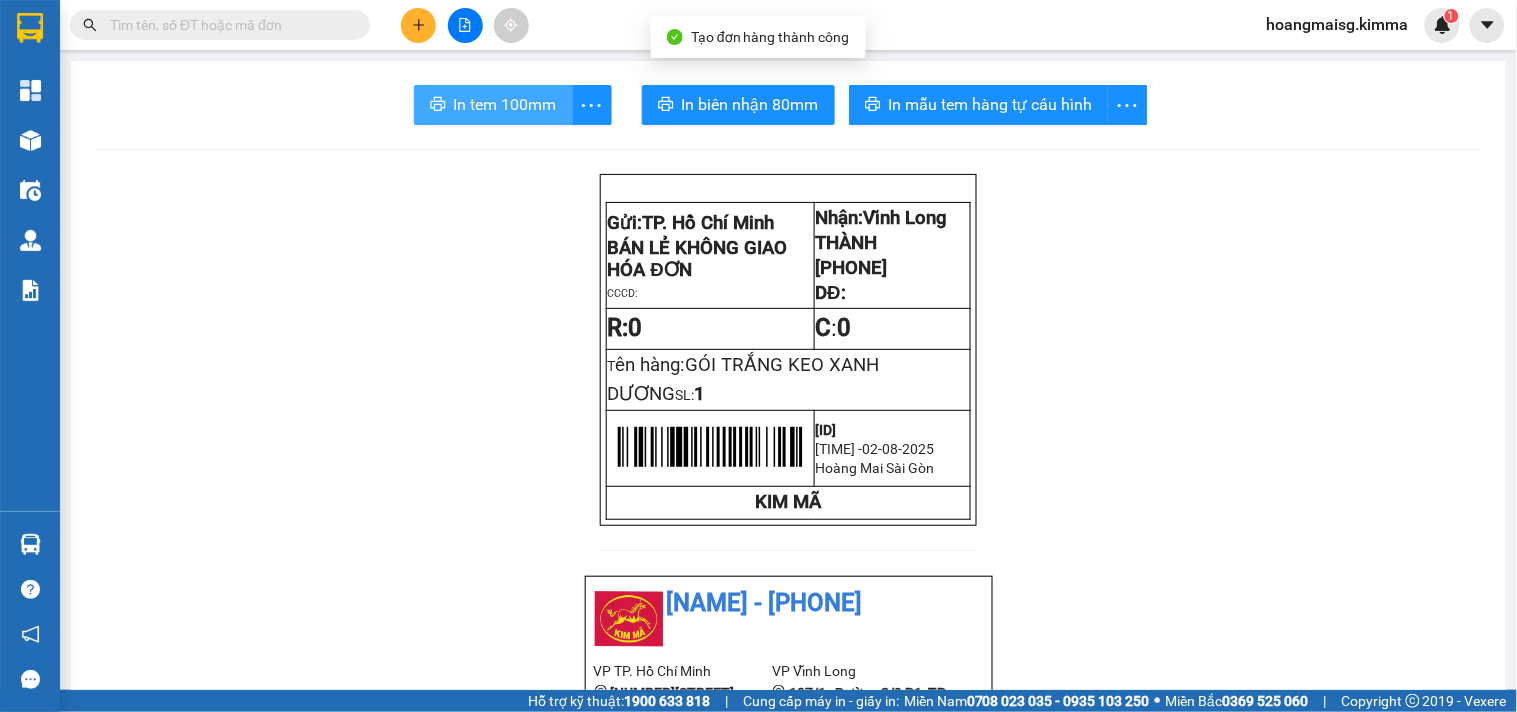 click on "In tem 100mm" at bounding box center [505, 104] 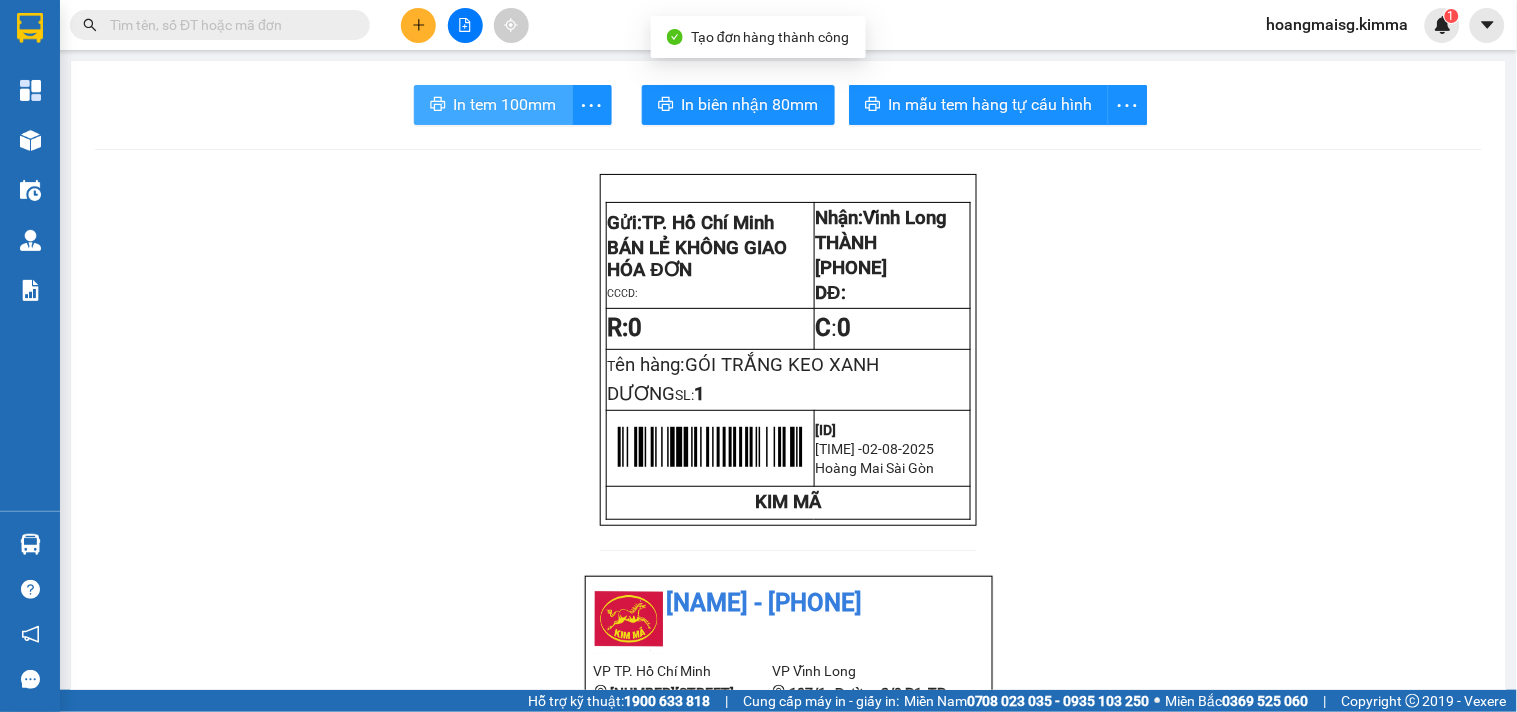 scroll, scrollTop: 0, scrollLeft: 0, axis: both 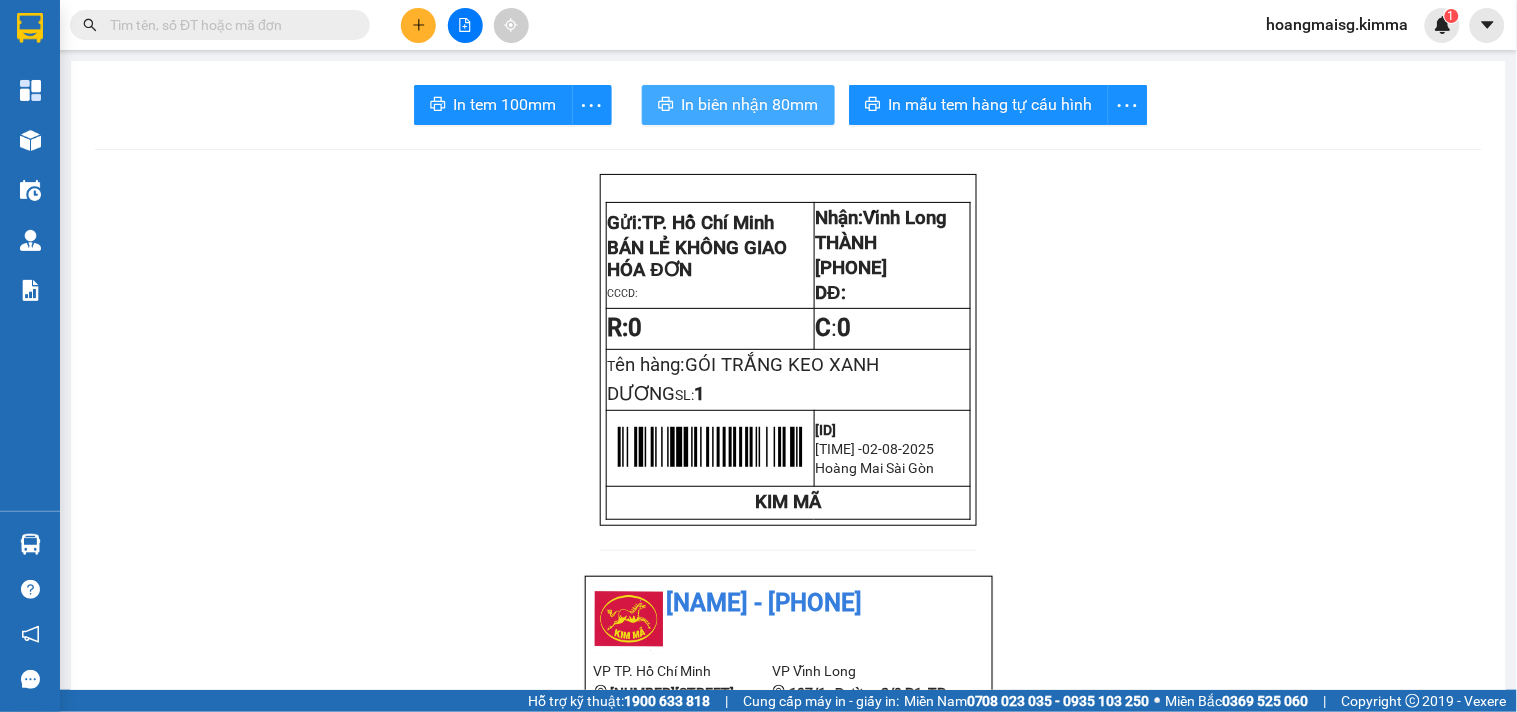 click on "In biên nhận 80mm" at bounding box center (750, 104) 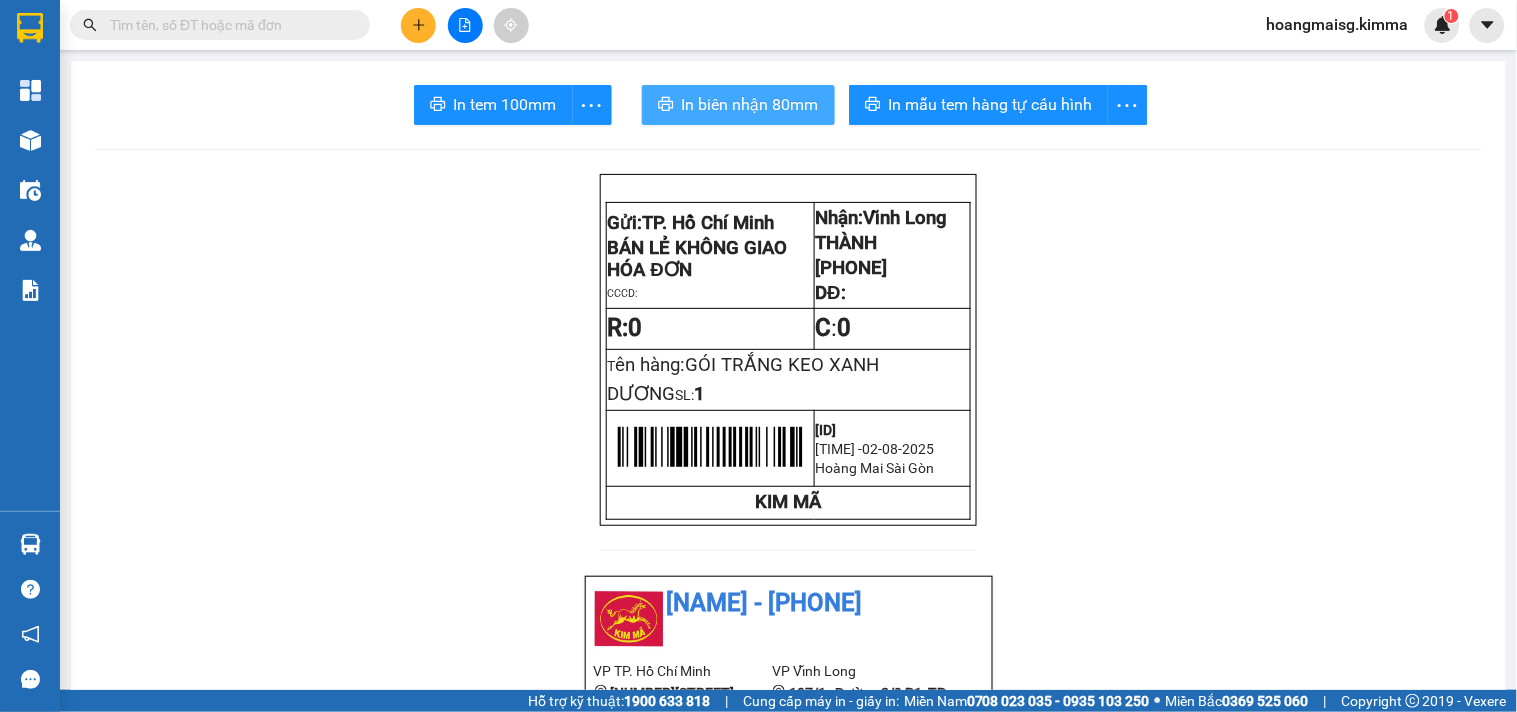 scroll, scrollTop: 0, scrollLeft: 0, axis: both 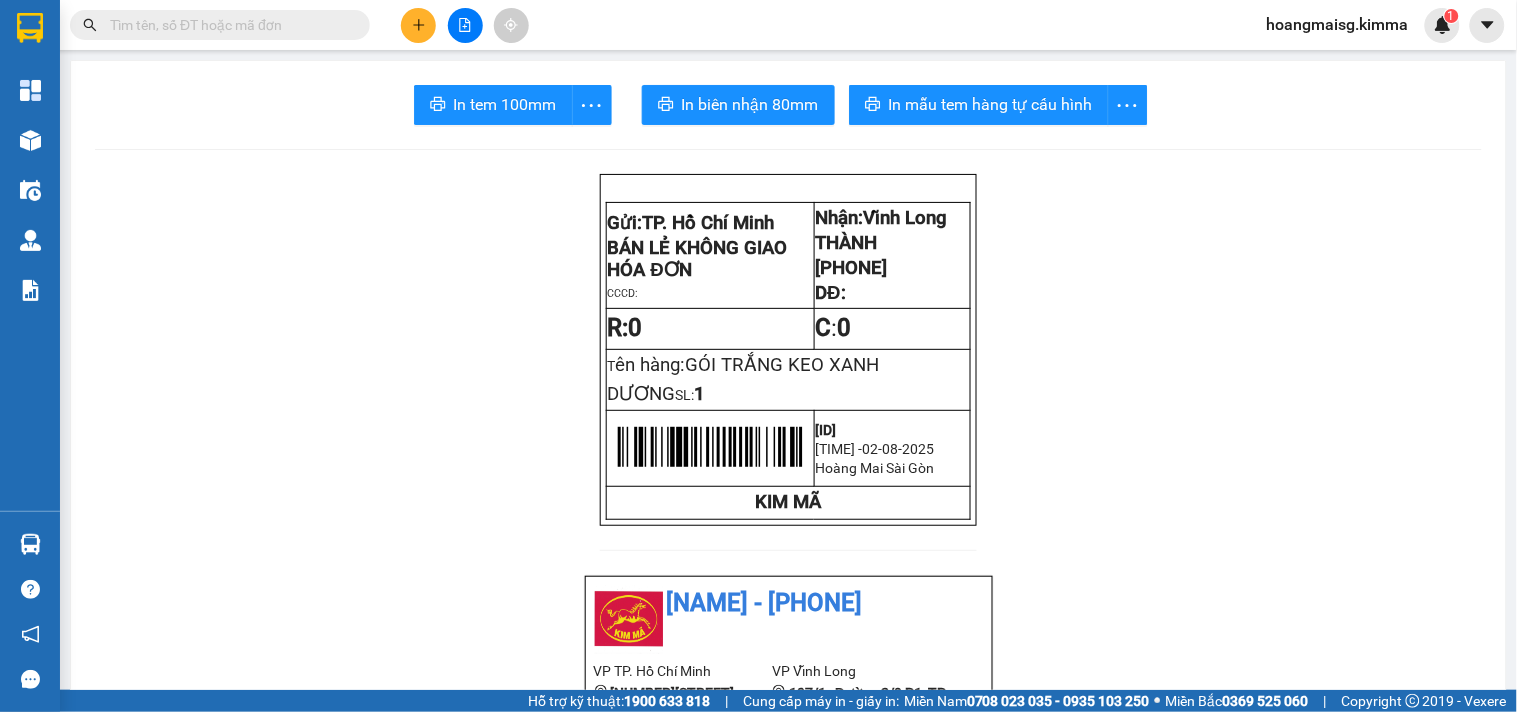 click on "Gửi:  TP. Hồ Chí Minh
BÁN LẺ KHÔNG GIAO HÓA ĐƠN
CCCD:
Nhận:  Vĩnh Long
THÀNH
[PHONE]
DĐ:
R:  0
C :  0
T ên hàng:  GÓI TRẮNG KEO XANH DƯƠNG            SL:  1
[ID]
[TIME] -  [DATE]
Hoàng Mai Sài Gòn
KIM MÃ
KIM MÃ - [PHONE] VP TP. Hồ Chí Minh   [NUMBER][STREET], [WARD] [DISTRICT], [CITY]   [PHONE] VP Vĩnh Long   [NUMBER]/[NUMBER], Đường [NUMBER]/[NUMBER] P[NUMBER], TP Vĩnh Long   [PHONE] Biên nhận Hàng Hoá Mã đơn:   [ID] In ngày:  [DATE]   [TIME] Gửi :   BÁN LẺ KHÔNG GIAO HÓA ĐƠN   VP TP. Hồ Chí Minh Nhận :   THÀNH  - [PHONE] VP Vĩnh Long Ghi chú:  TÍN   Tên (giá trị hàng) SL Cước món hàng Bất kỳ - GÓI TRẮNG KEO XANH DƯƠNG    (0) 1 0 Tổng cộng 1 0 Loading...Chưa thu Tổng phải thu : 0 VND Khách hàng Quy định nhận/gửi hàng : Quý khách vui vòng liên hệ giao - nhận hàng trước 21h Gửi:    Nhận:" at bounding box center (788, 1122) 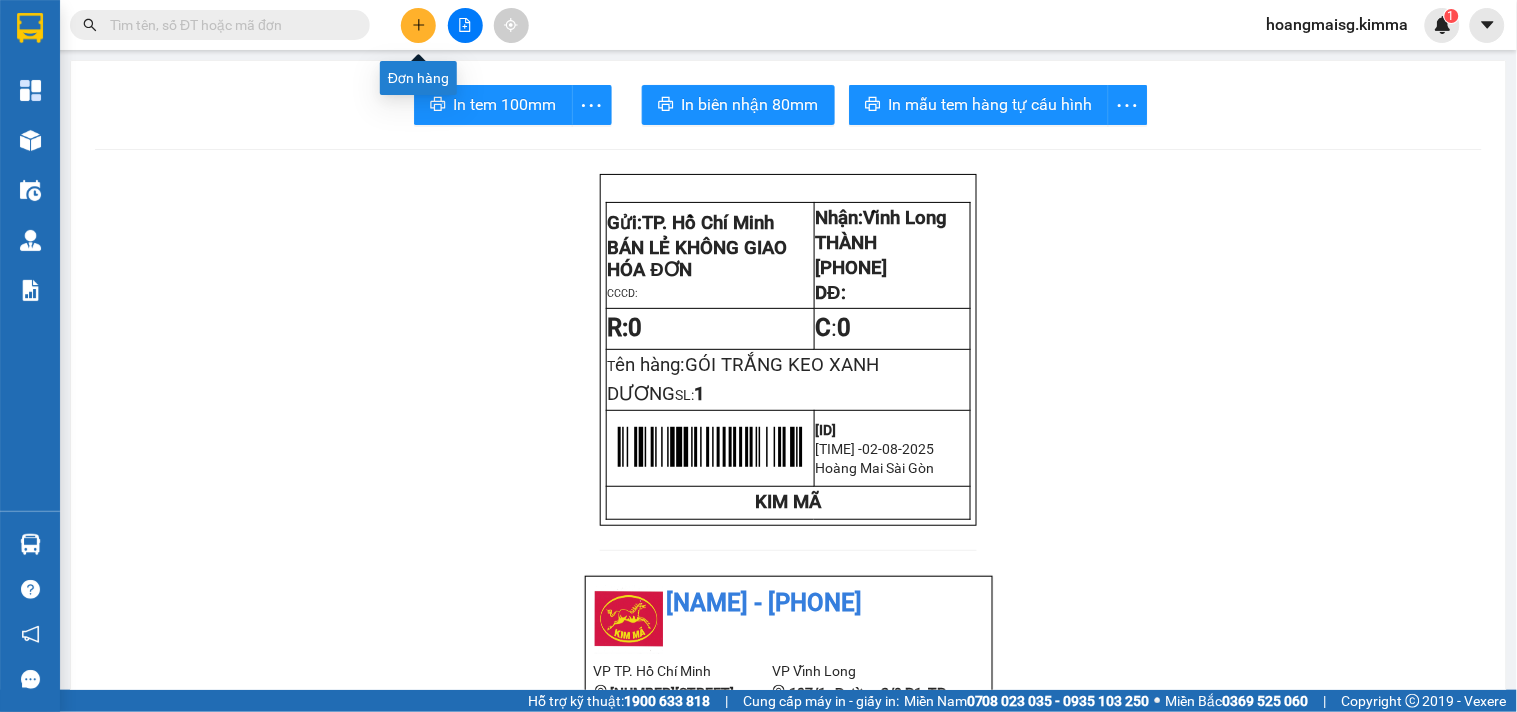 click at bounding box center [418, 25] 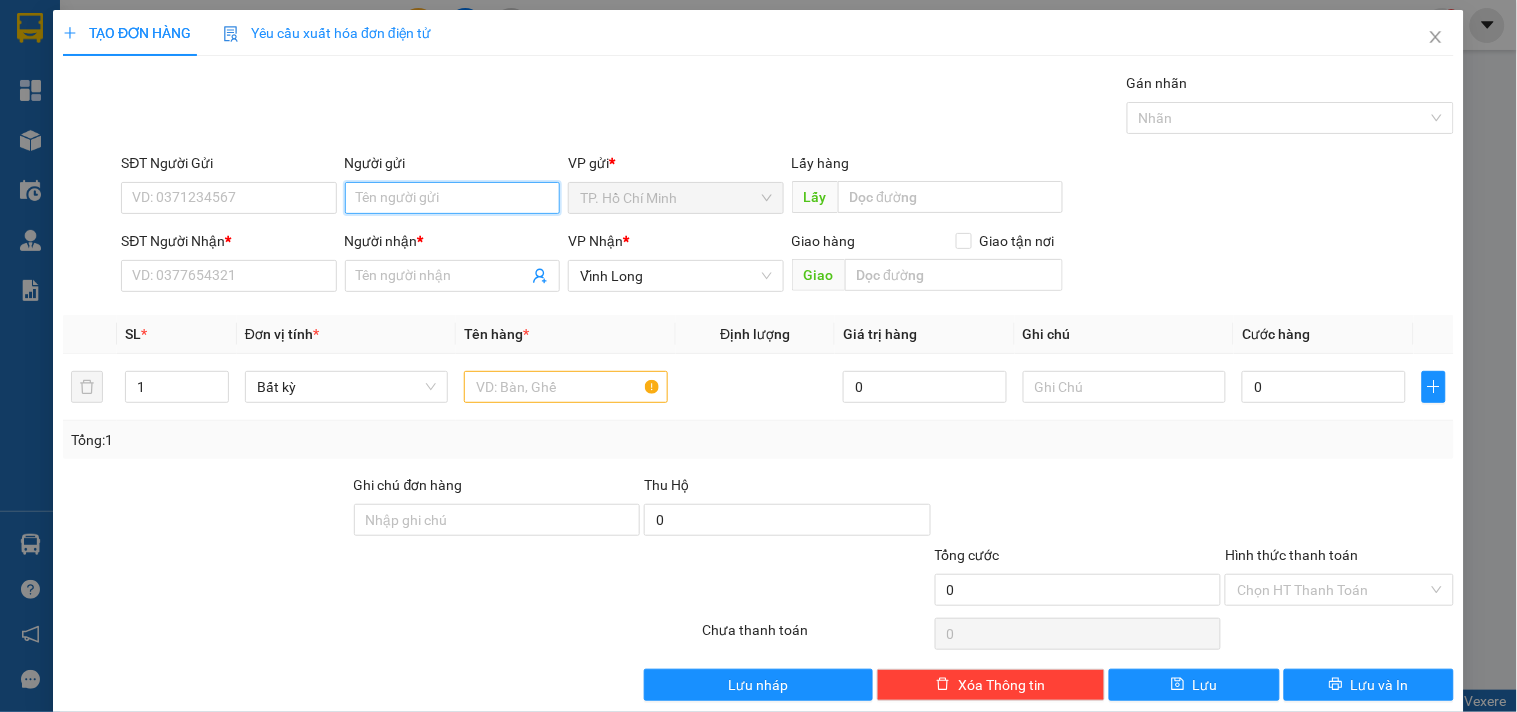 click on "Người gửi" at bounding box center [452, 198] 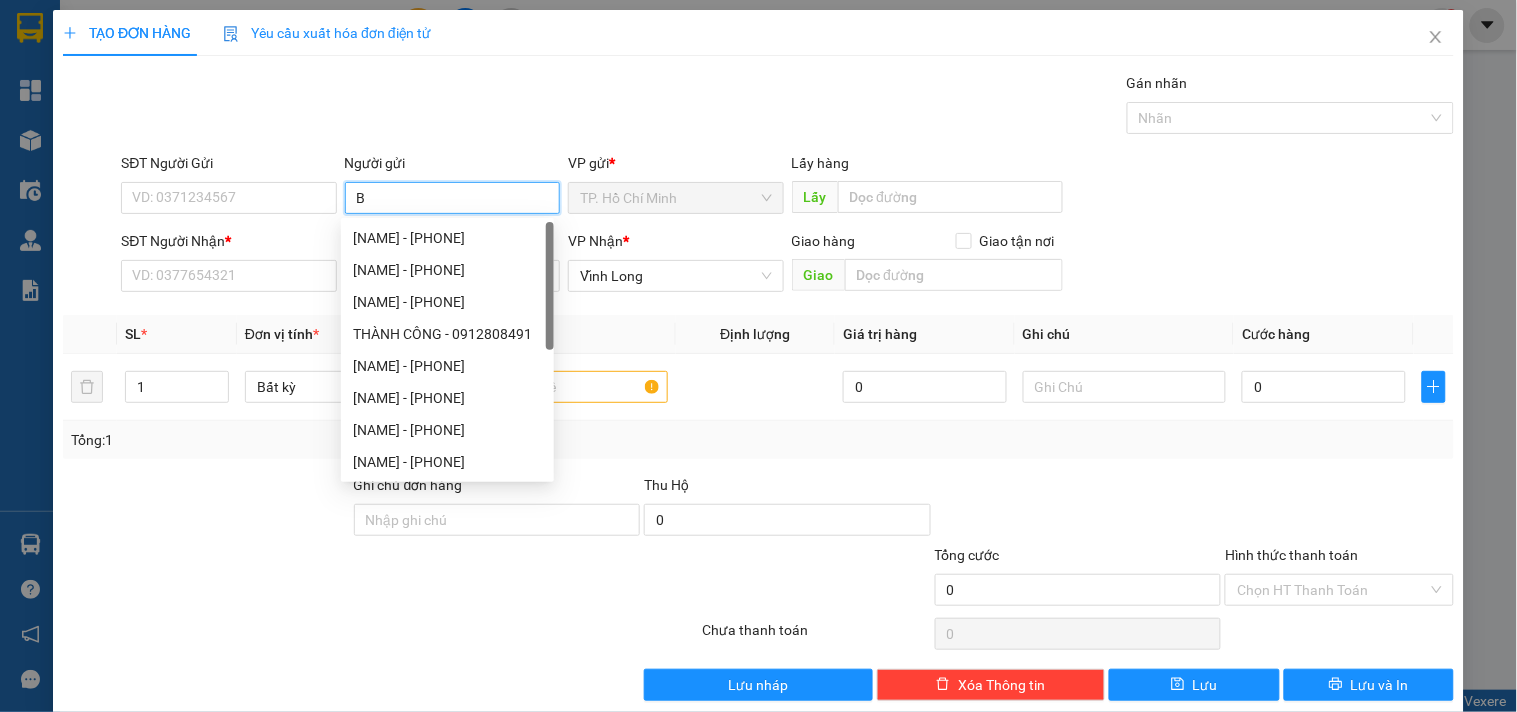 type on "BÁ" 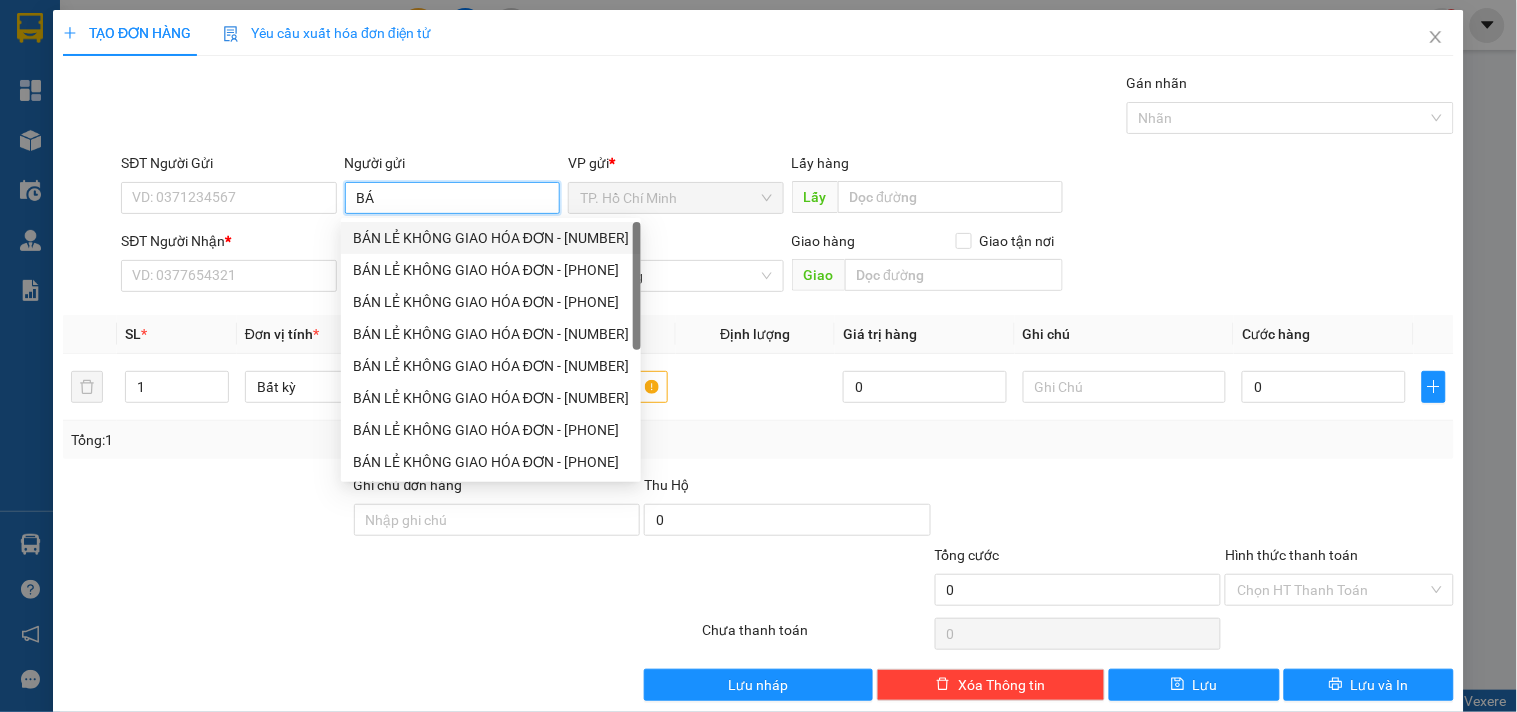 click on "BÁN LẺ KHÔNG GIAO HÓA ĐƠN - [NUMBER]" at bounding box center [491, 238] 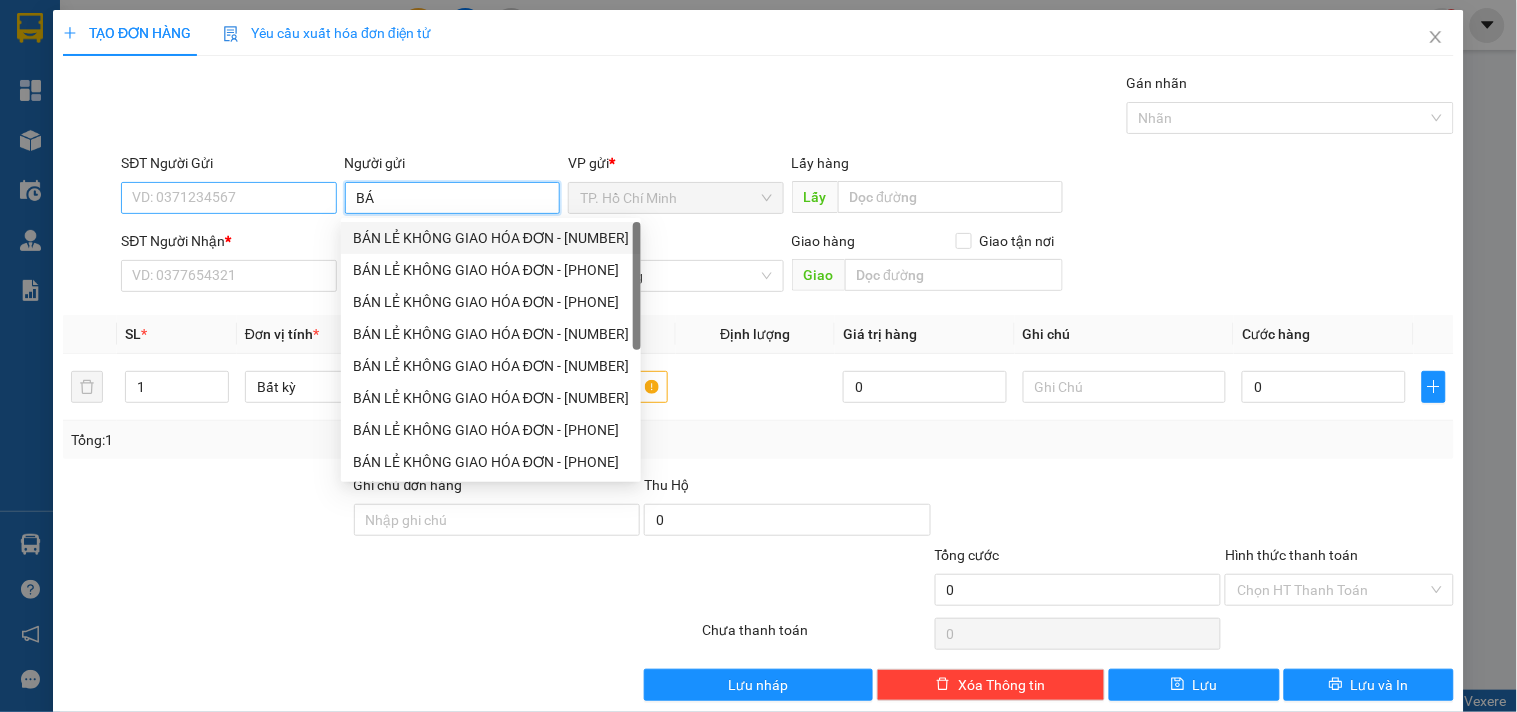 type on "[NUMBER]" 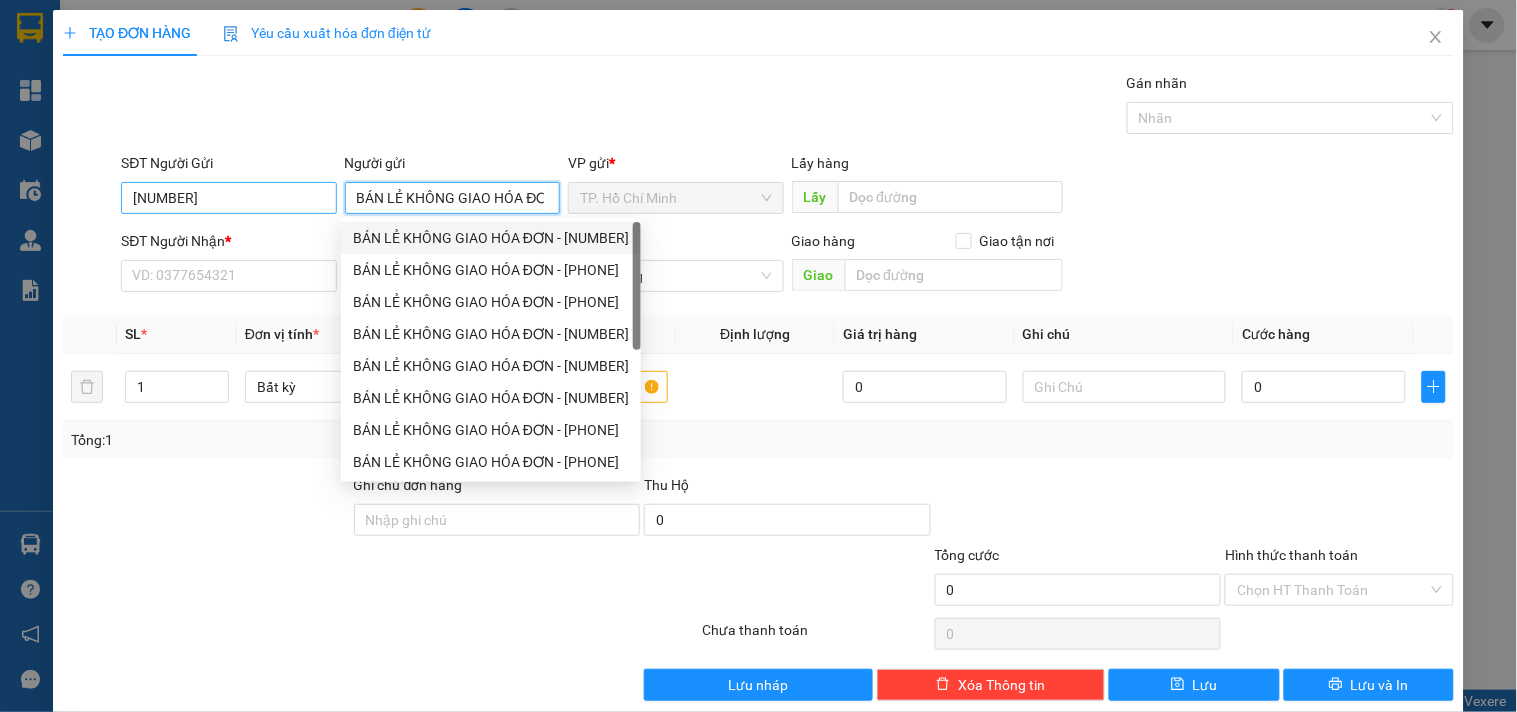 type on "BÁN LẺ KHÔNG GIAO HÓA ĐƠN" 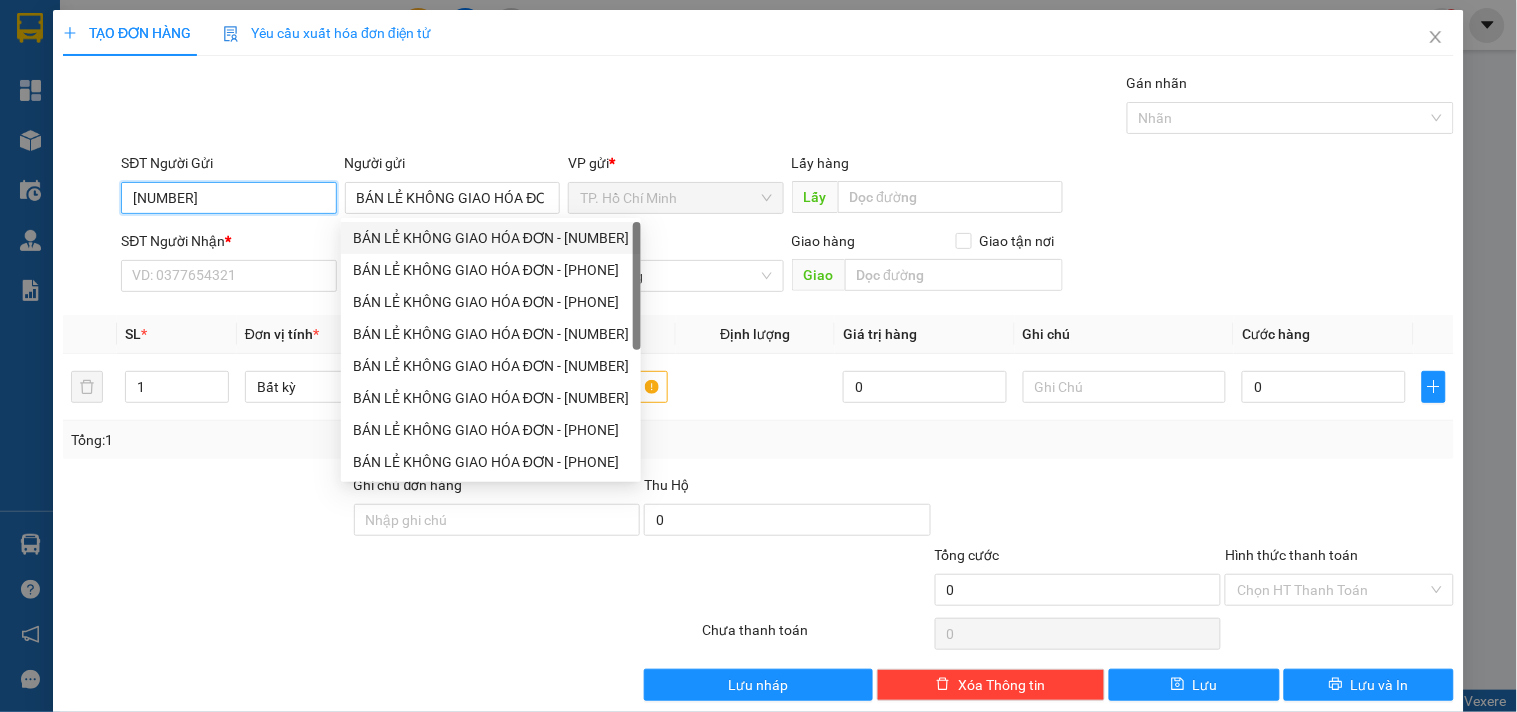 click on "[NUMBER]" at bounding box center [228, 198] 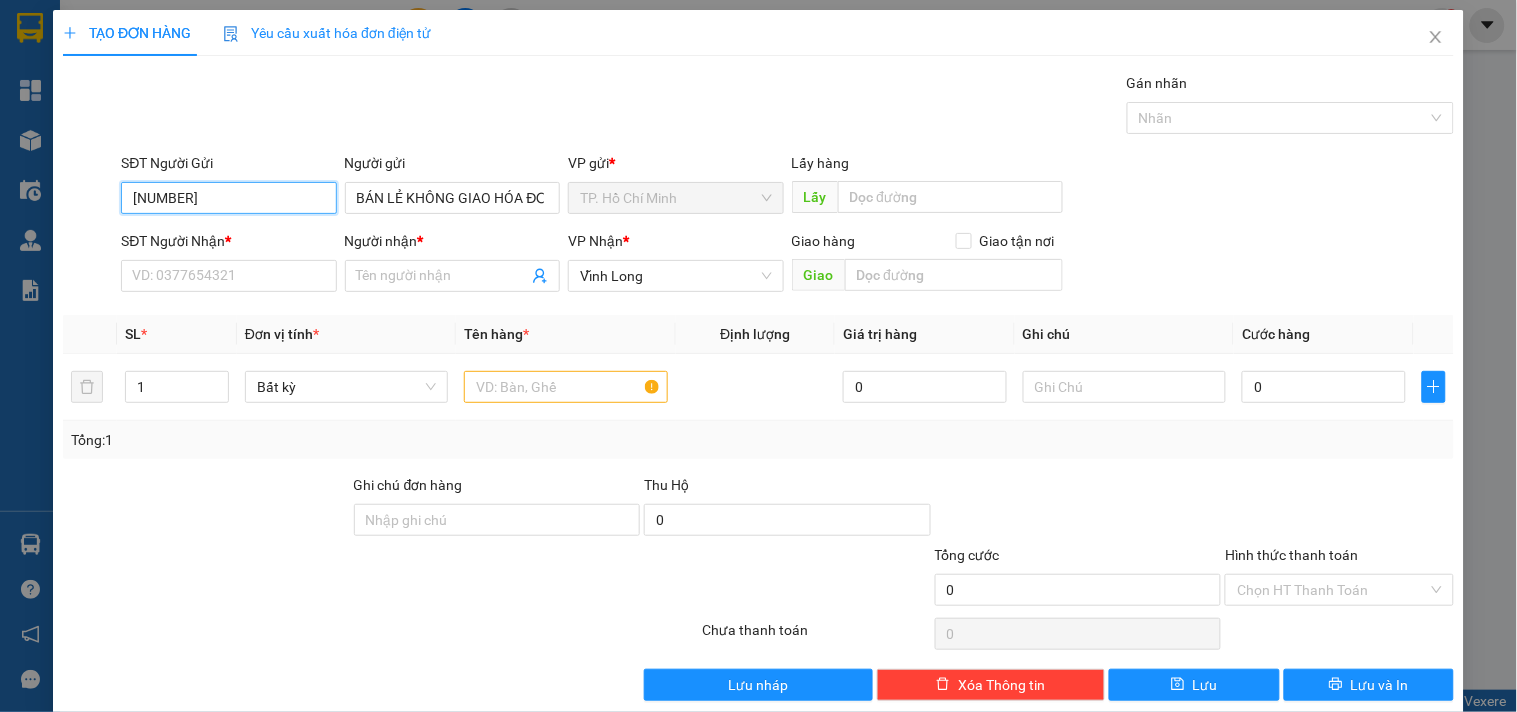 click on "[NUMBER]" at bounding box center [228, 198] 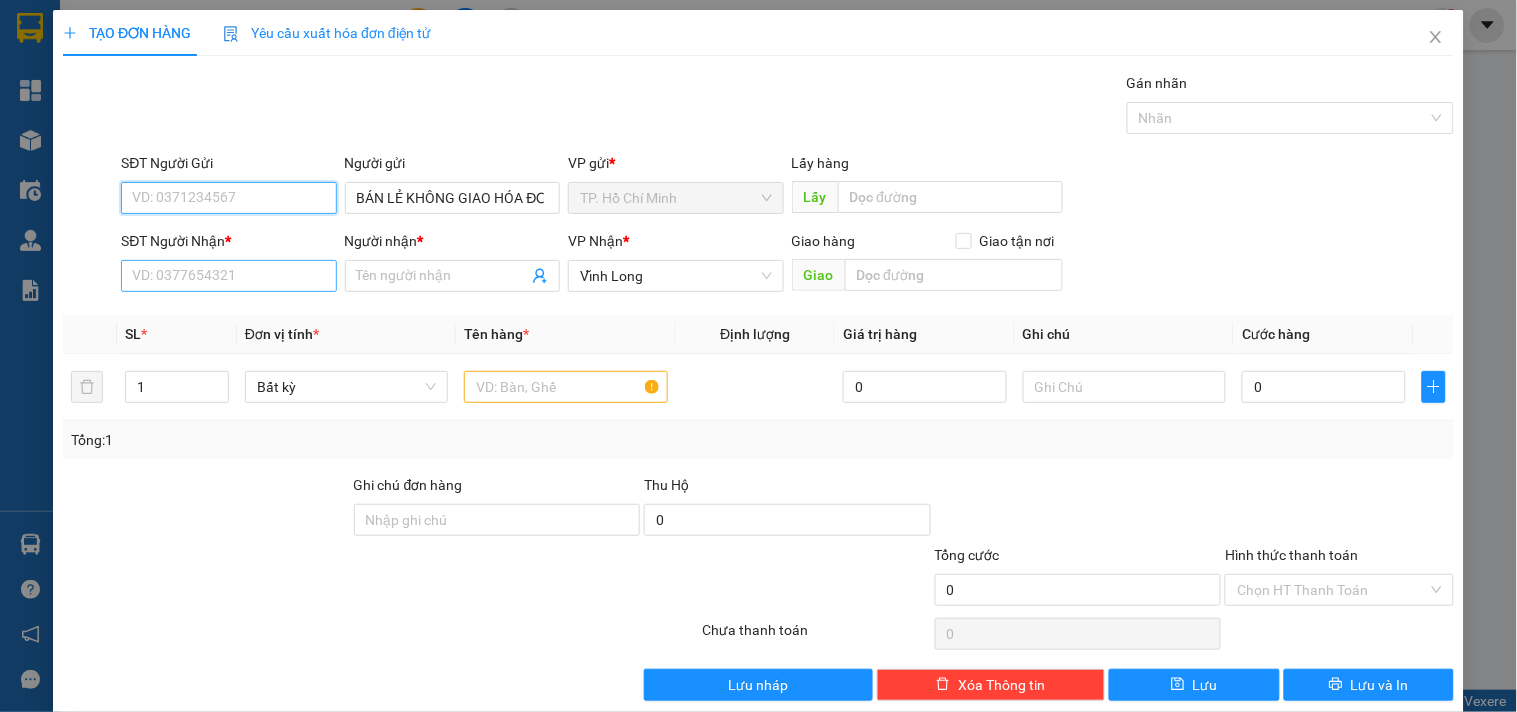 type 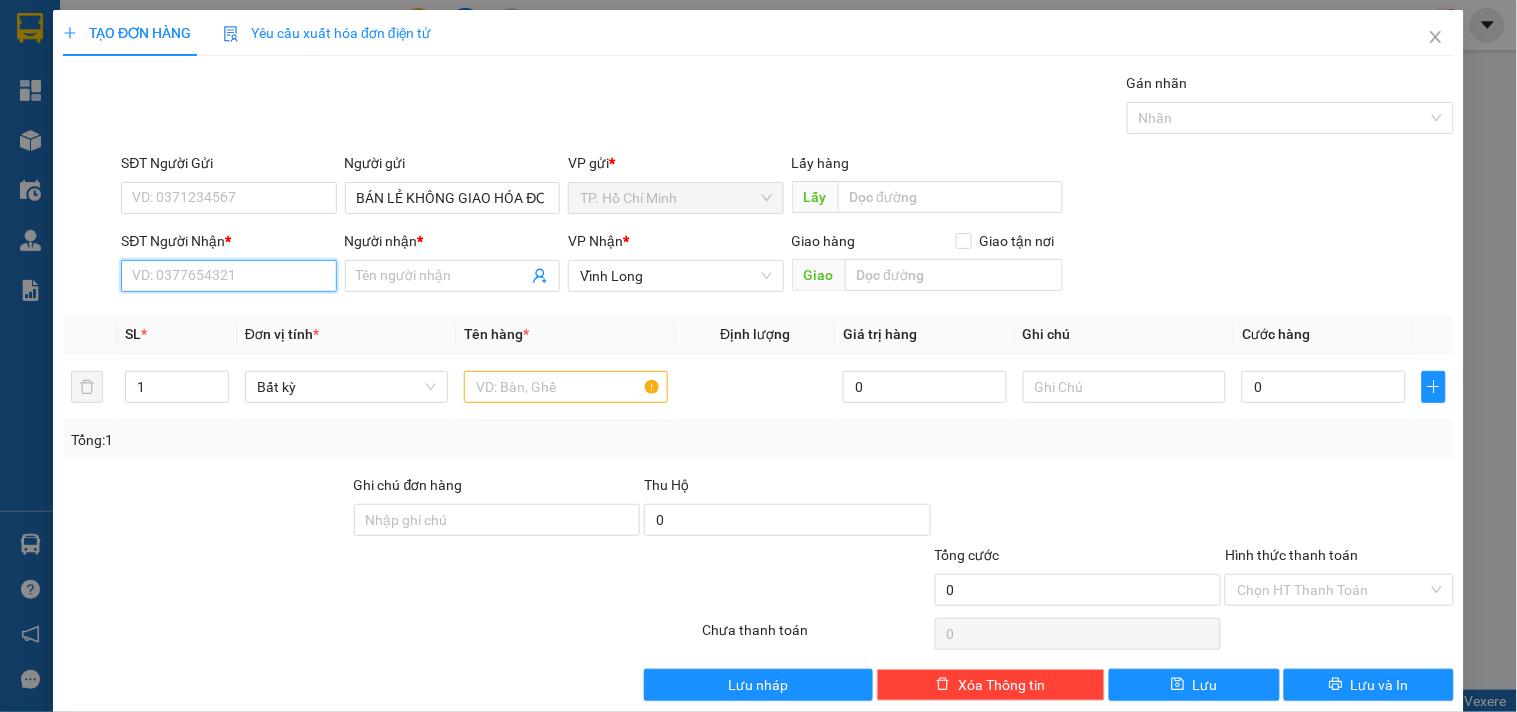 click on "SĐT Người Nhận  *" at bounding box center [228, 276] 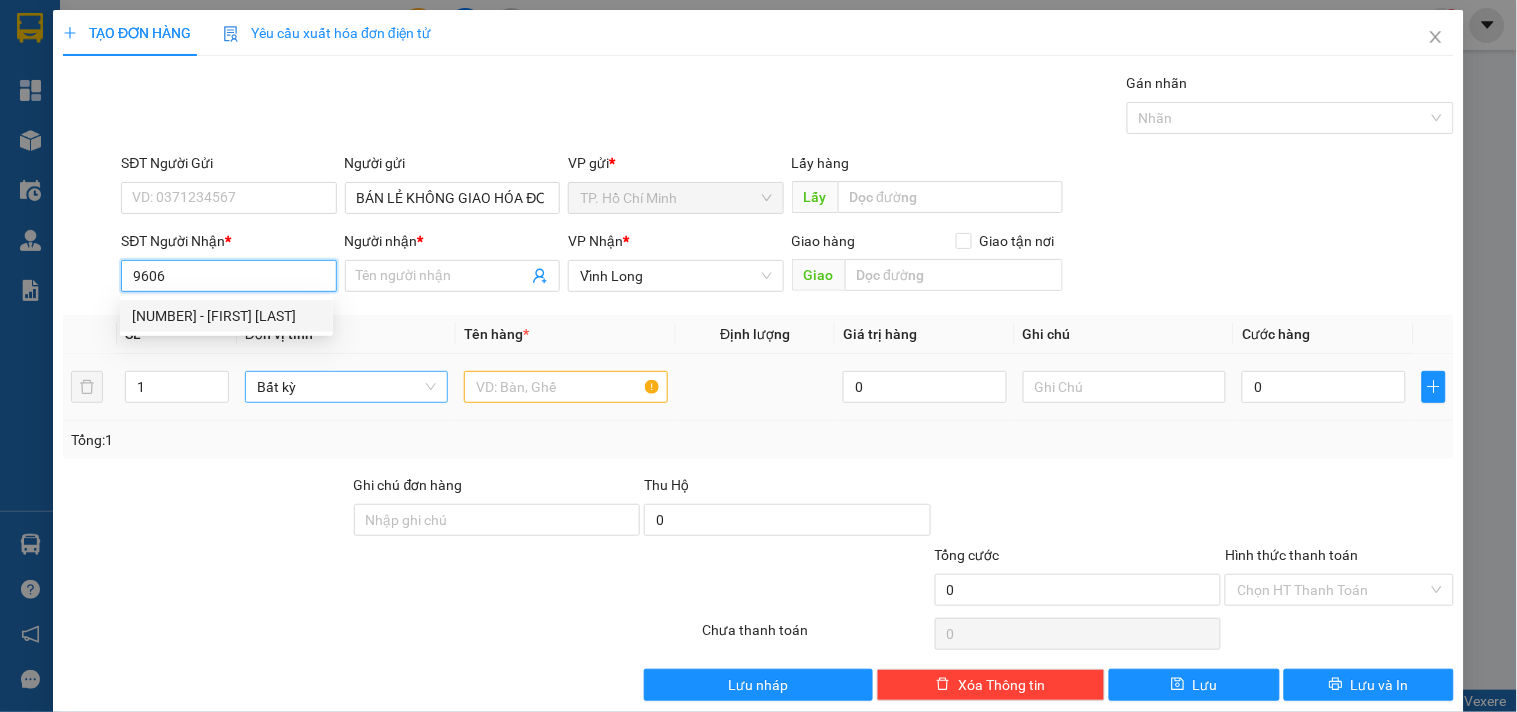 click on "[NUMBER] - [FIRST] [LAST]" at bounding box center (226, 316) 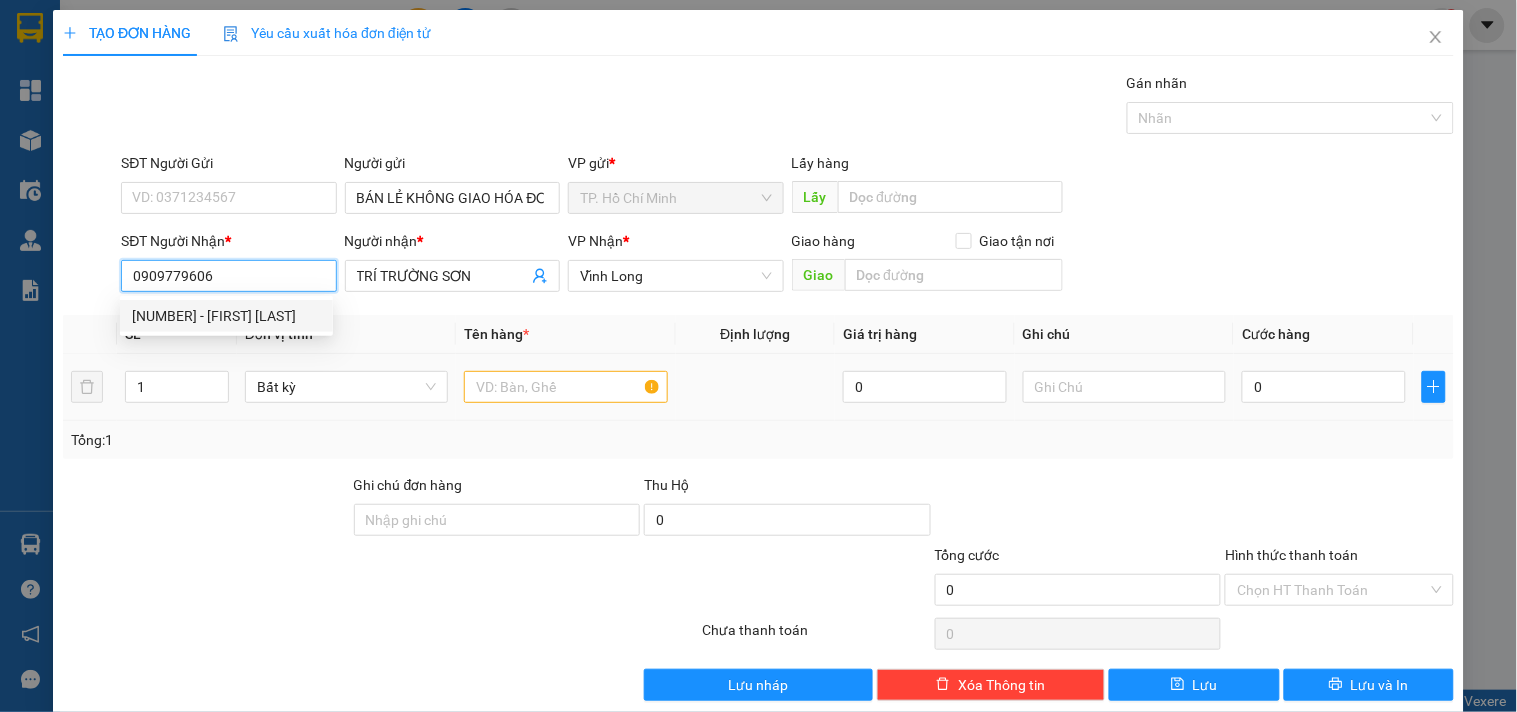 type on "0909779606" 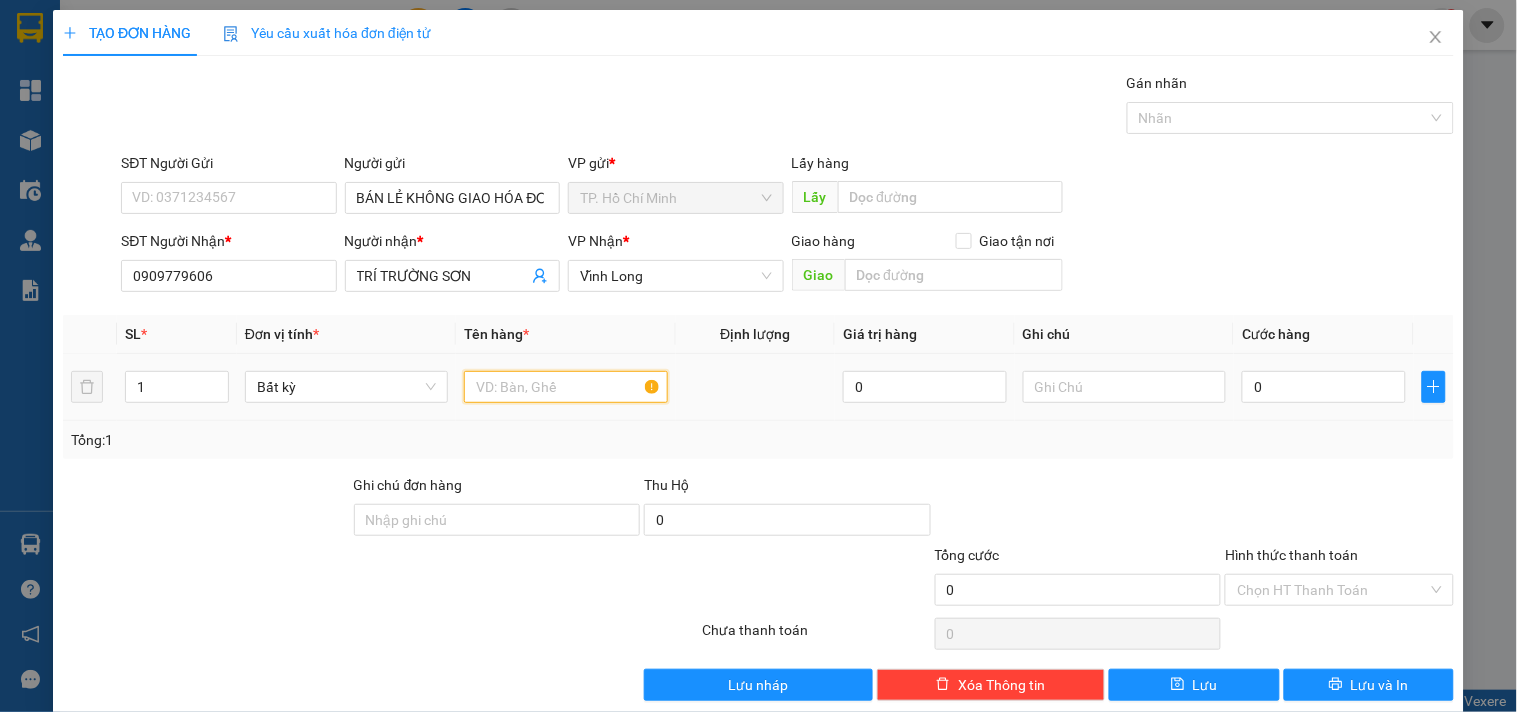 click at bounding box center (565, 387) 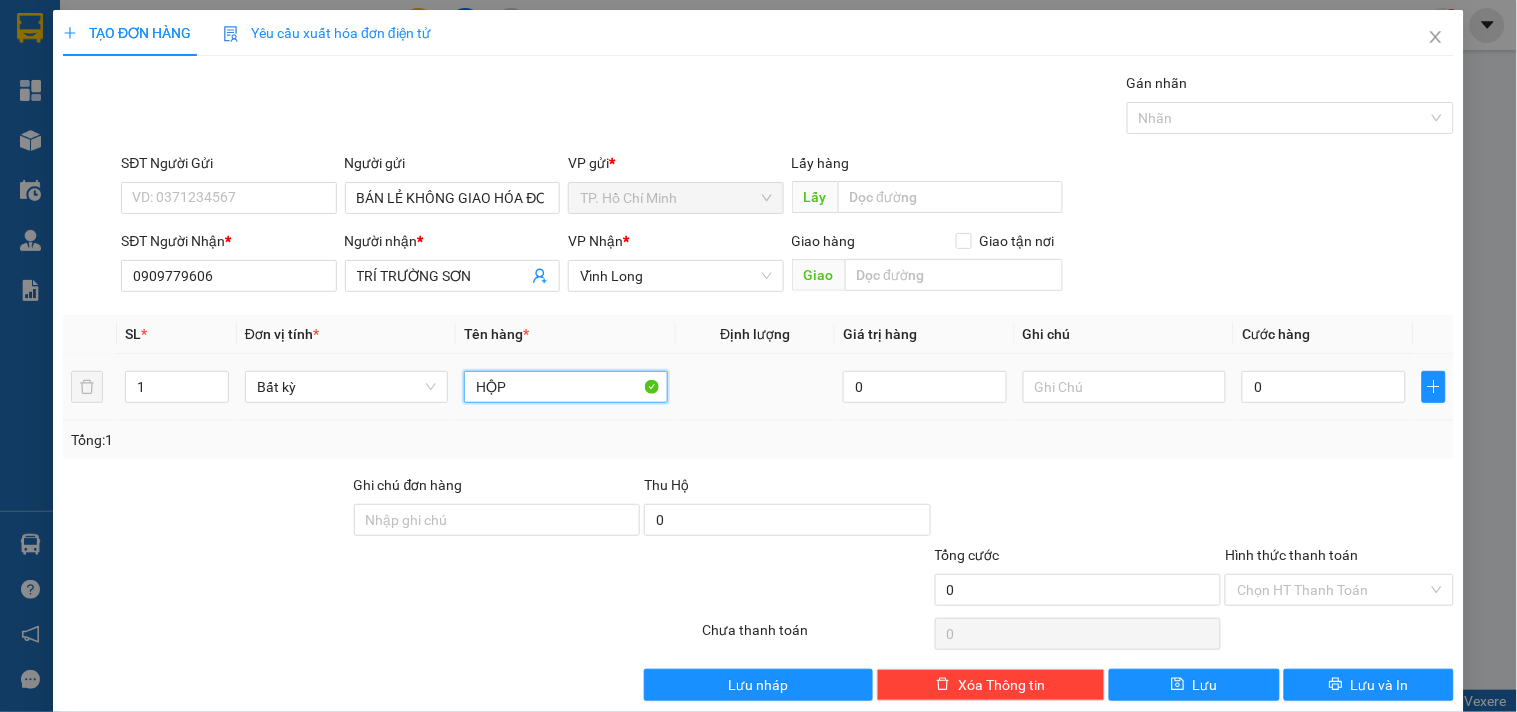 type on "HỘP" 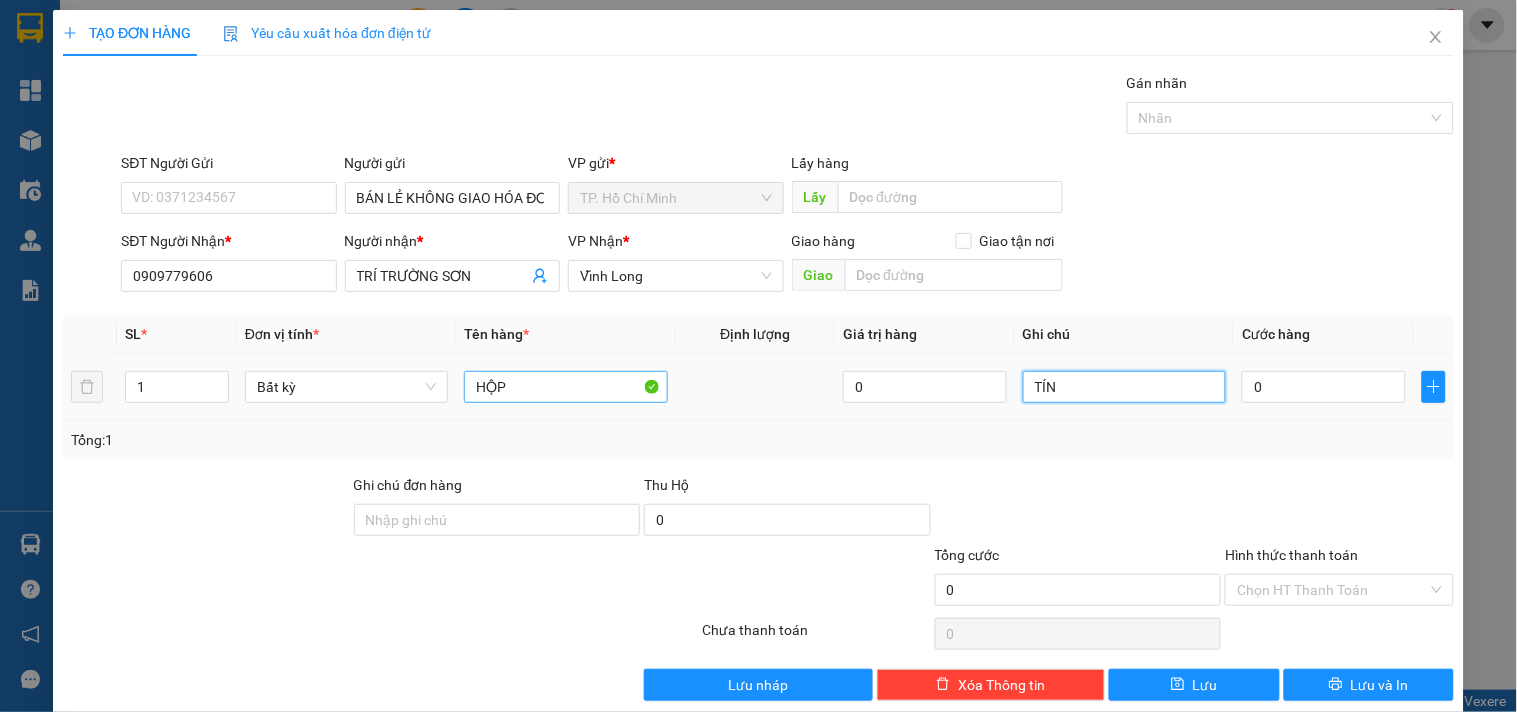 type on "TÍN" 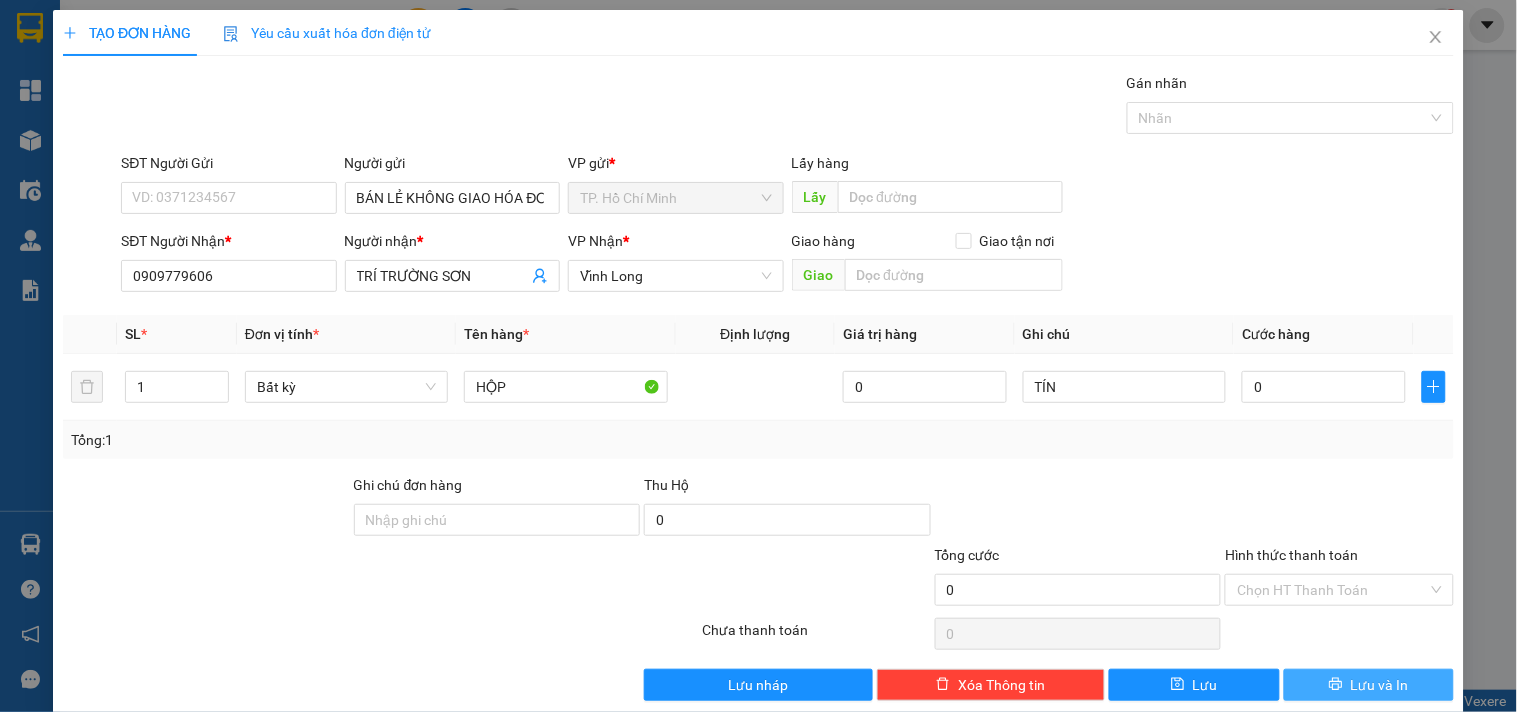 click on "Lưu và In" at bounding box center (1369, 685) 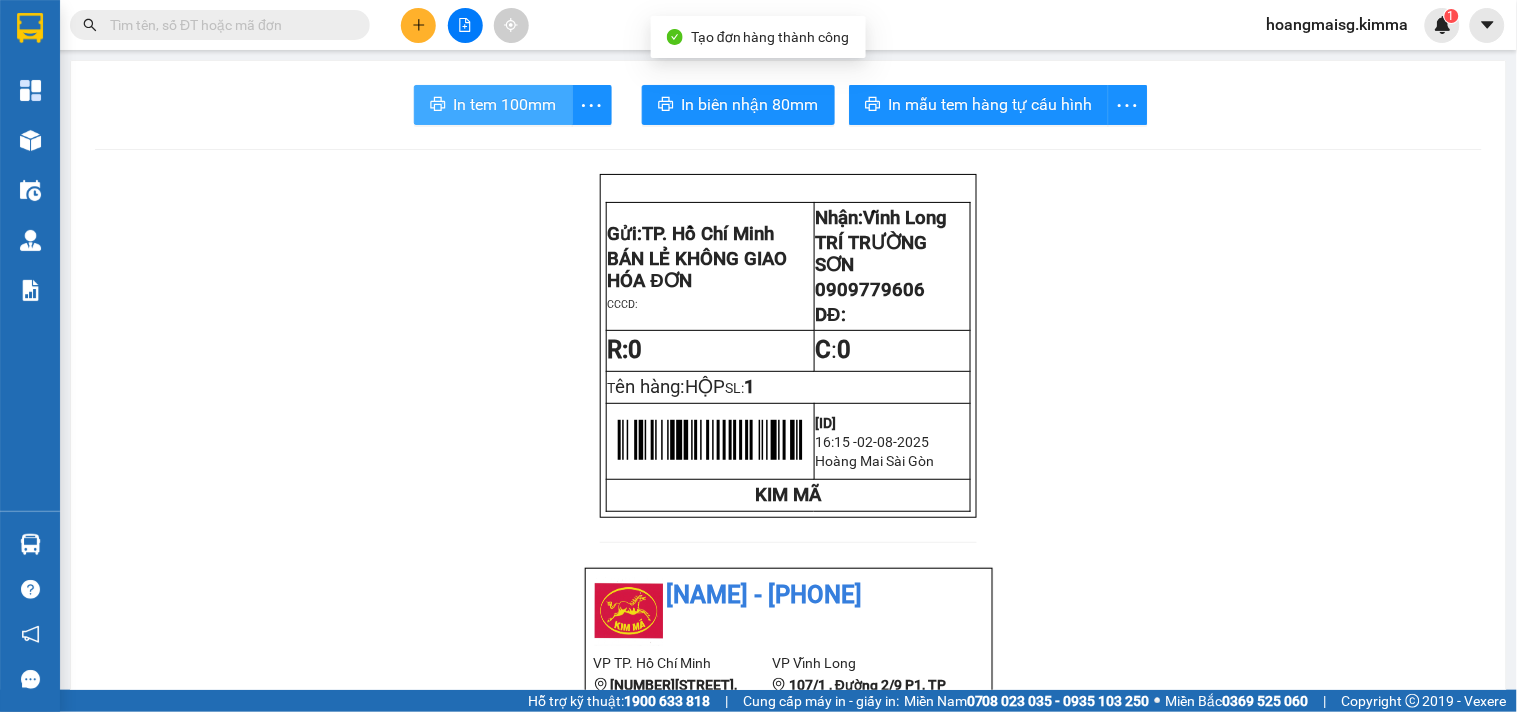 click on "In tem 100mm" at bounding box center (505, 104) 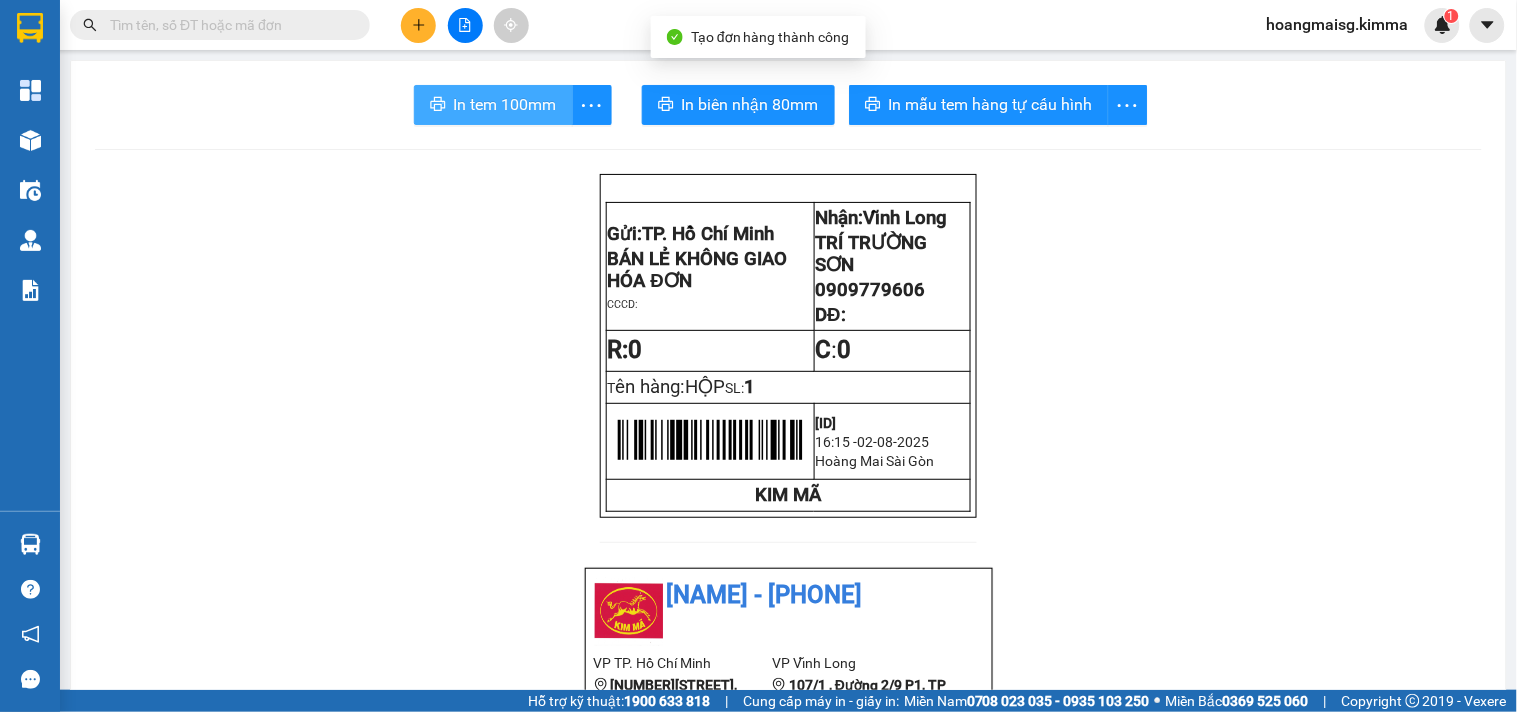 scroll, scrollTop: 0, scrollLeft: 0, axis: both 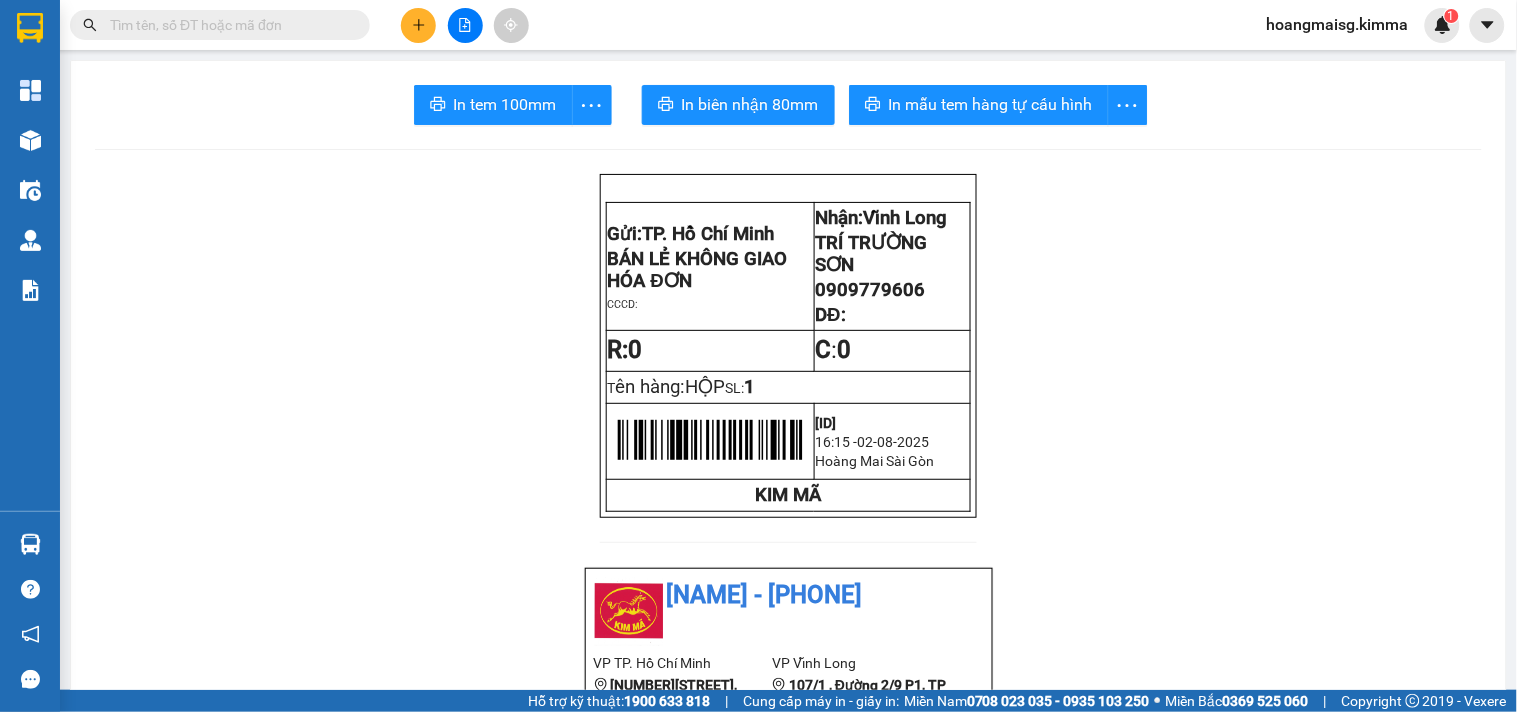 click at bounding box center [228, 25] 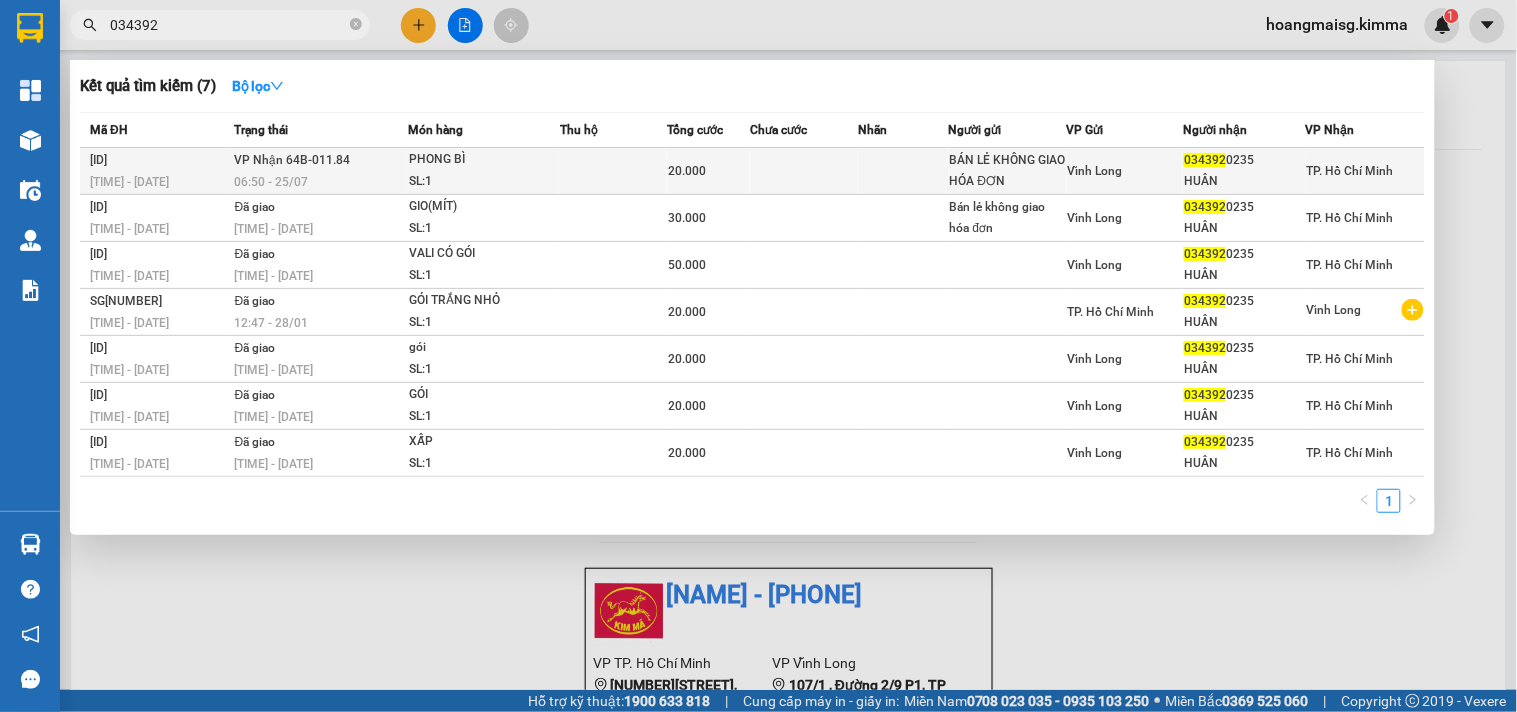 type on "034392" 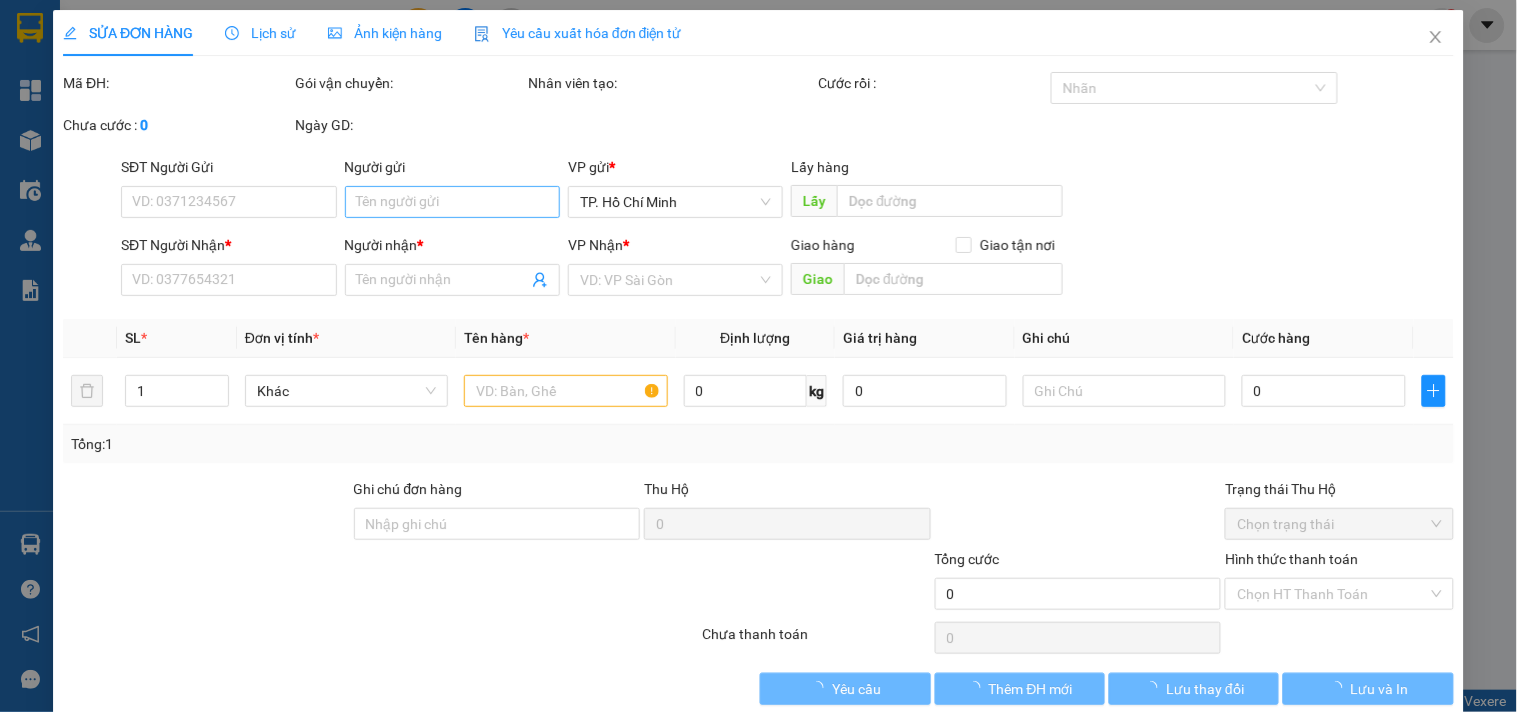 type on "BÁN LẺ KHÔNG GIAO HÓA ĐƠN" 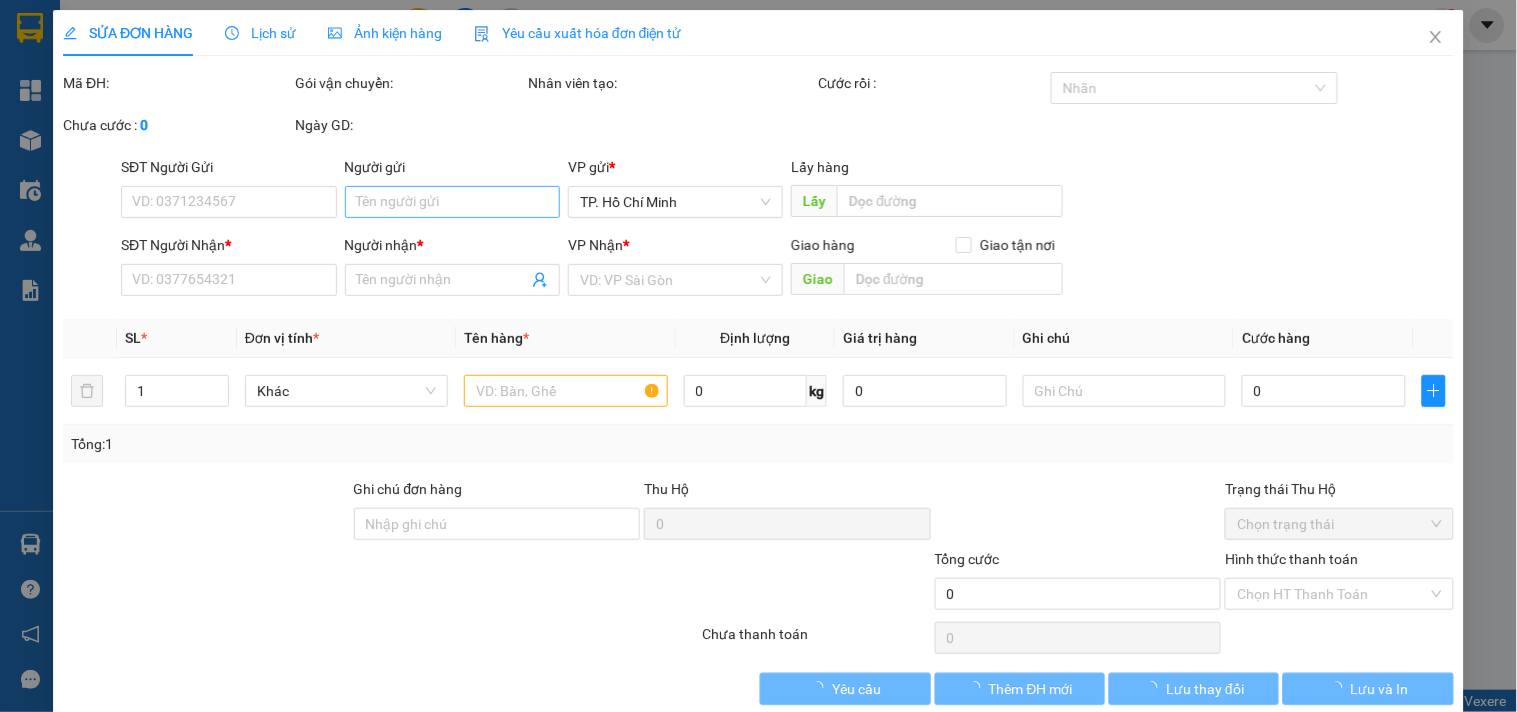 type on "[NUMBER]" 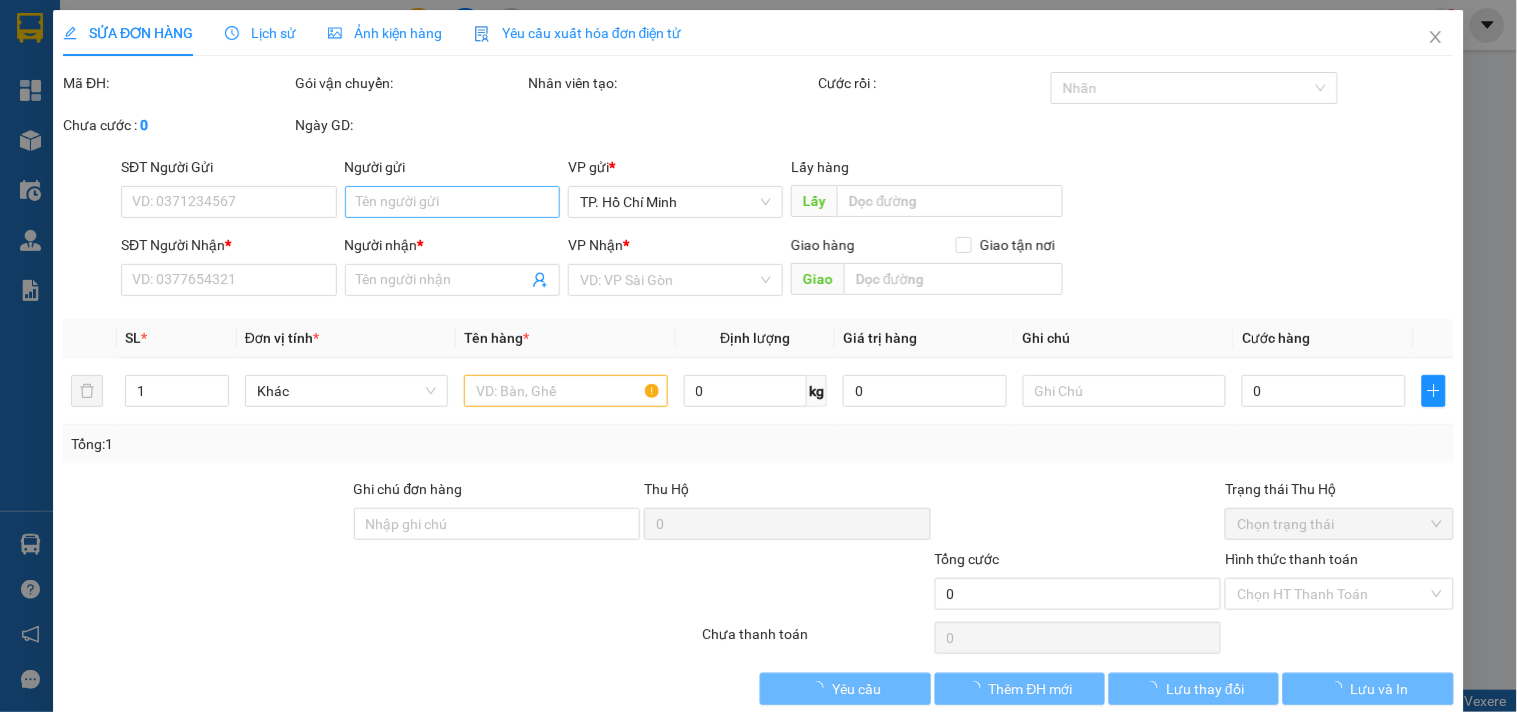 type on "20.000" 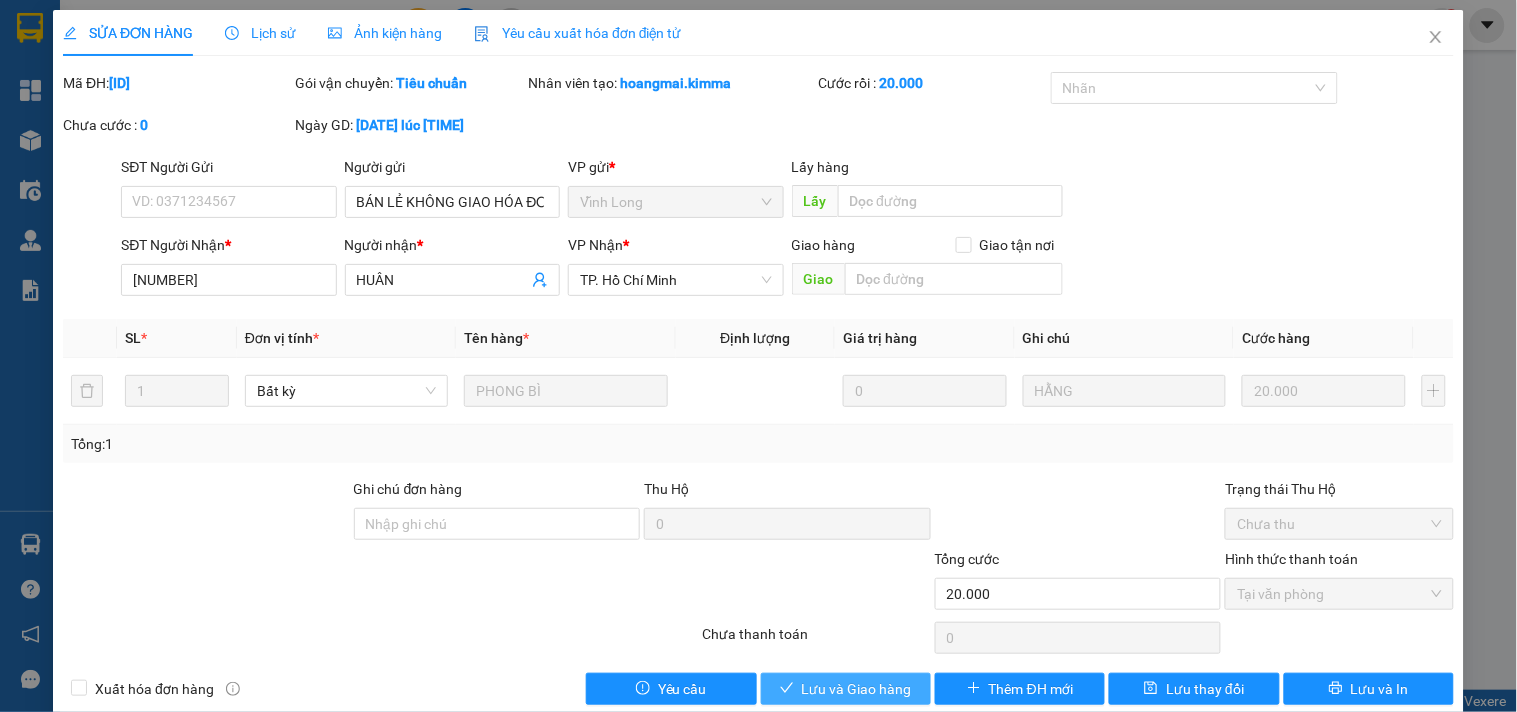 click on "Lưu và Giao hàng" at bounding box center [857, 689] 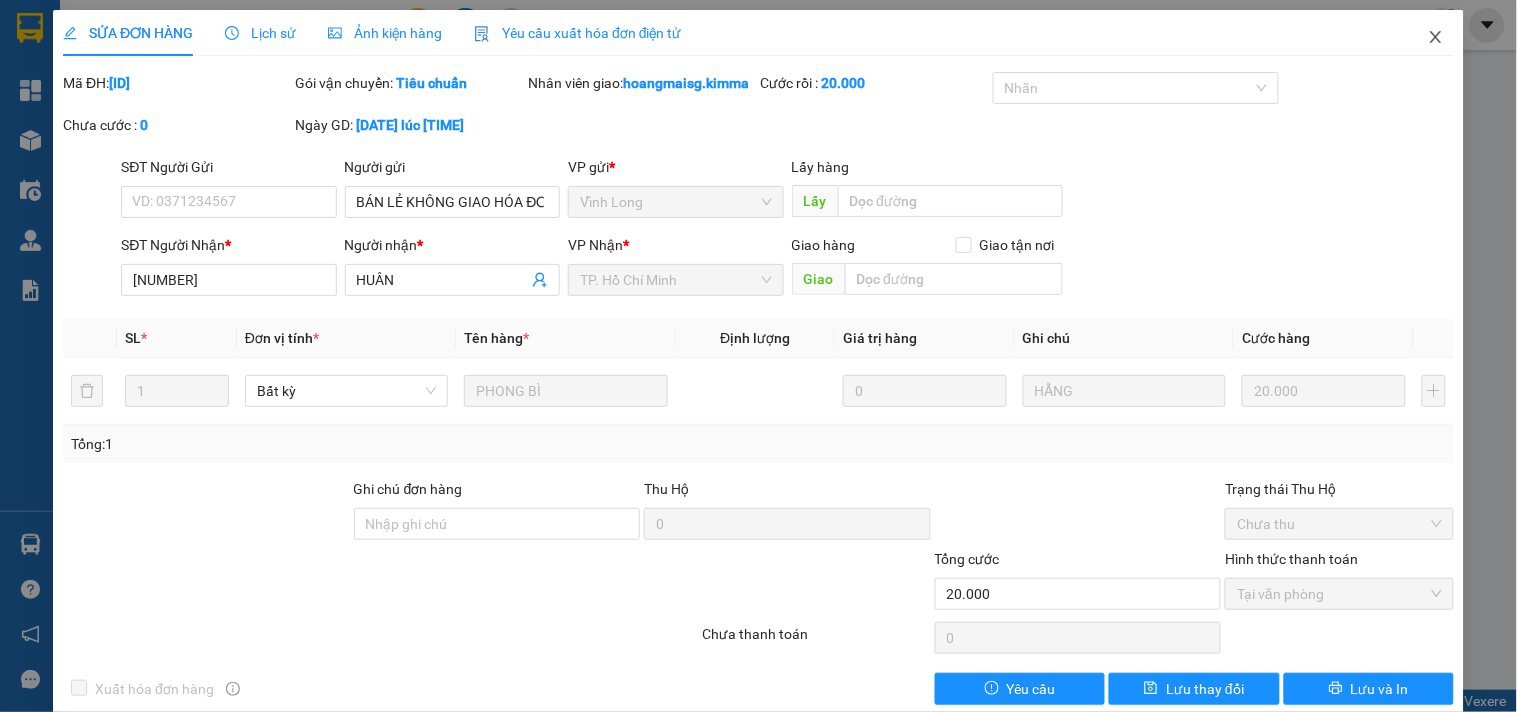 click at bounding box center (1436, 38) 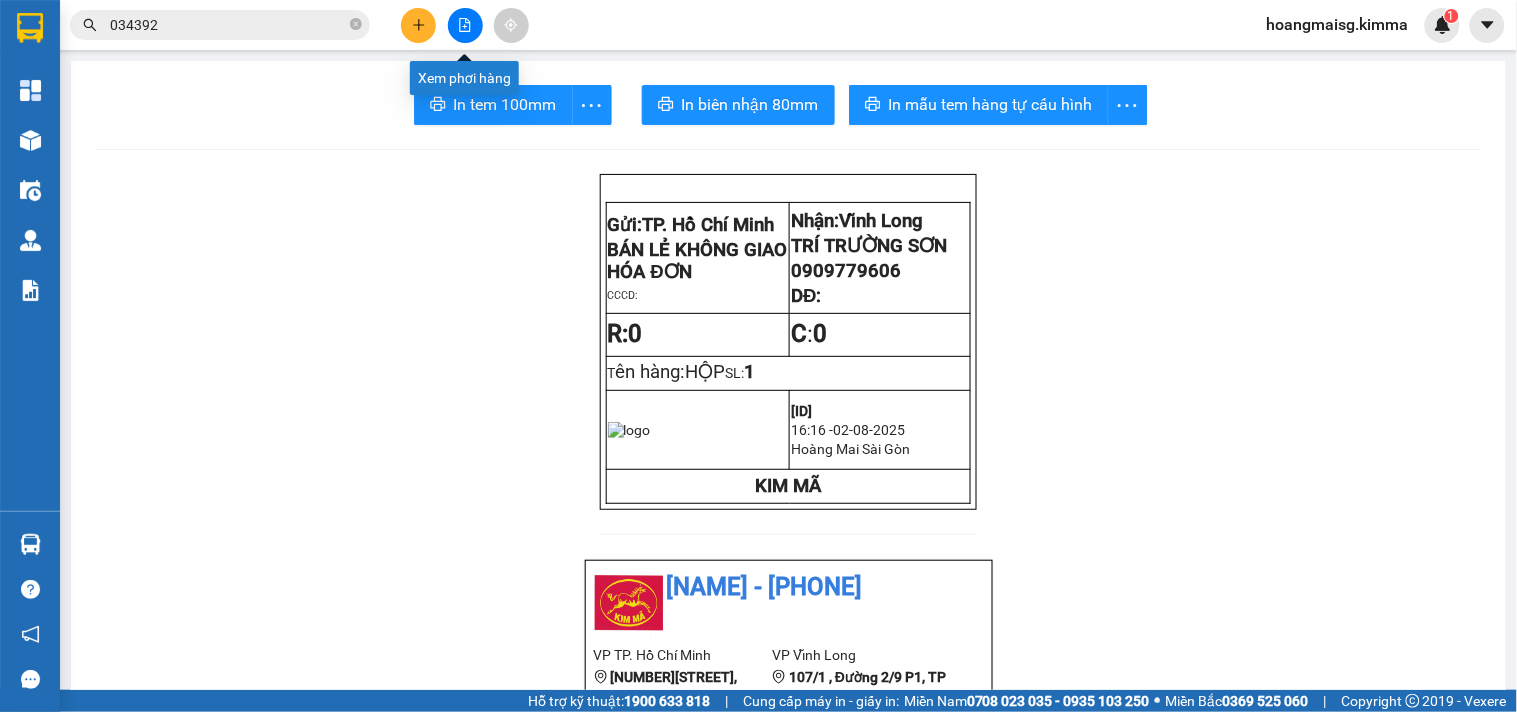 click 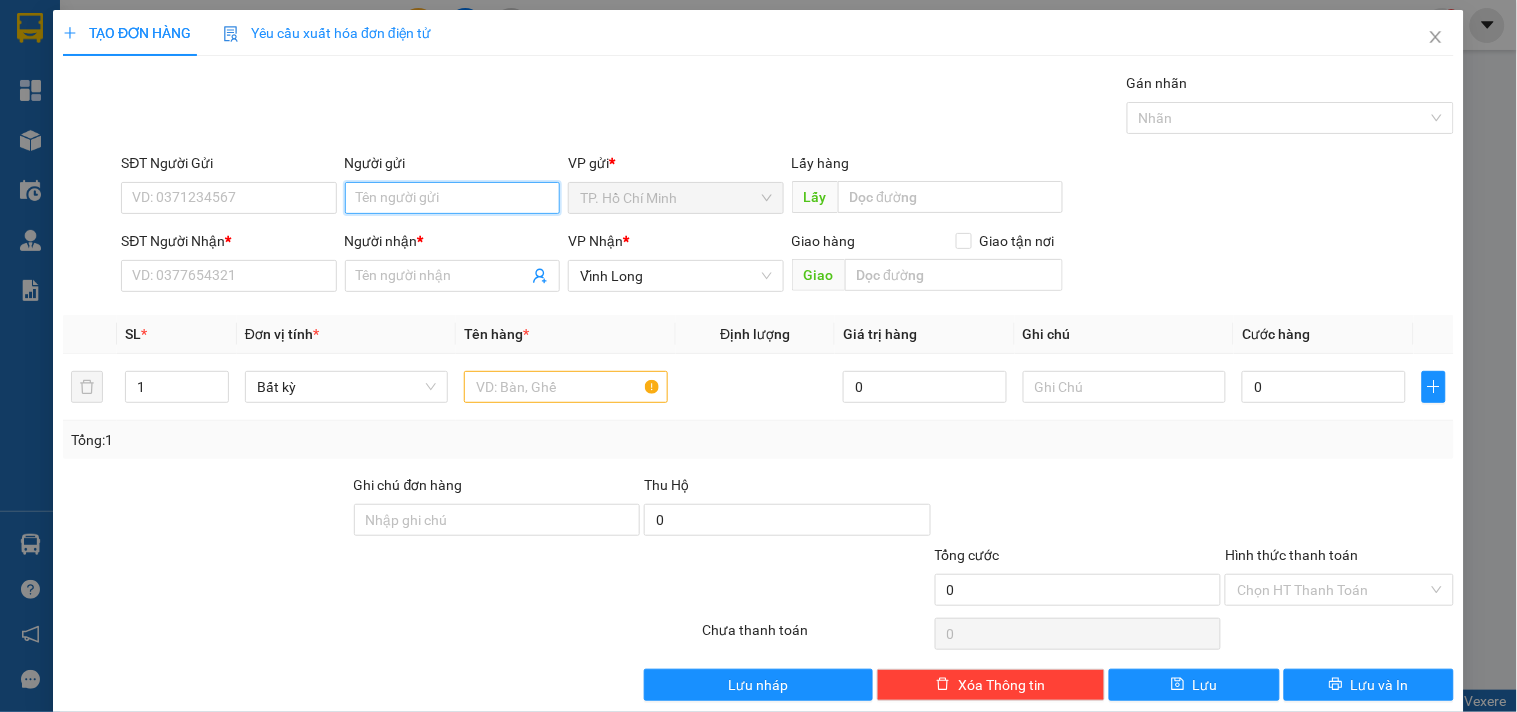 click on "Người gửi" at bounding box center (452, 198) 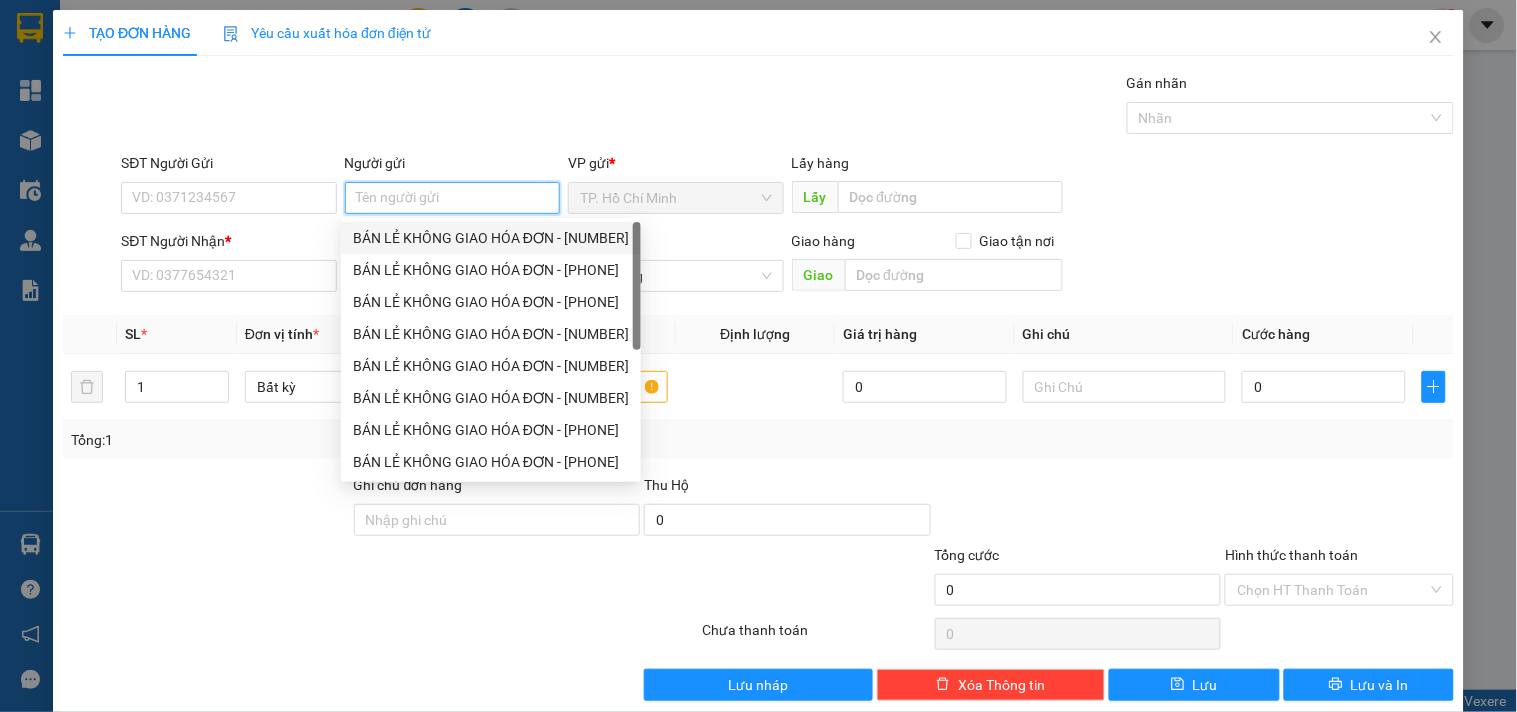 click on "BÁN LẺ KHÔNG GIAO HÓA ĐƠN - [NUMBER]" at bounding box center [491, 238] 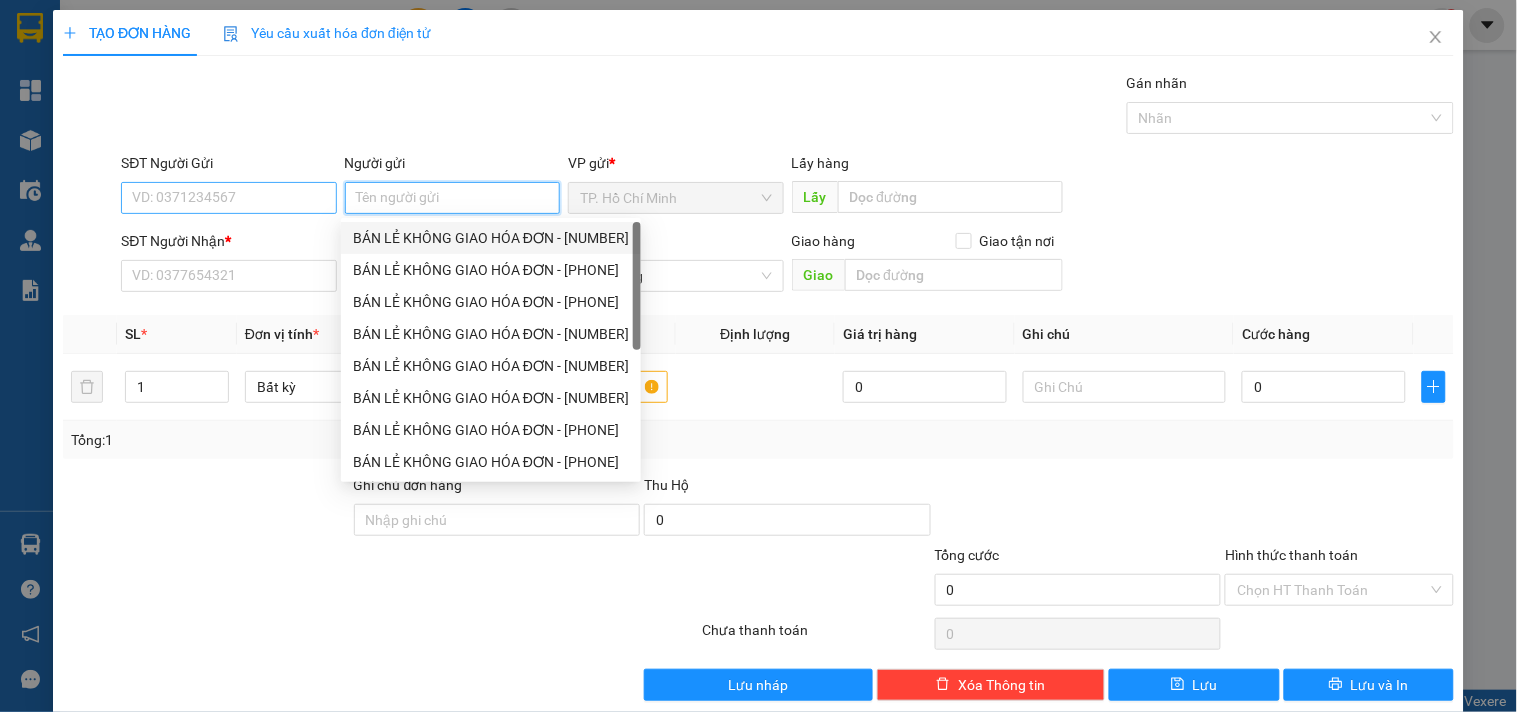 type on "[NUMBER]" 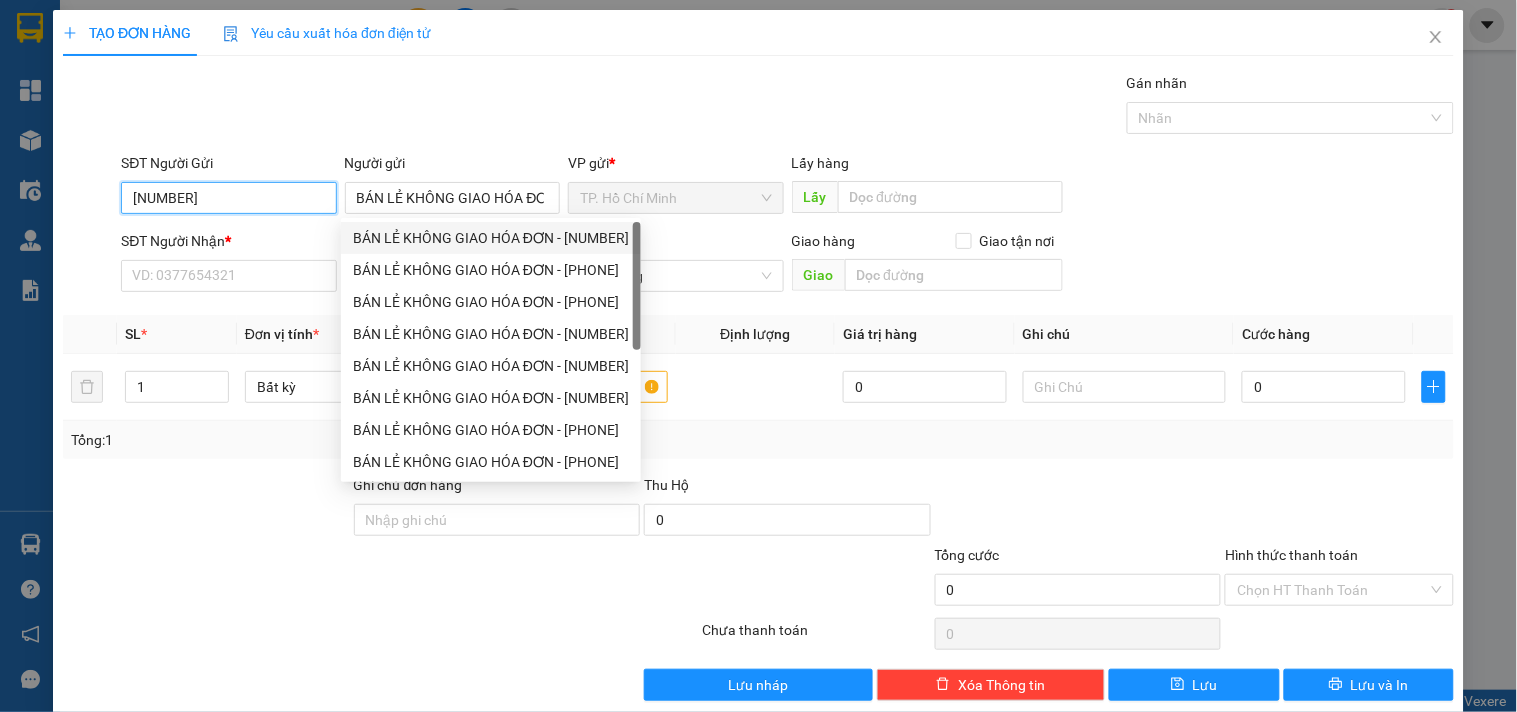 click on "[NUMBER]" at bounding box center [228, 198] 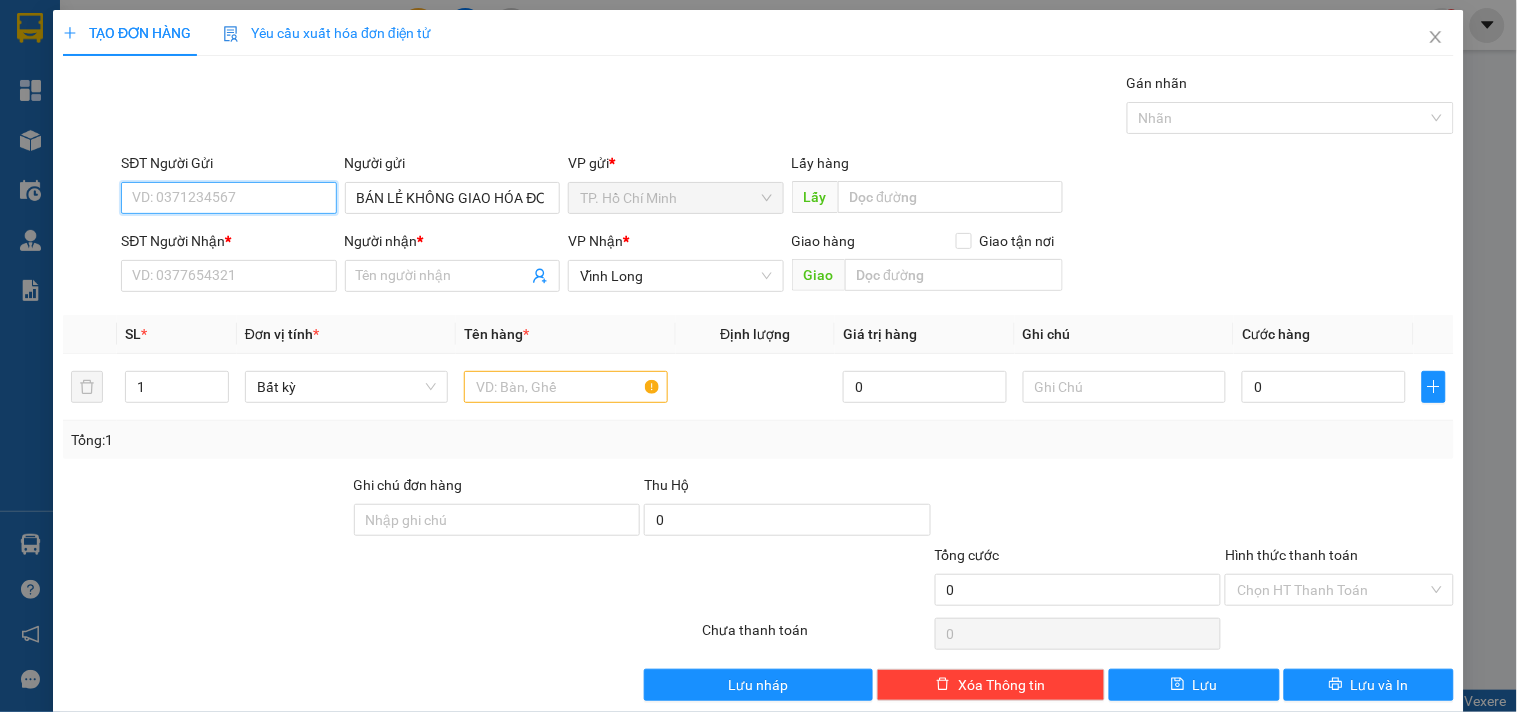 type 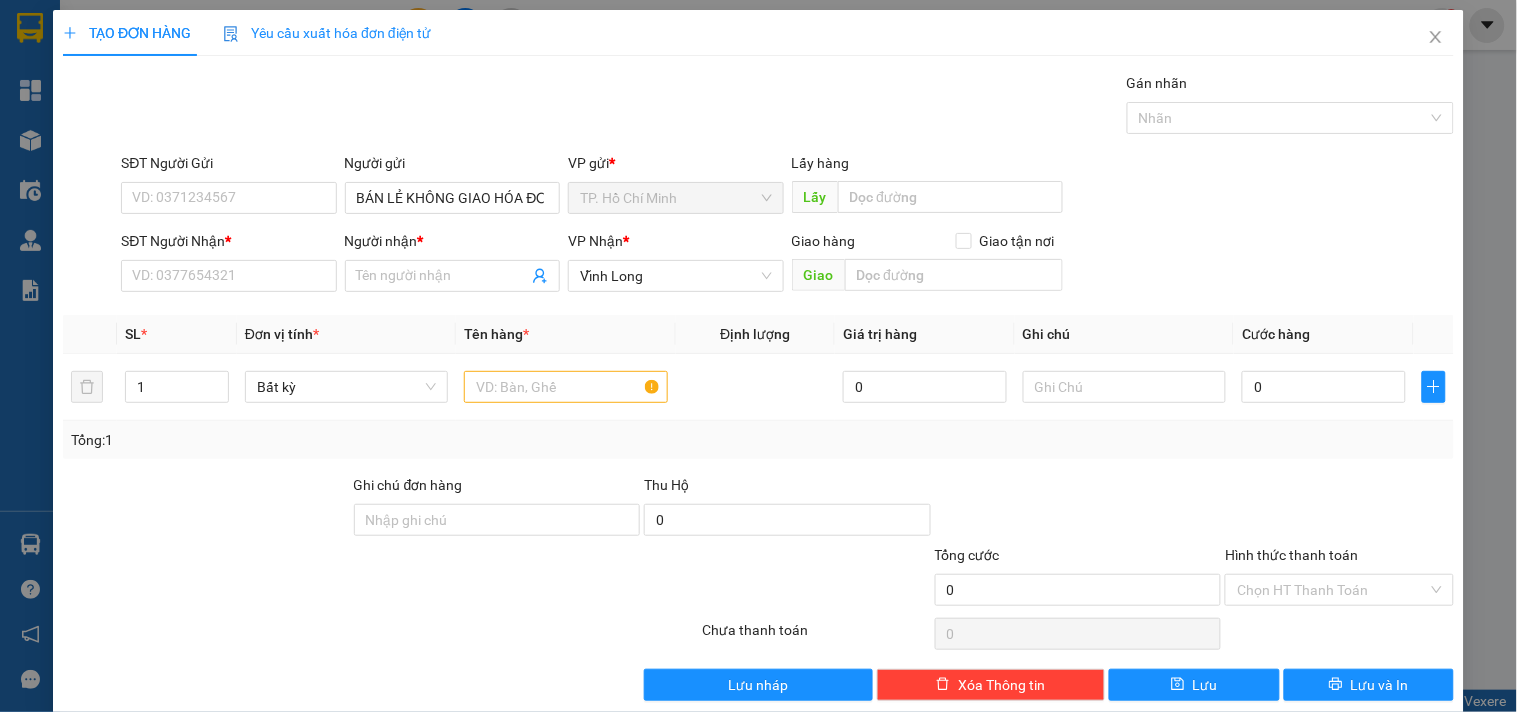 click on "Transit Pickup Surcharge Ids Transit Deliver Surcharge Ids Transit Deliver Surcharge Transit Deliver Surcharge Gói vận chuyển  * Tiêu chuẩn Gán nhãn   Nhãn SĐT Người Gửi VD: [PHONE] Người gửi BÁN LẺ KHÔNG GIAO HÓA ĐƠN VP gửi  * TP. Hồ Chí Minh Lấy hàng Lấy SĐT Người Nhận  * VD: [PHONE] Người nhận  * Tên người nhận VP Nhận  * Vĩnh Long Giao hàng Giao tận nơi Giao SL  * Đơn vị tính  * Tên hàng  * Định lượng Giá trị hàng Ghi chú Cước hàng                   1 Bất kỳ 0 0 Tổng:  1 Ghi chú đơn hàng Thu Hộ 0 Tổng cước 0 Hình thức thanh toán Chọn HT Thanh Toán Số tiền thu trước 0 Chưa thanh toán 0 Chọn HT Thanh Toán Lưu nháp Xóa Thông tin Lưu Lưu và In" at bounding box center [758, 386] 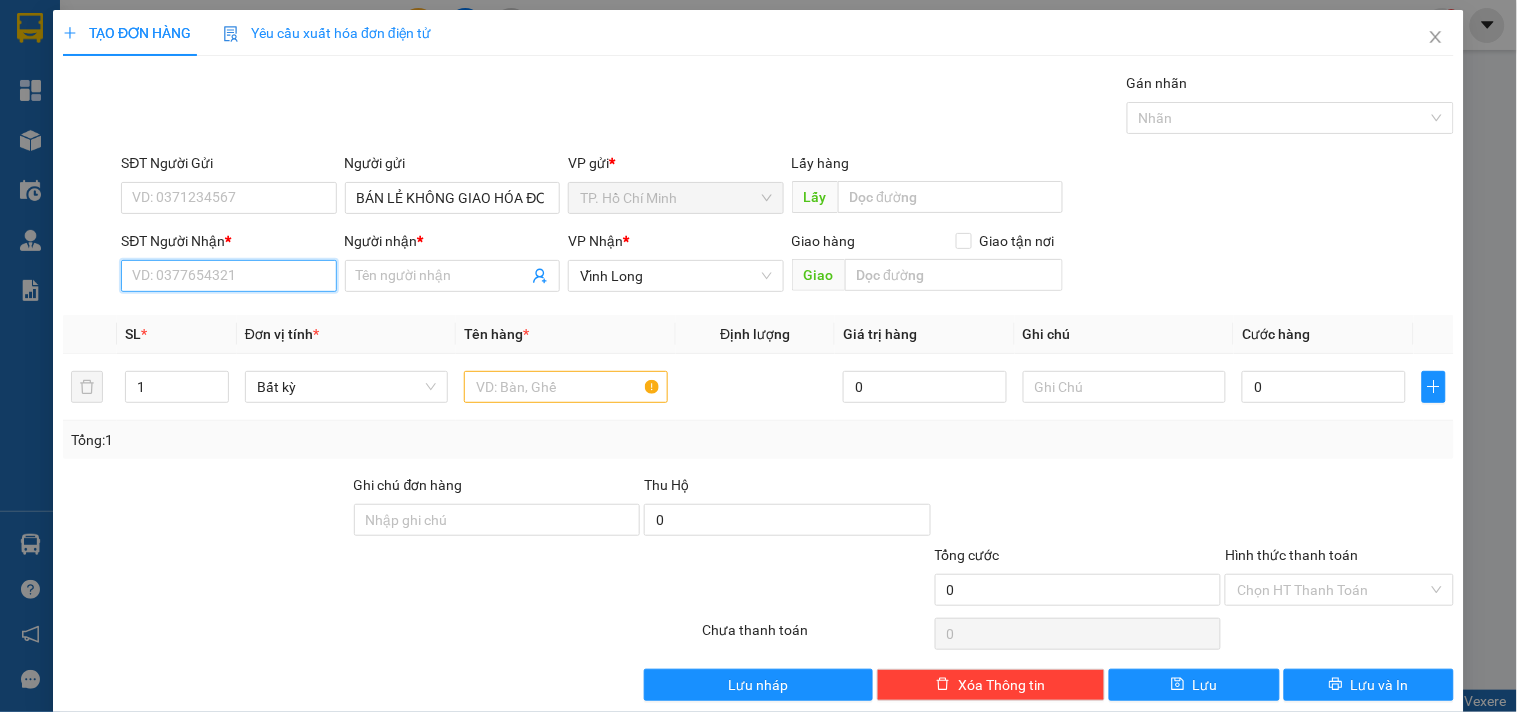 click on "SĐT Người Nhận  *" at bounding box center (228, 276) 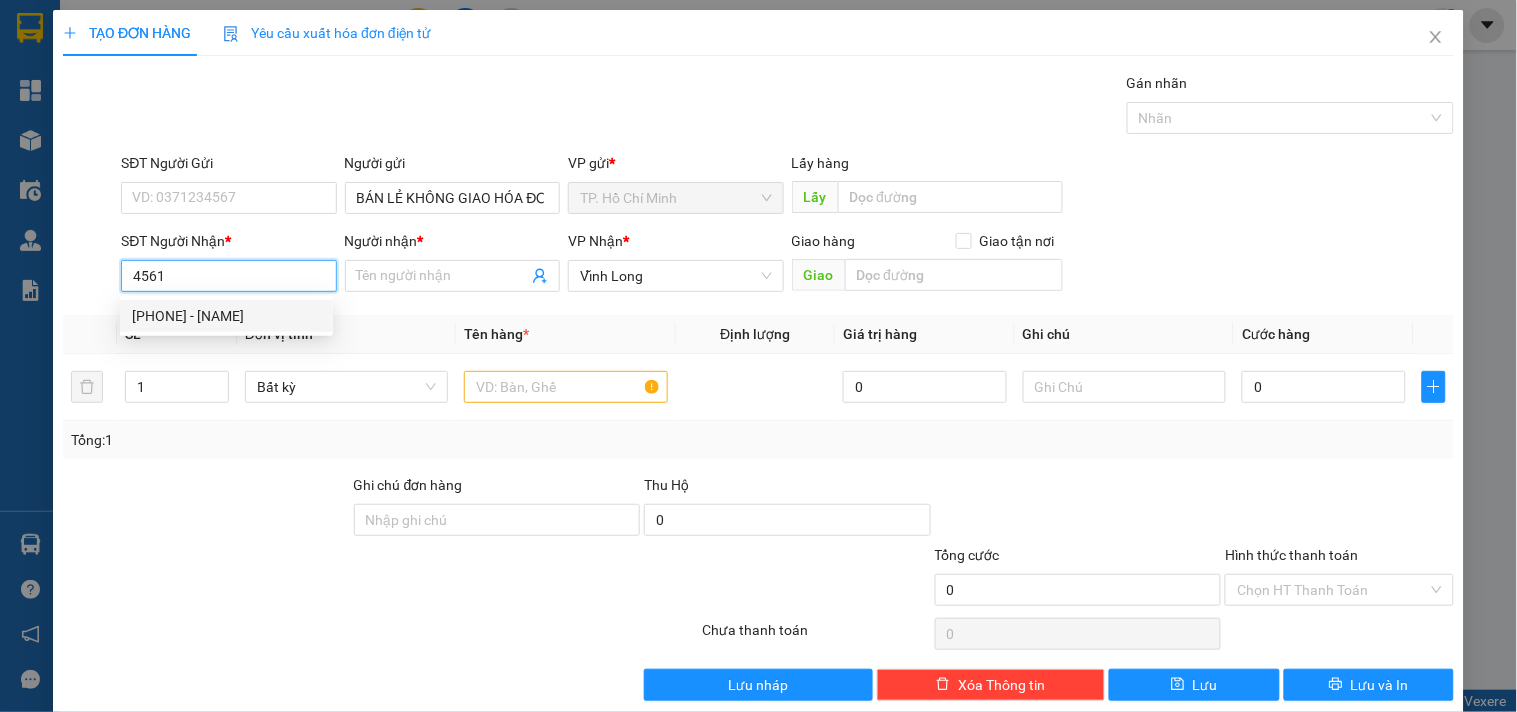 click on "[PHONE] - [NAME]" at bounding box center [226, 316] 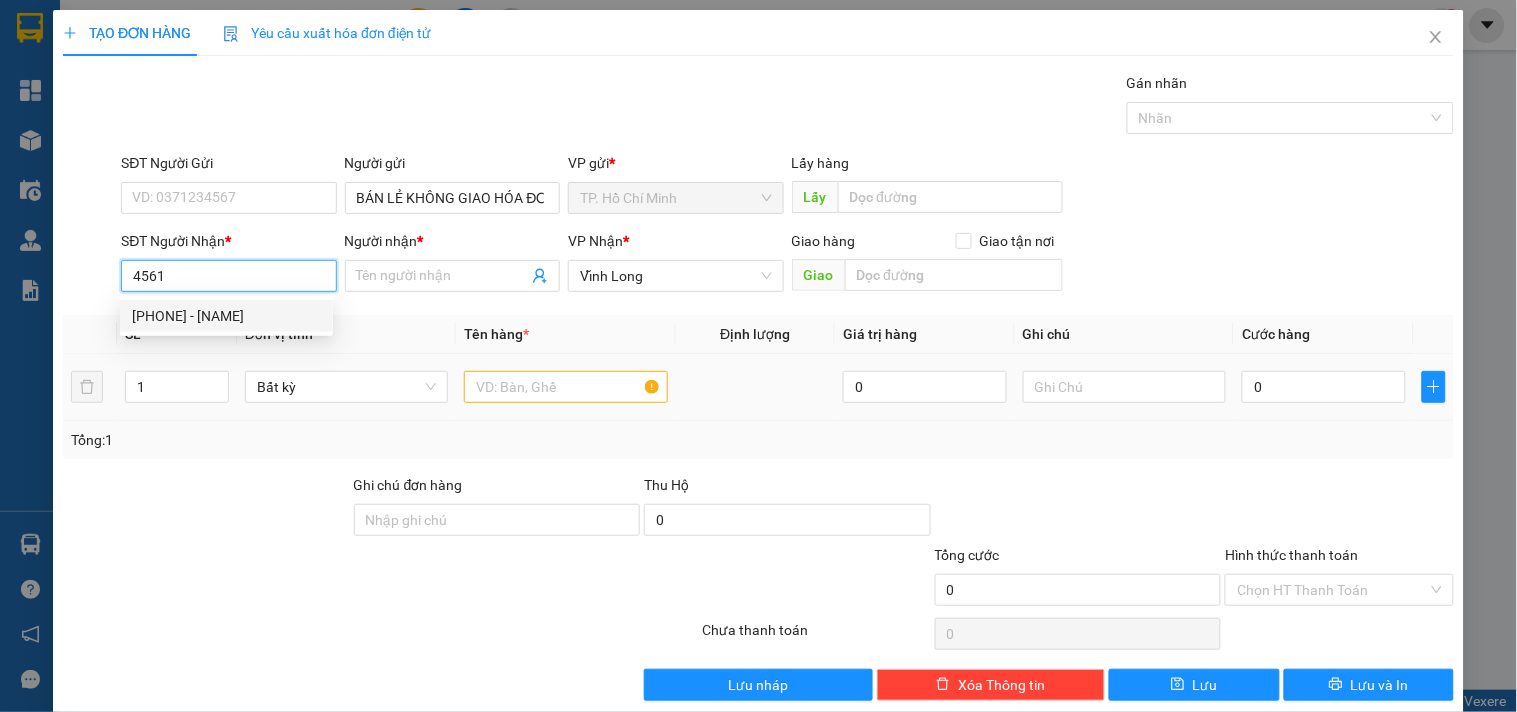 type on "0932884561" 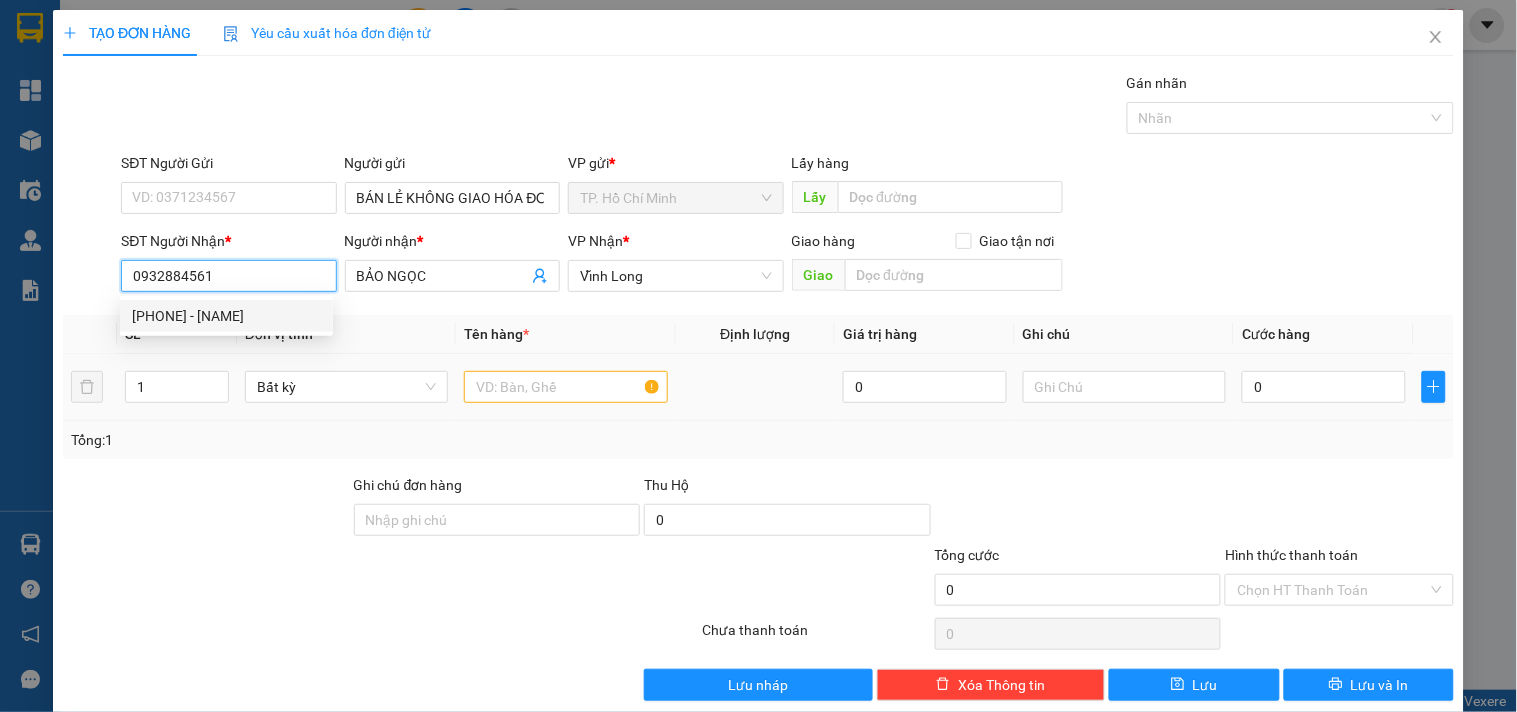 type on "0932884561" 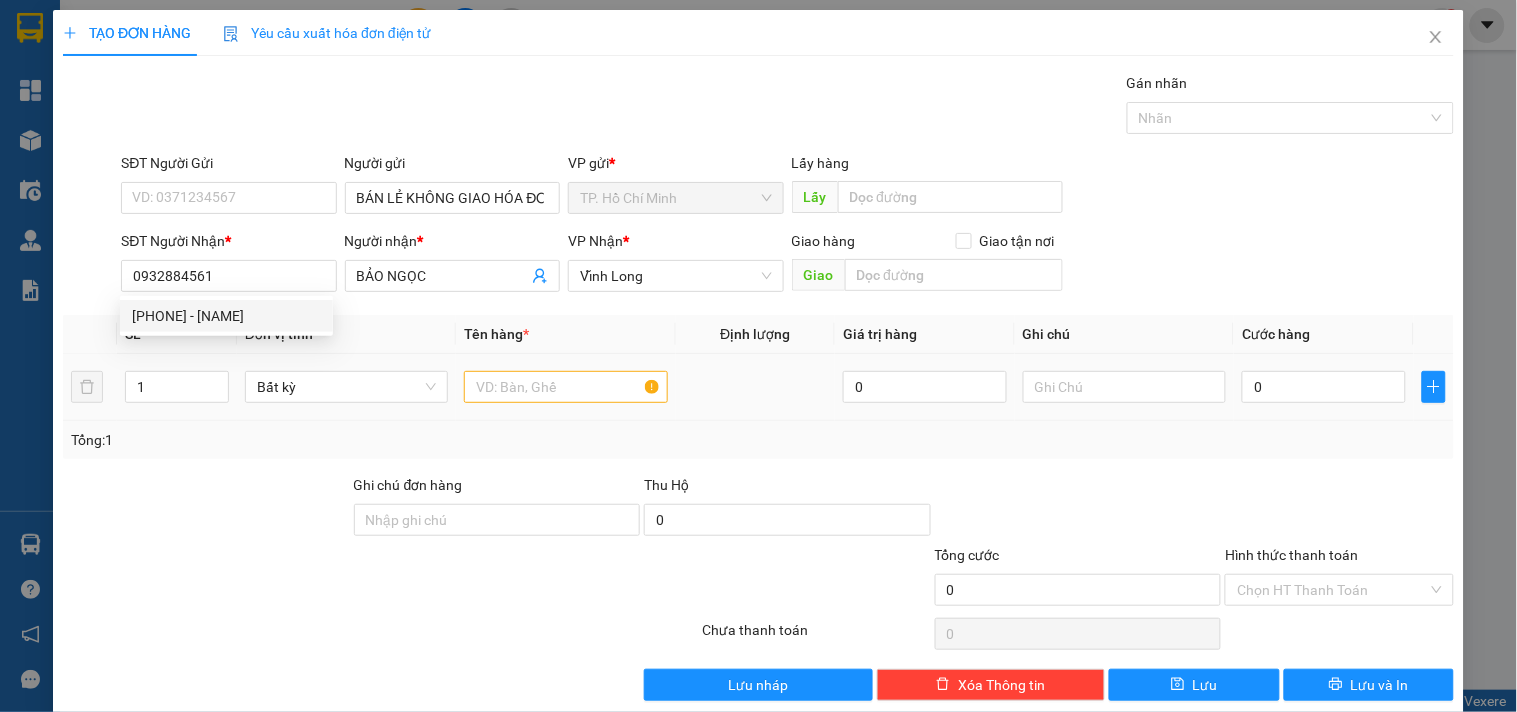 click at bounding box center [565, 387] 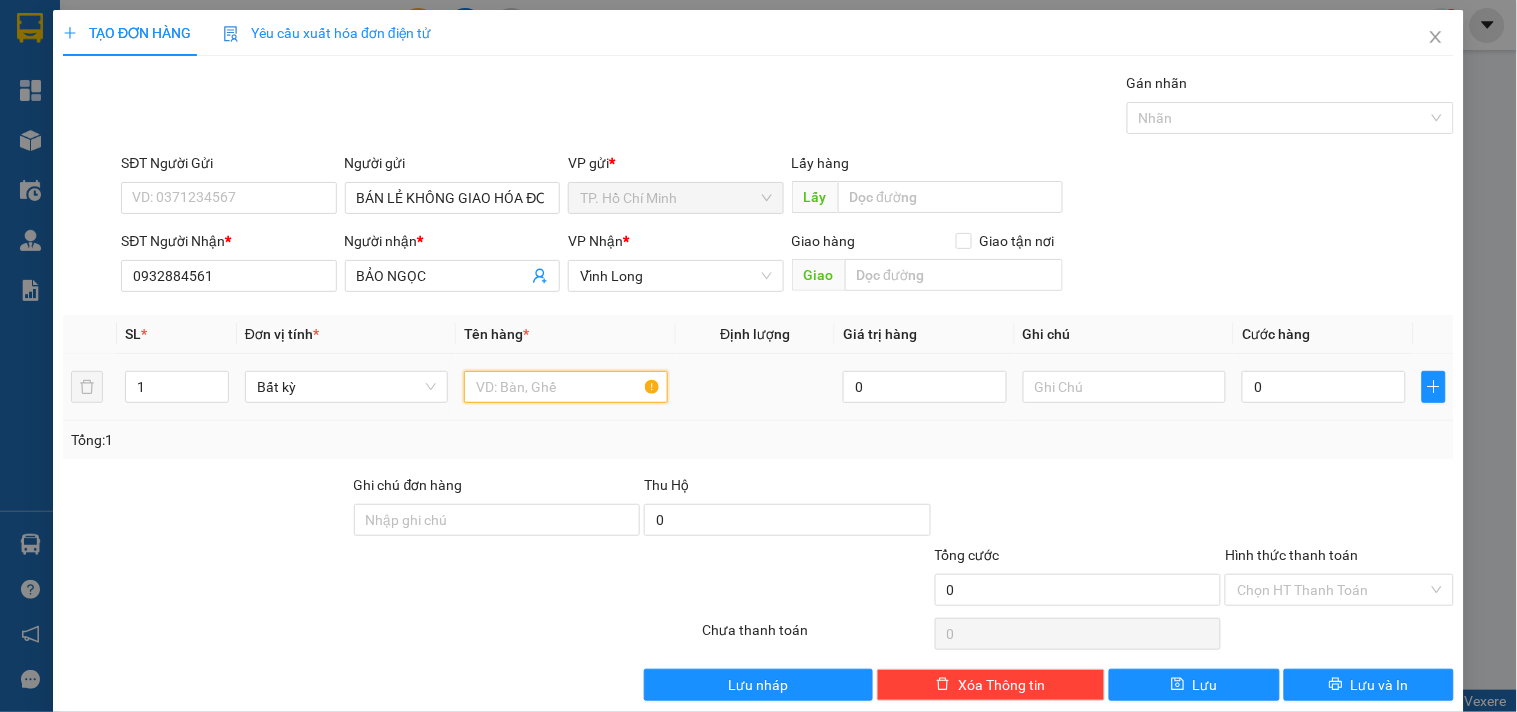 click at bounding box center (565, 387) 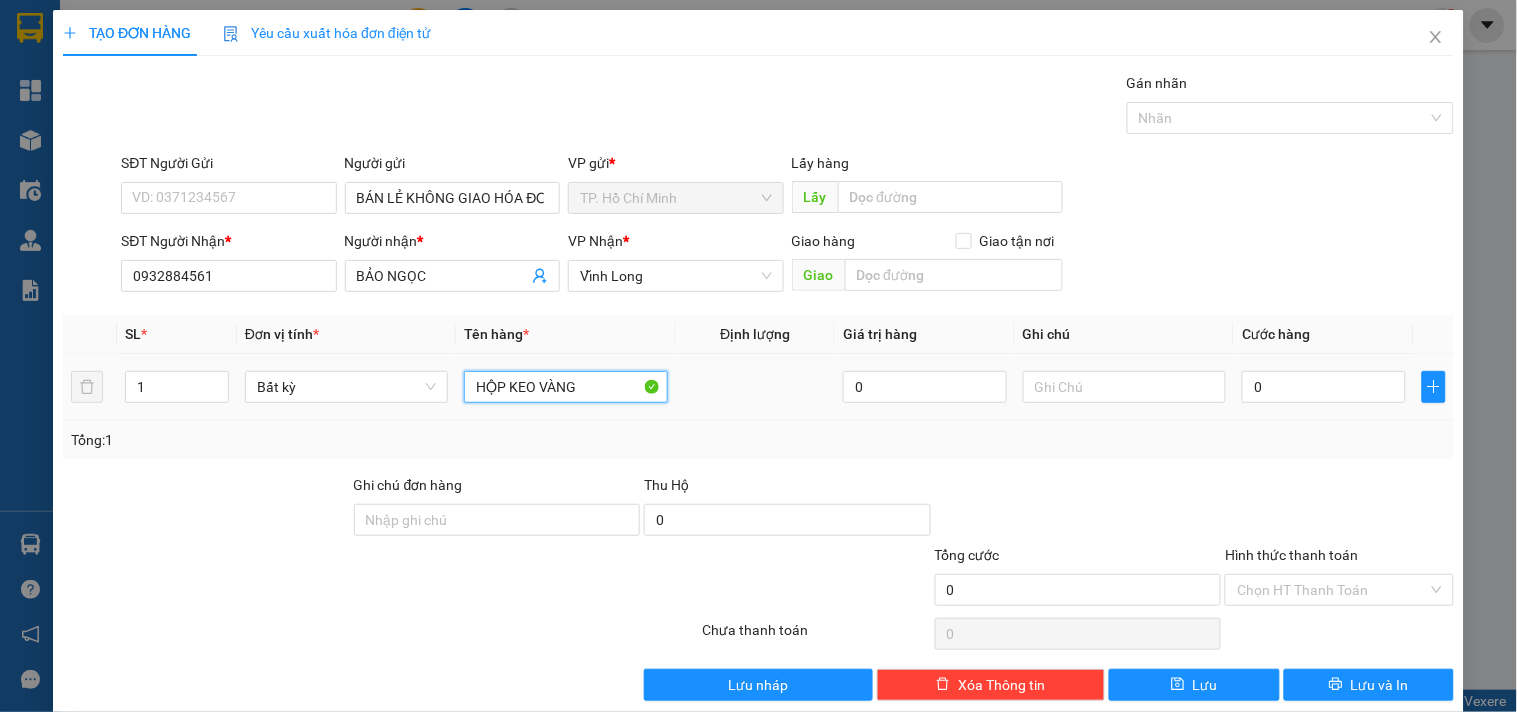 type on "HỘP KEO VÀNG" 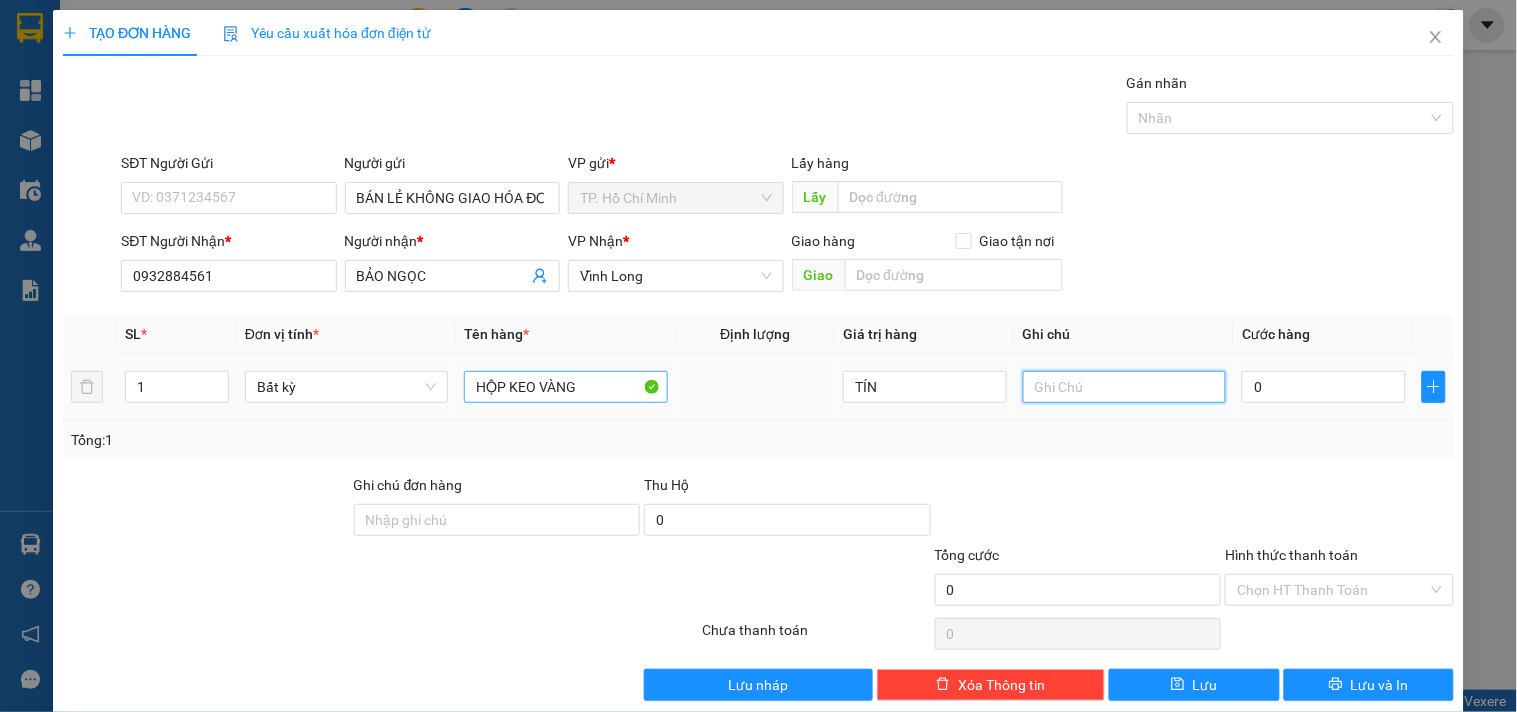 type on "0" 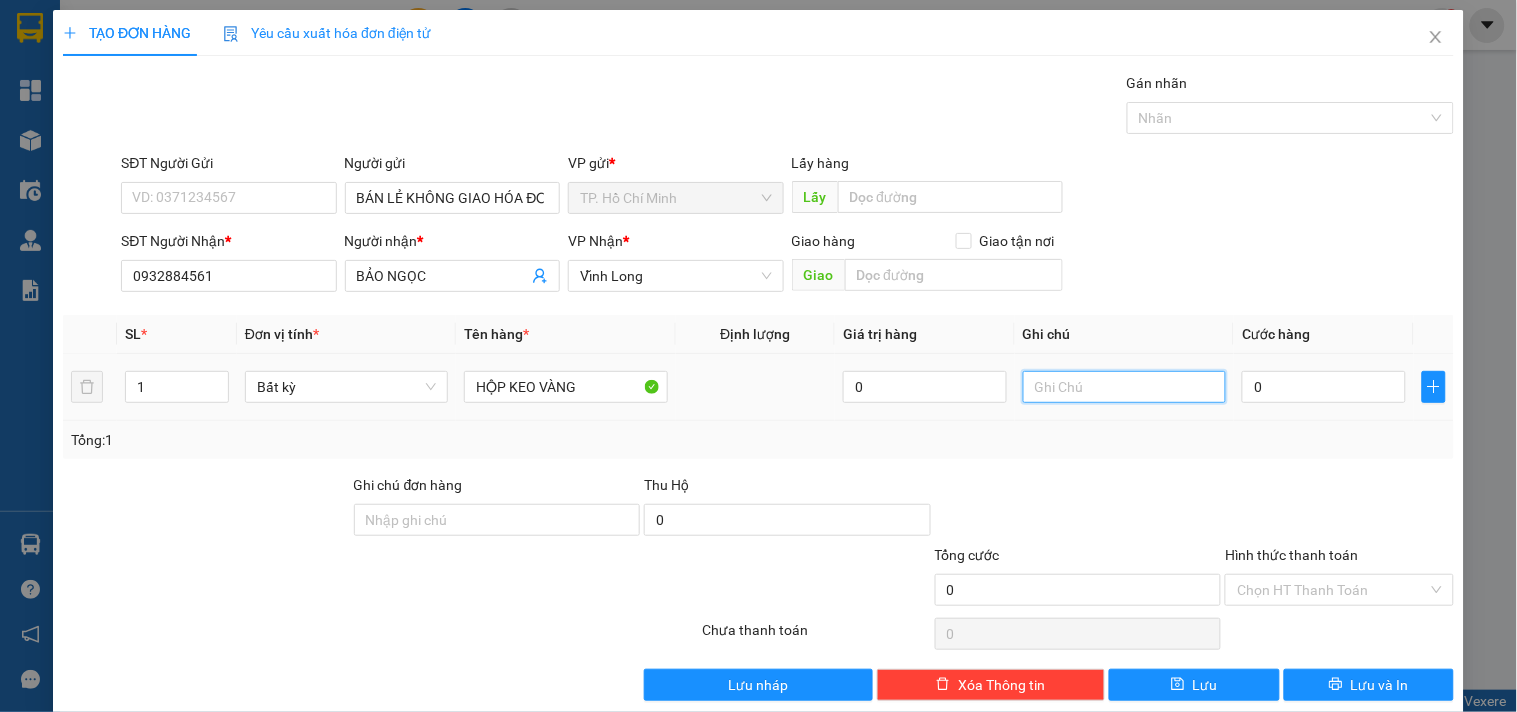click at bounding box center (1124, 387) 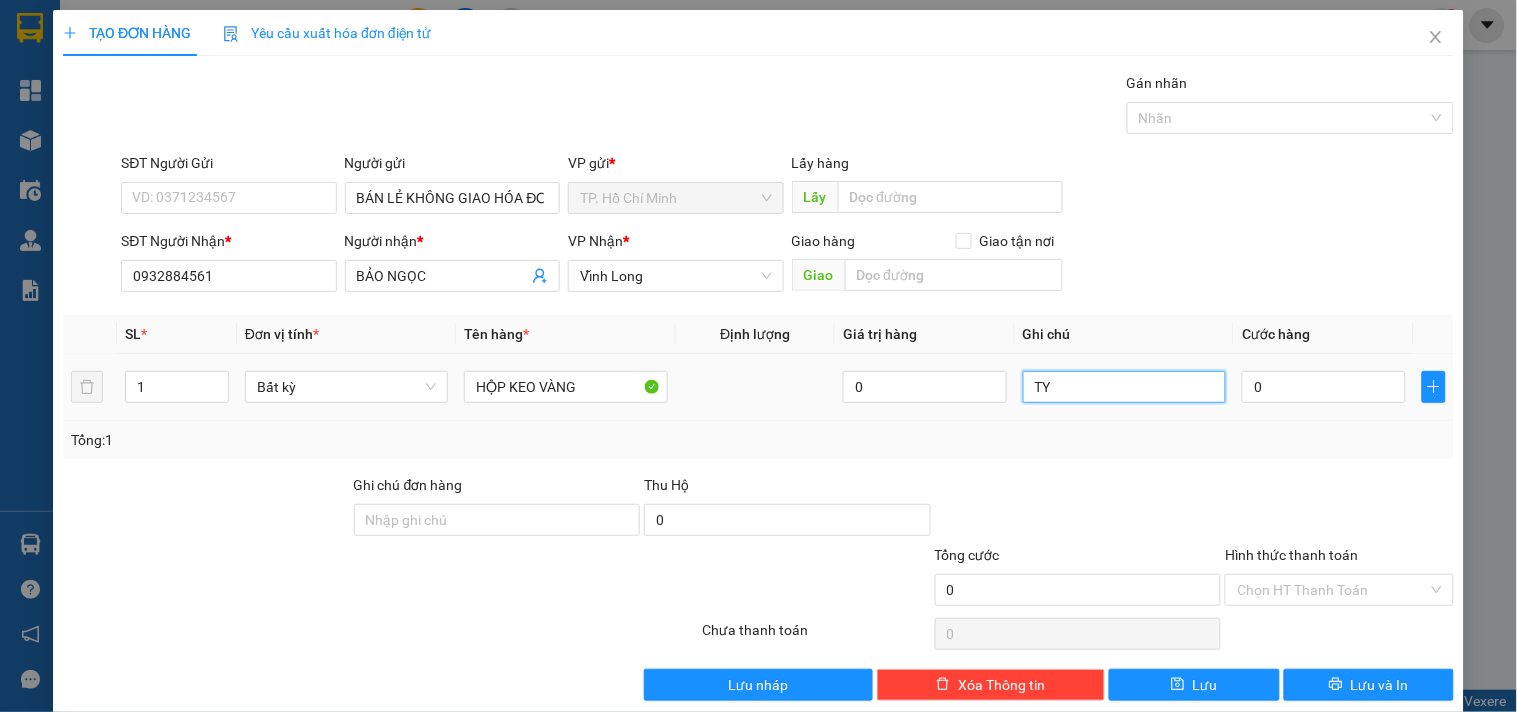 type on "T" 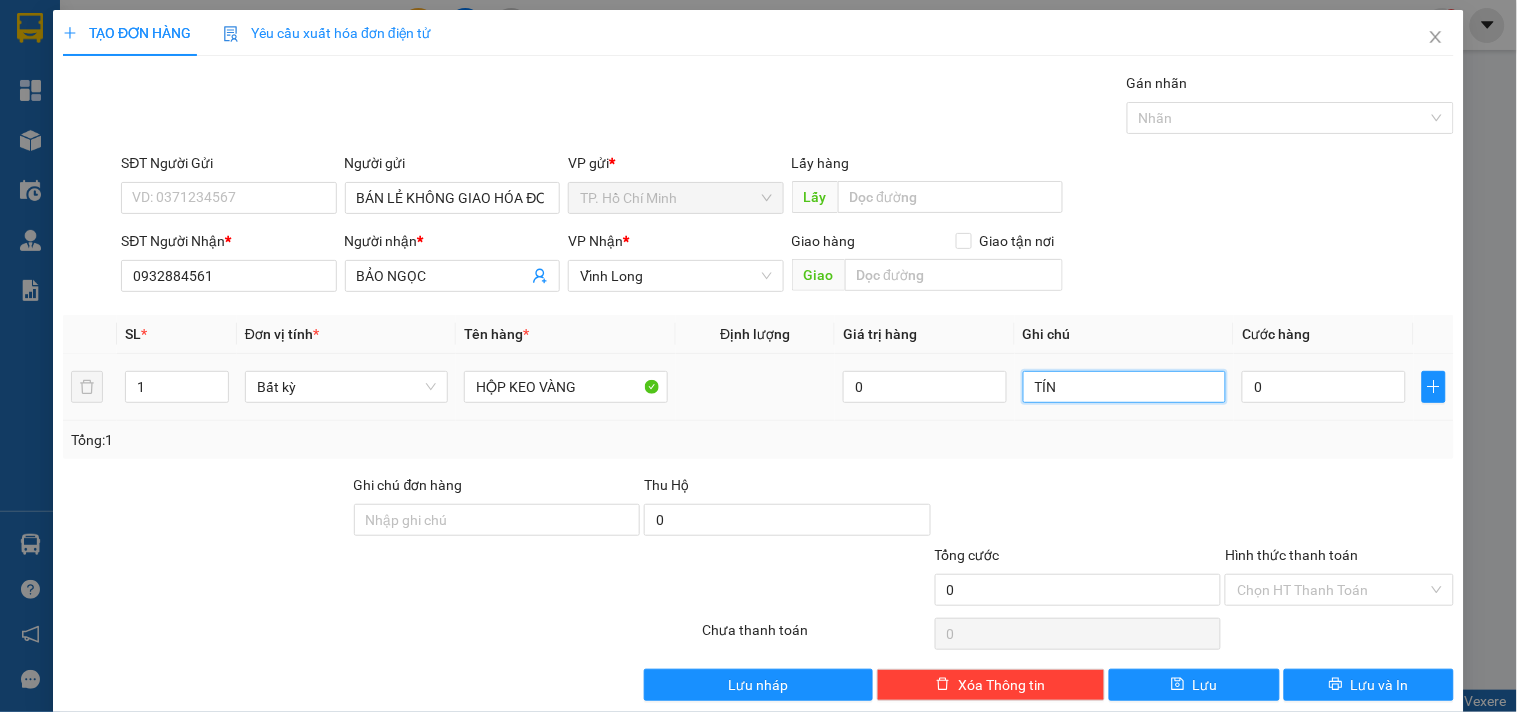 type on "TÍN" 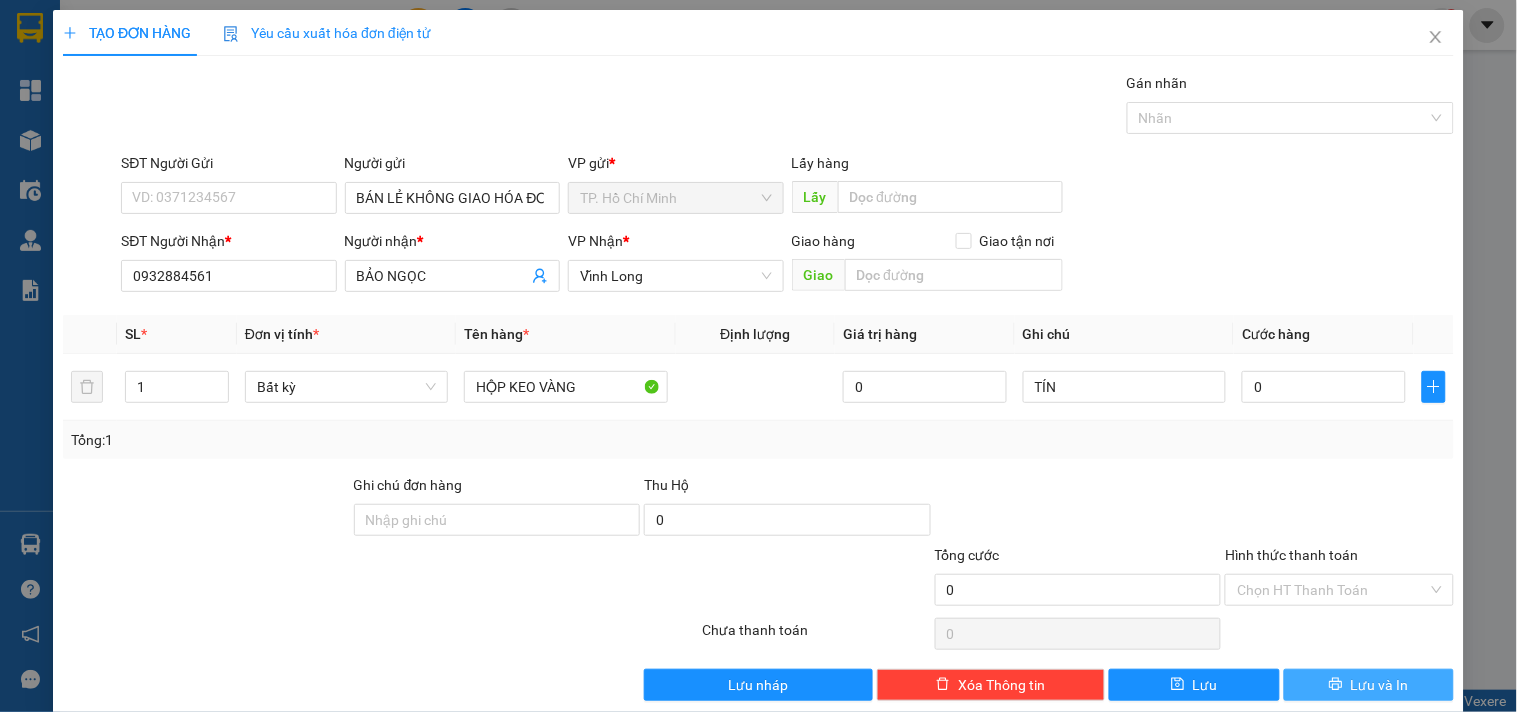 click on "Lưu và In" at bounding box center [1380, 685] 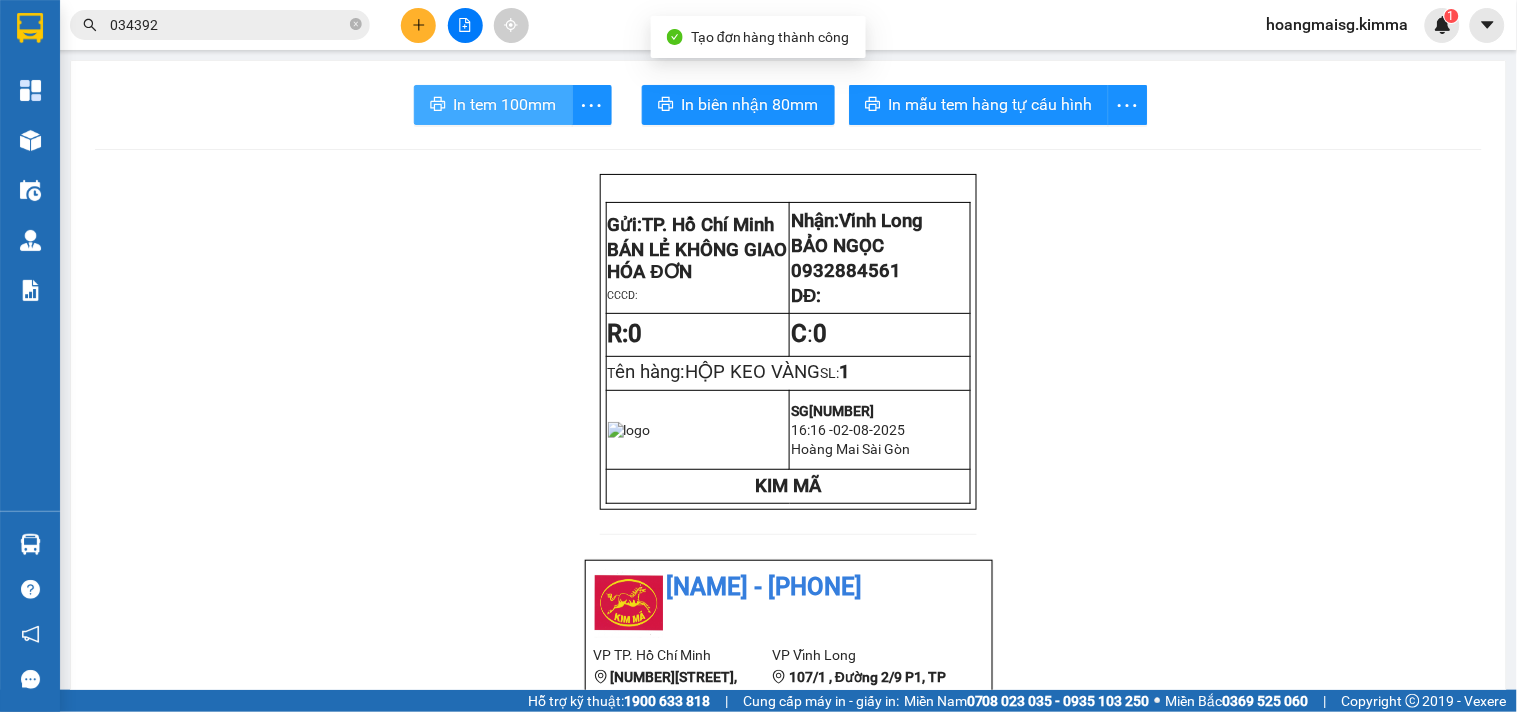 click on "In tem 100mm" at bounding box center (505, 104) 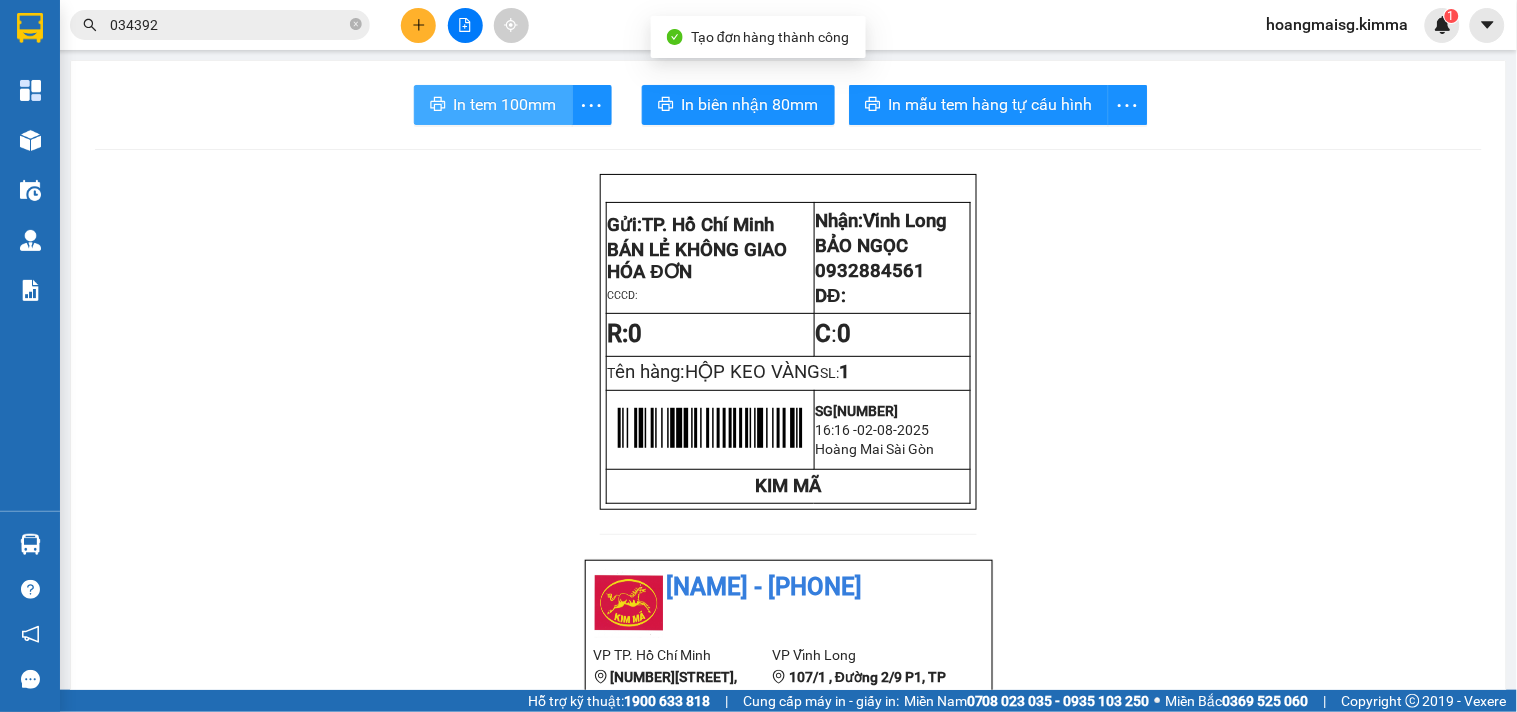 scroll, scrollTop: 0, scrollLeft: 0, axis: both 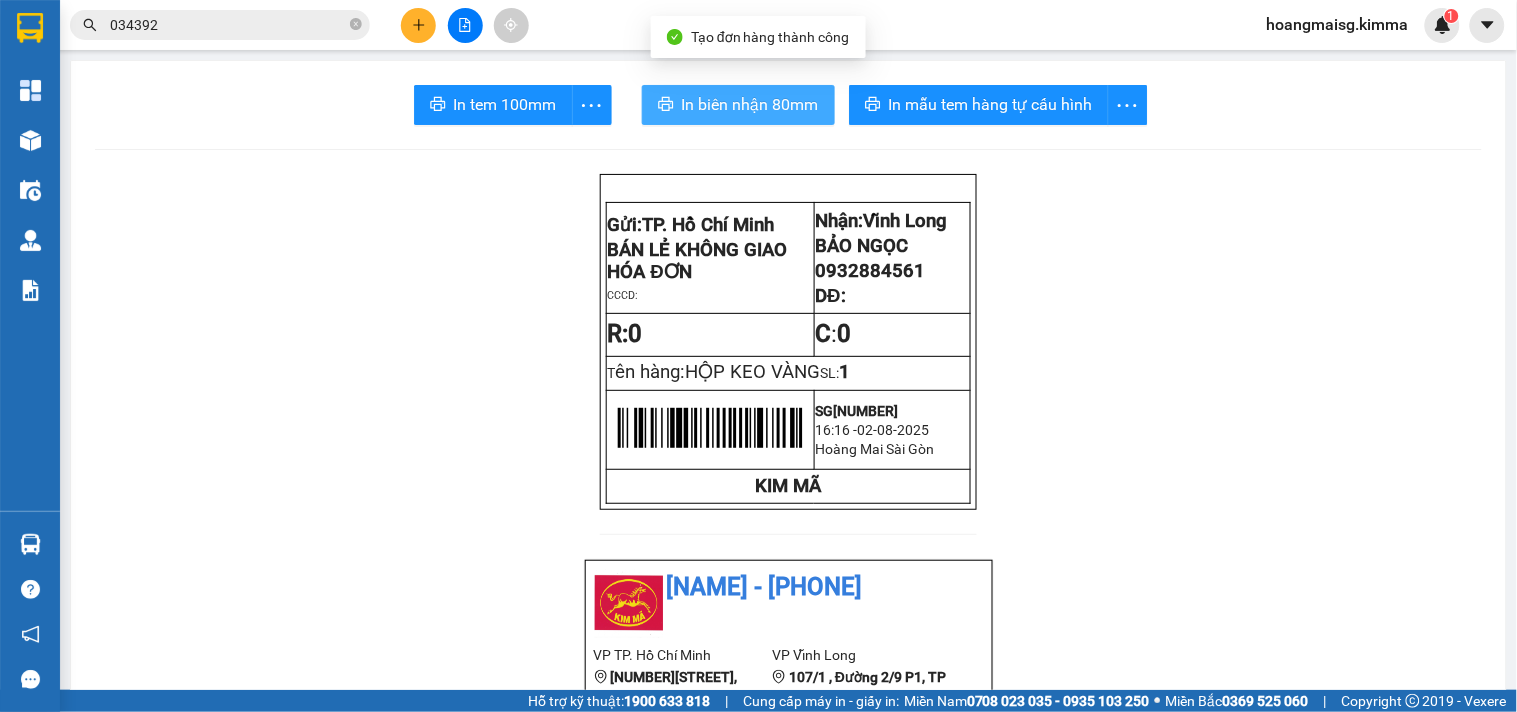 click on "In biên nhận 80mm" at bounding box center [750, 104] 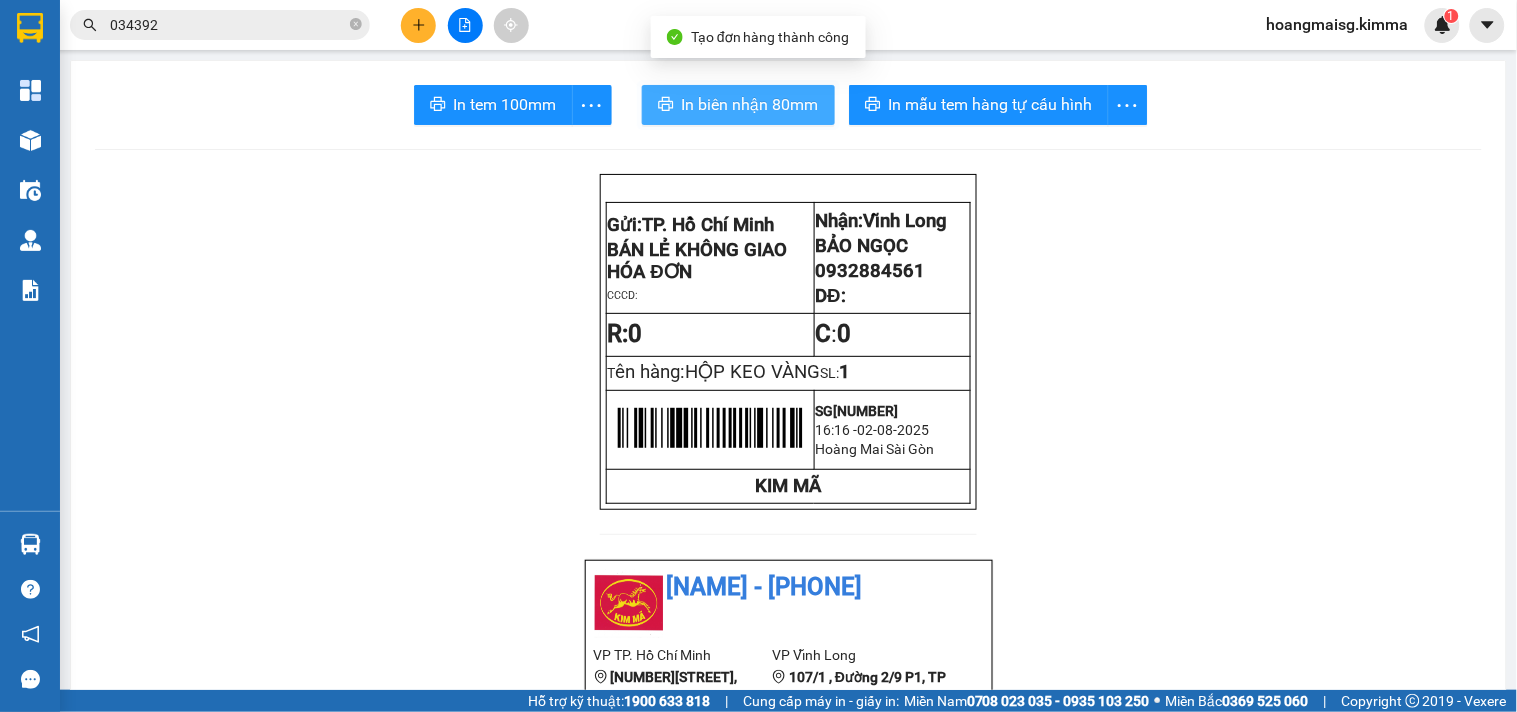 scroll, scrollTop: 0, scrollLeft: 0, axis: both 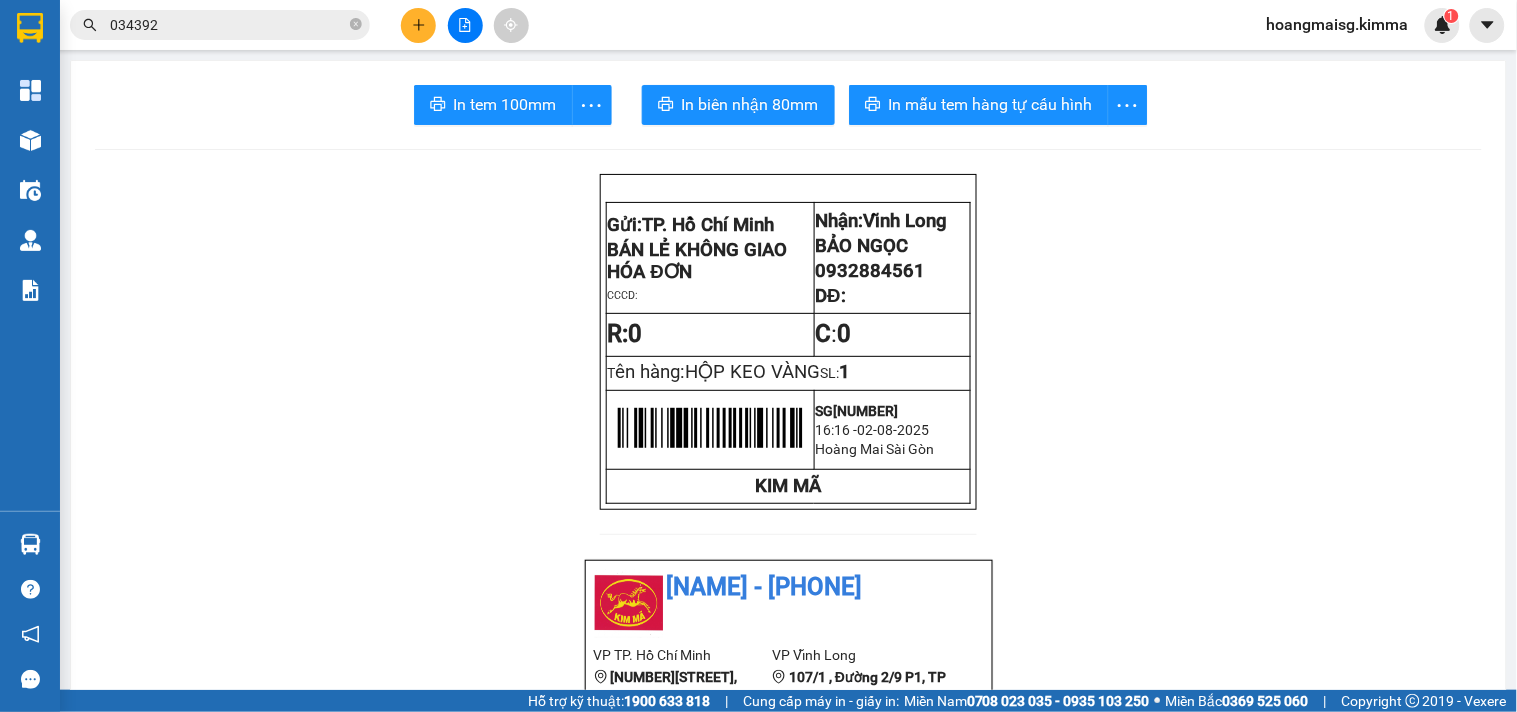 click 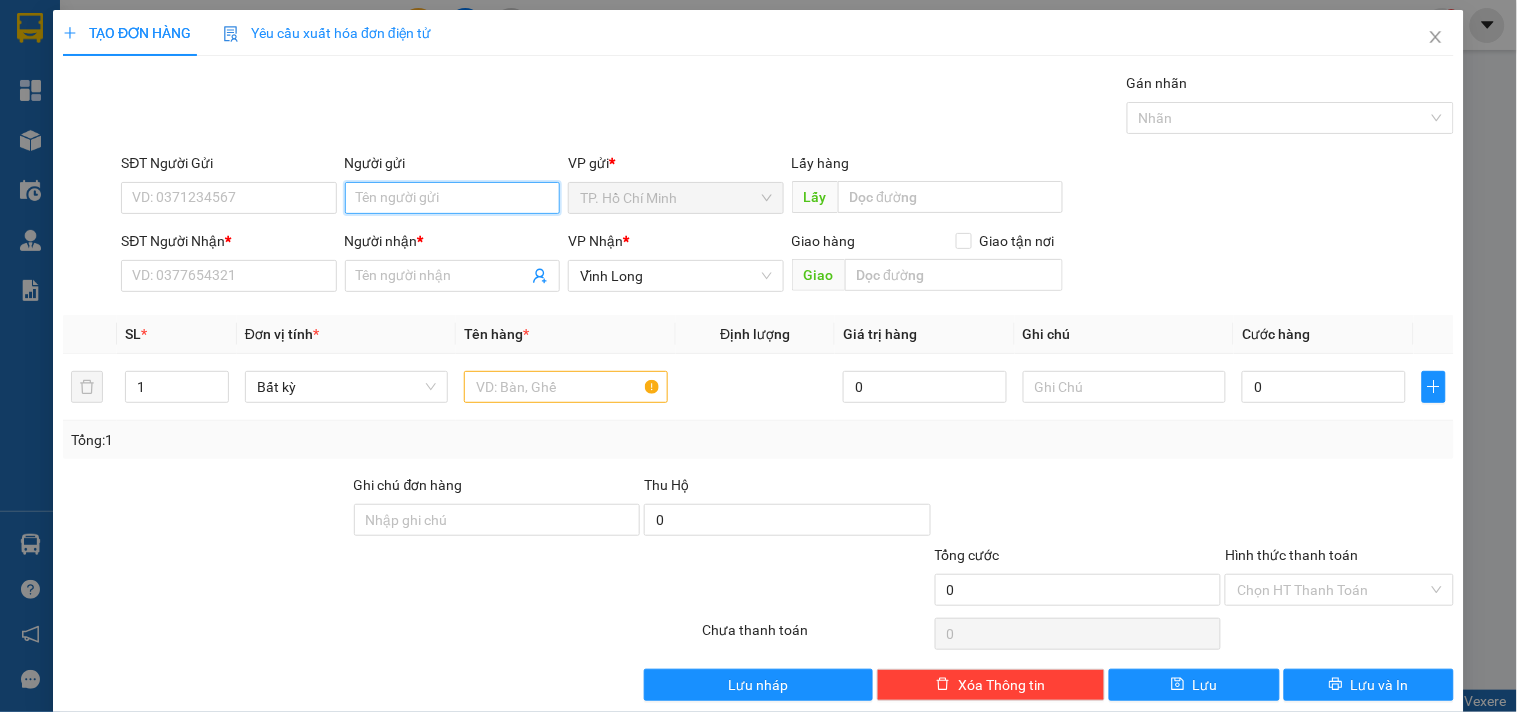 click on "Người gửi" at bounding box center [452, 198] 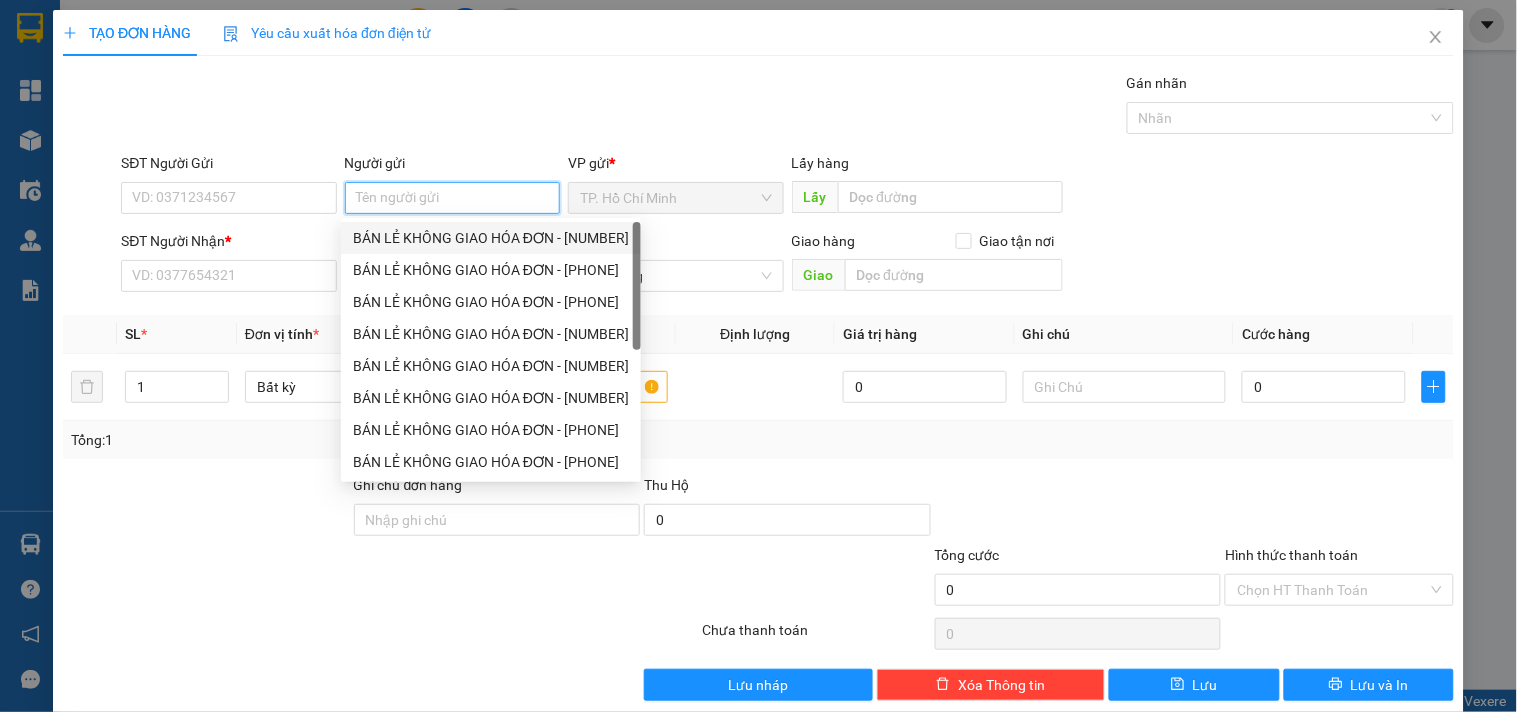 click on "BÁN LẺ KHÔNG GIAO HÓA ĐƠN - [NUMBER]" at bounding box center [491, 238] 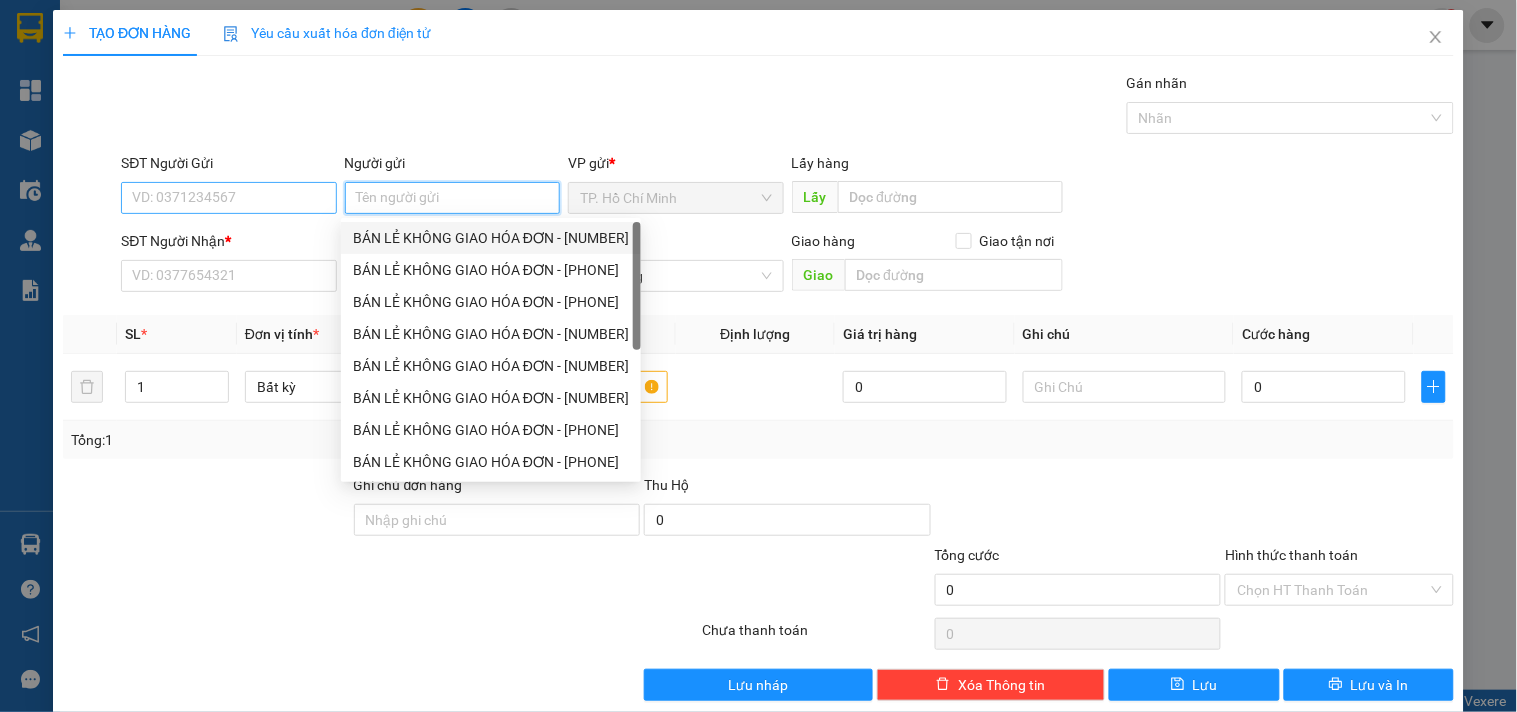 type on "[NUMBER]" 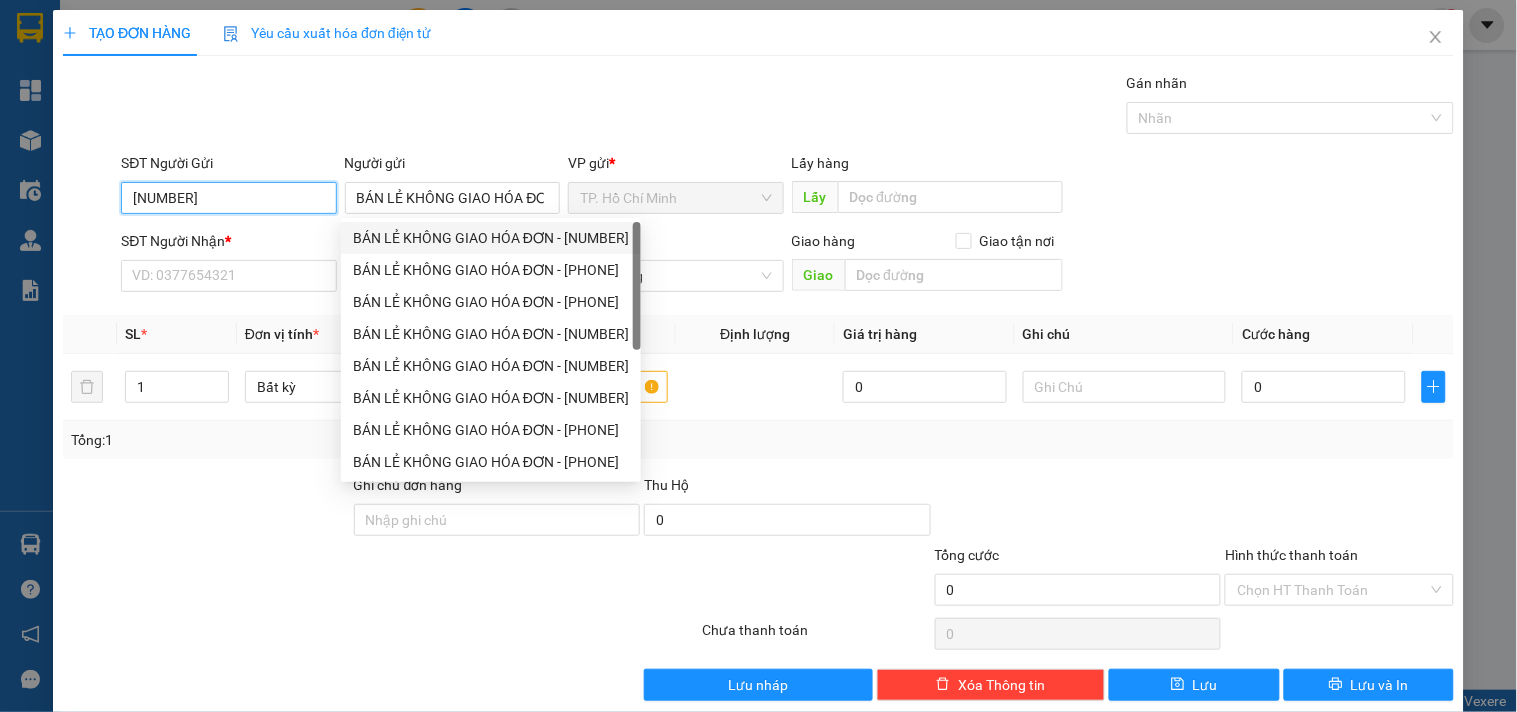 click on "[NUMBER]" at bounding box center [228, 198] 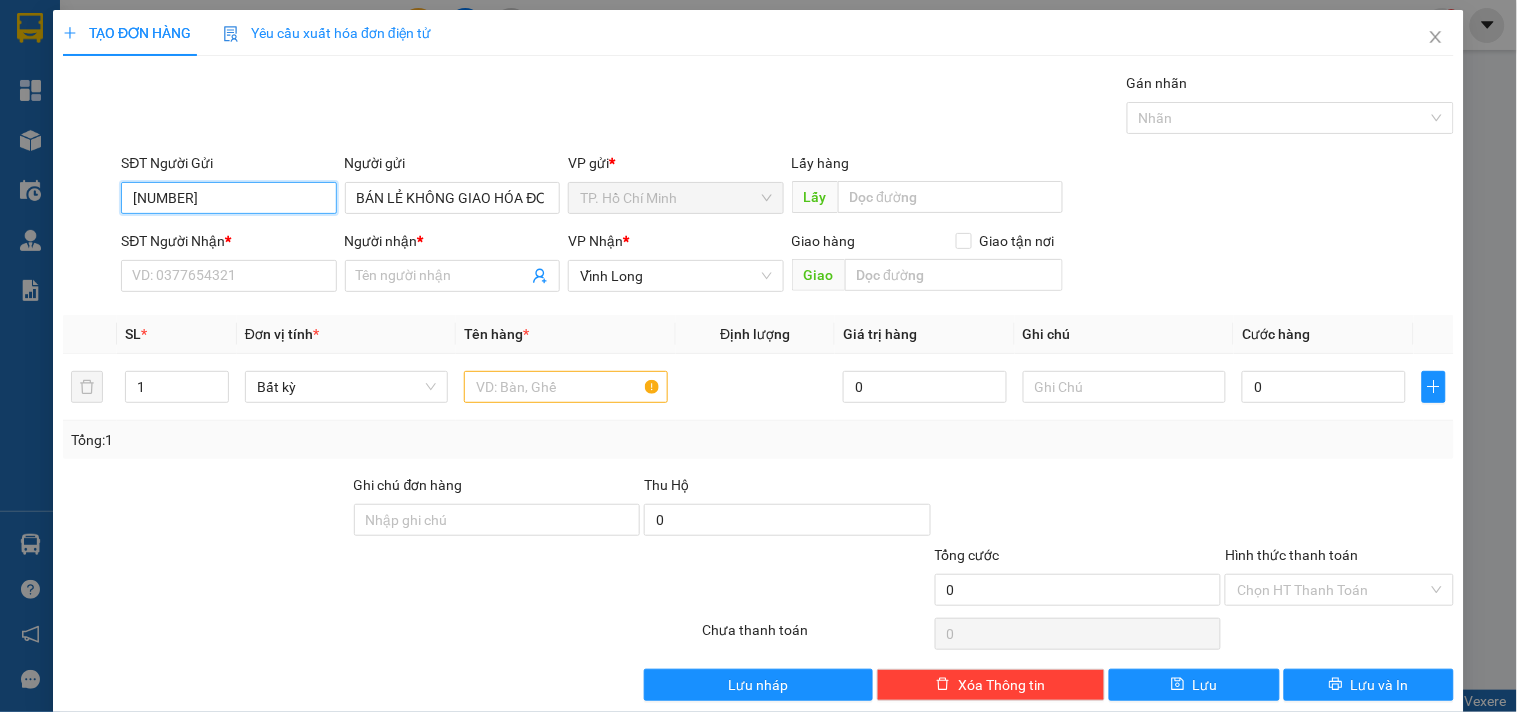 click on "[NUMBER]" at bounding box center (228, 198) 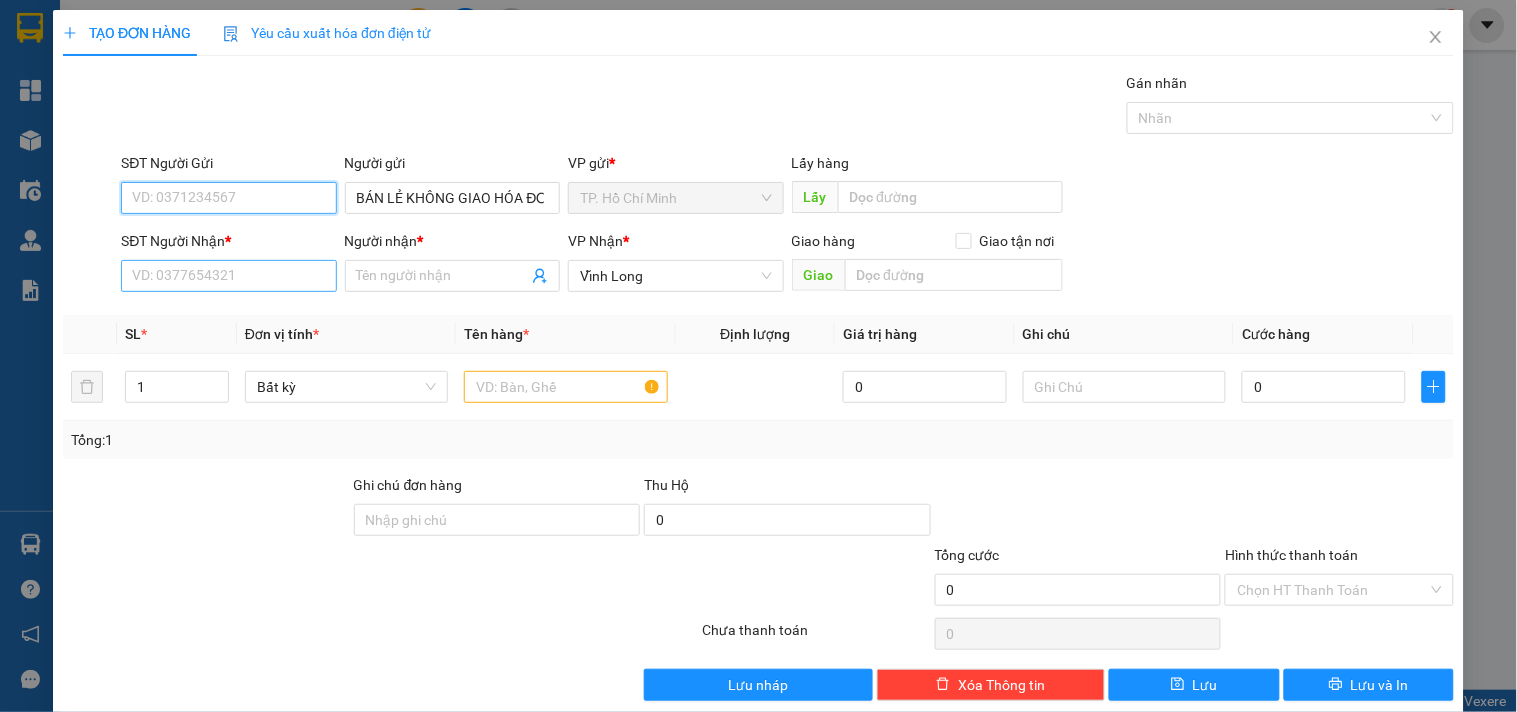 type 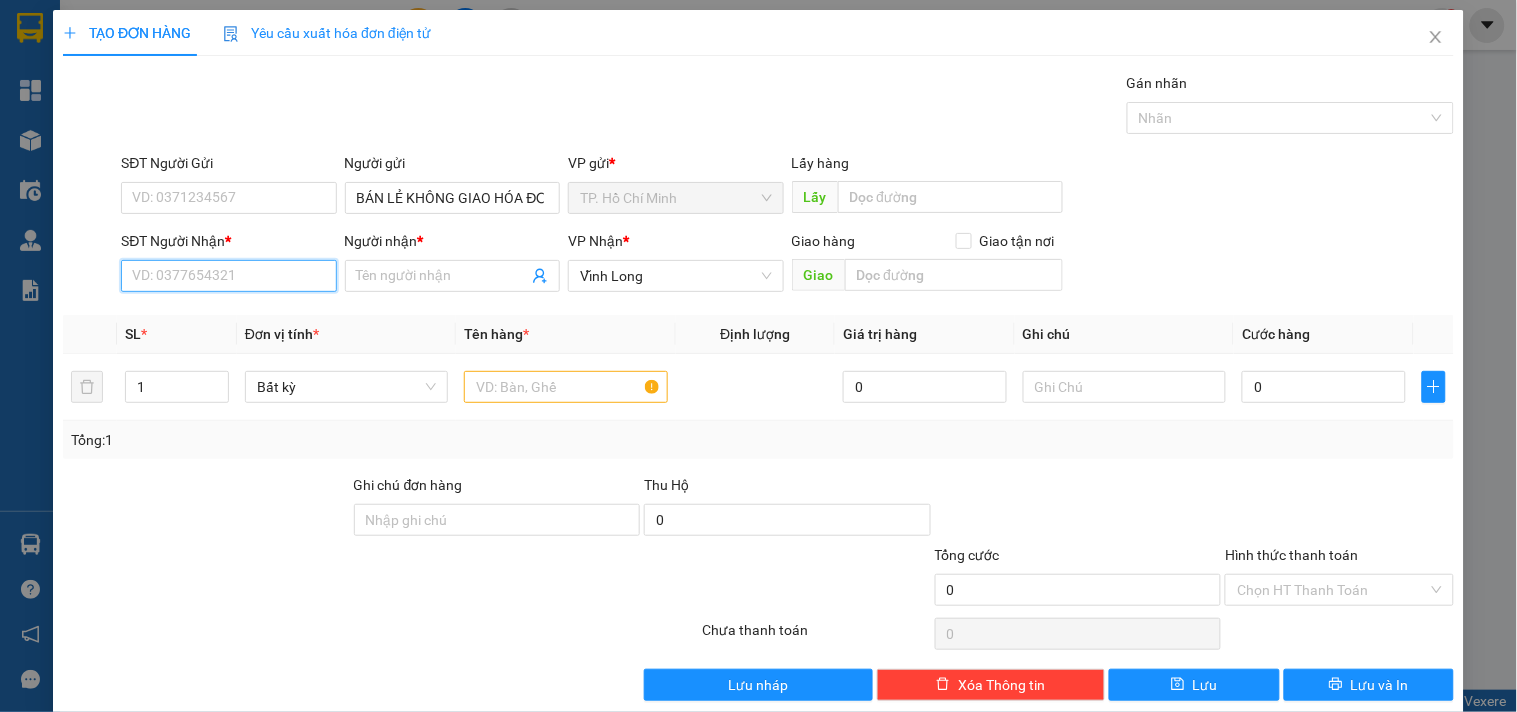 click on "SĐT Người Nhận  *" at bounding box center (228, 276) 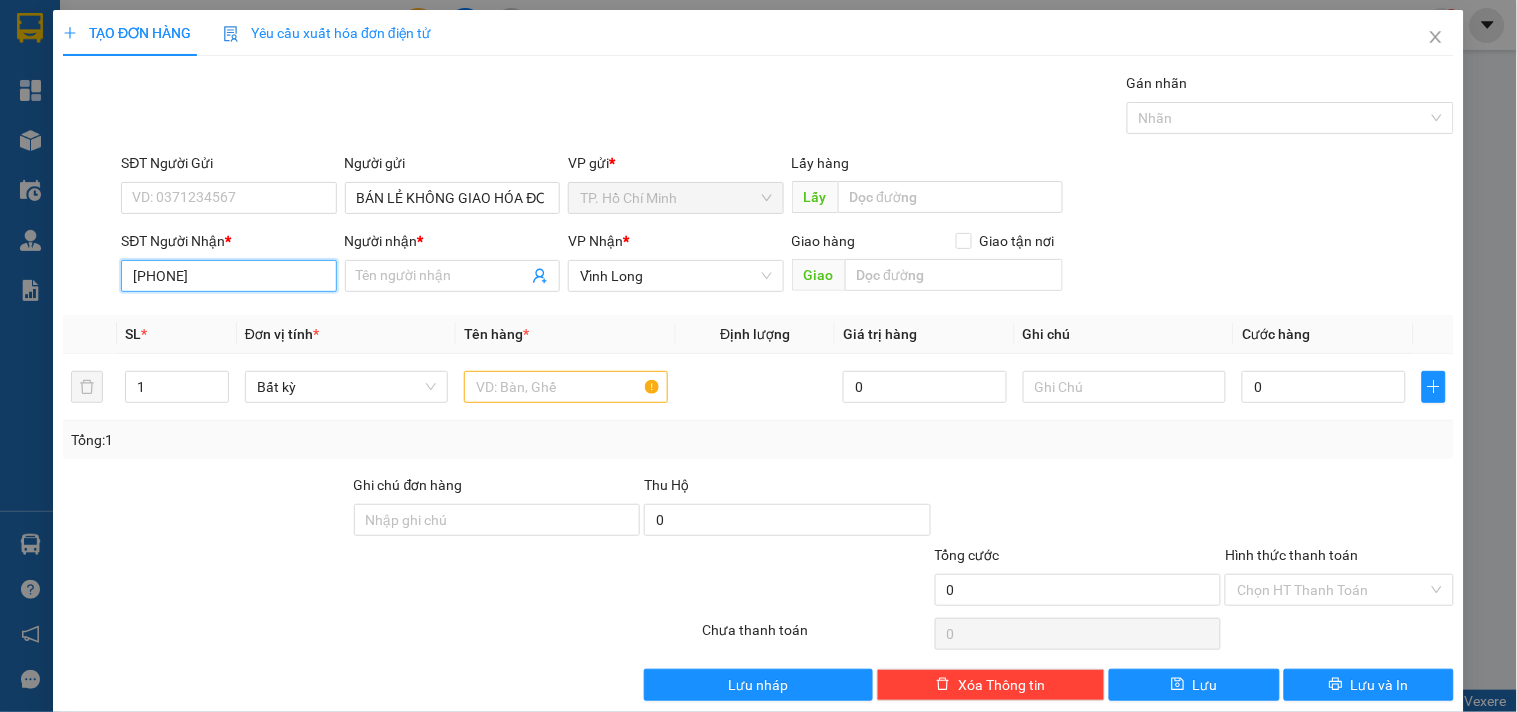 type on "[NUMBER]" 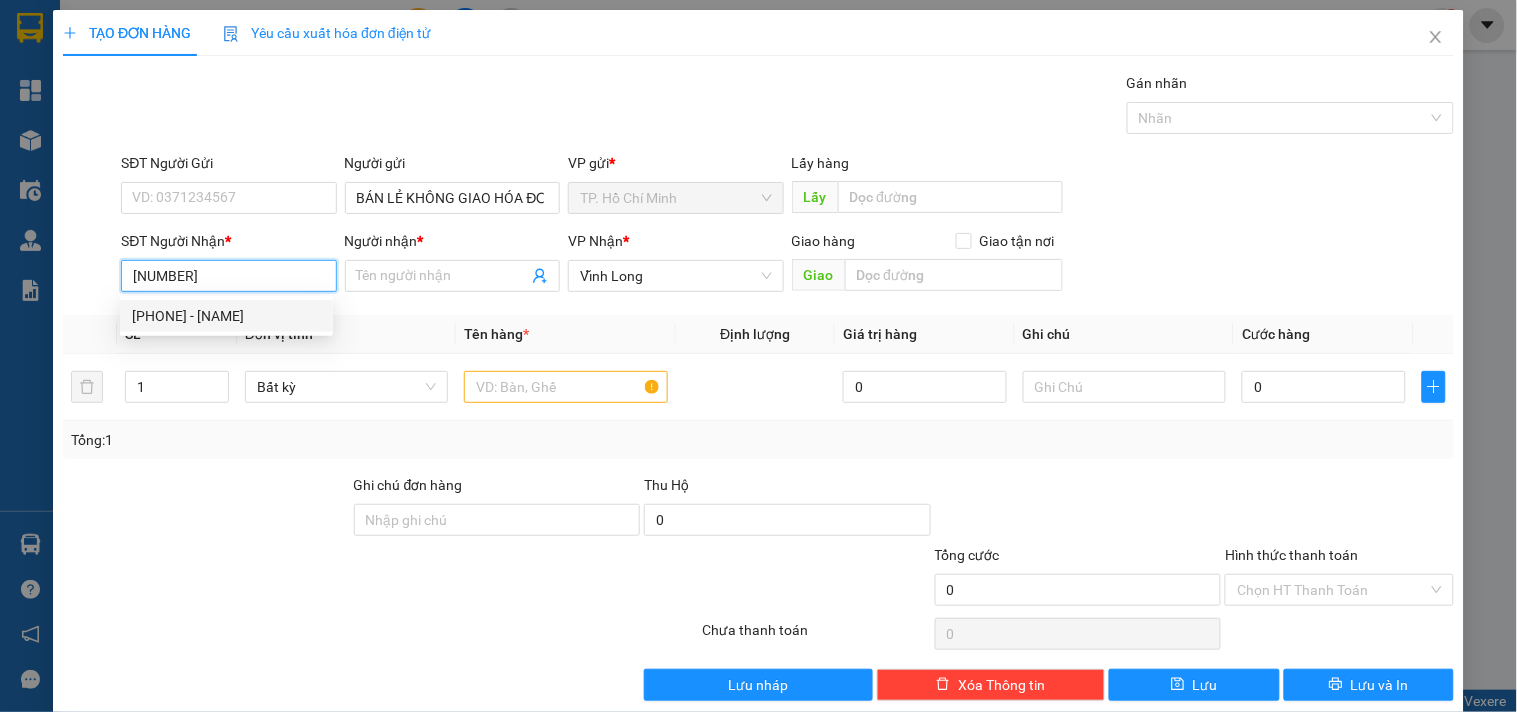 click on "[PHONE] - [NAME]" at bounding box center [226, 316] 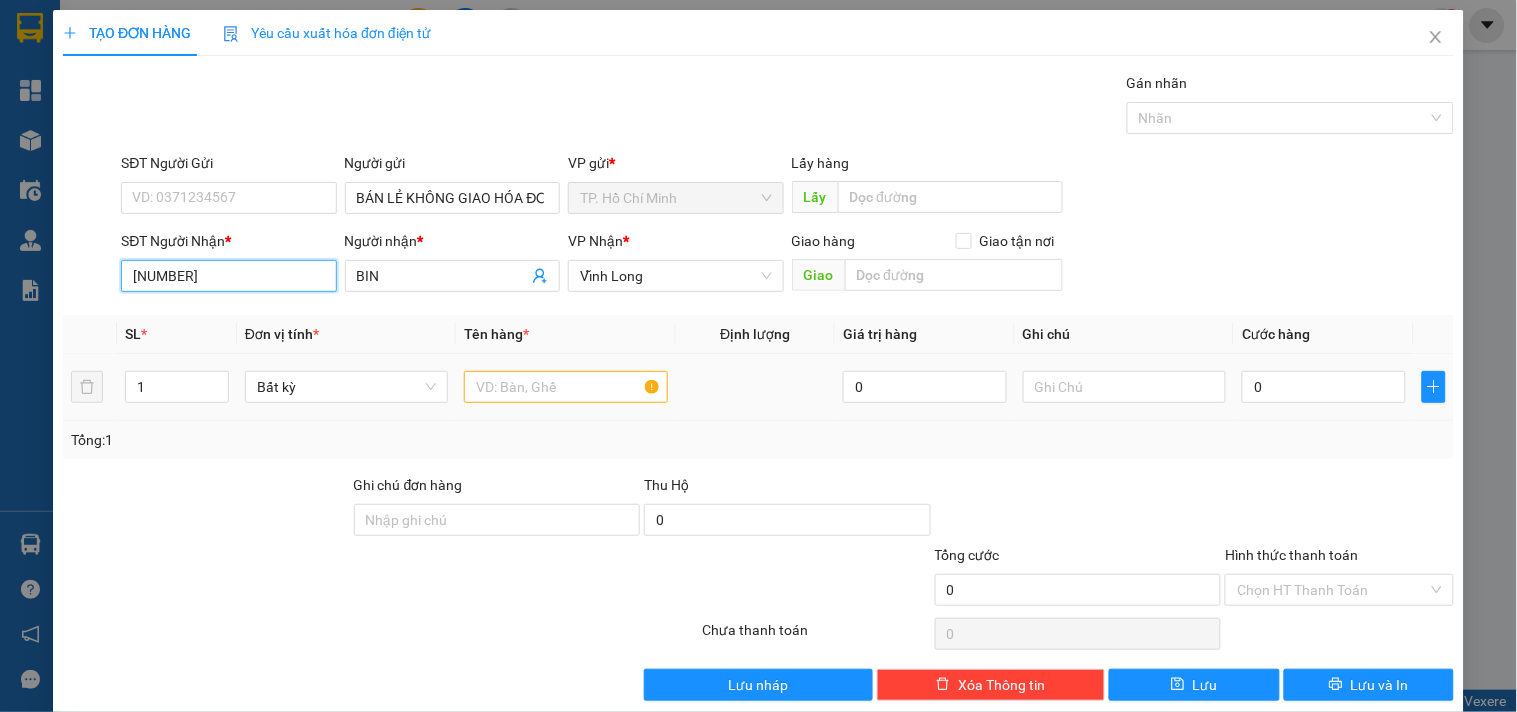 type on "[NUMBER]" 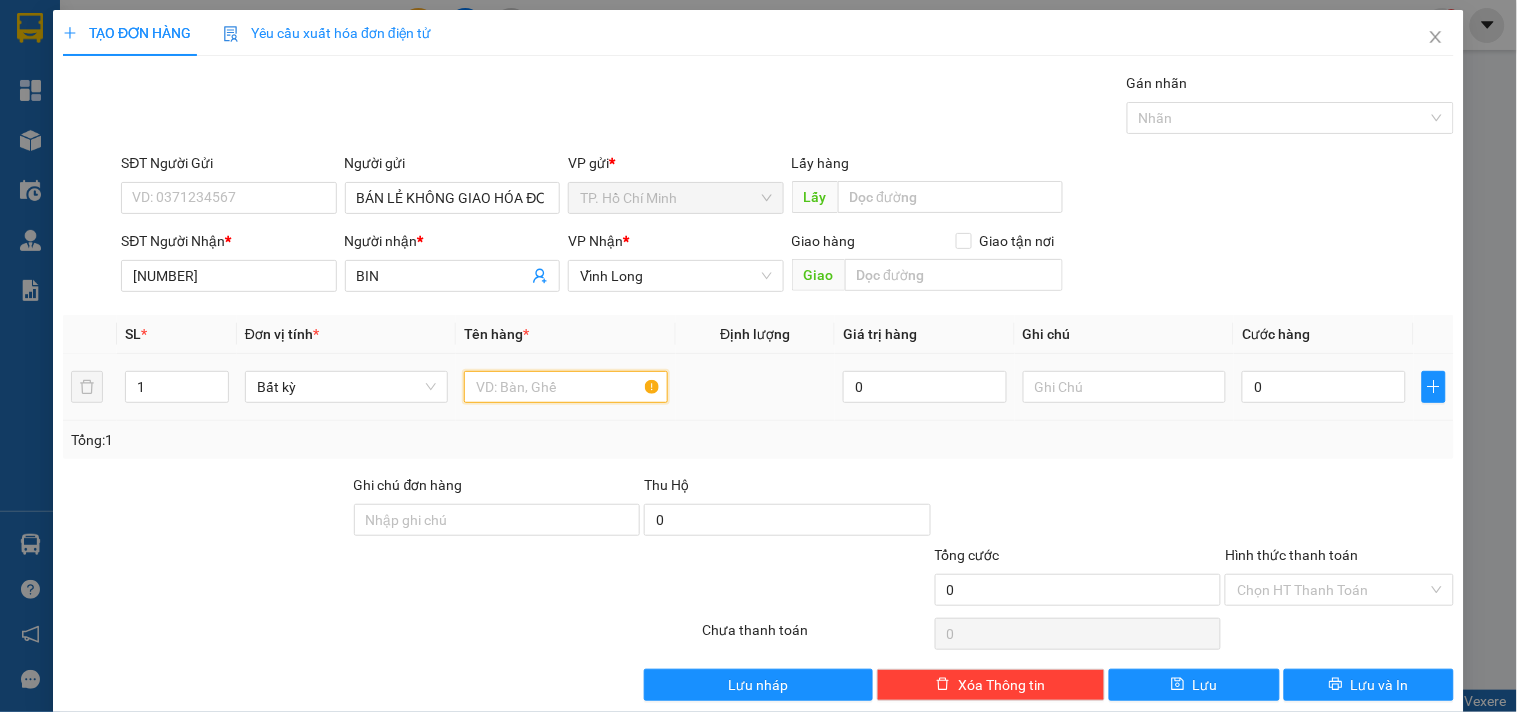 click at bounding box center [565, 387] 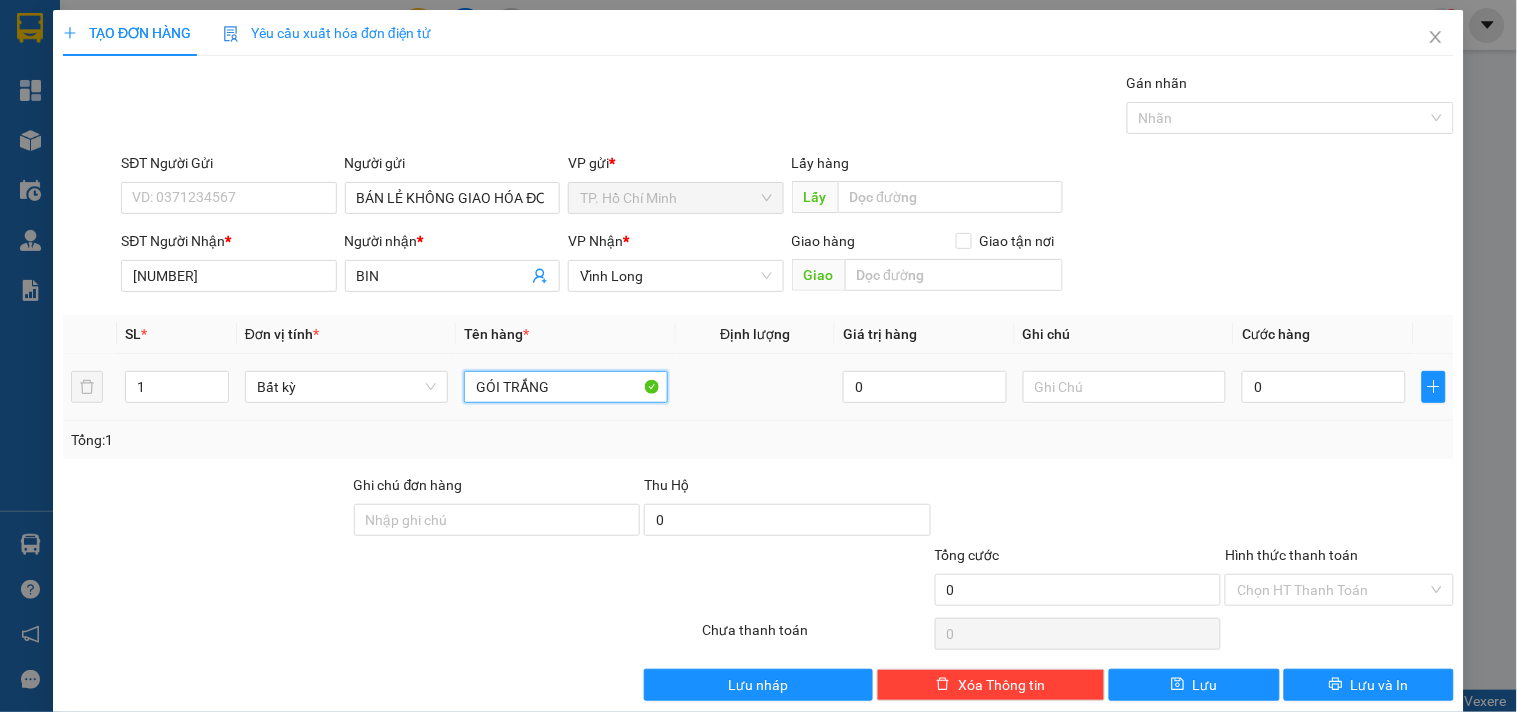 type on "GÓI TRẮNG" 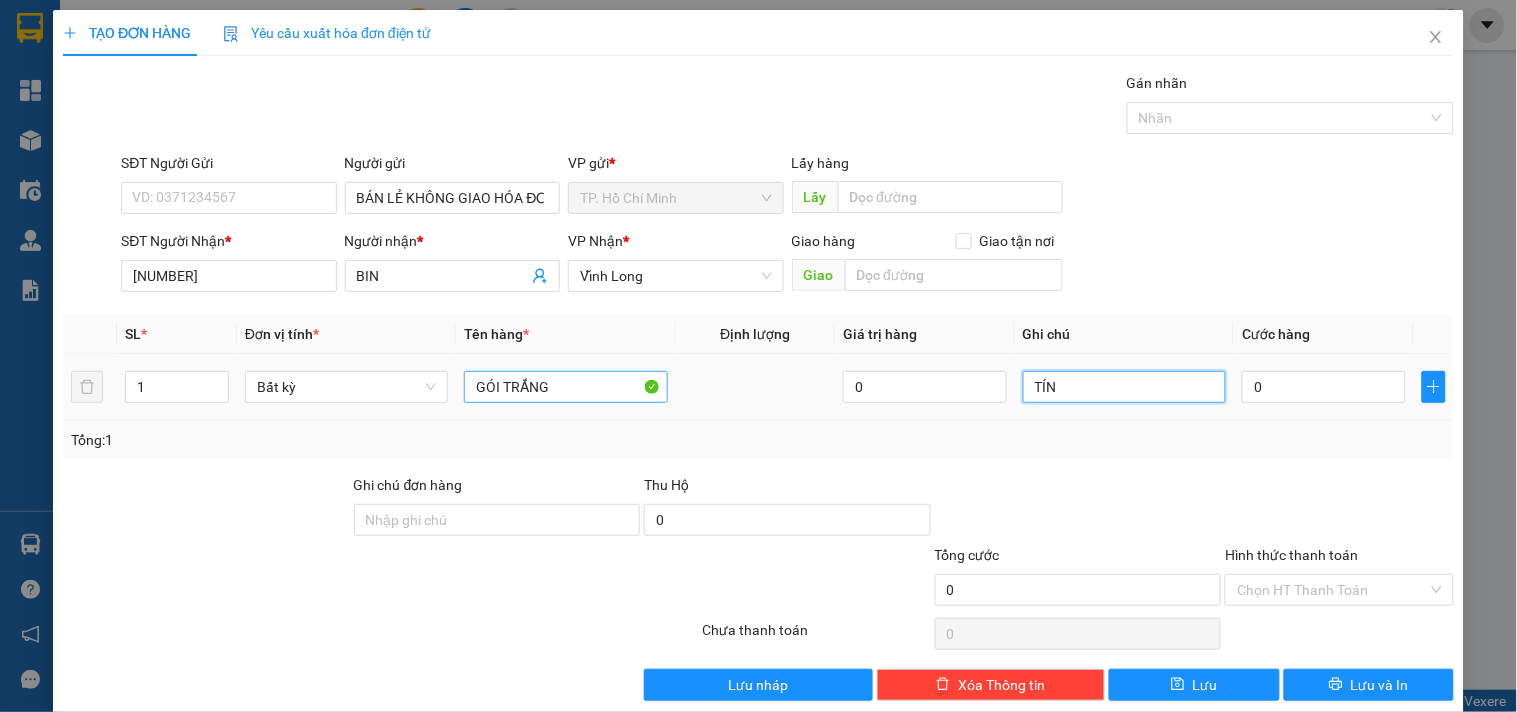 type on "TÍN" 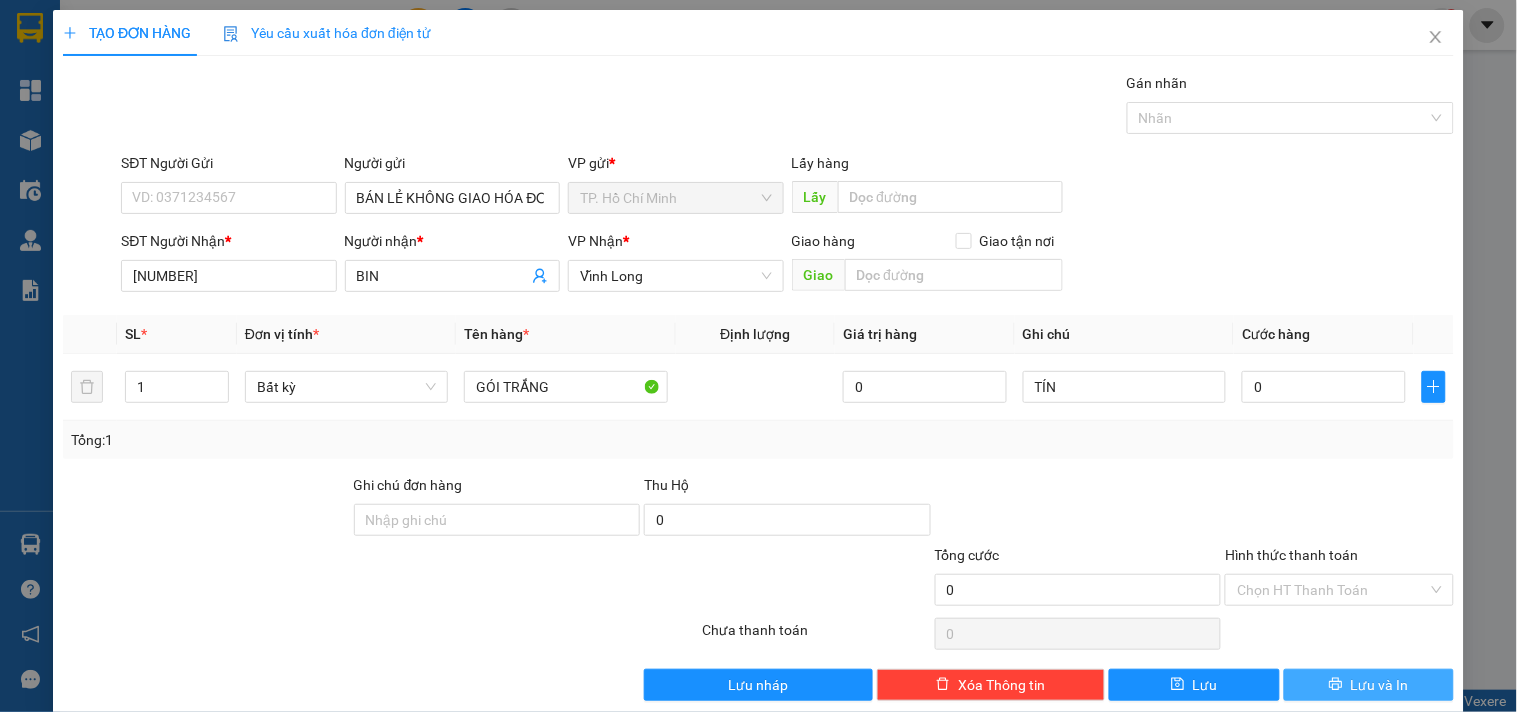click on "Lưu và In" at bounding box center [1380, 685] 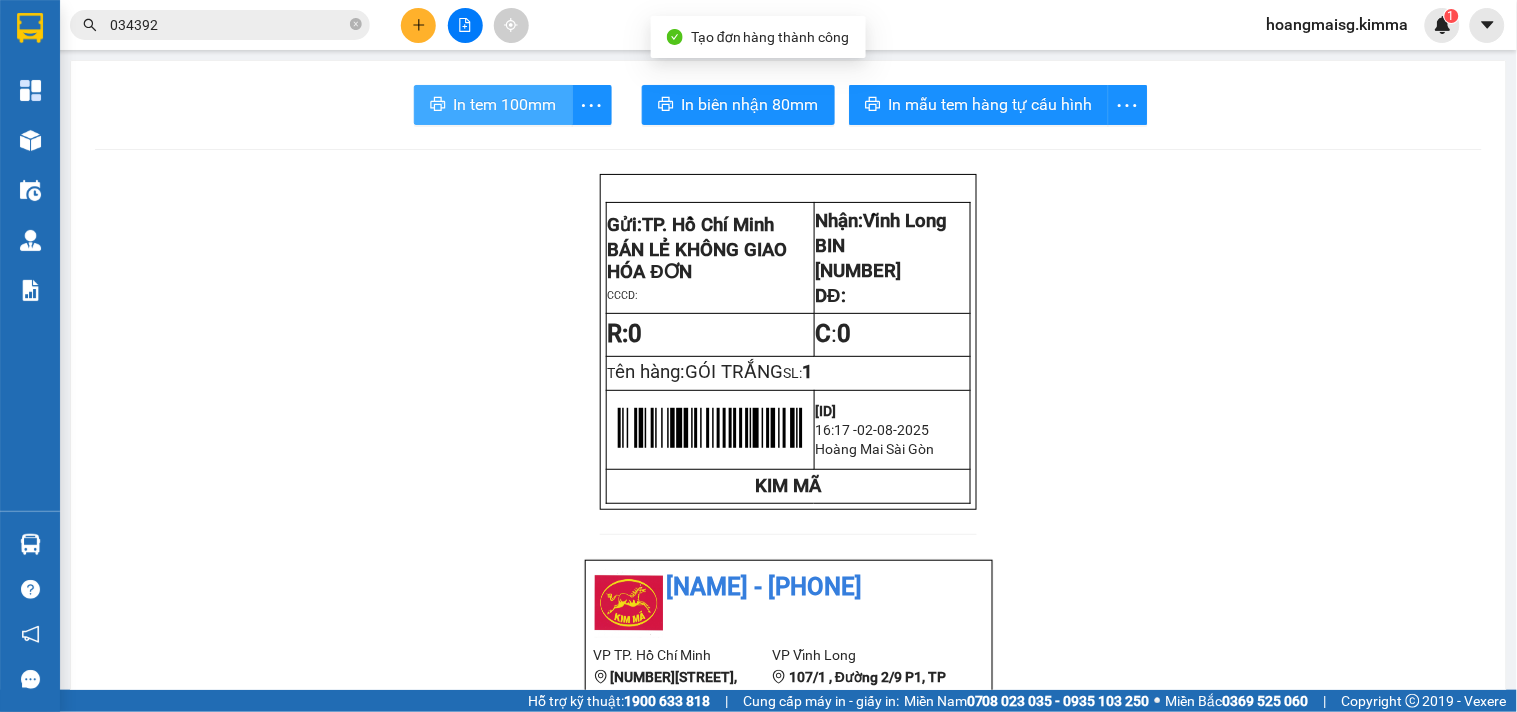 click on "In tem 100mm" at bounding box center [505, 104] 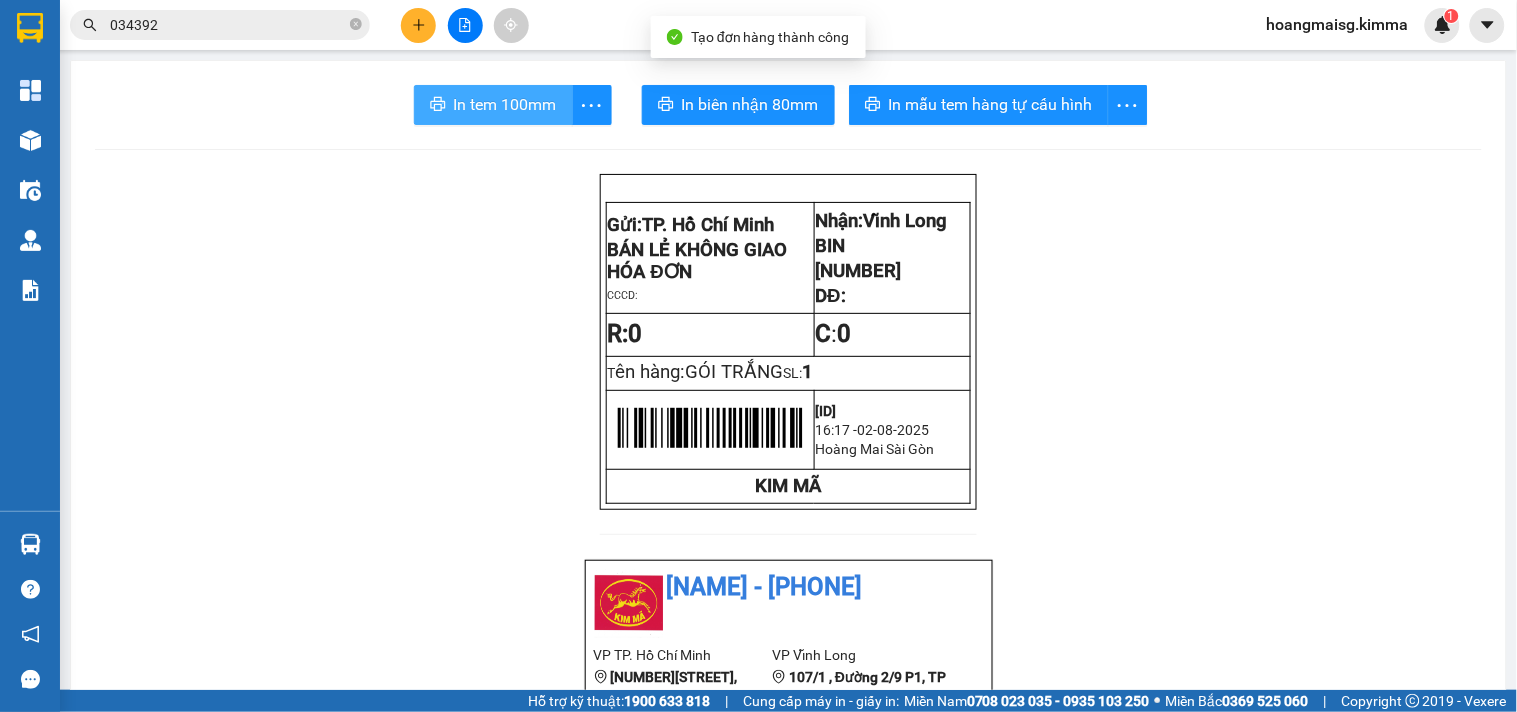 scroll, scrollTop: 0, scrollLeft: 0, axis: both 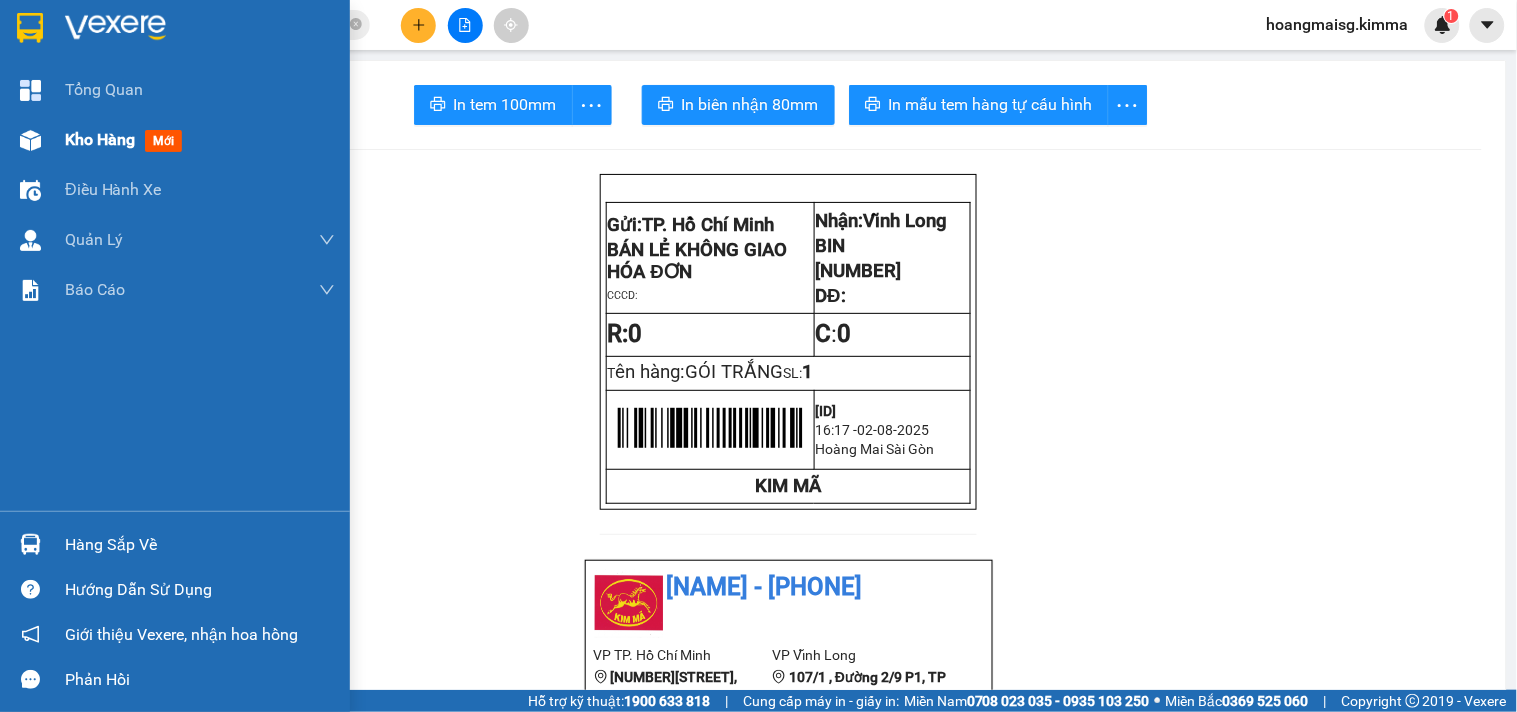 click at bounding box center [30, 140] 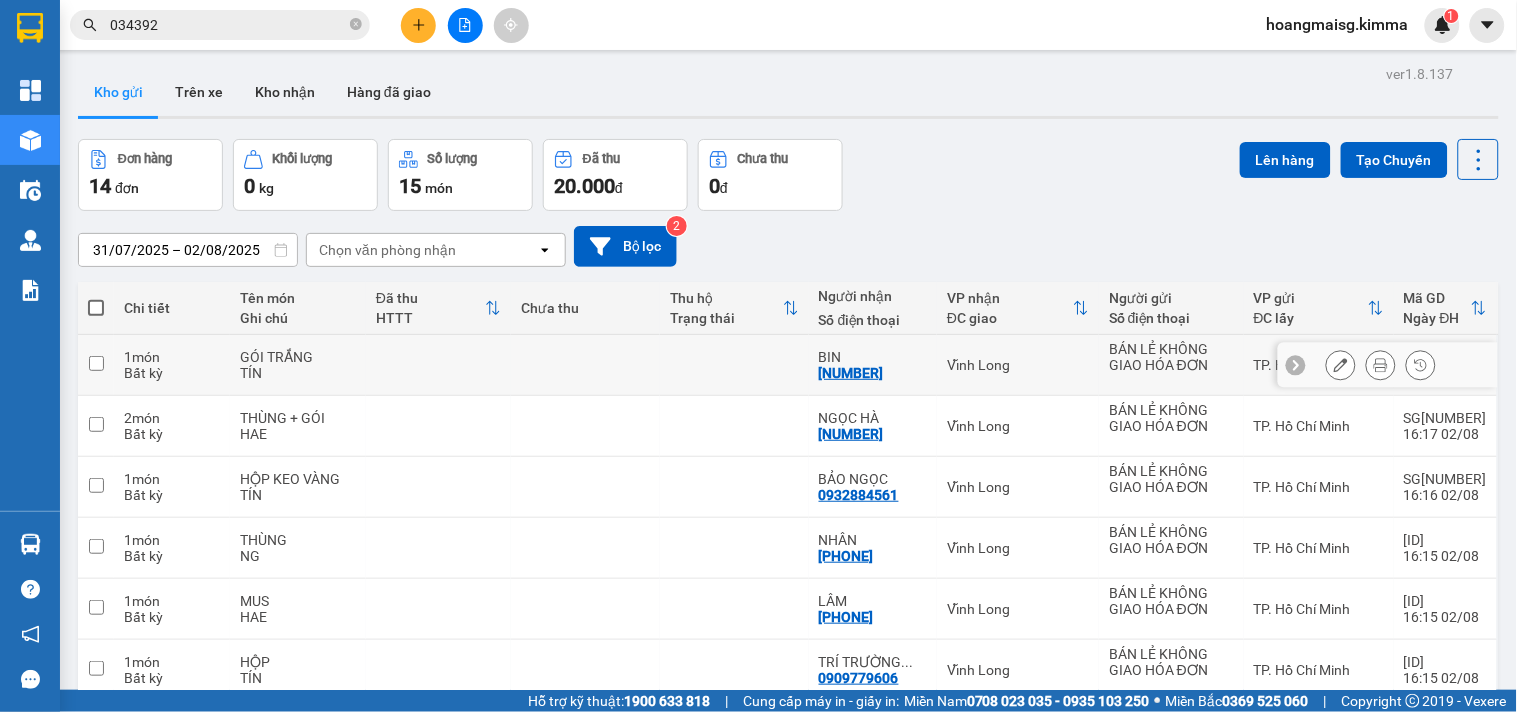 click at bounding box center [1341, 365] 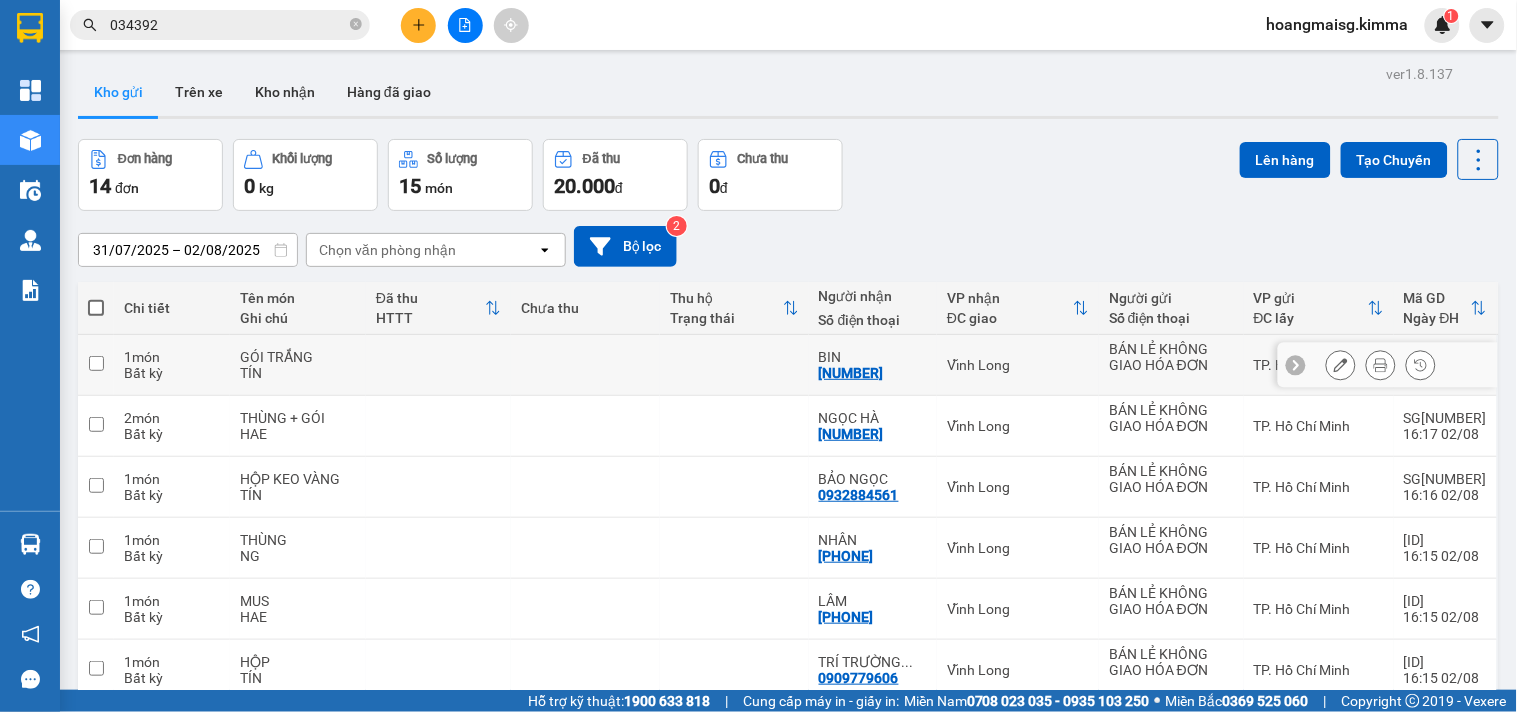 click at bounding box center (1341, 365) 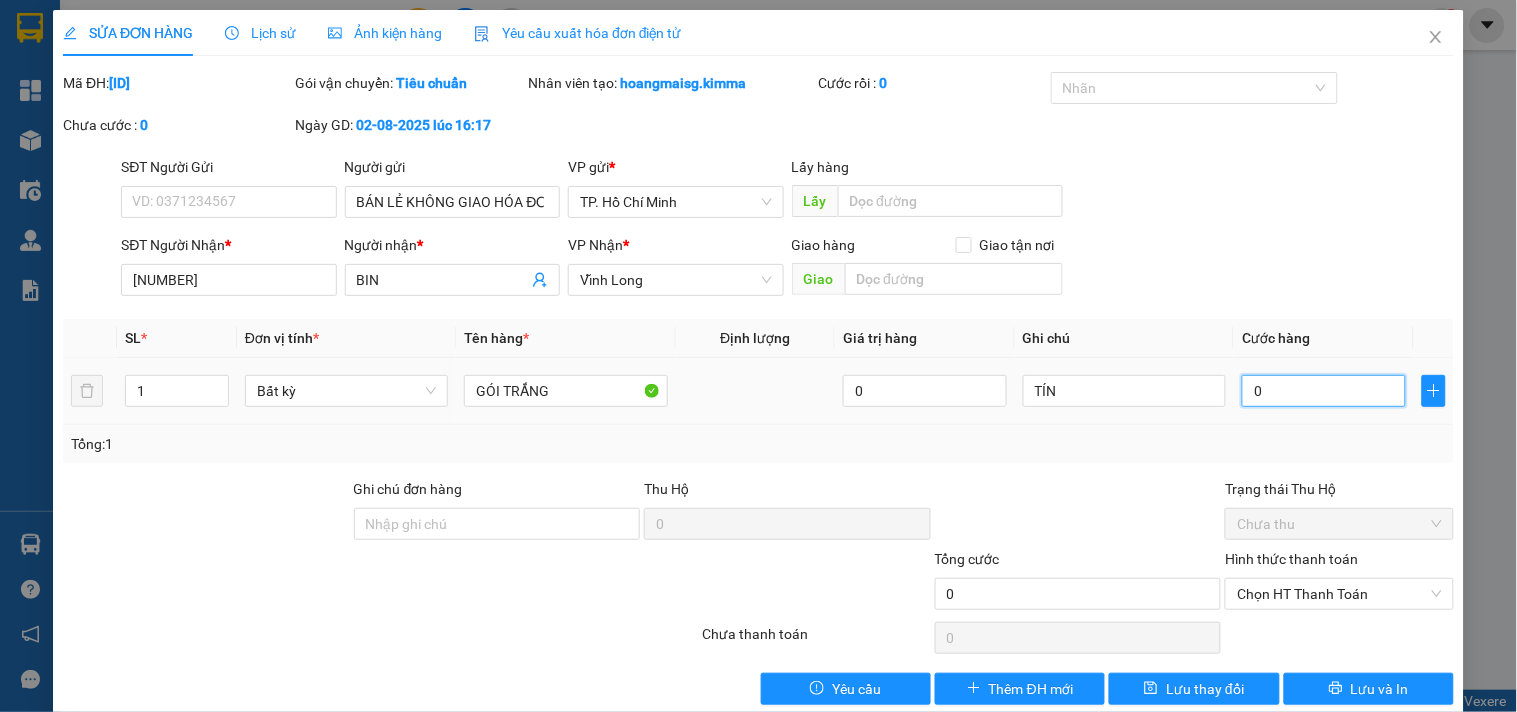 click on "0" at bounding box center [1324, 391] 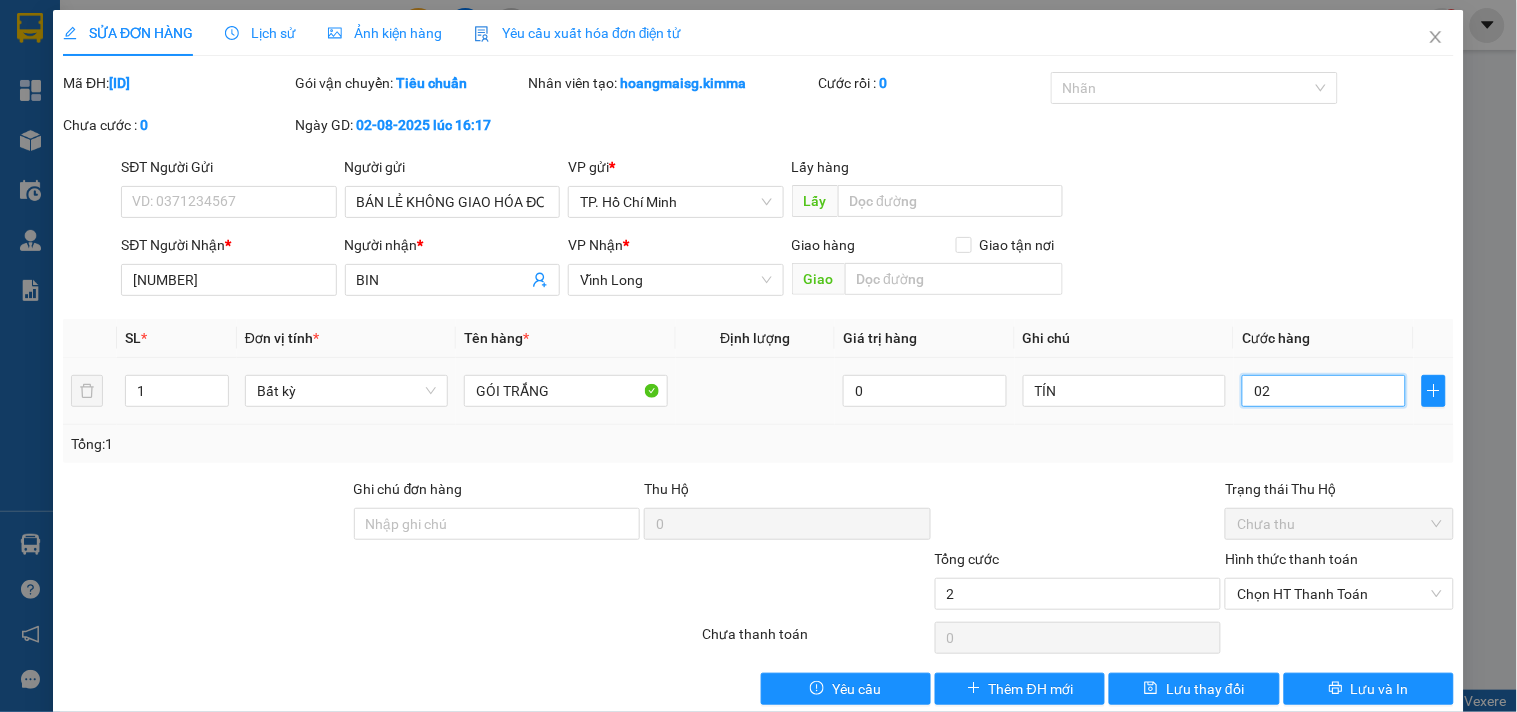type on "2" 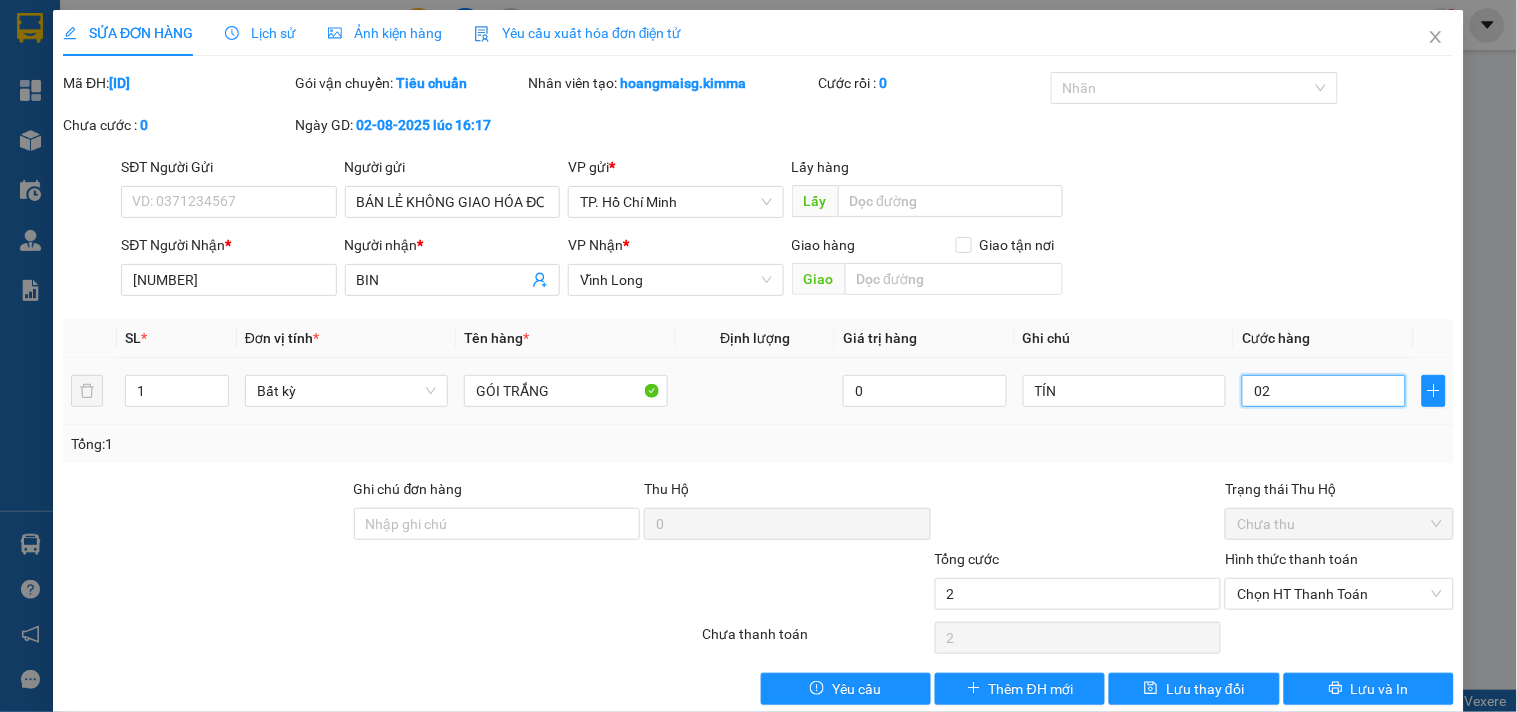 type on "020" 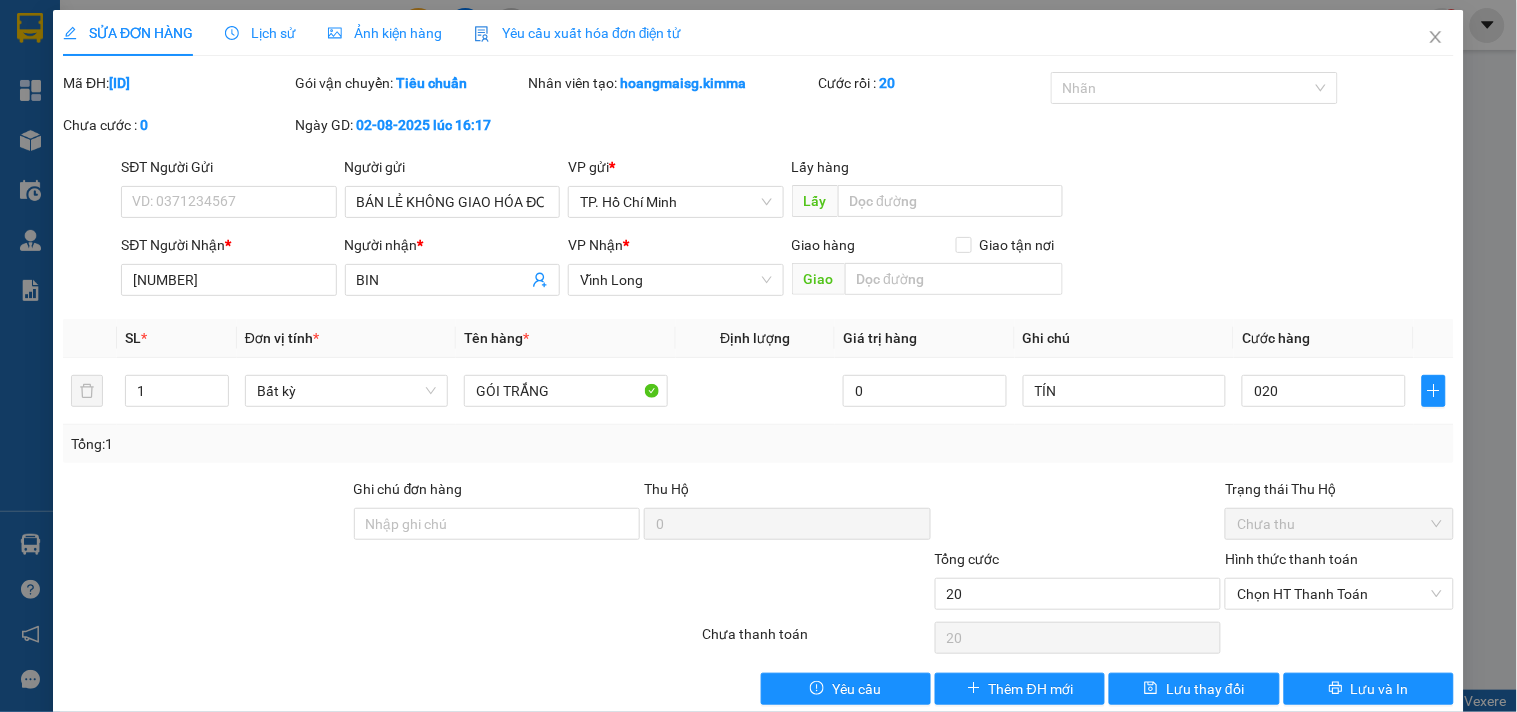 type on "20.000" 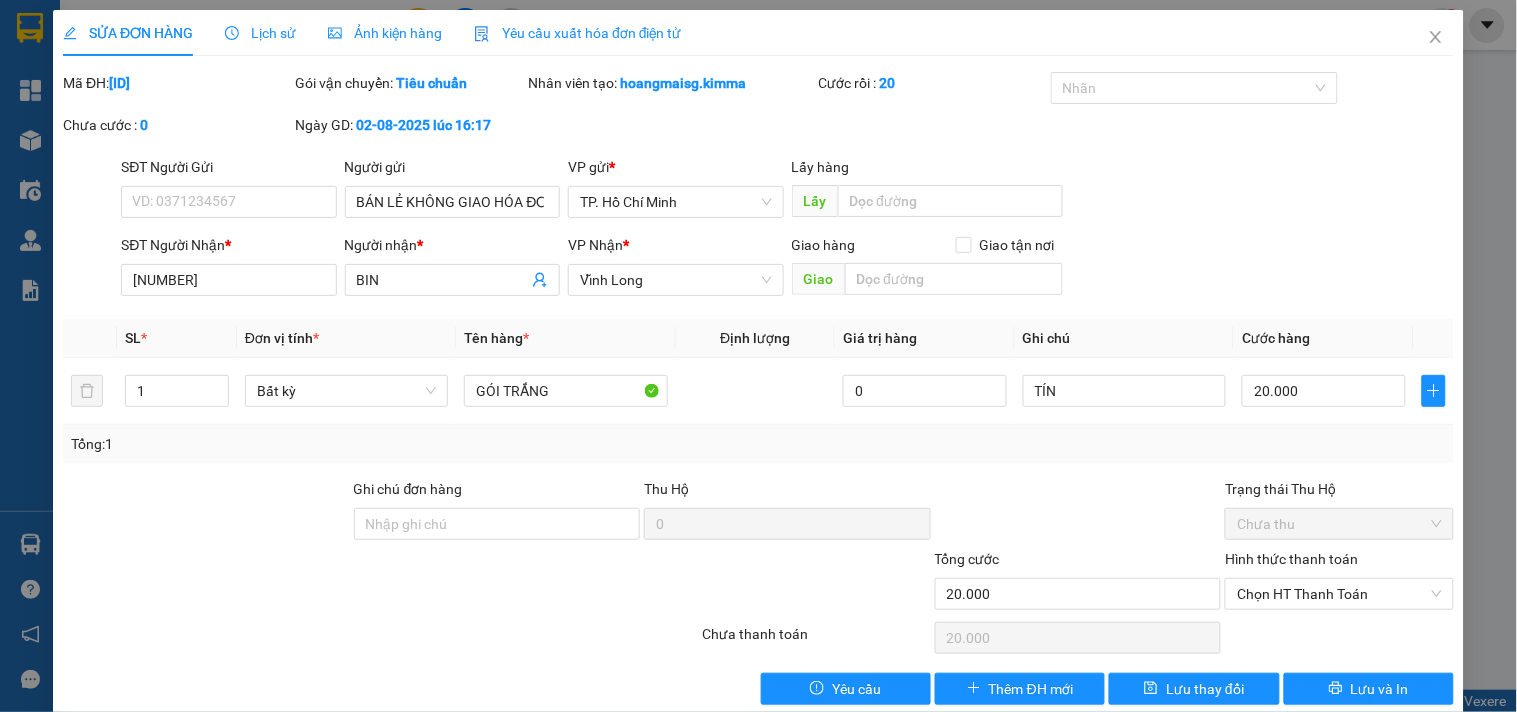 click on "Hình thức thanh toán Chọn HT Thanh Toán" at bounding box center (1339, 583) 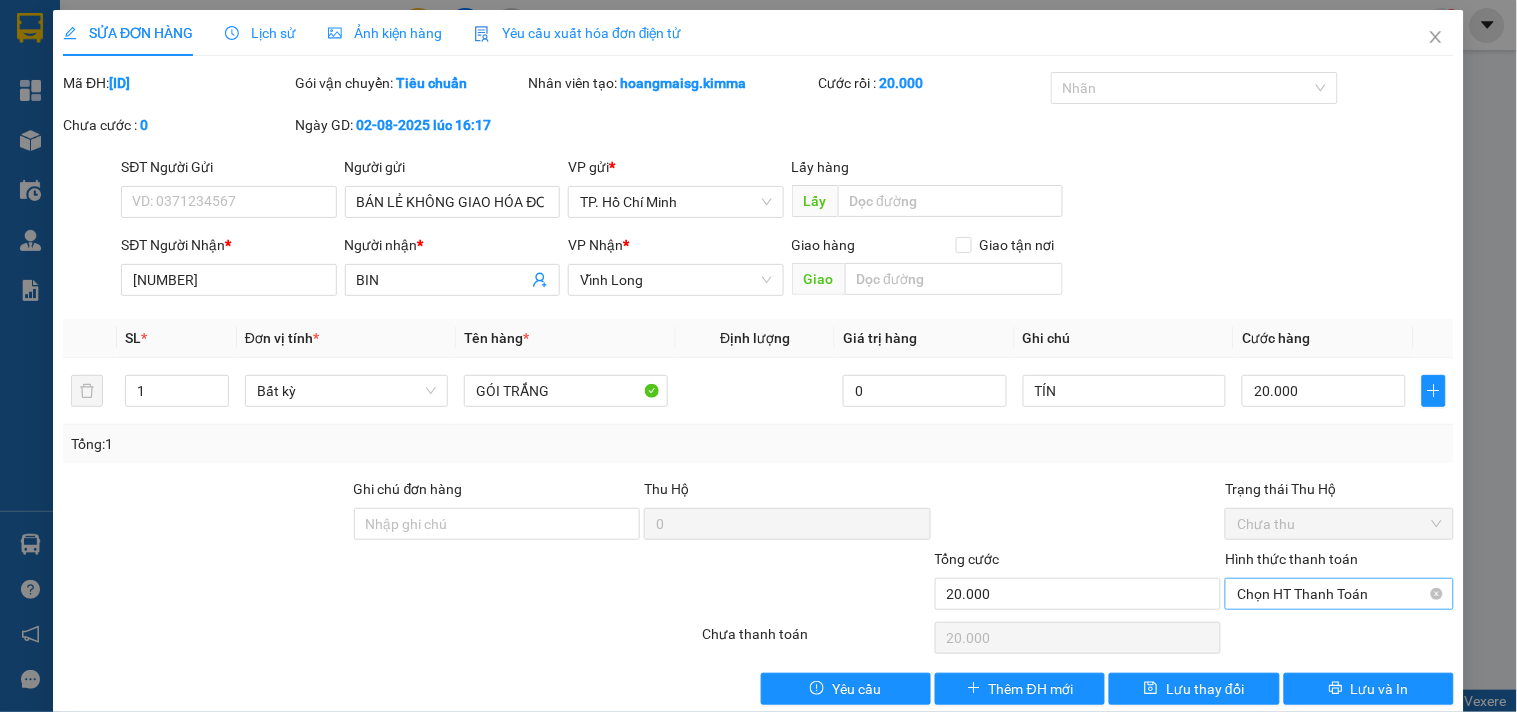 click on "Chọn HT Thanh Toán" at bounding box center [1339, 594] 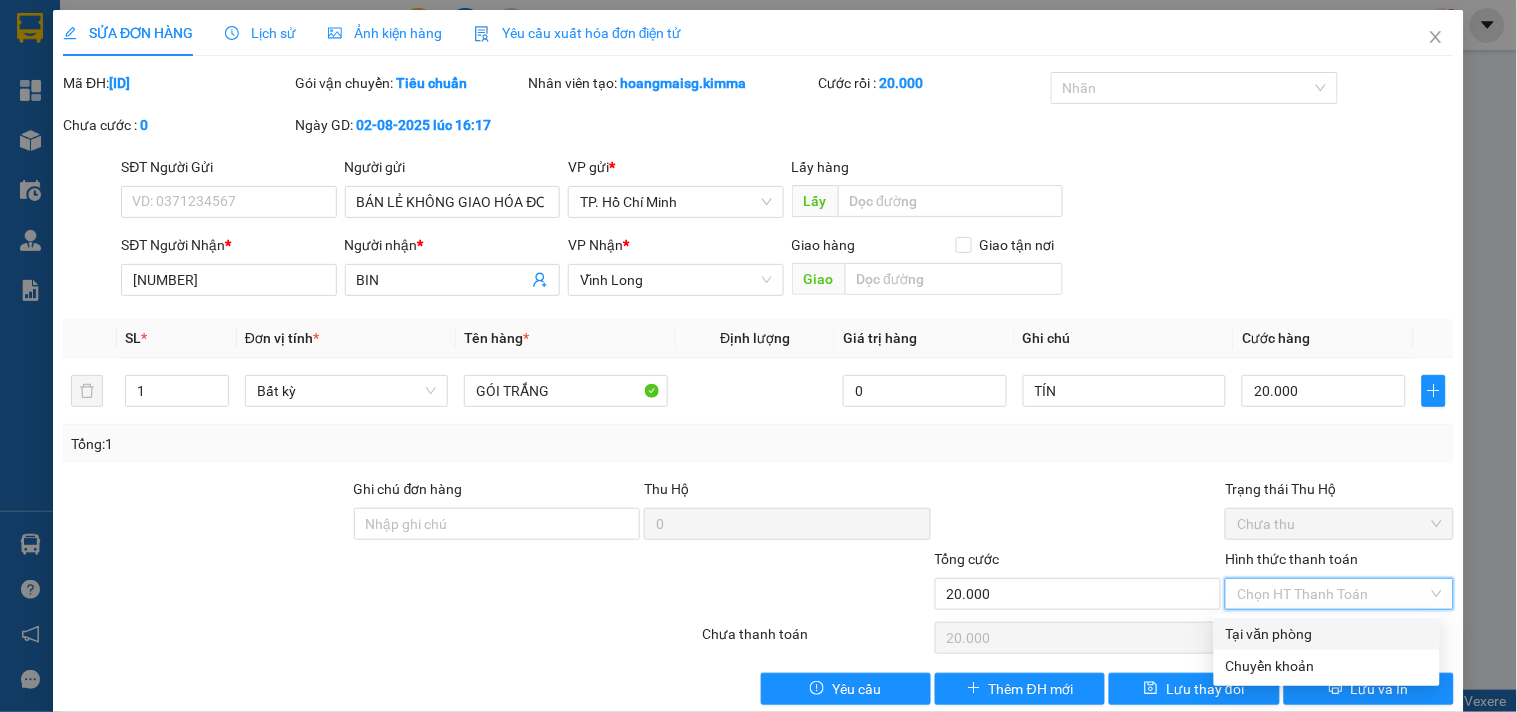 click on "Tại văn phòng" at bounding box center [1327, 634] 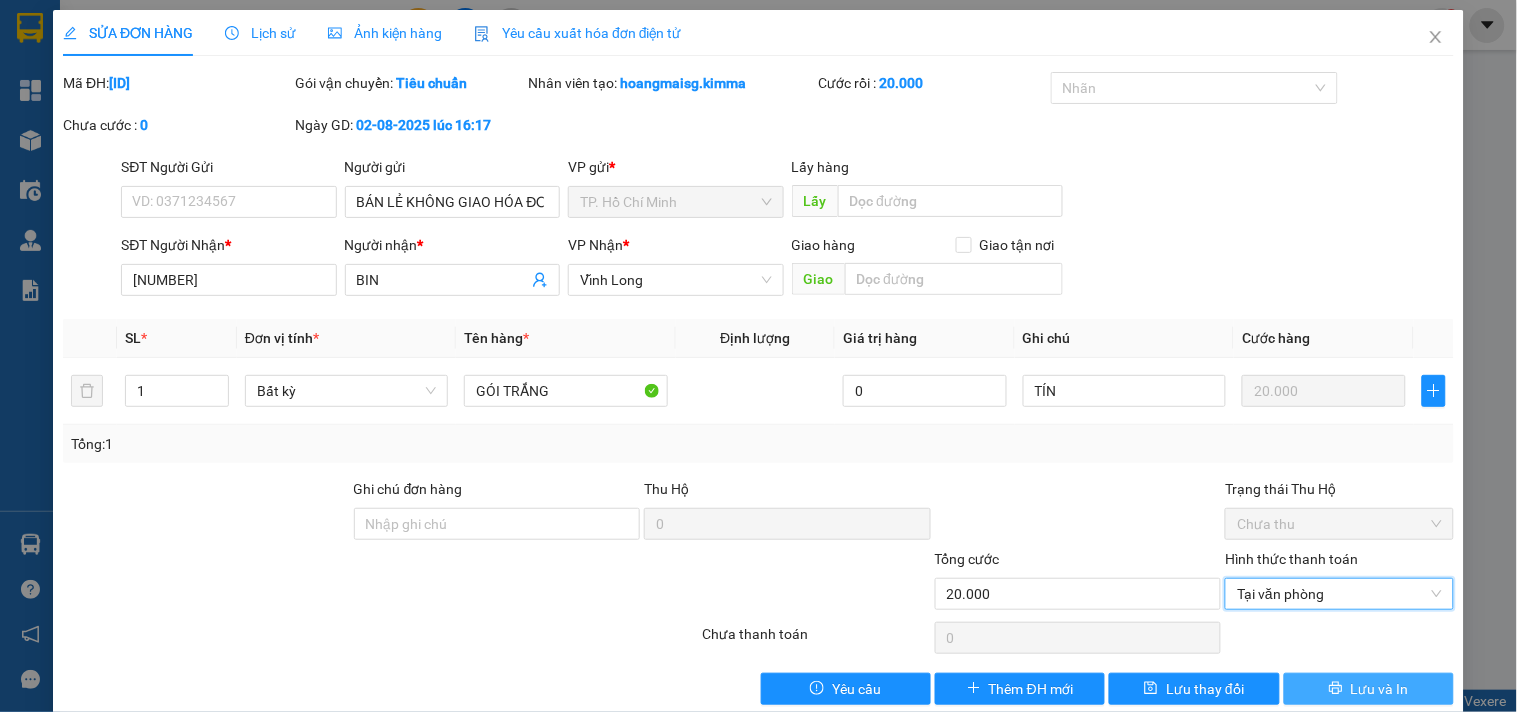 click on "Lưu và In" at bounding box center [1380, 689] 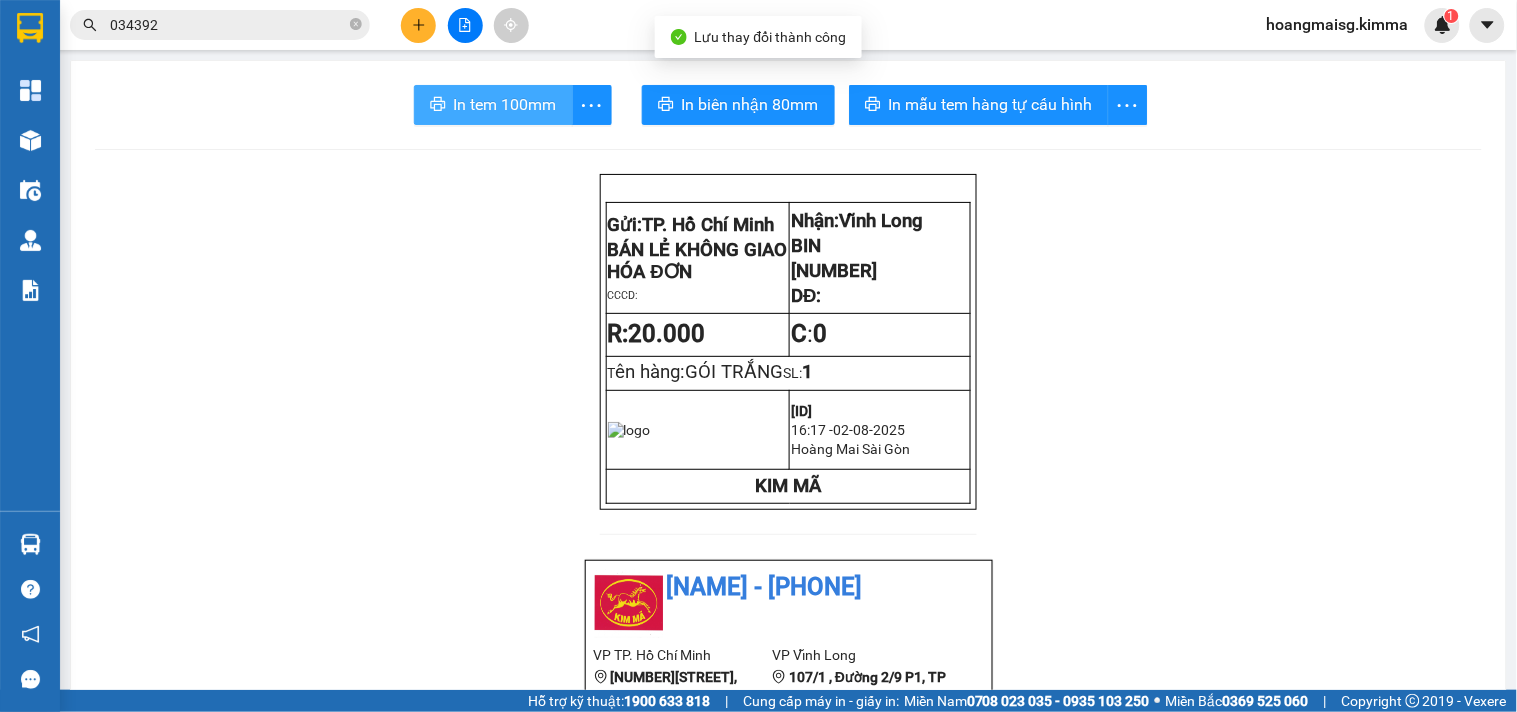 click on "In tem 100mm" at bounding box center [505, 104] 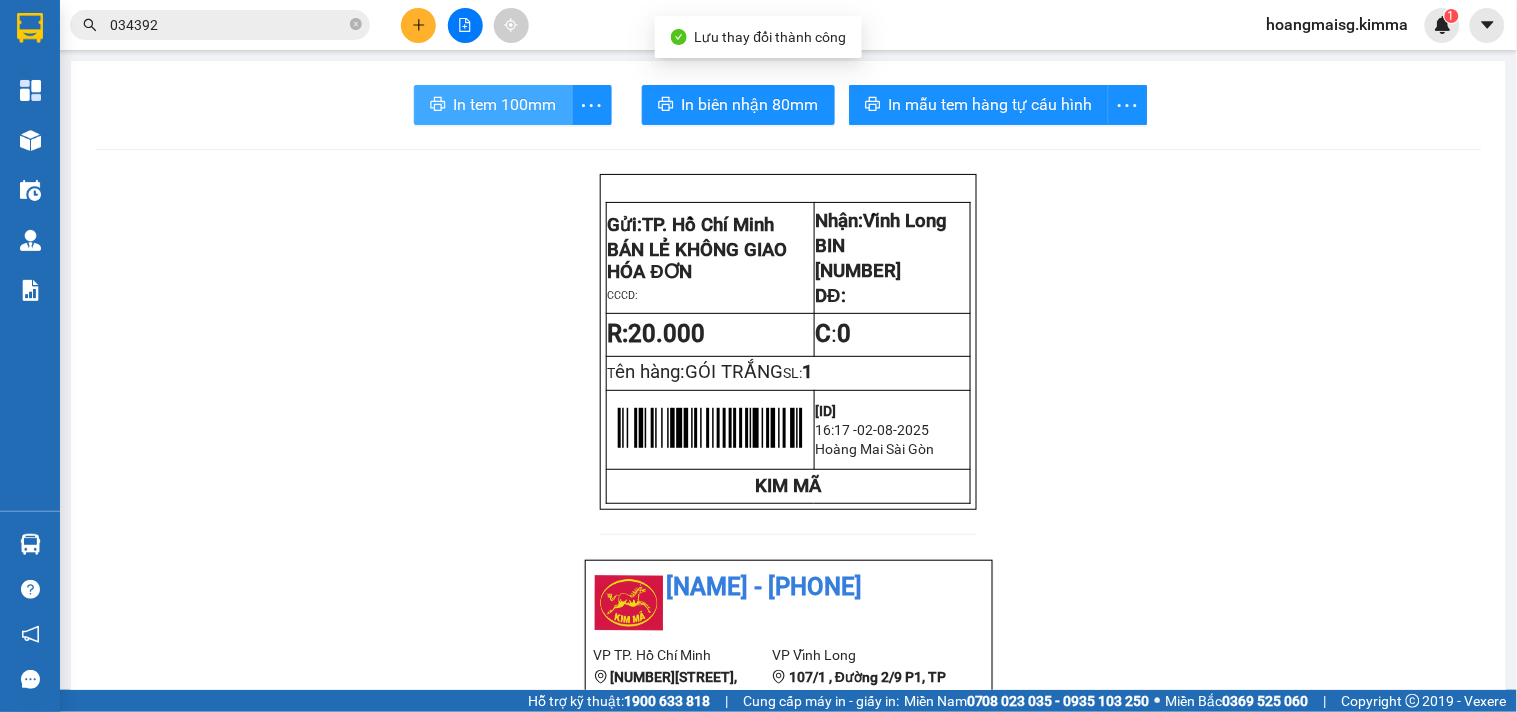 scroll, scrollTop: 0, scrollLeft: 0, axis: both 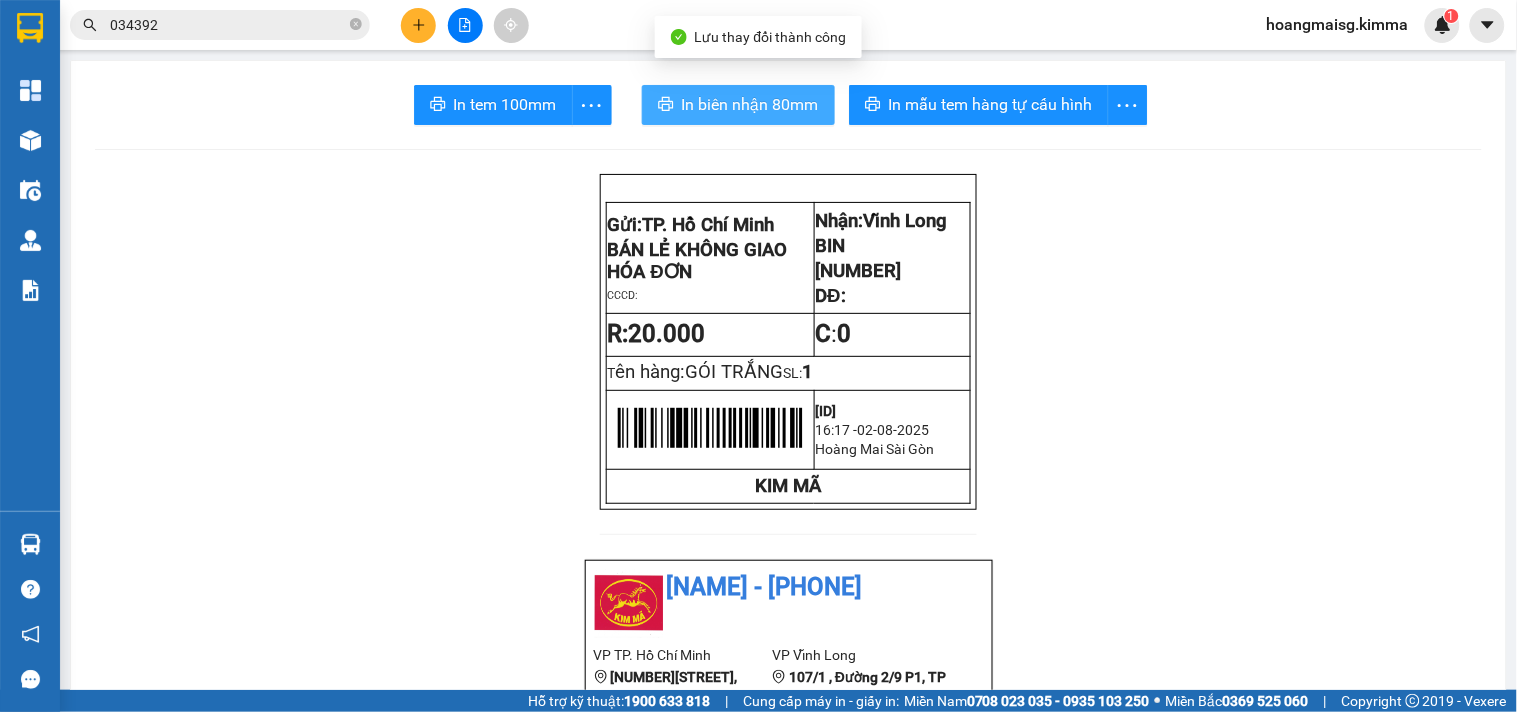 click on "In biên nhận 80mm" at bounding box center (738, 105) 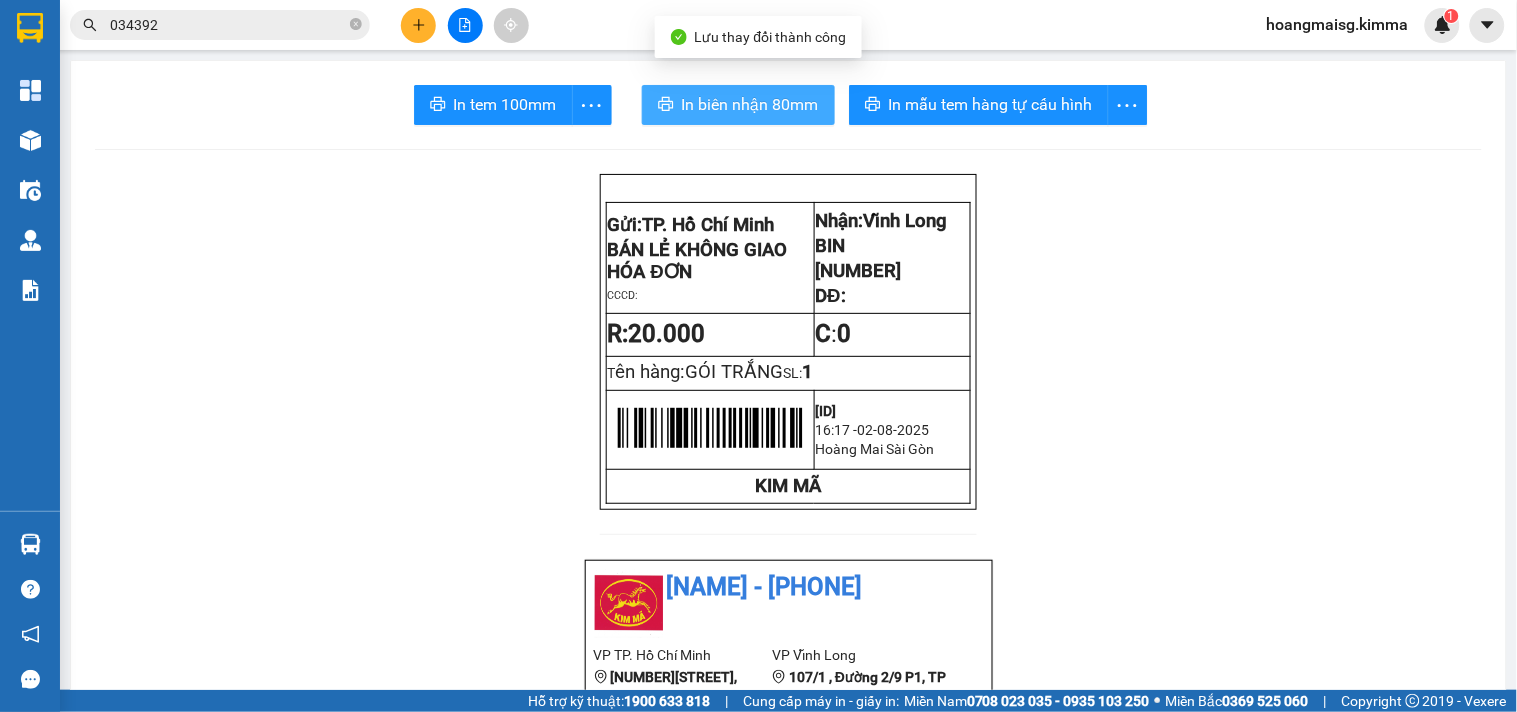 scroll, scrollTop: 0, scrollLeft: 0, axis: both 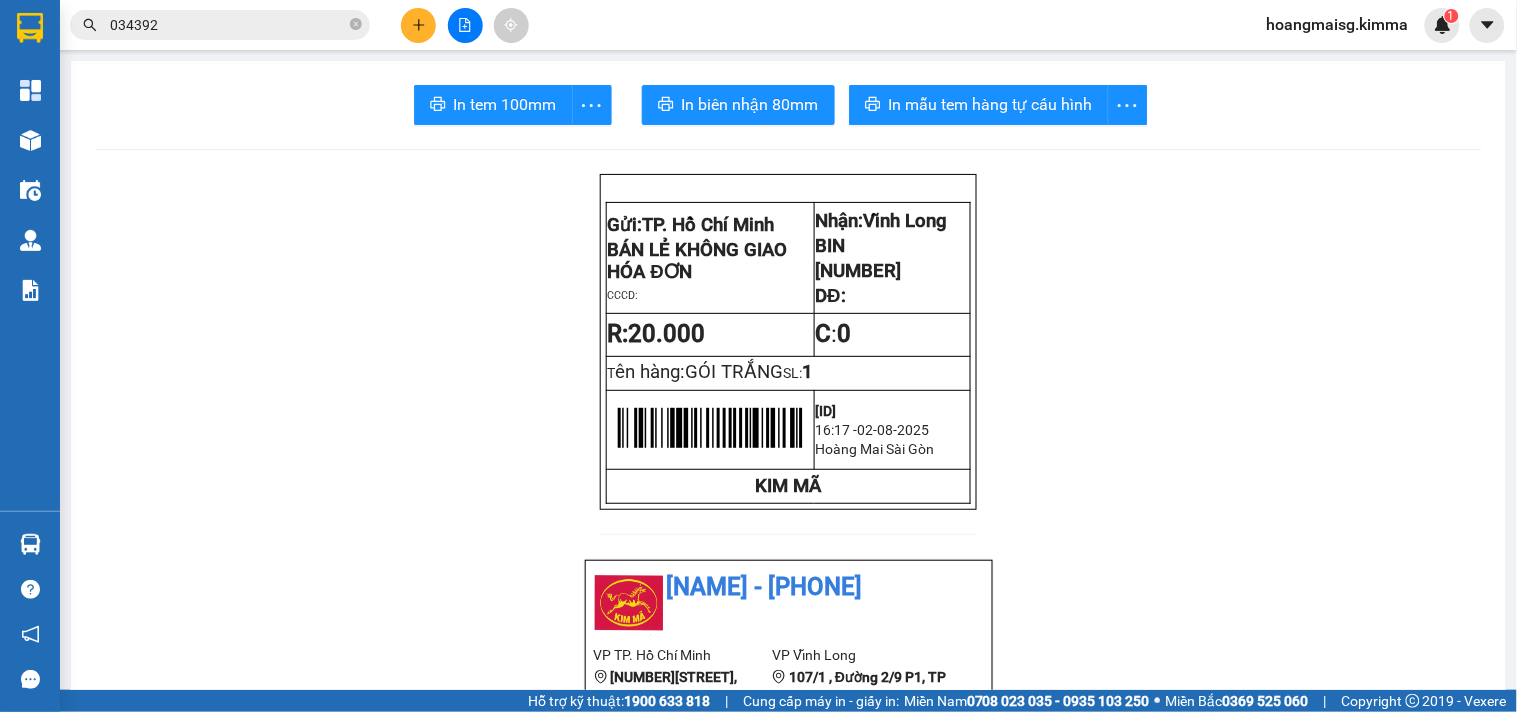 click on "034392" at bounding box center (228, 25) 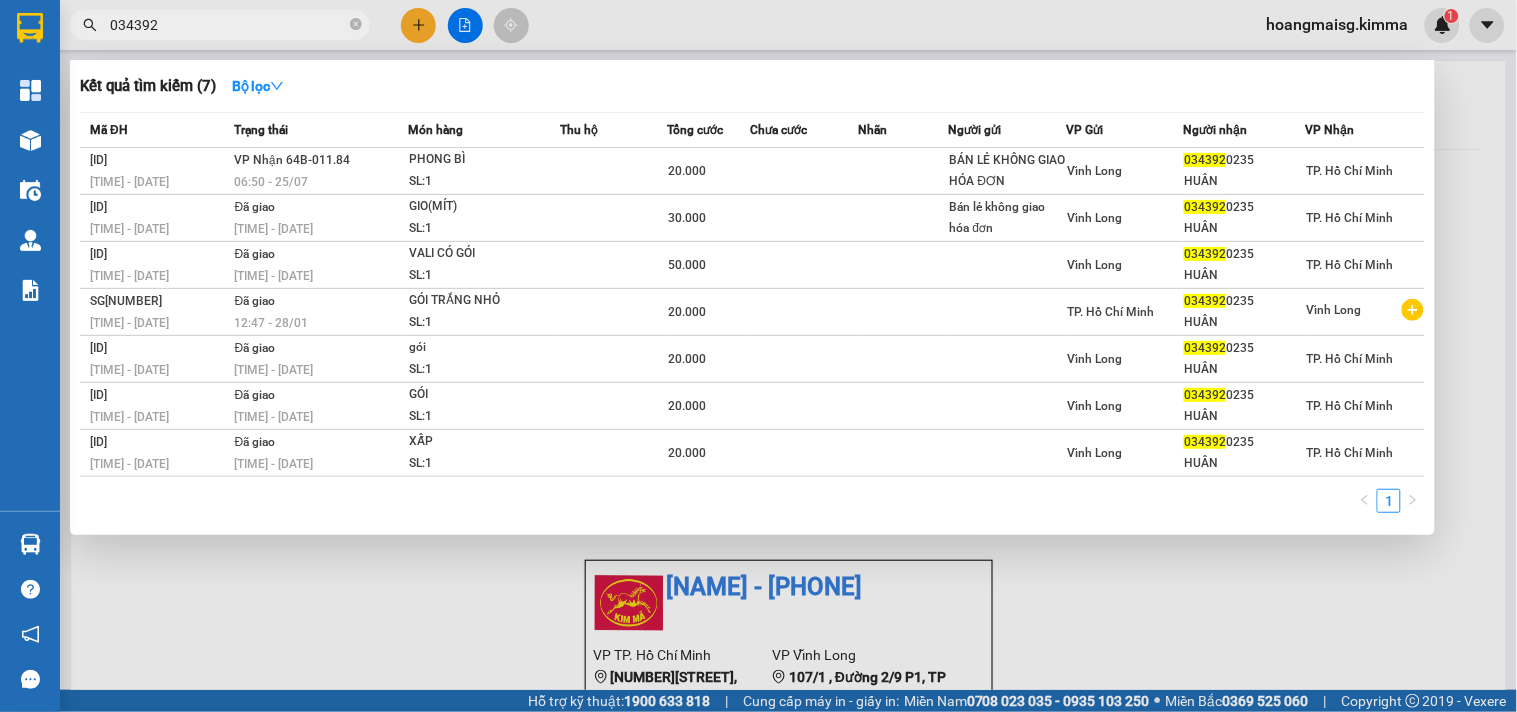 click on "034392" at bounding box center (228, 25) 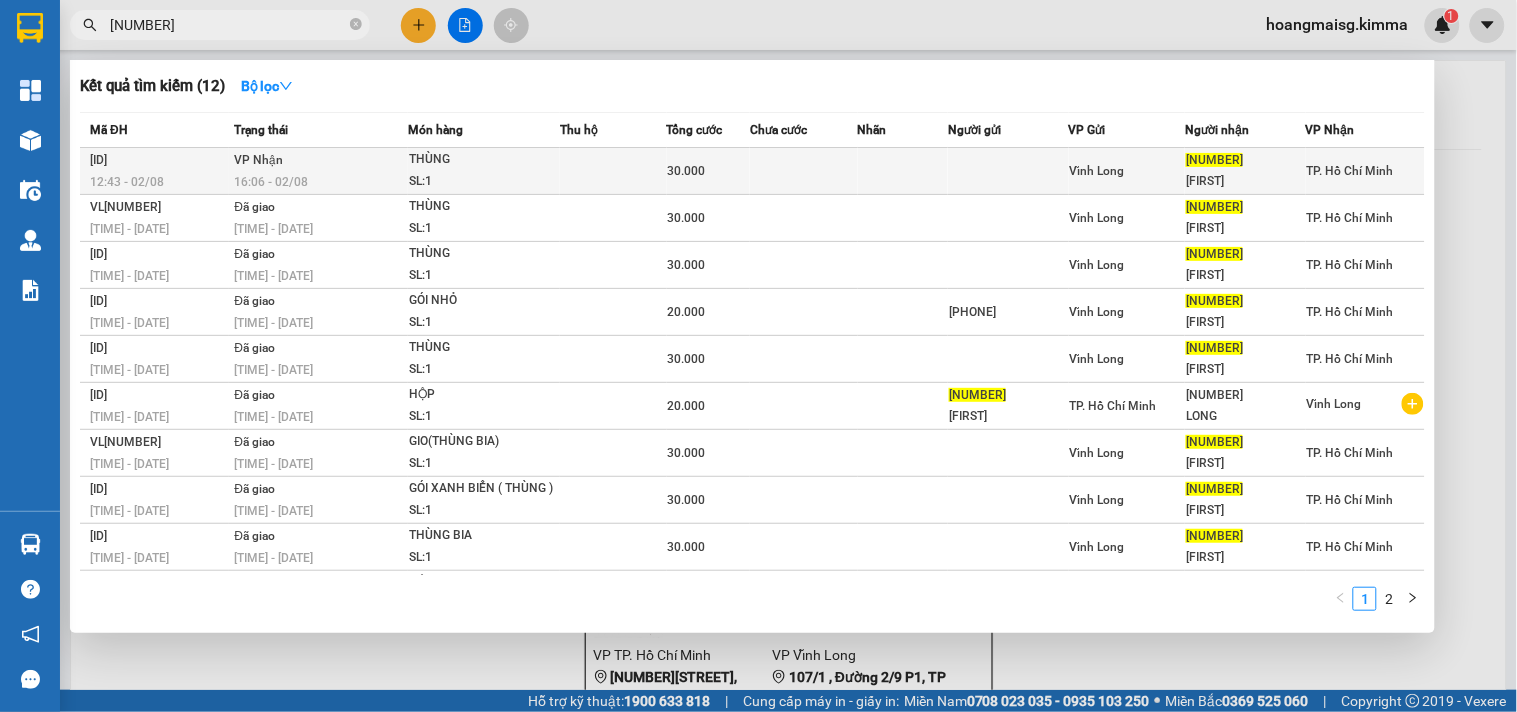 type on "[NUMBER]" 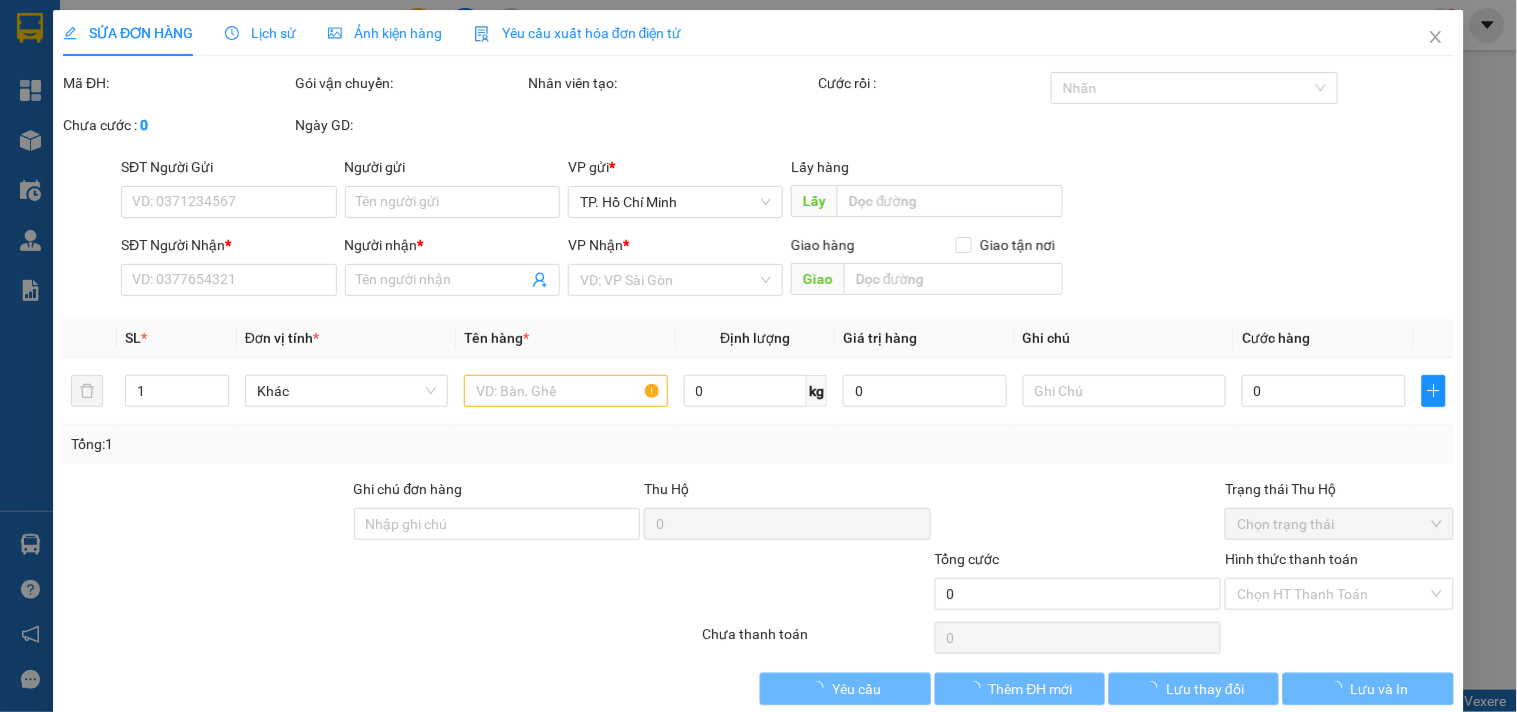 type on "[NUMBER]" 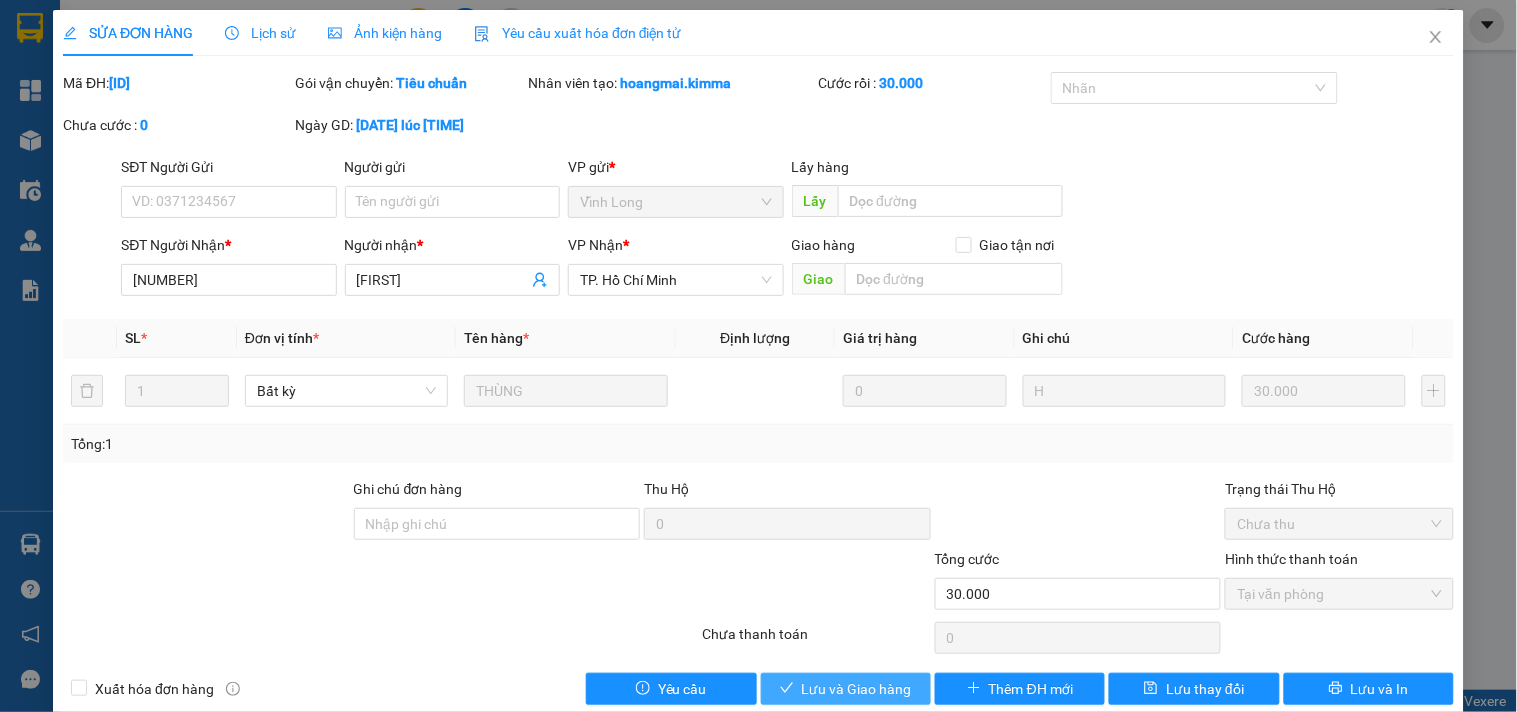 click on "Lưu và Giao hàng" at bounding box center [857, 689] 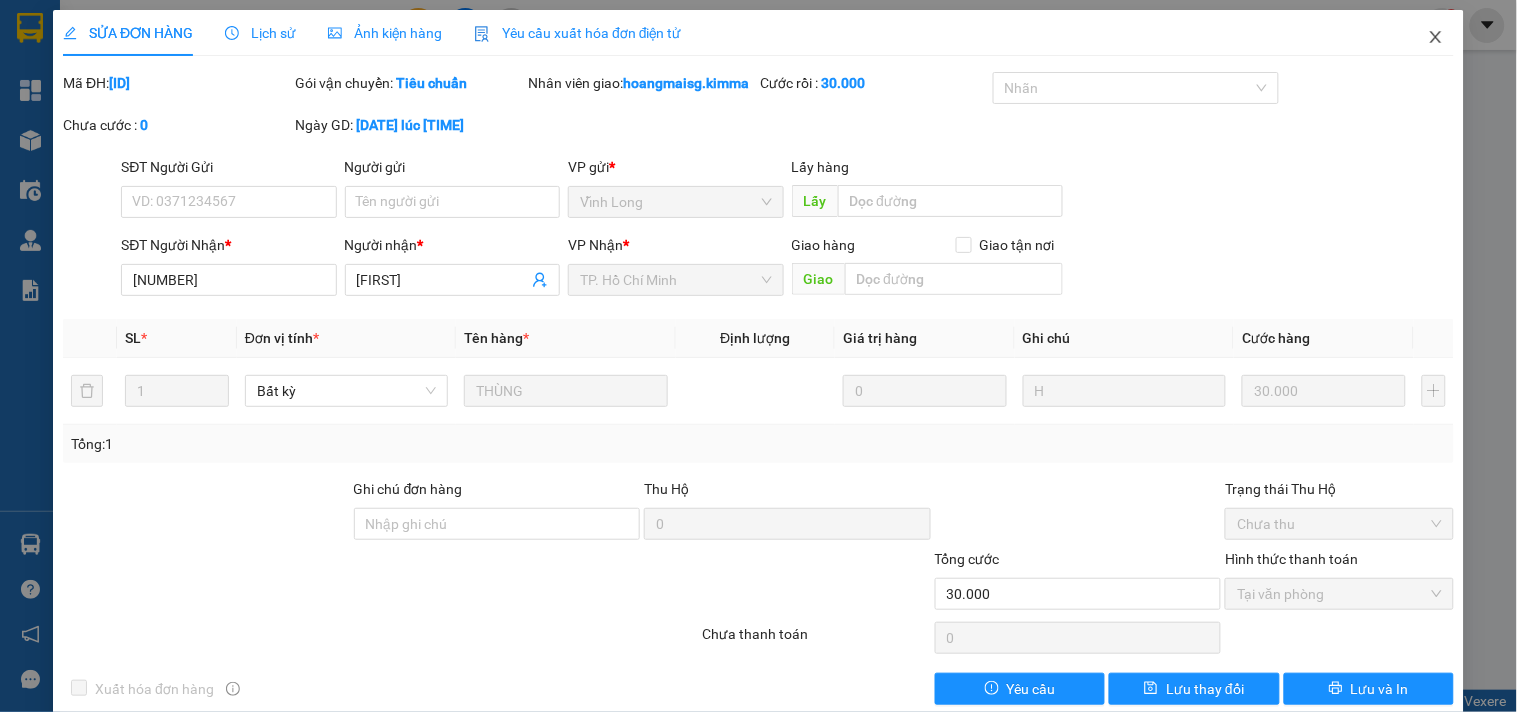 click 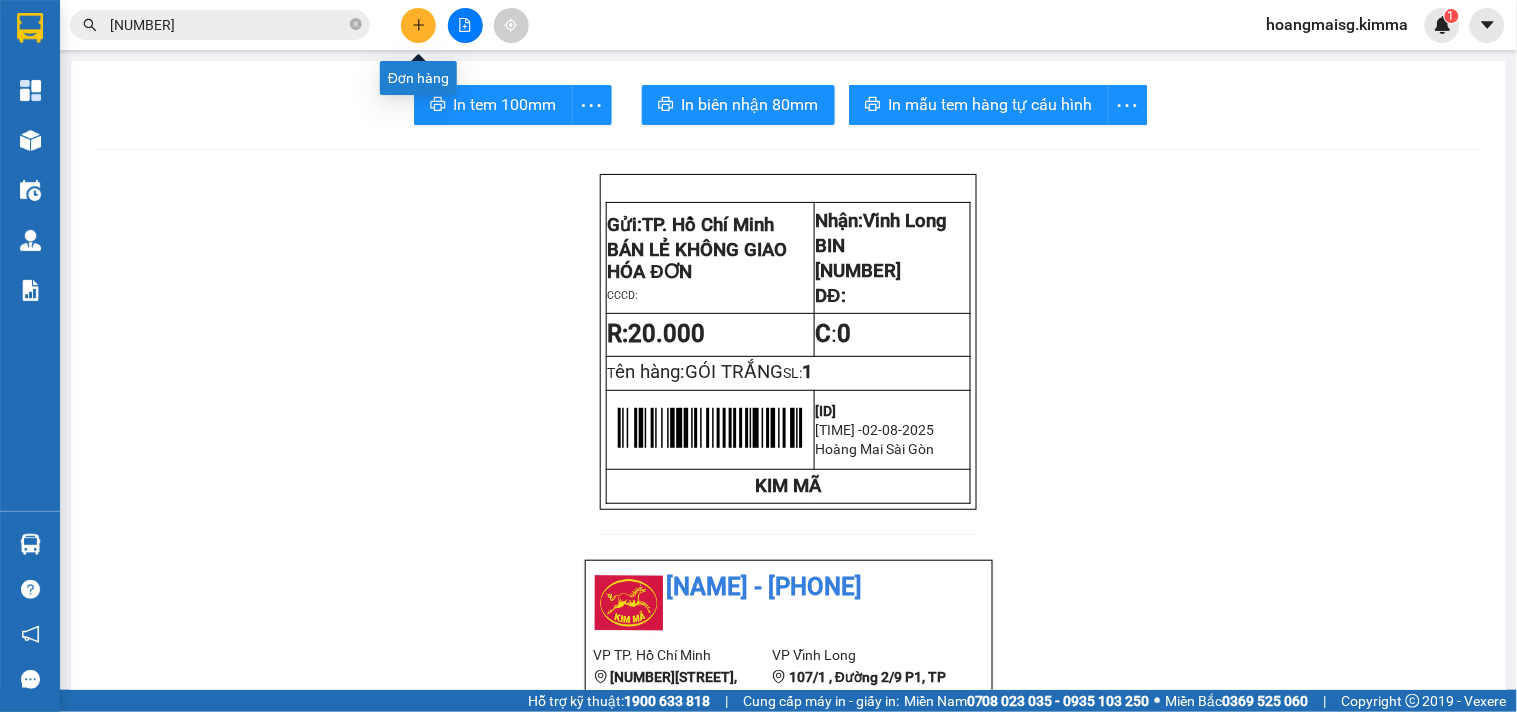 click 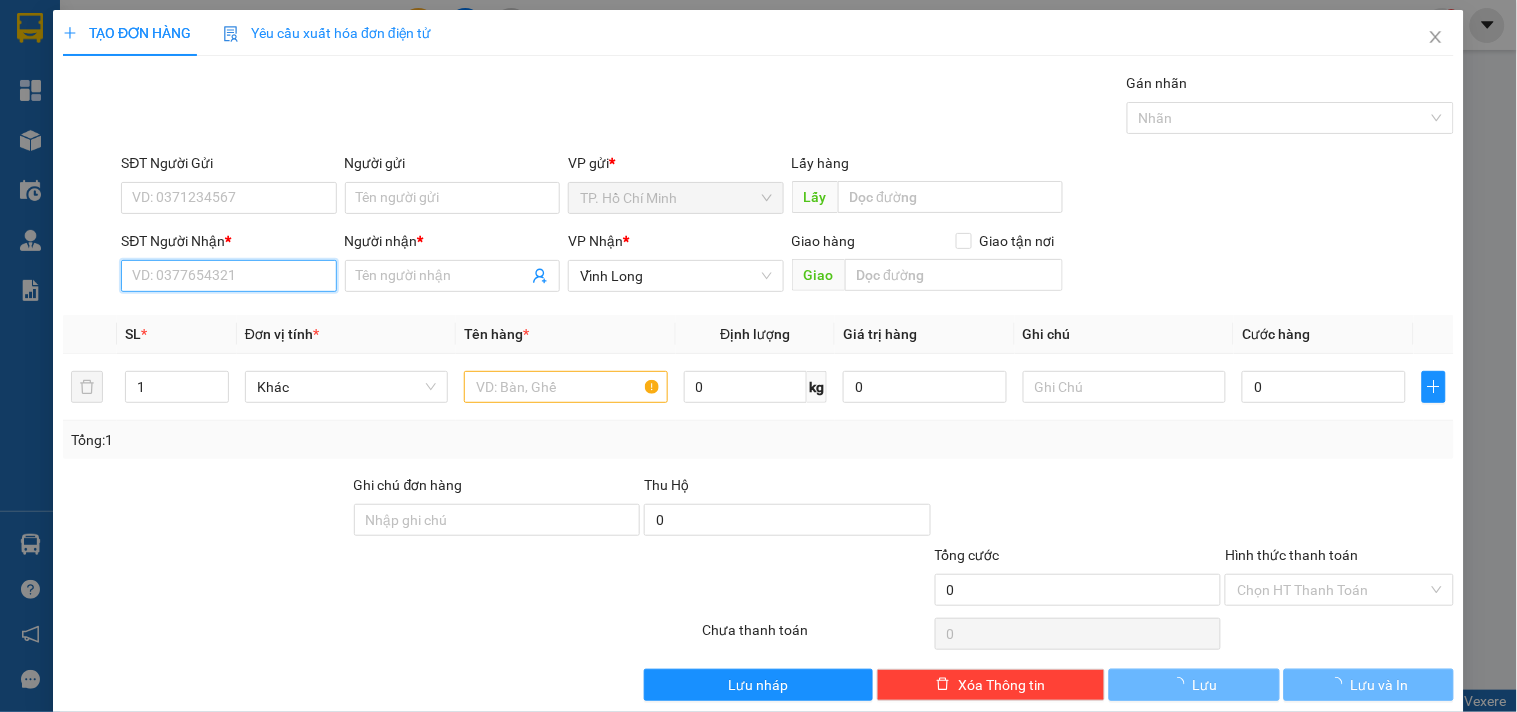 click on "SĐT Người Nhận  *" at bounding box center (228, 276) 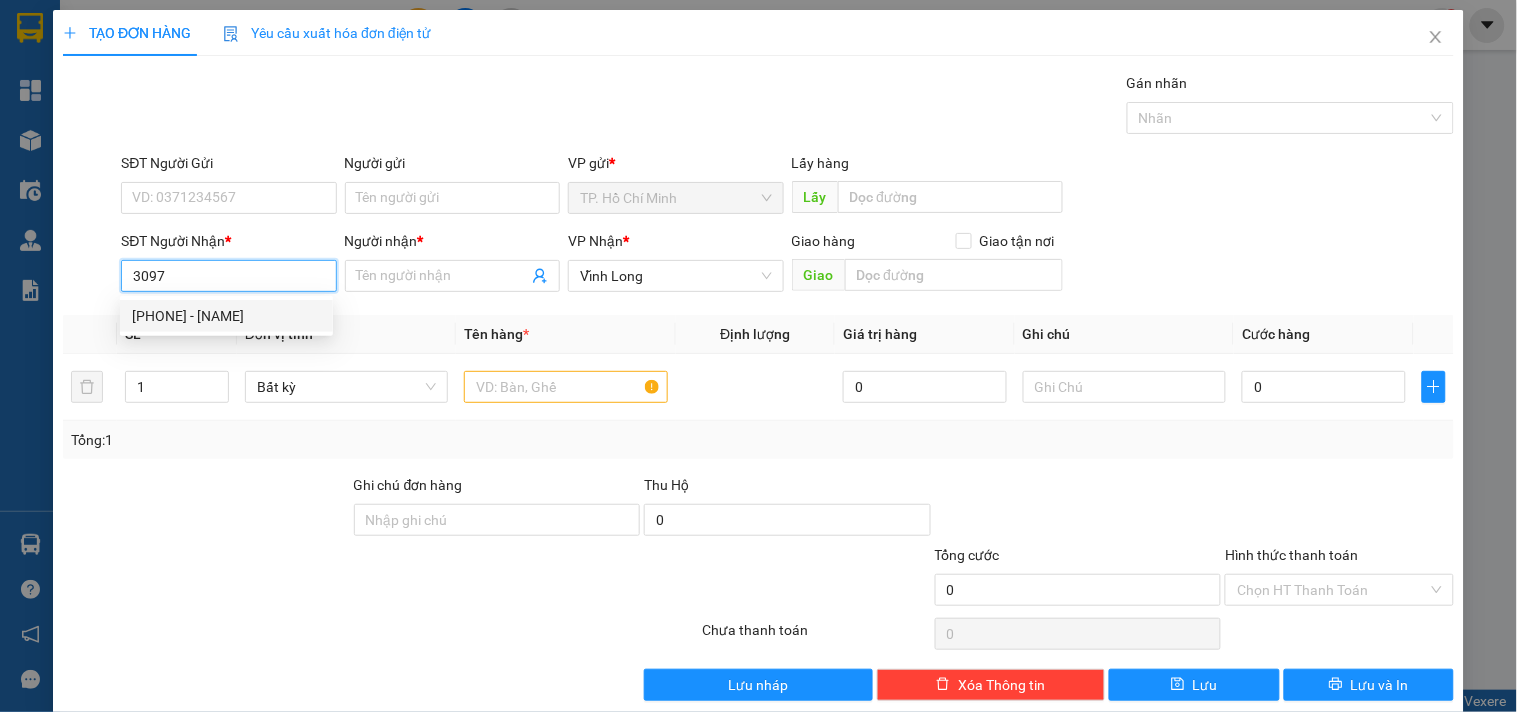 click on "[PHONE] - [NAME]" at bounding box center (226, 316) 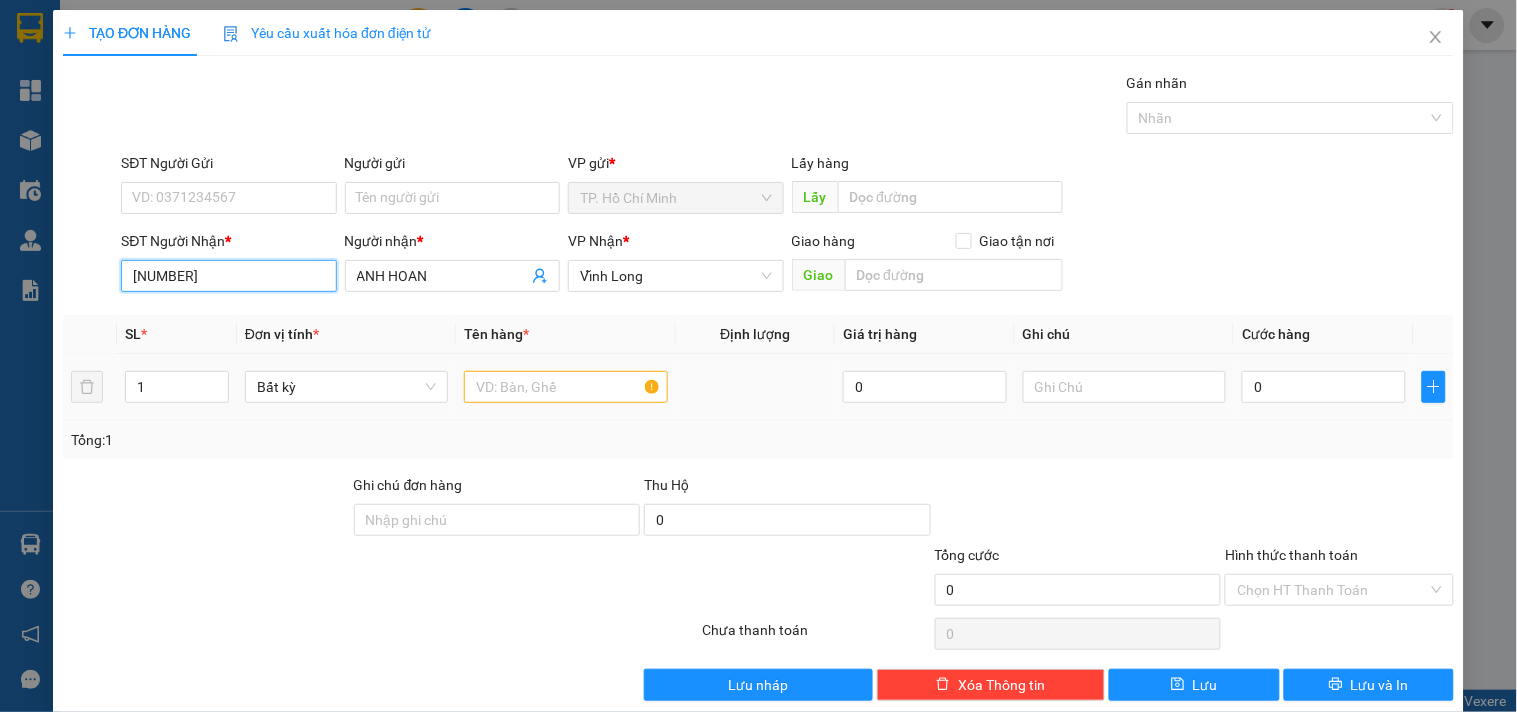 type on "[NUMBER]" 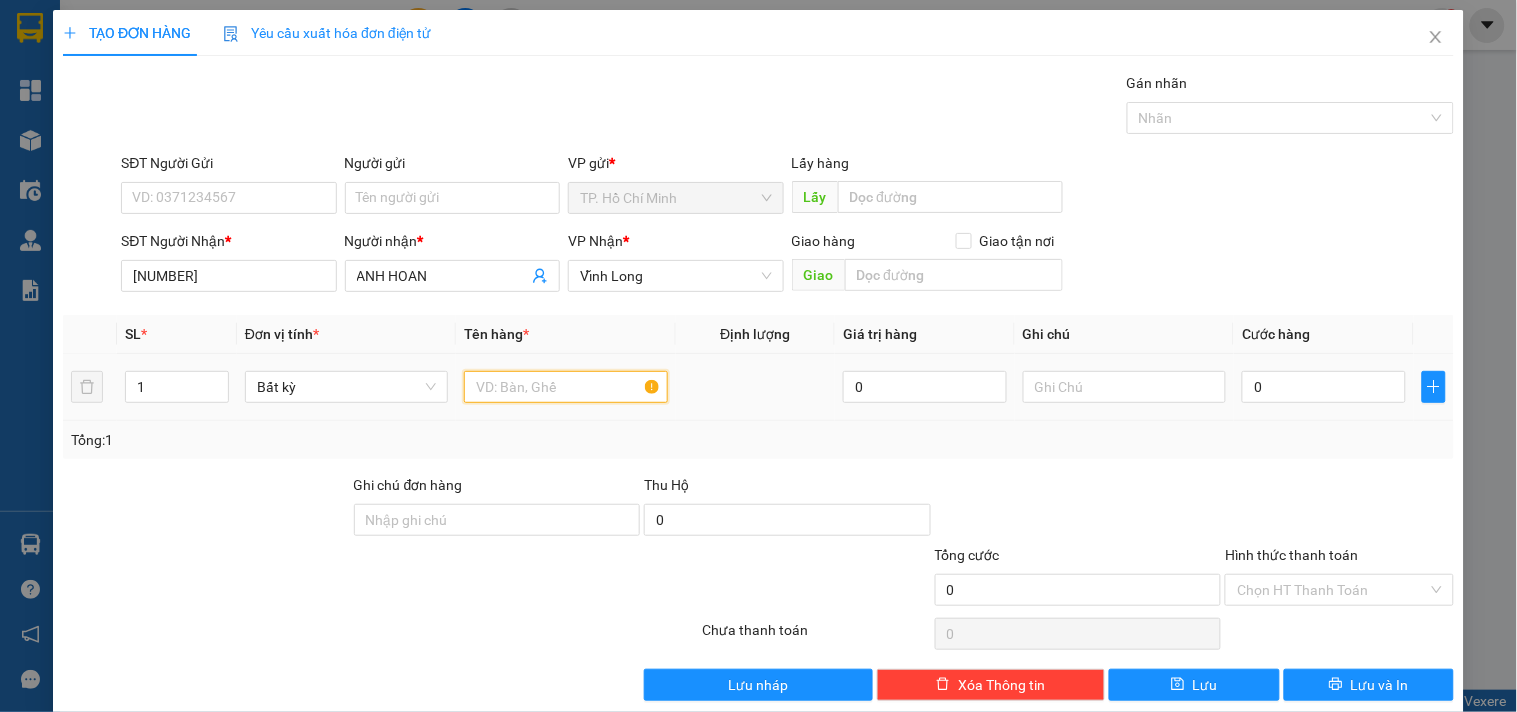 click at bounding box center (565, 387) 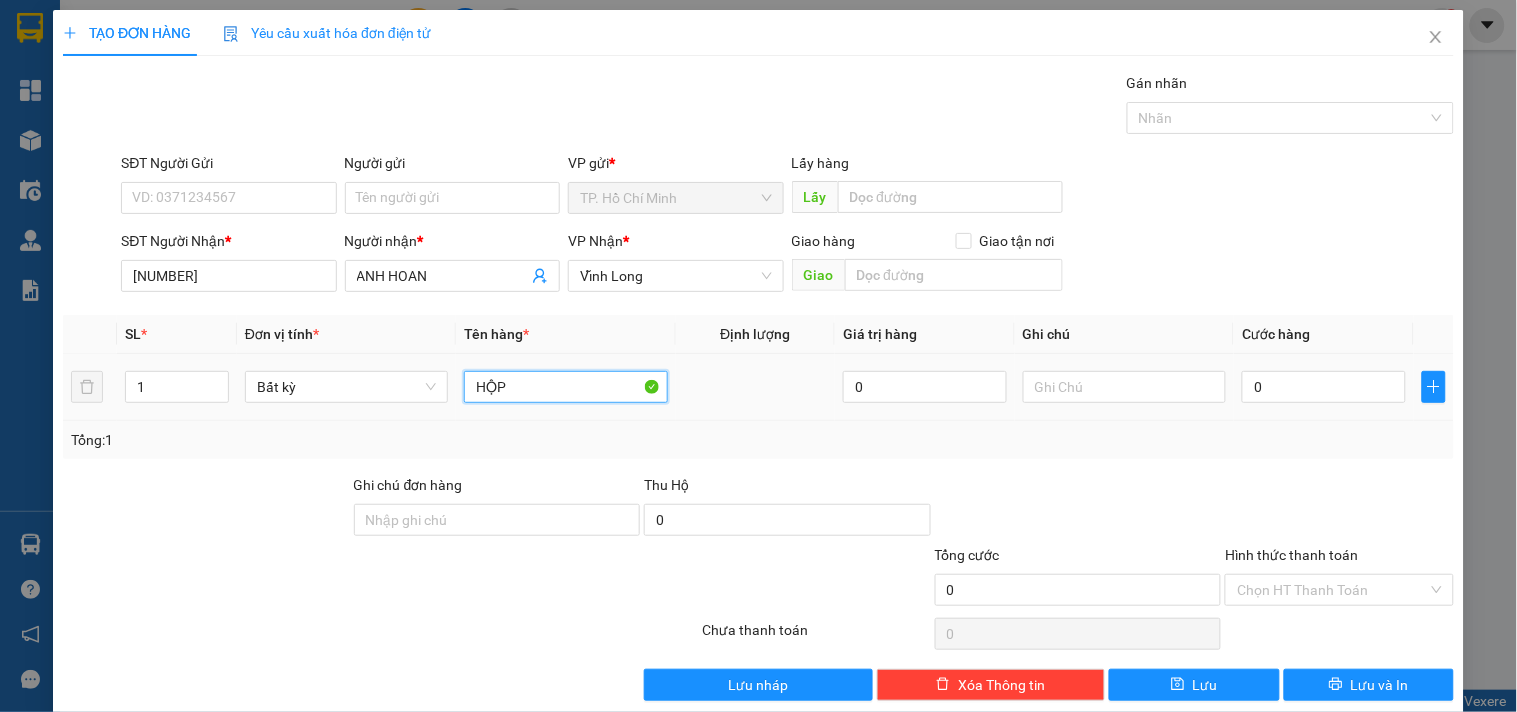 type on "HỘP" 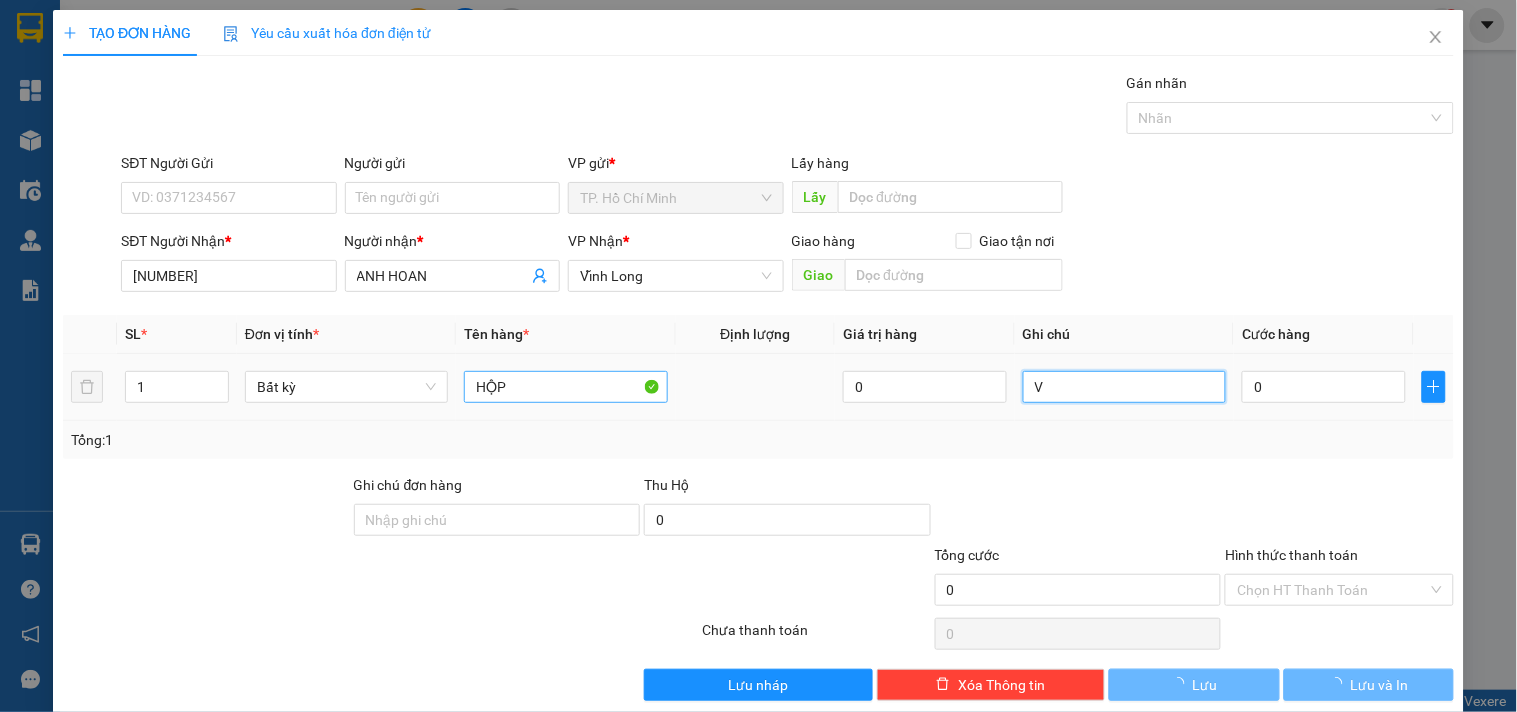 type on "VA" 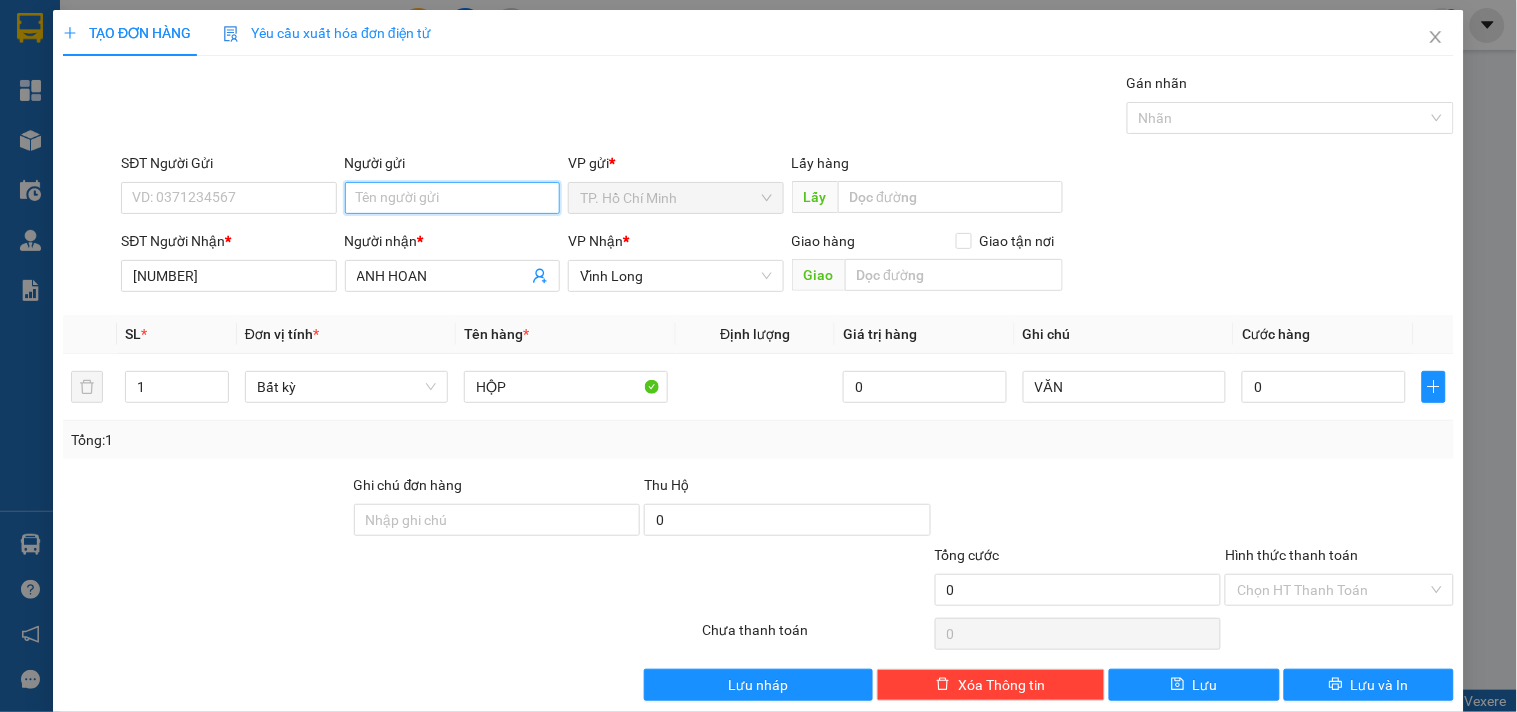 click on "Người gửi" at bounding box center [452, 198] 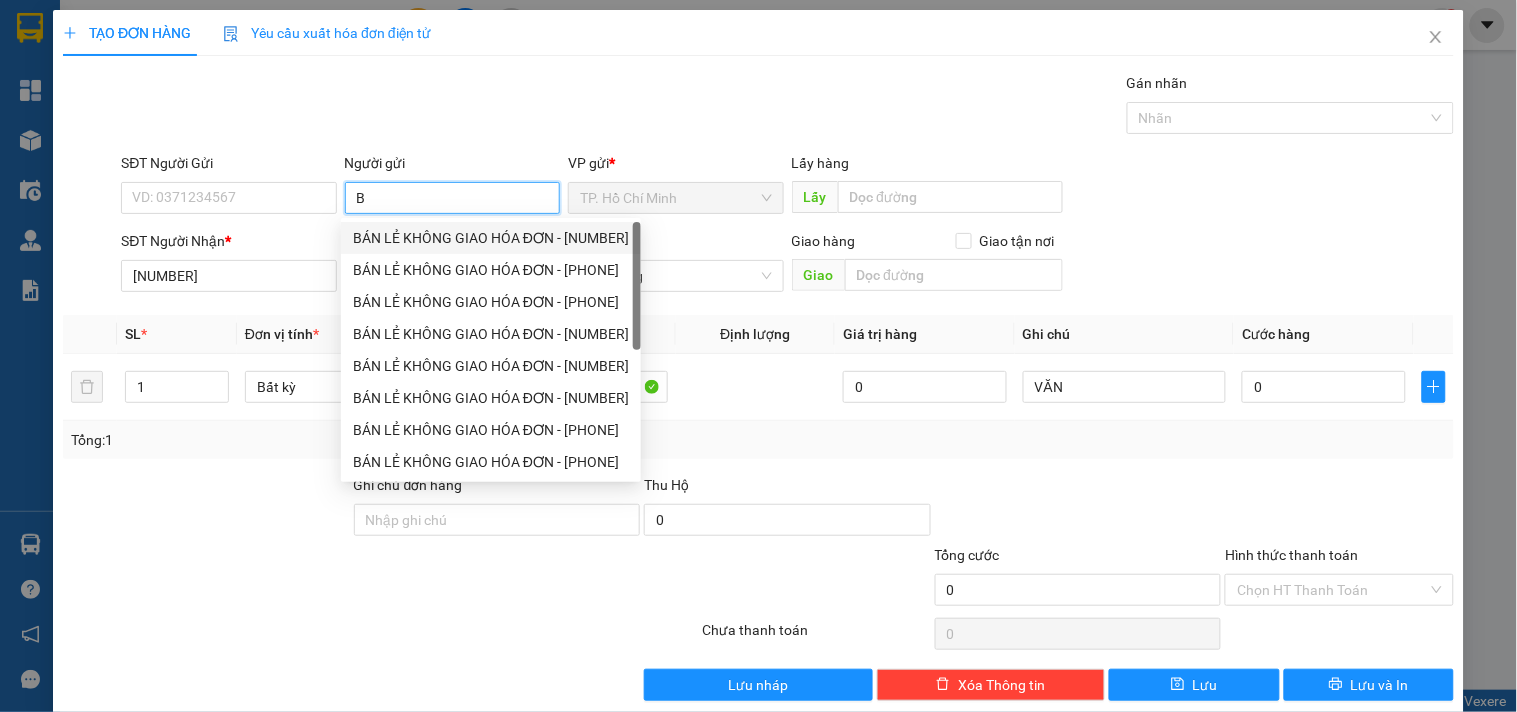 click on "BÁN LẺ KHÔNG GIAO HÓA ĐƠN - [NUMBER]" at bounding box center [491, 238] 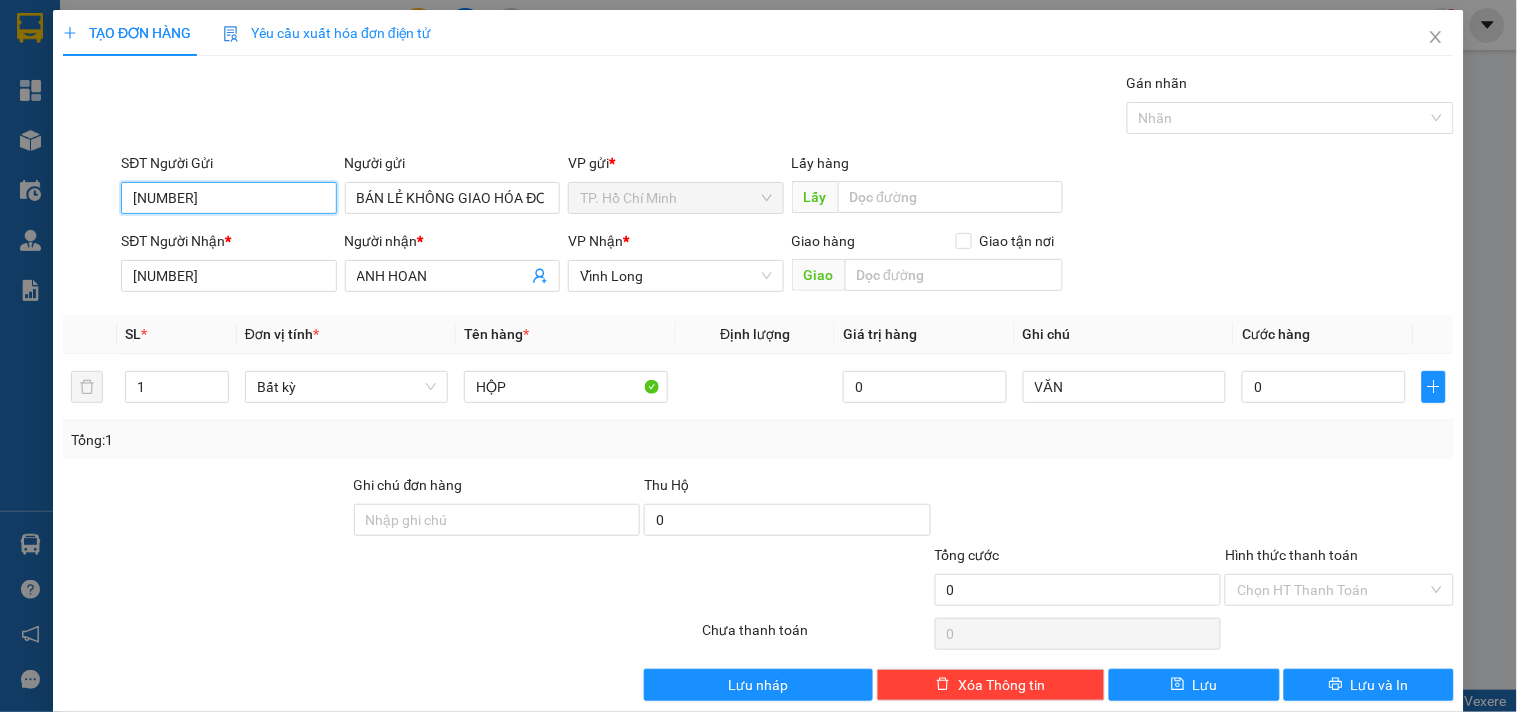 click on "[NUMBER]" at bounding box center (228, 198) 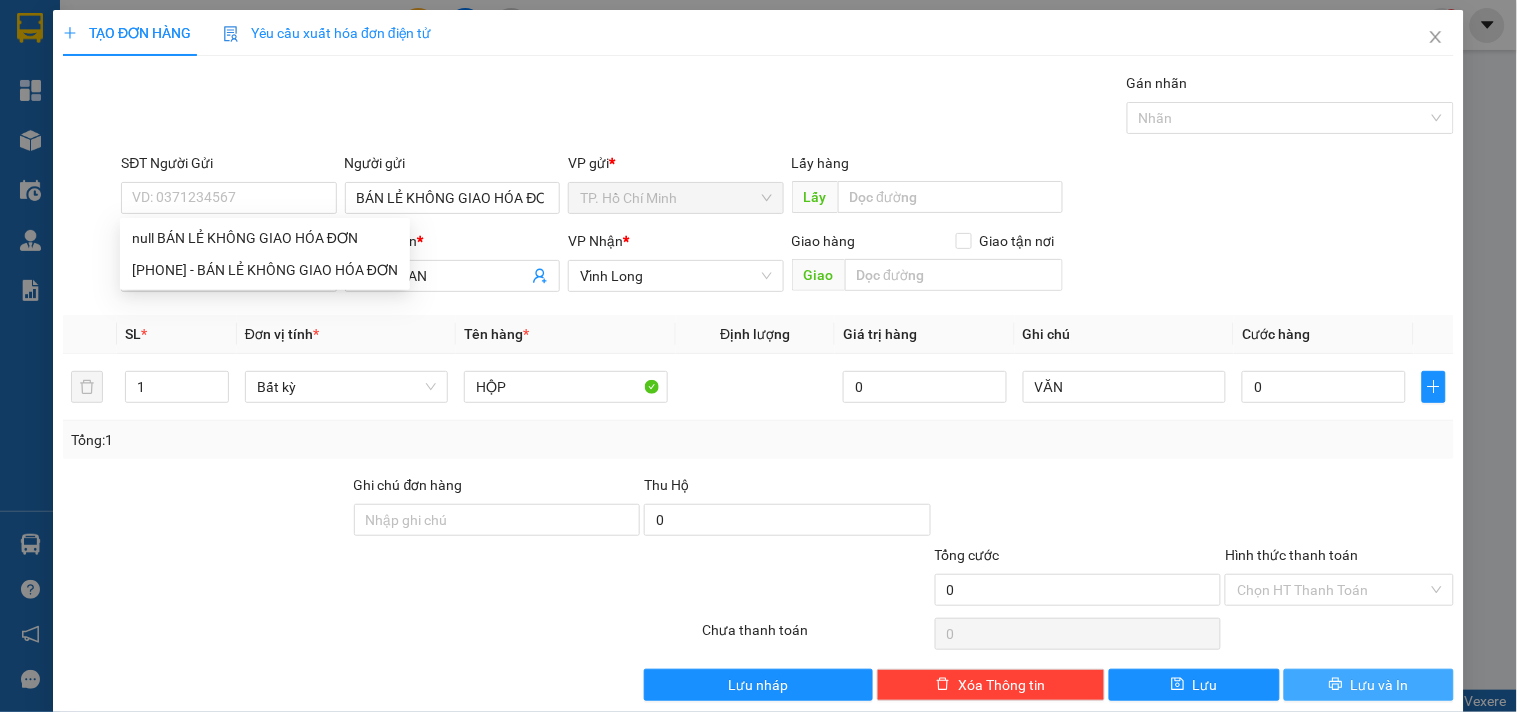 click on "Lưu và In" at bounding box center (1380, 685) 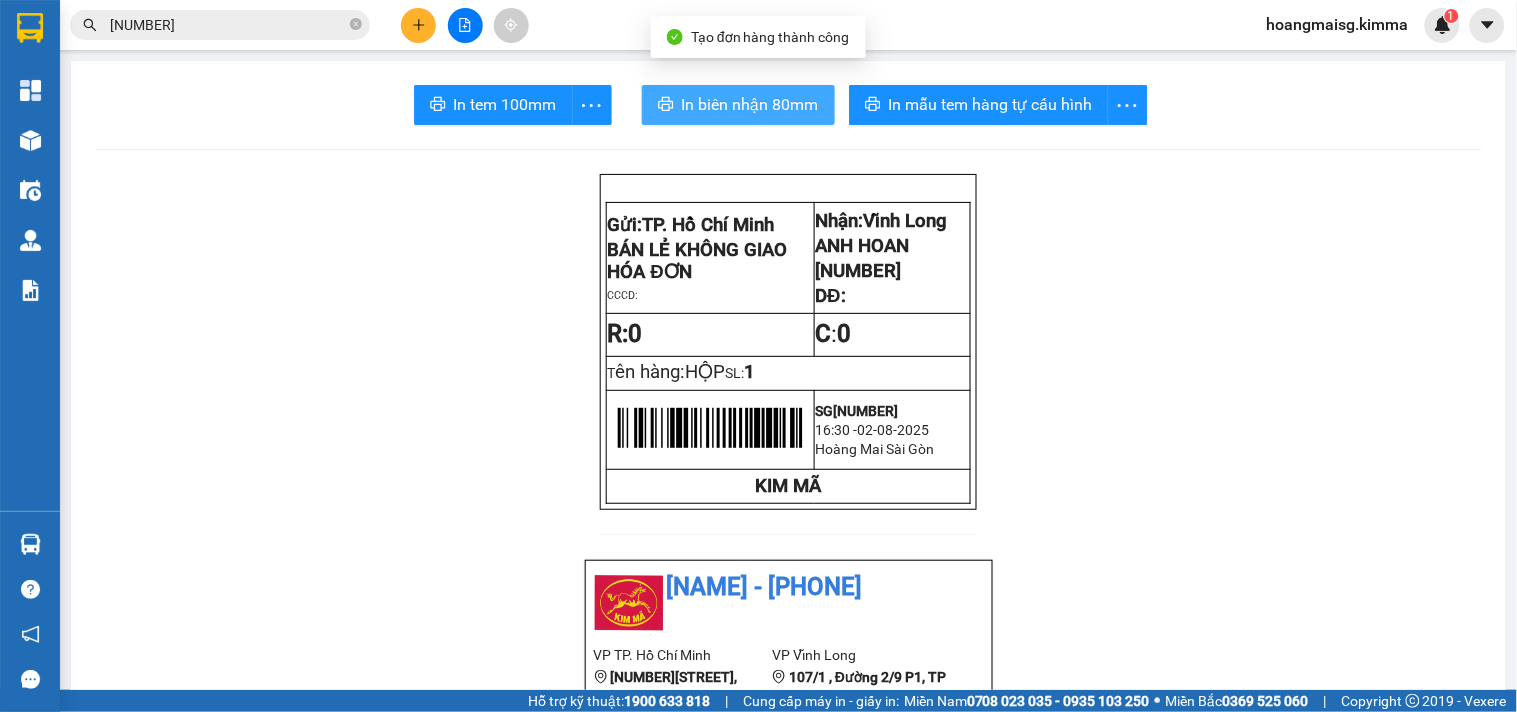 drag, startPoint x: 667, startPoint y: 124, endPoint x: 680, endPoint y: 116, distance: 15.264338 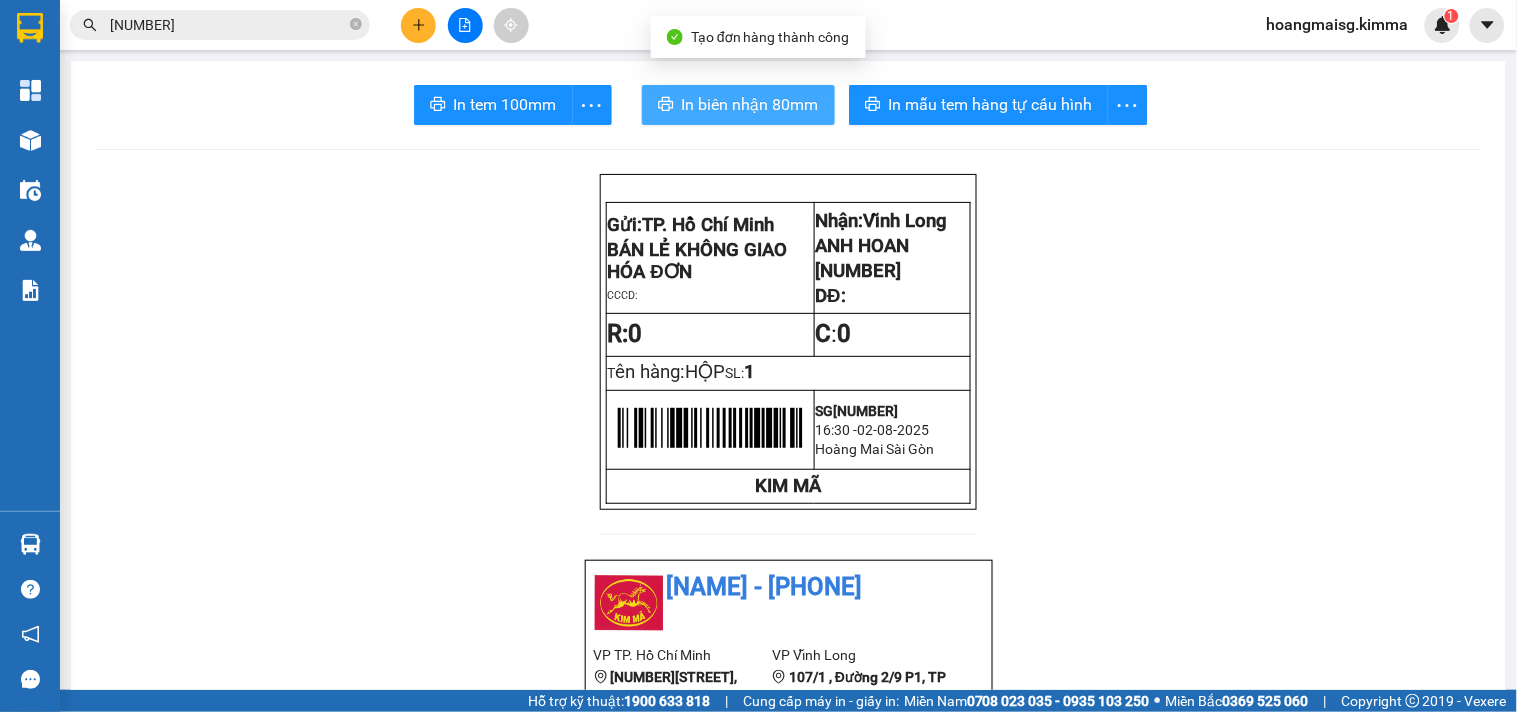 click on "In biên nhận 80mm" at bounding box center [750, 104] 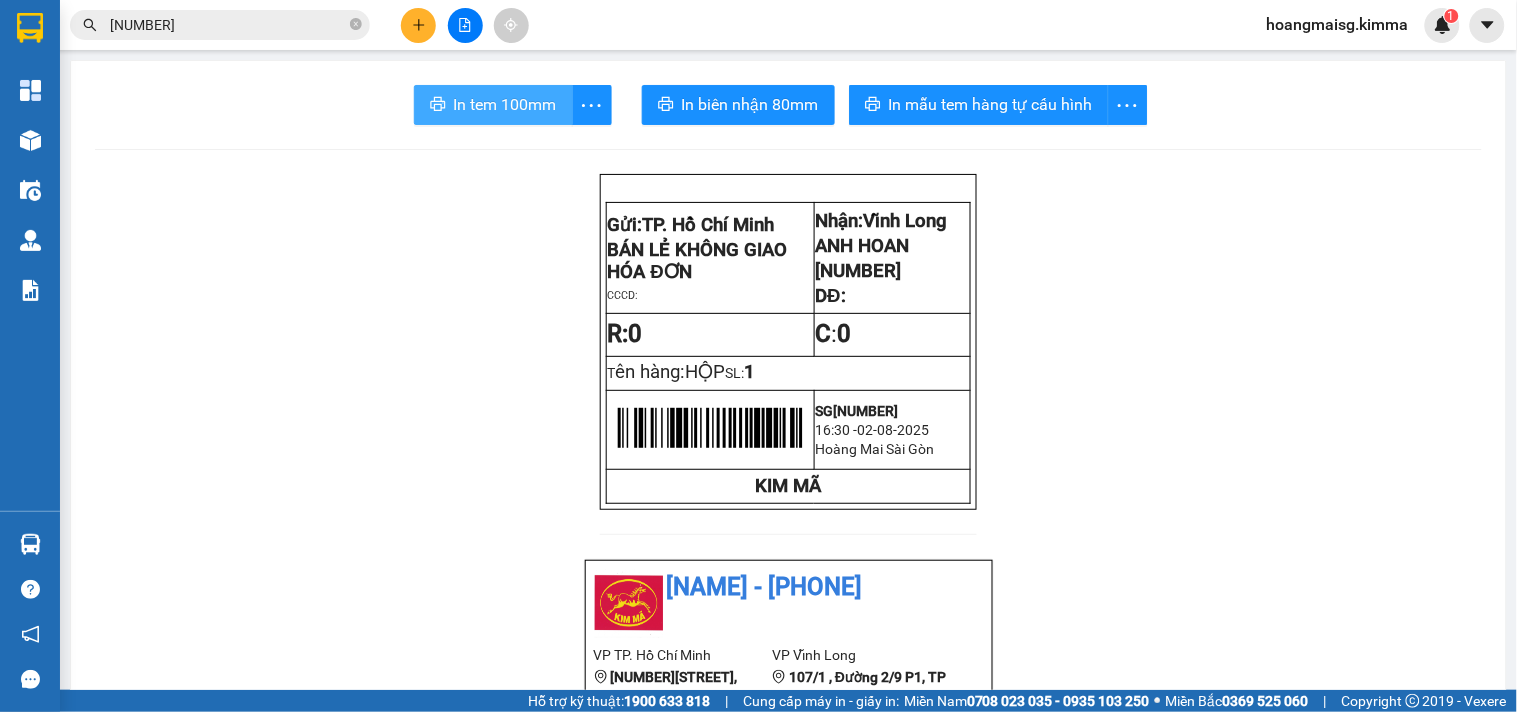 click on "In tem 100mm
In biên nhận 80mm  In mẫu tem hàng tự cấu hình
Gửi:  TP. Hồ Chí Minh
BÁN LẺ KHÔNG GIAO HÓA ĐƠN
CCCD:
Nhận:  Vĩnh Long
[NAME]
[PHONE]
DĐ:
R:  0
C :  0
T ên hàng:  HỘP            SL:  1
[ID]
[TIME] -  [DATE]
Hoàng Mai Sài Gòn
KIM MÃ
KIM MÃ - [PHONE] VP TP. Hồ Chí Minh   [NUMBER][STREET], [WARD] [DISTRICT], [CITY]   [PHONE] VP Vĩnh Long   [NUMBER]/[NUMBER], Đường [NUMBER]/[NUMBER] P[NUMBER], TP Vĩnh Long   [PHONE] Biên nhận Hàng Hoá Mã đơn:   [ID] In ngày:  [DATE]   [TIME] Gửi :   BÁN LẺ KHÔNG GIAO HÓA ĐƠN   VP TP. Hồ Chí Minh Nhận :   [NAME] - [PHONE] VP Vĩnh Long Ghi chú:  VĂN    Tên (giá trị hàng) SL Cước món hàng Bất kỳ - HỘP    (0) 1 0 Tổng cộng 1 0 Loading...Chưa thu Tổng phải thu : 0 VND Khách hàng Quy định nhận/gửi hàng : Gửi:    TP. Hồ Chí Minh Nhận:    Vĩnh Long" at bounding box center [788, 1057] 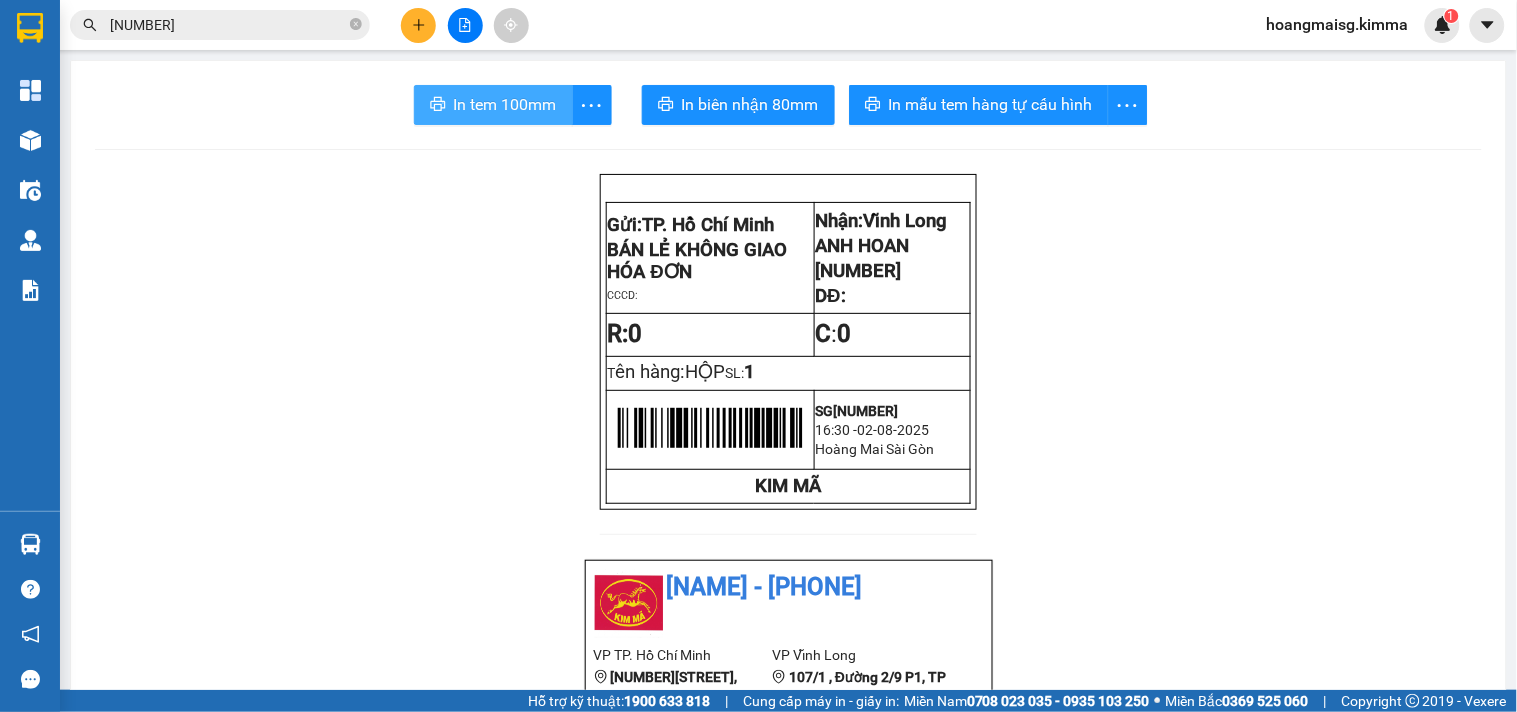 click on "In tem 100mm" at bounding box center [505, 104] 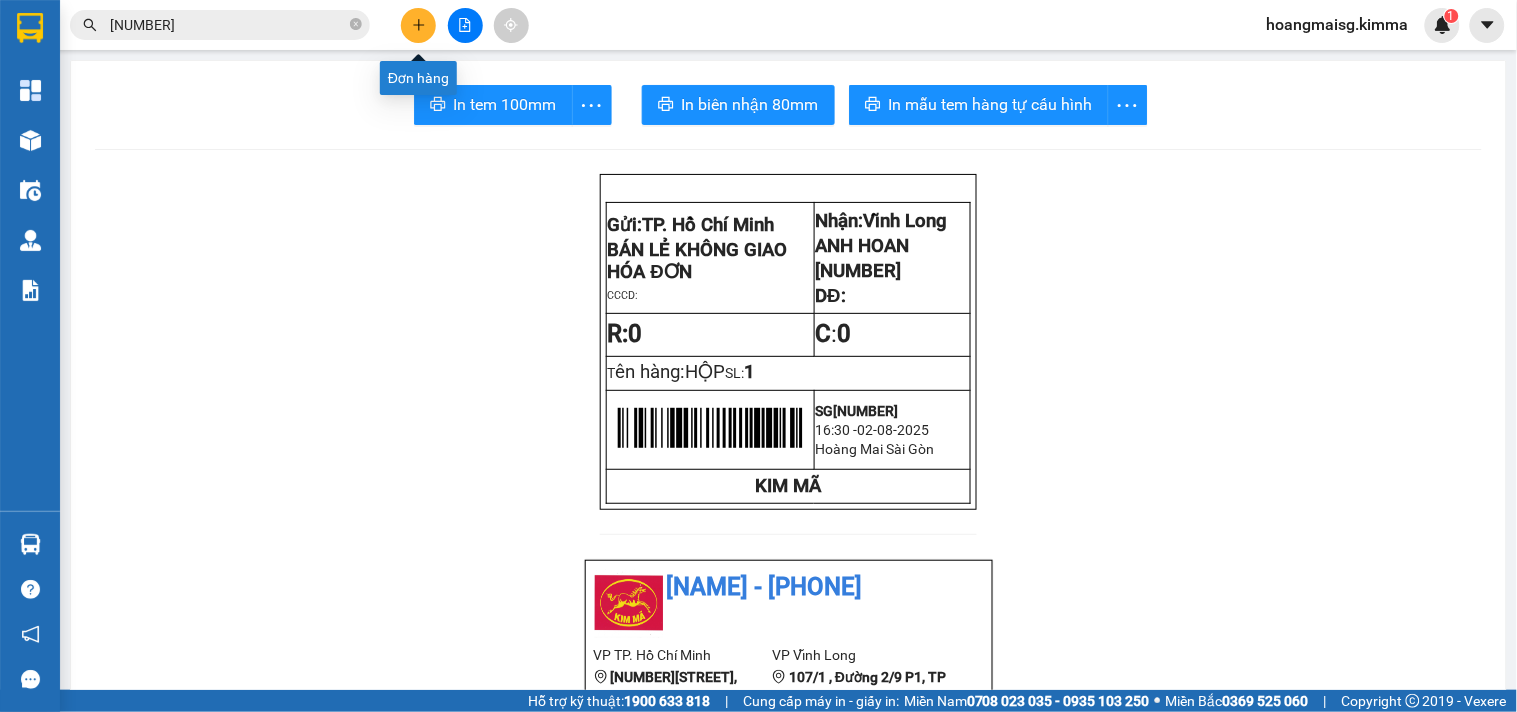 click 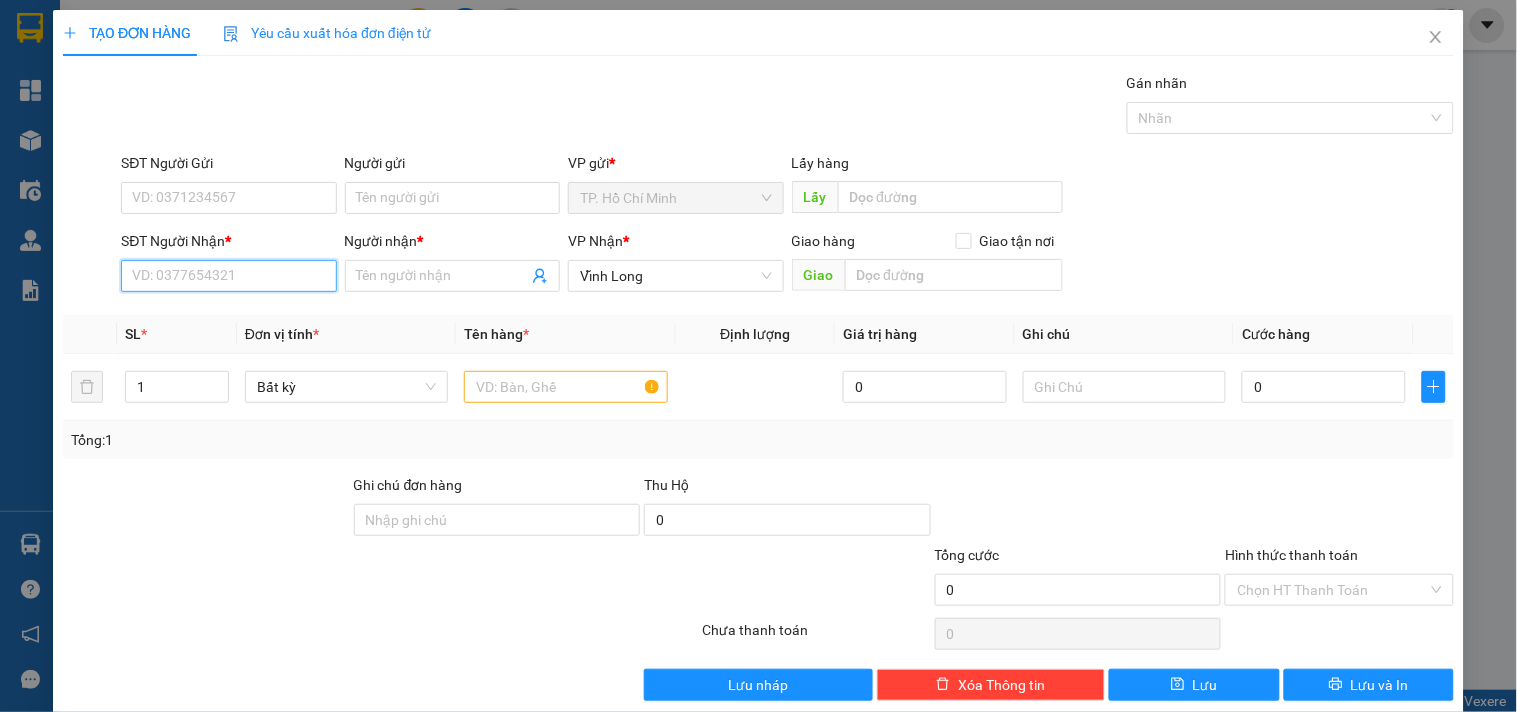 click on "SĐT Người Nhận  *" at bounding box center (228, 276) 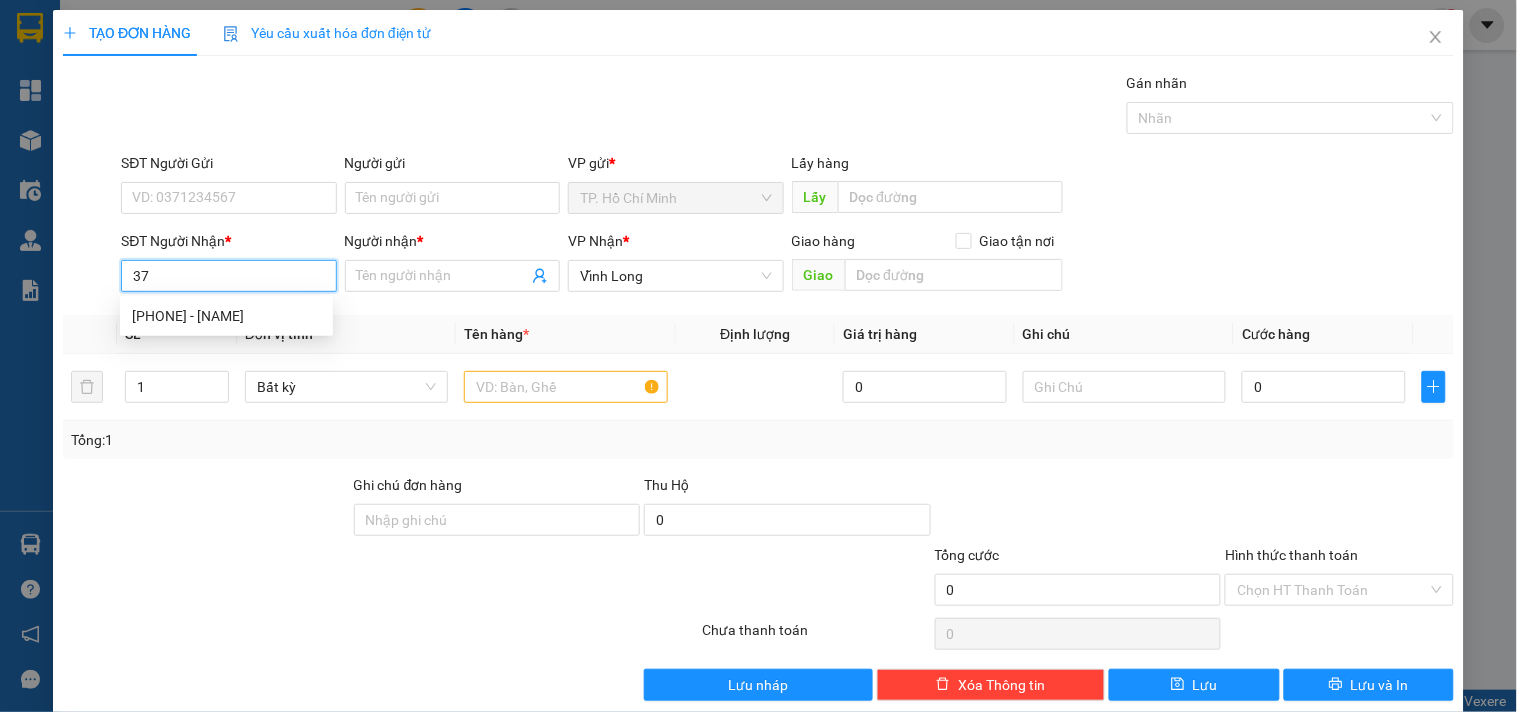 type on "3" 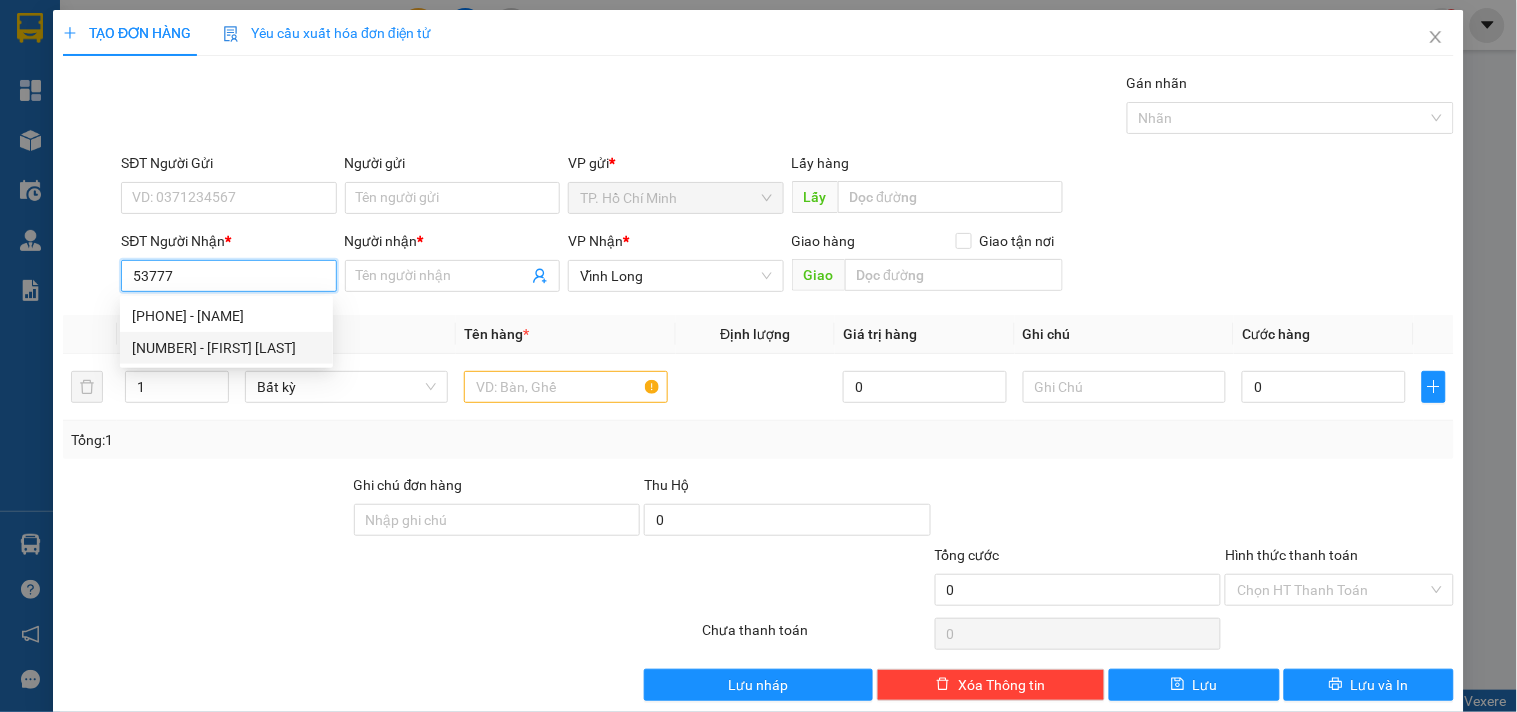 click on "[NUMBER] - [FIRST] [LAST]" at bounding box center (226, 348) 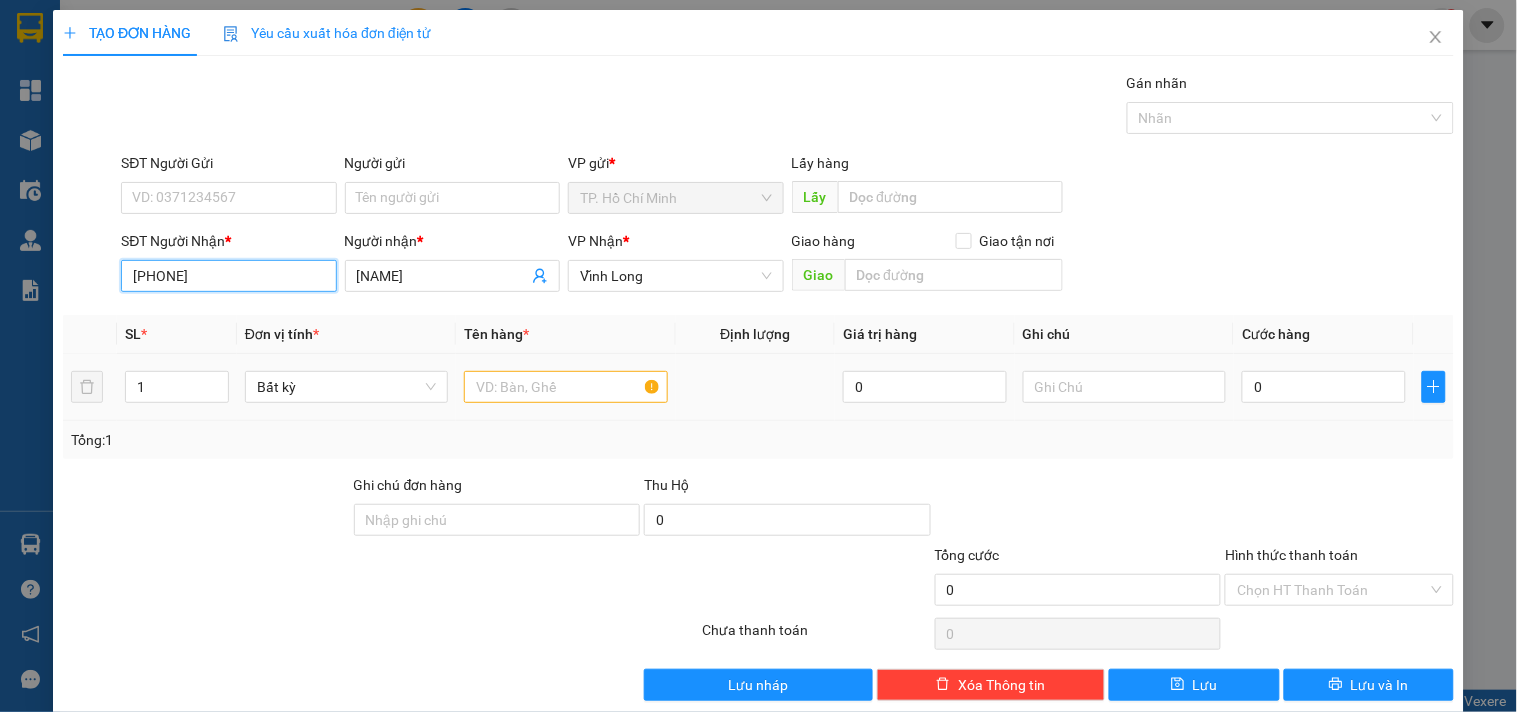 type on "[PHONE]" 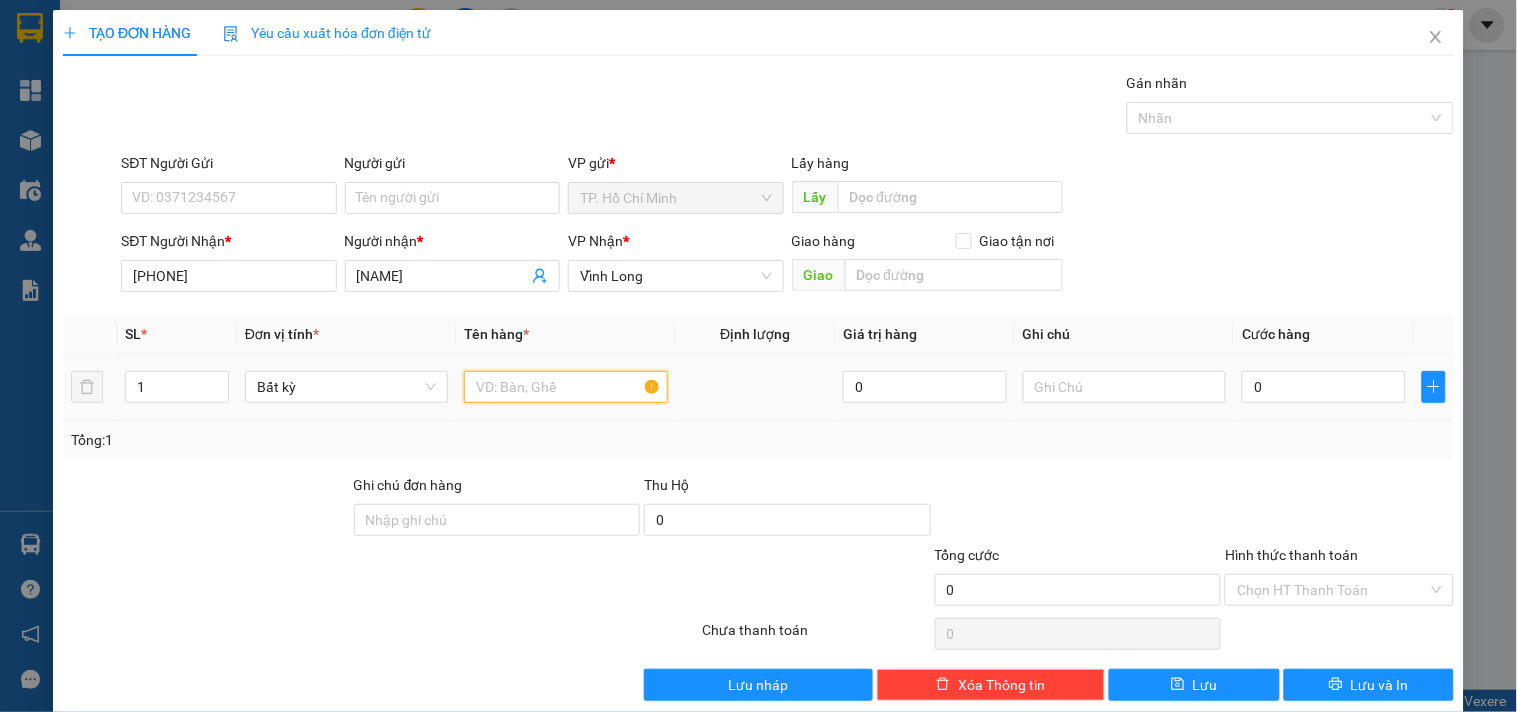 click at bounding box center (565, 387) 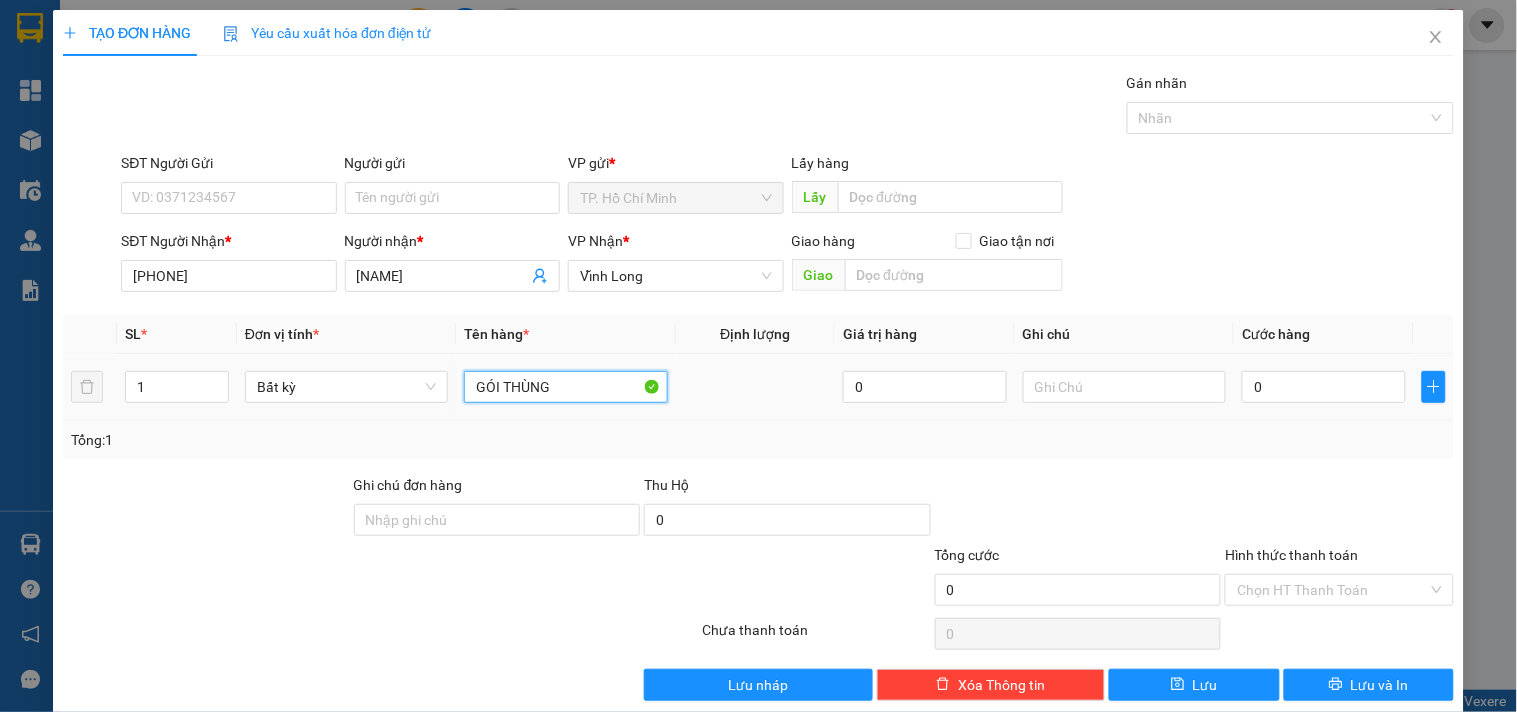 type on "GÓI THÙNG" 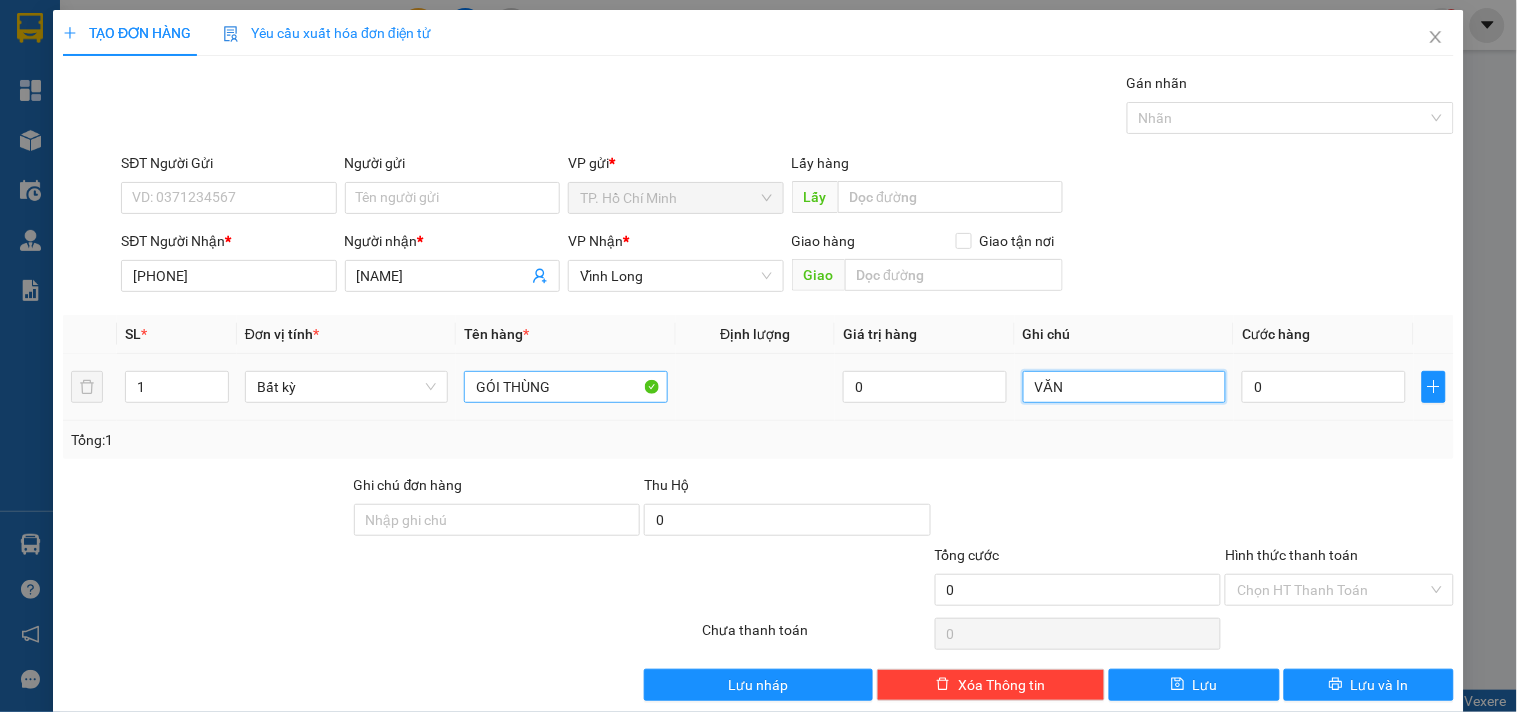 type on "VĂN" 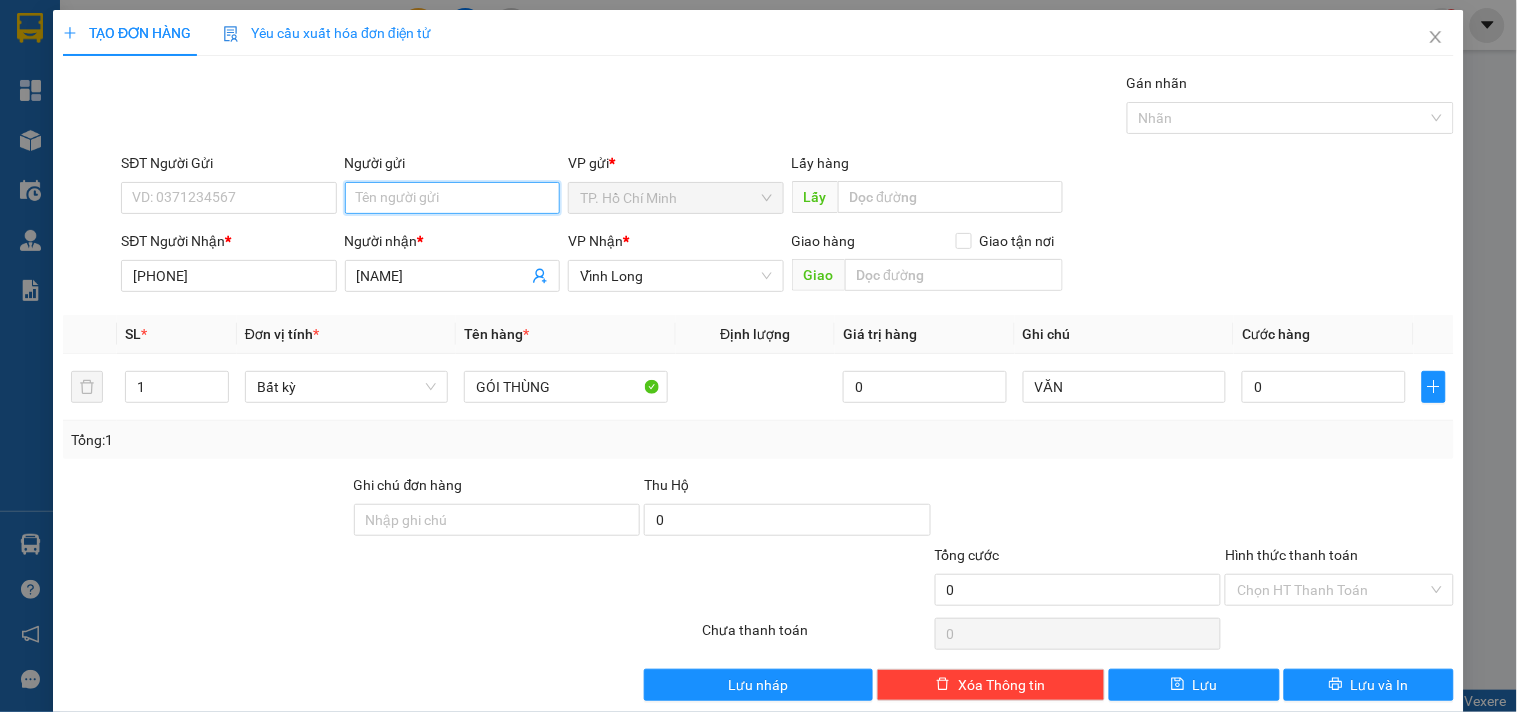 click on "Người gửi" at bounding box center [452, 198] 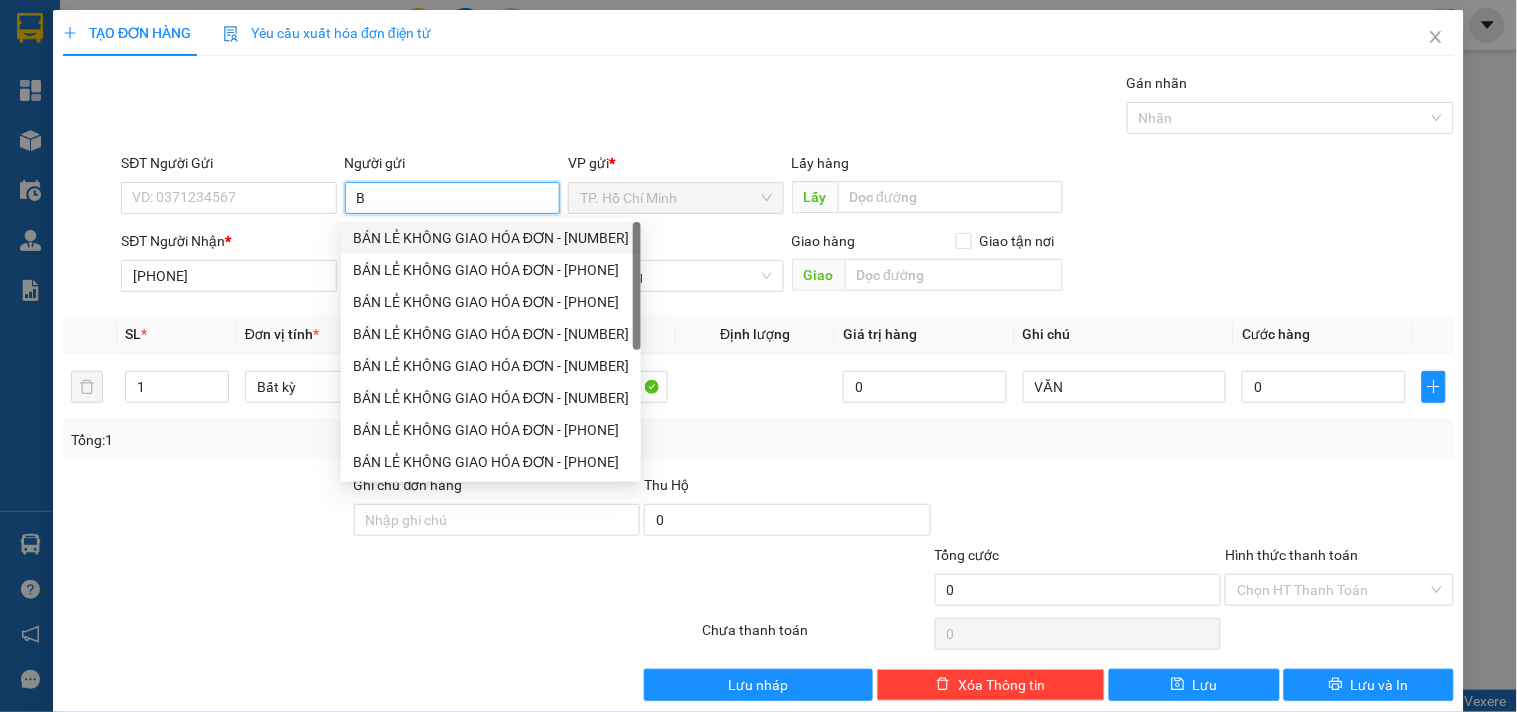 click on "BÁN LẺ KHÔNG GIAO HÓA ĐƠN - [NUMBER]" at bounding box center [491, 238] 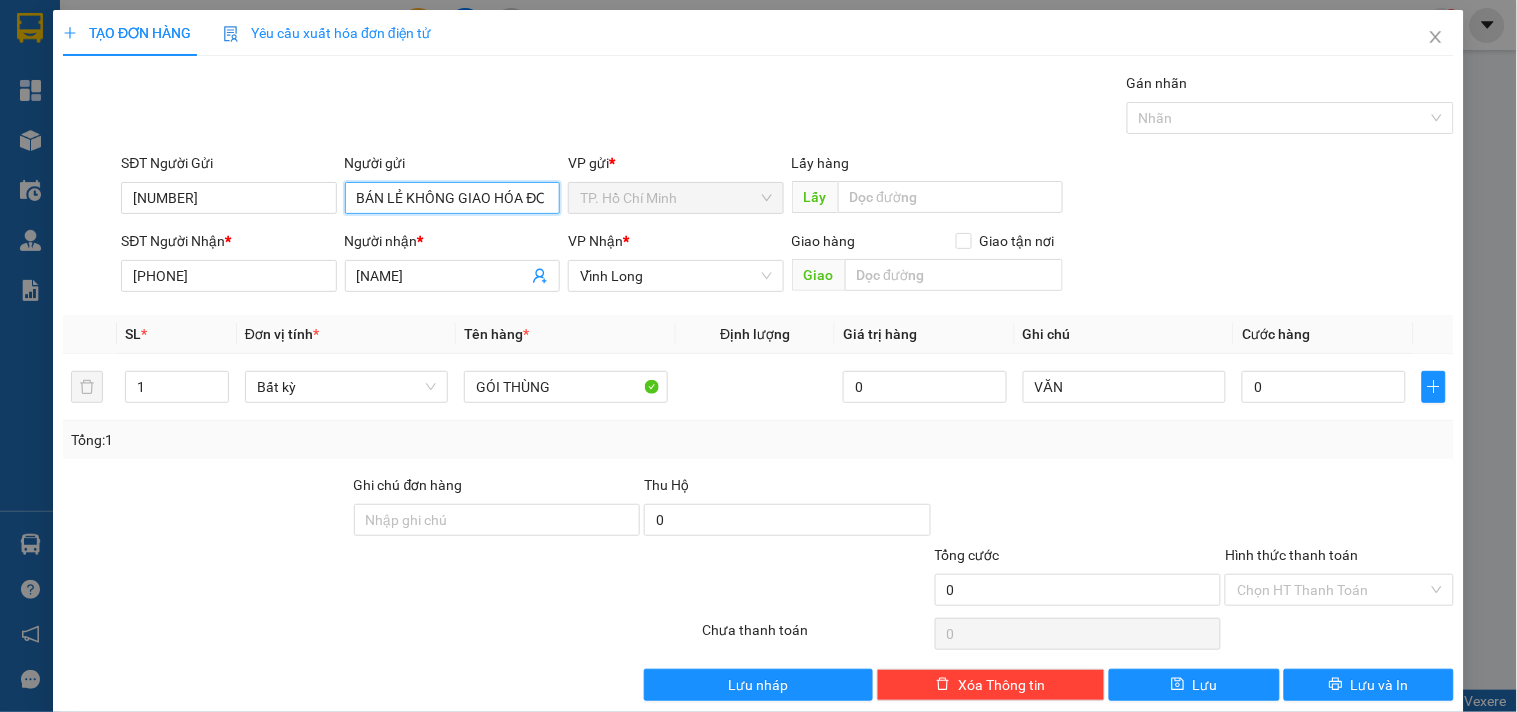 click on "Người gửi BÁN LẺ KHÔNG GIAO HÓA ĐƠN BÁN LẺ KHÔNG GIAO HÓA ĐƠN" at bounding box center (452, 187) 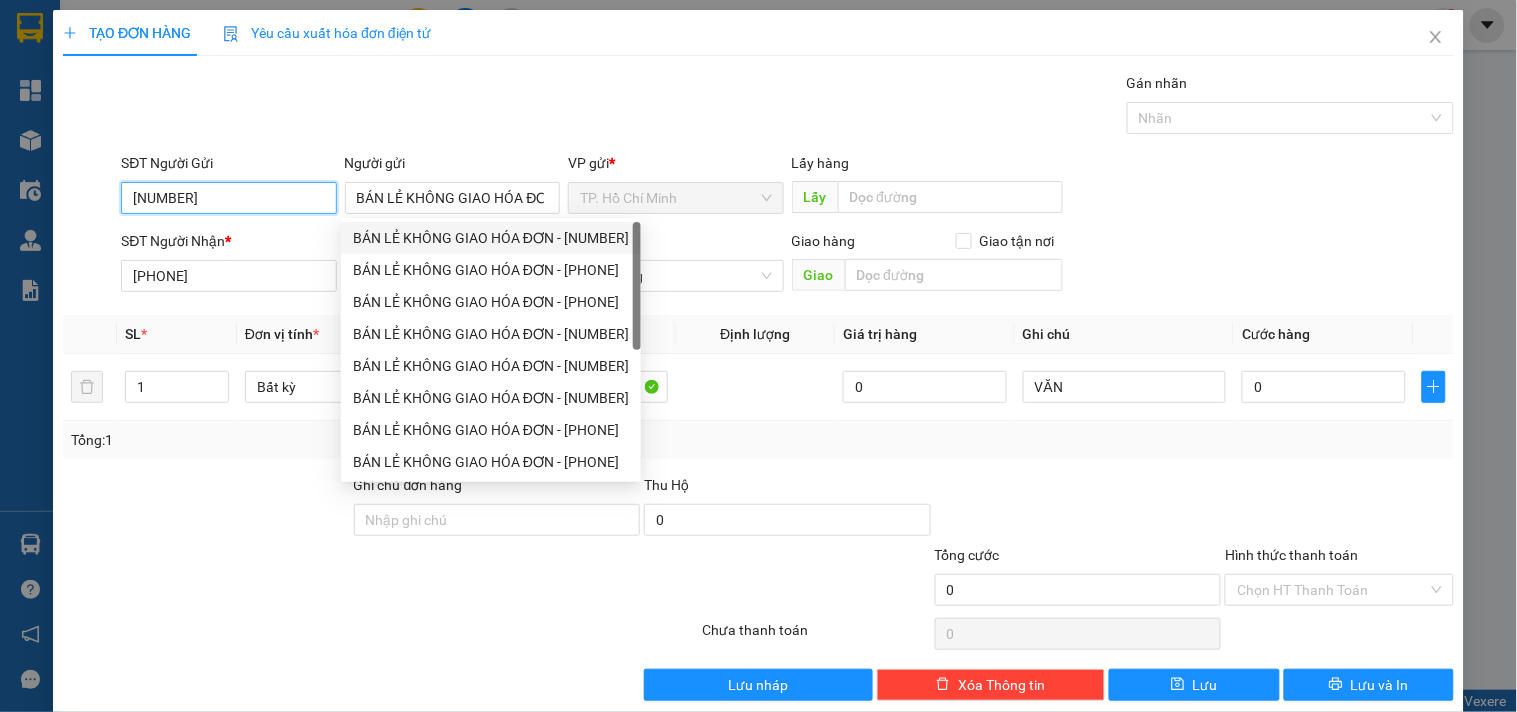 click on "[NUMBER]" at bounding box center (228, 198) 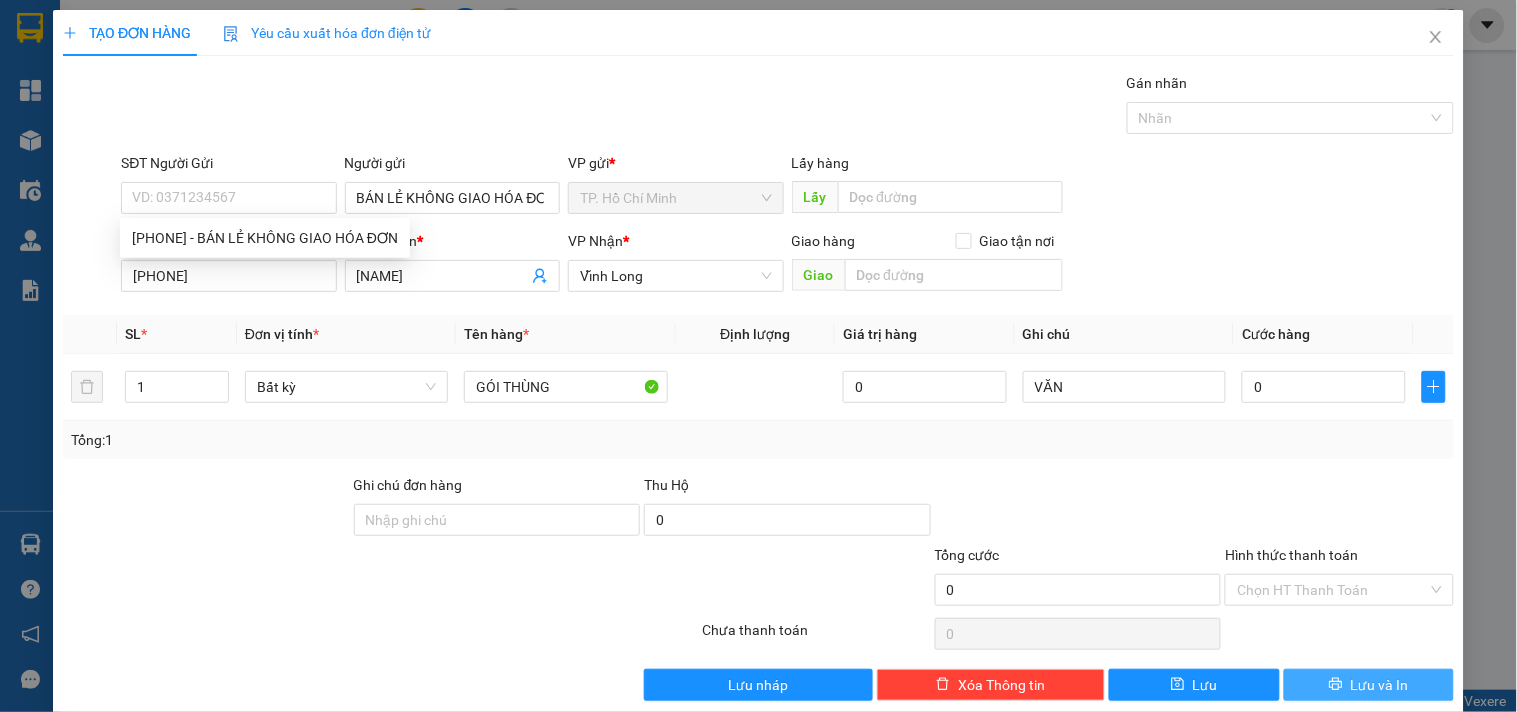 click on "Lưu và In" at bounding box center (1380, 685) 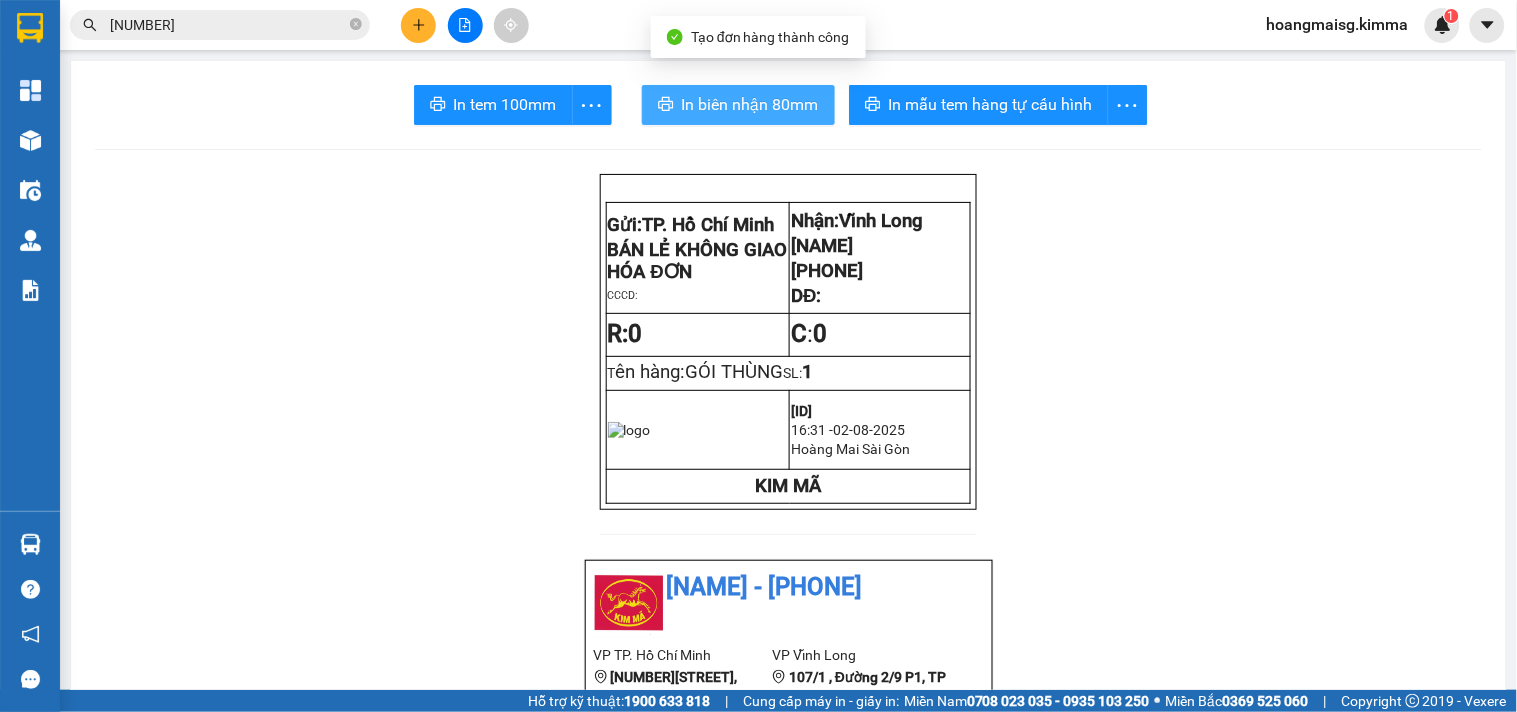 click on "In biên nhận 80mm" at bounding box center [750, 104] 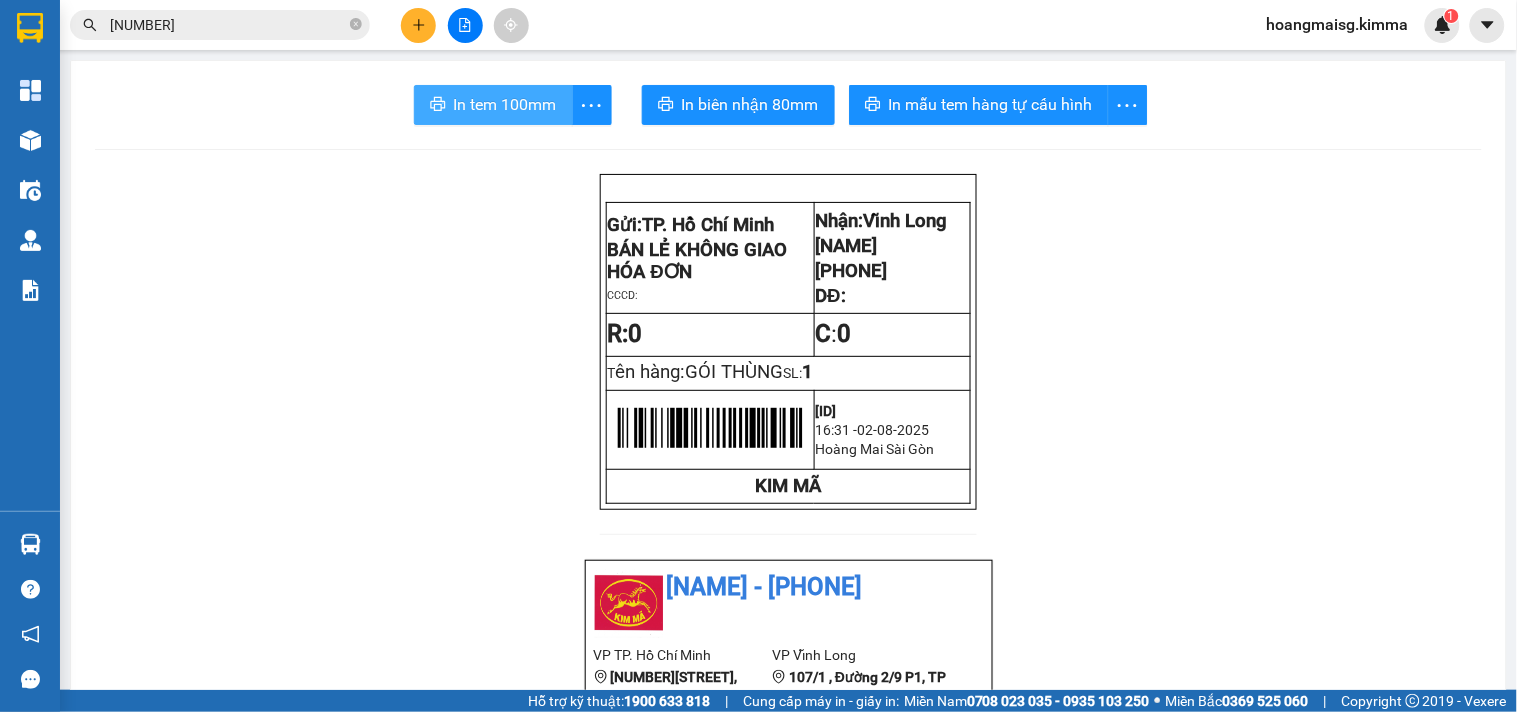 click on "In tem 100mm" at bounding box center (505, 104) 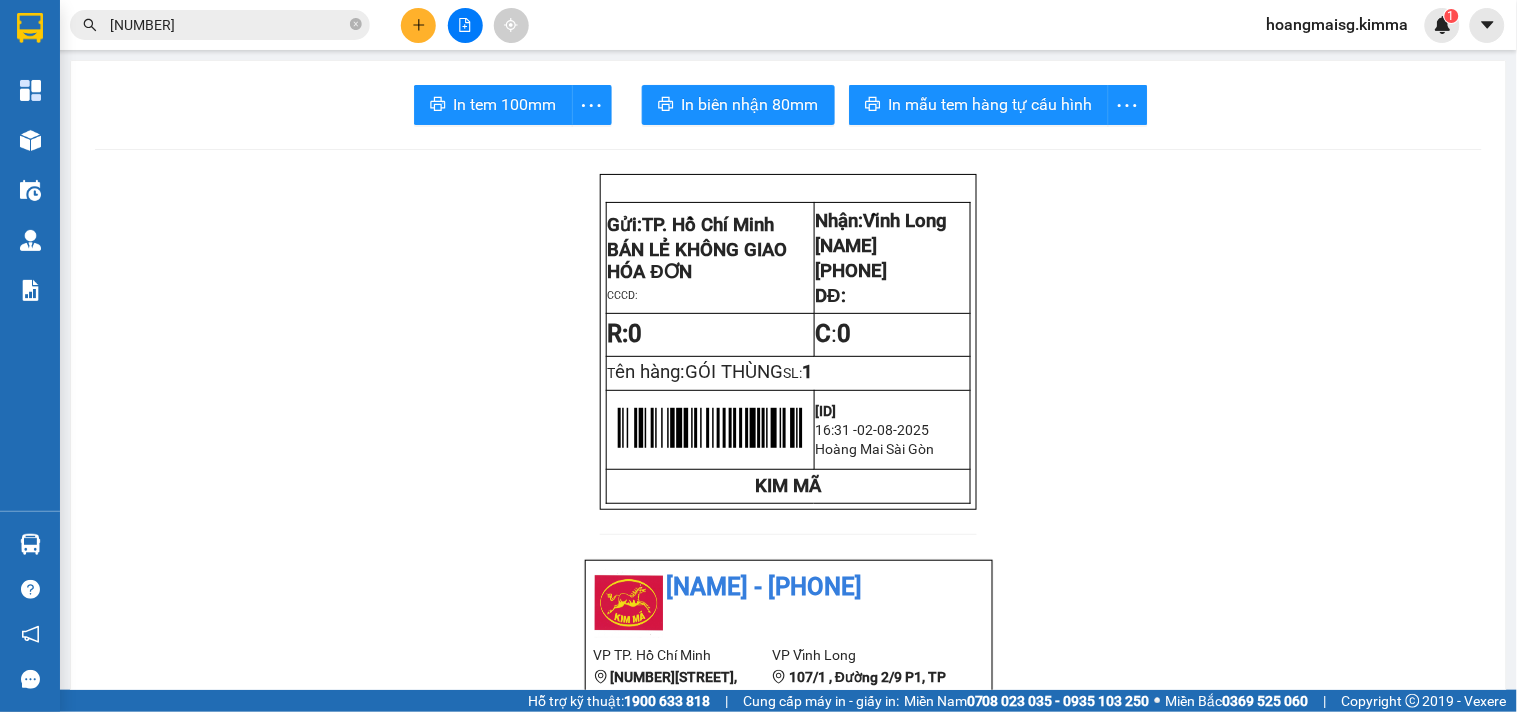 click 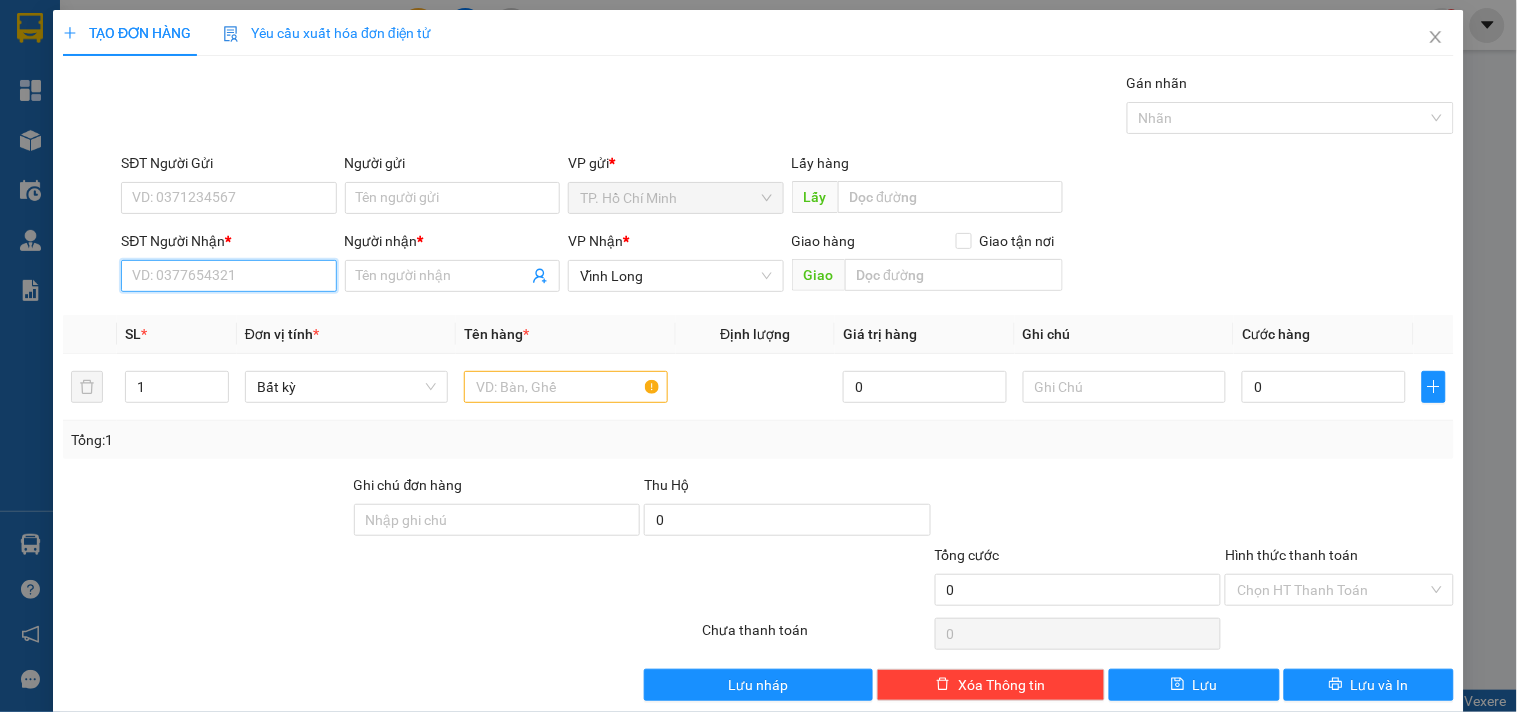 click on "SĐT Người Nhận  *" at bounding box center (228, 276) 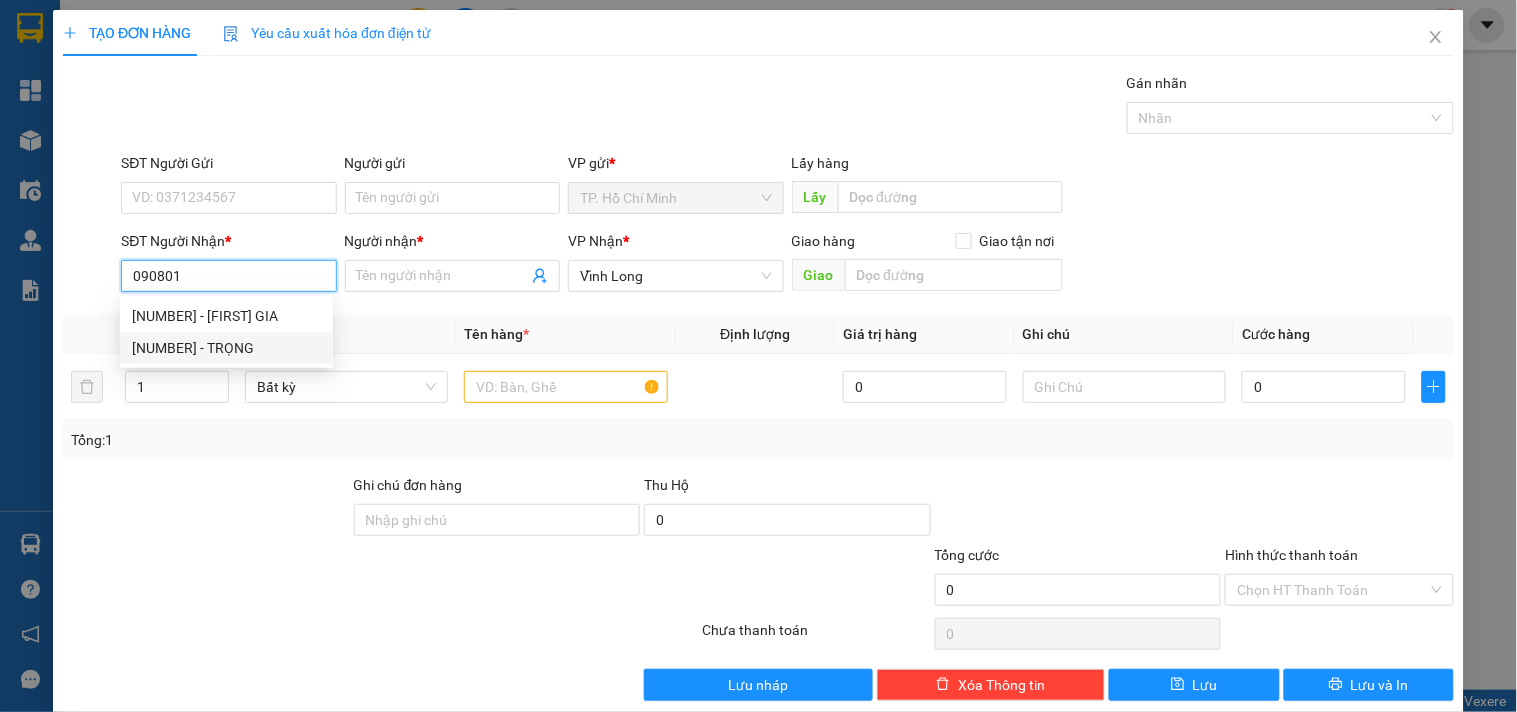 click on "[NUMBER] - TRỌNG" at bounding box center (226, 348) 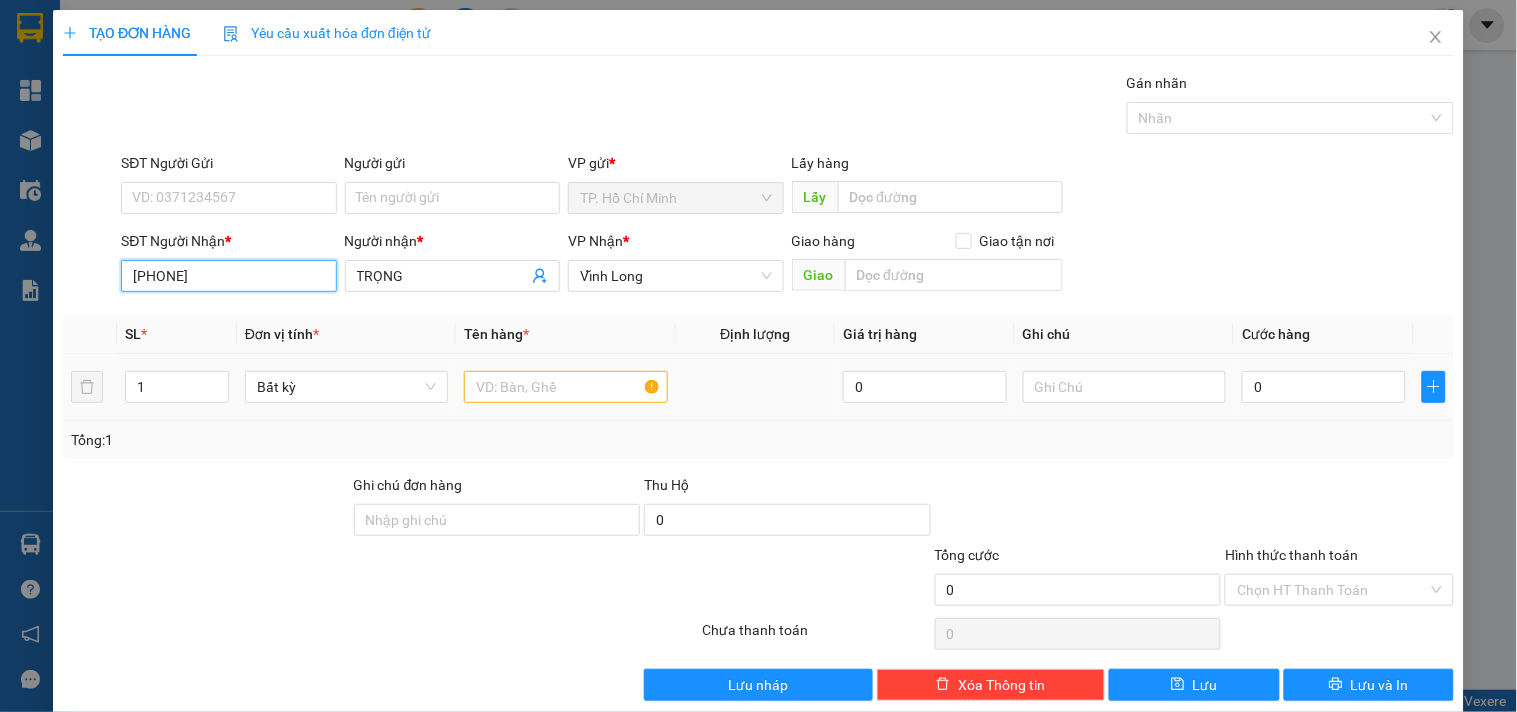 type on "[PHONE]" 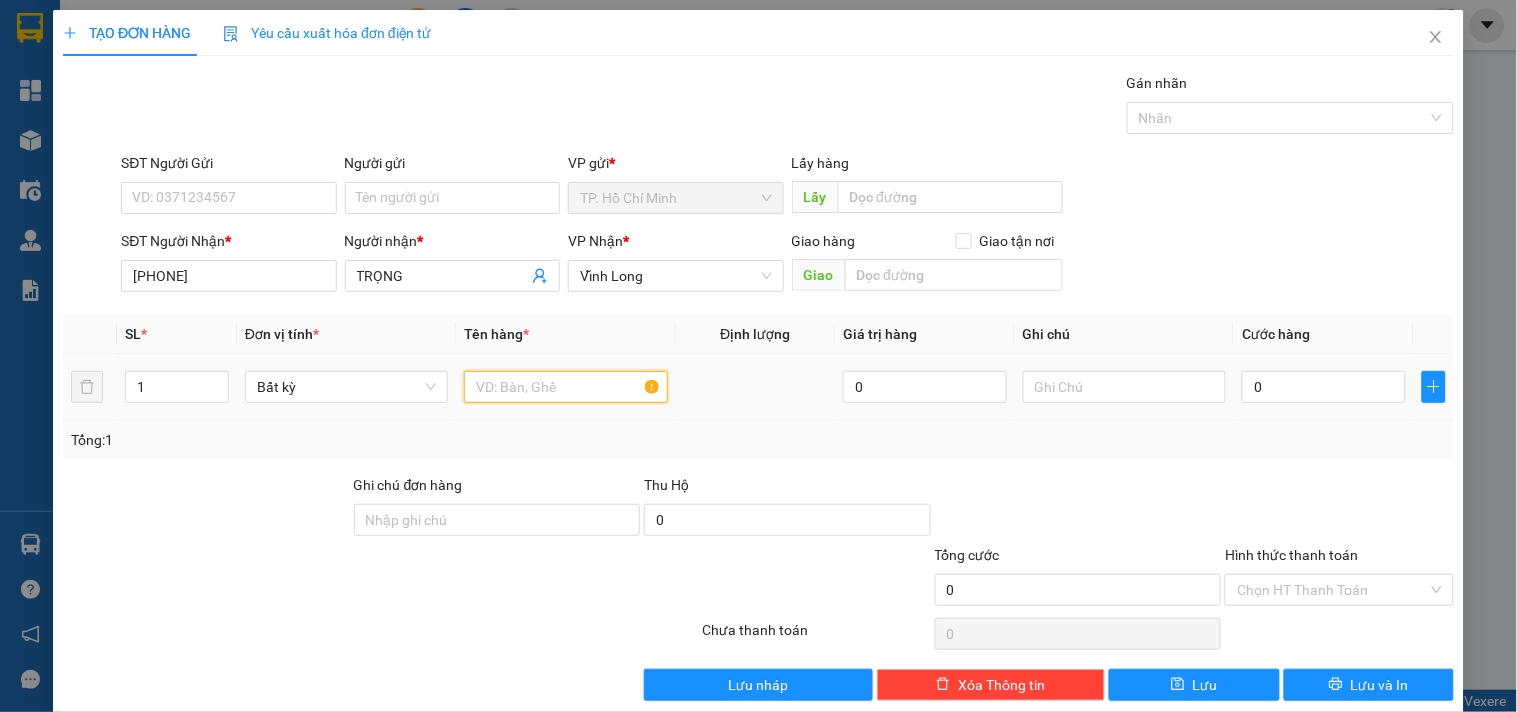 click at bounding box center [565, 387] 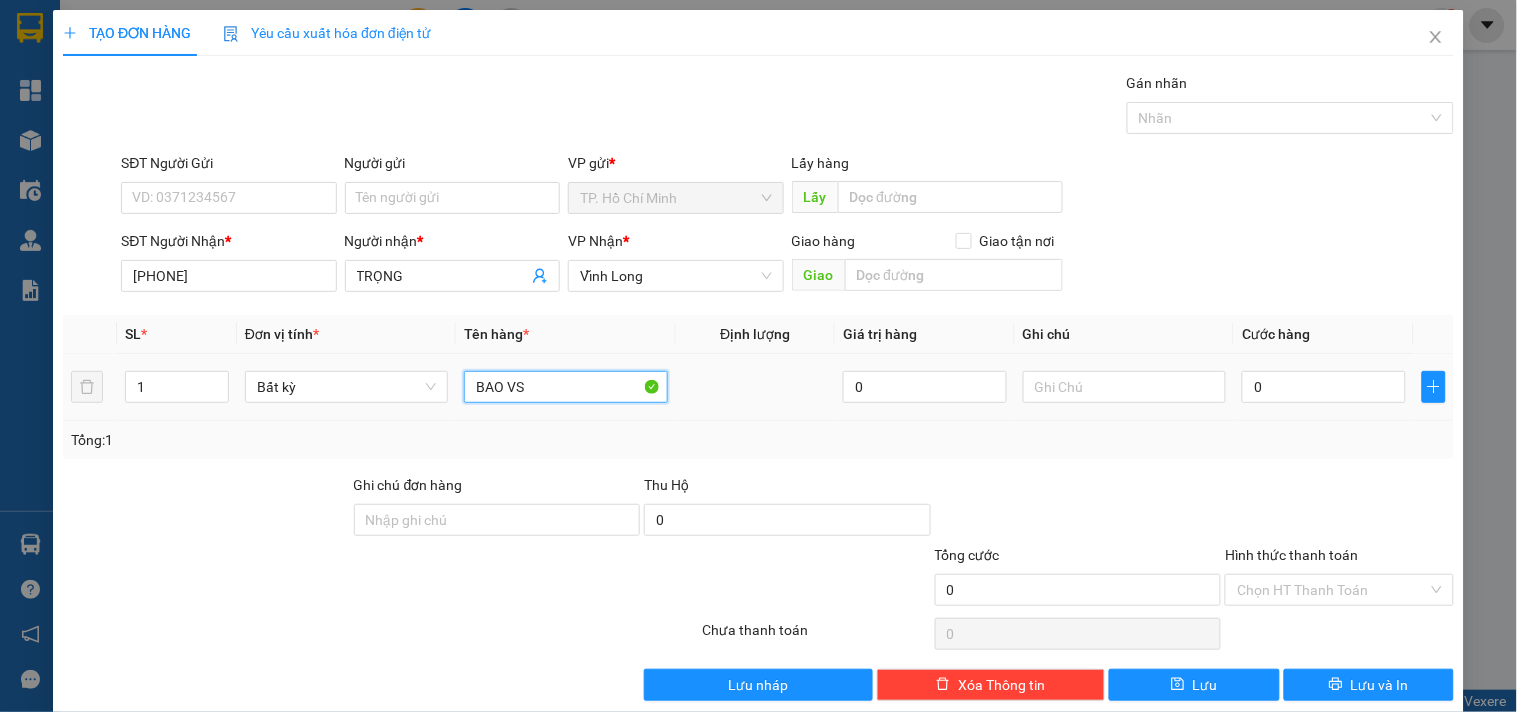 type on "BAO VS" 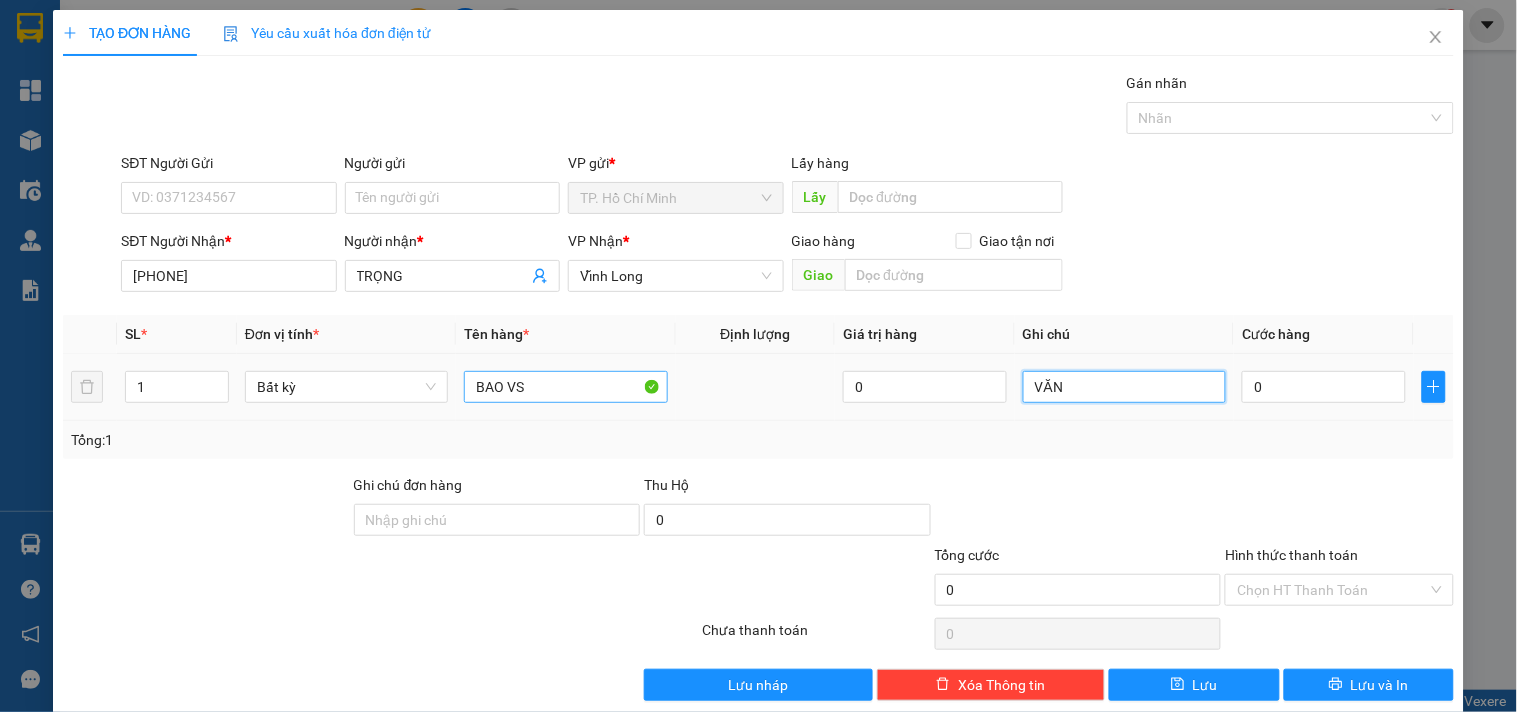type on "VĂN" 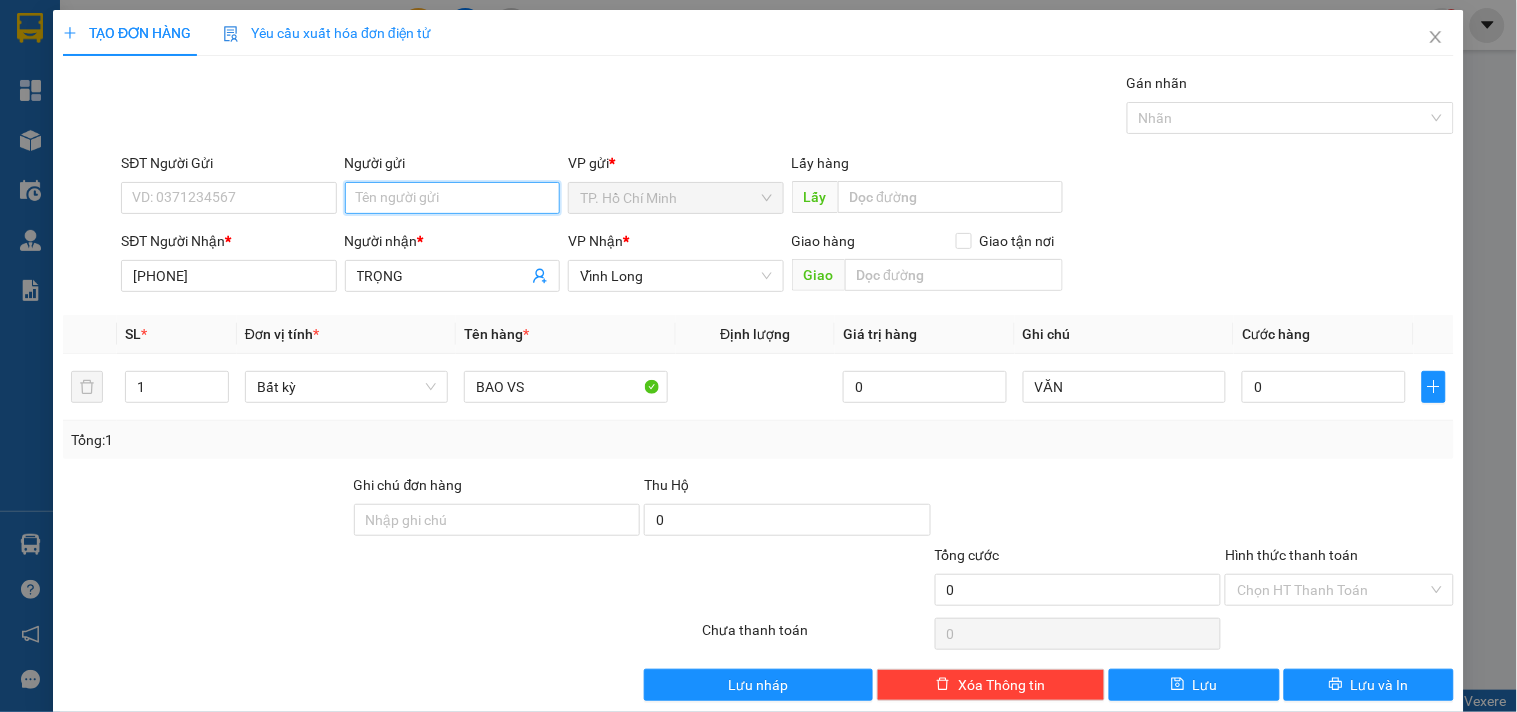 click on "Người gửi" at bounding box center (452, 198) 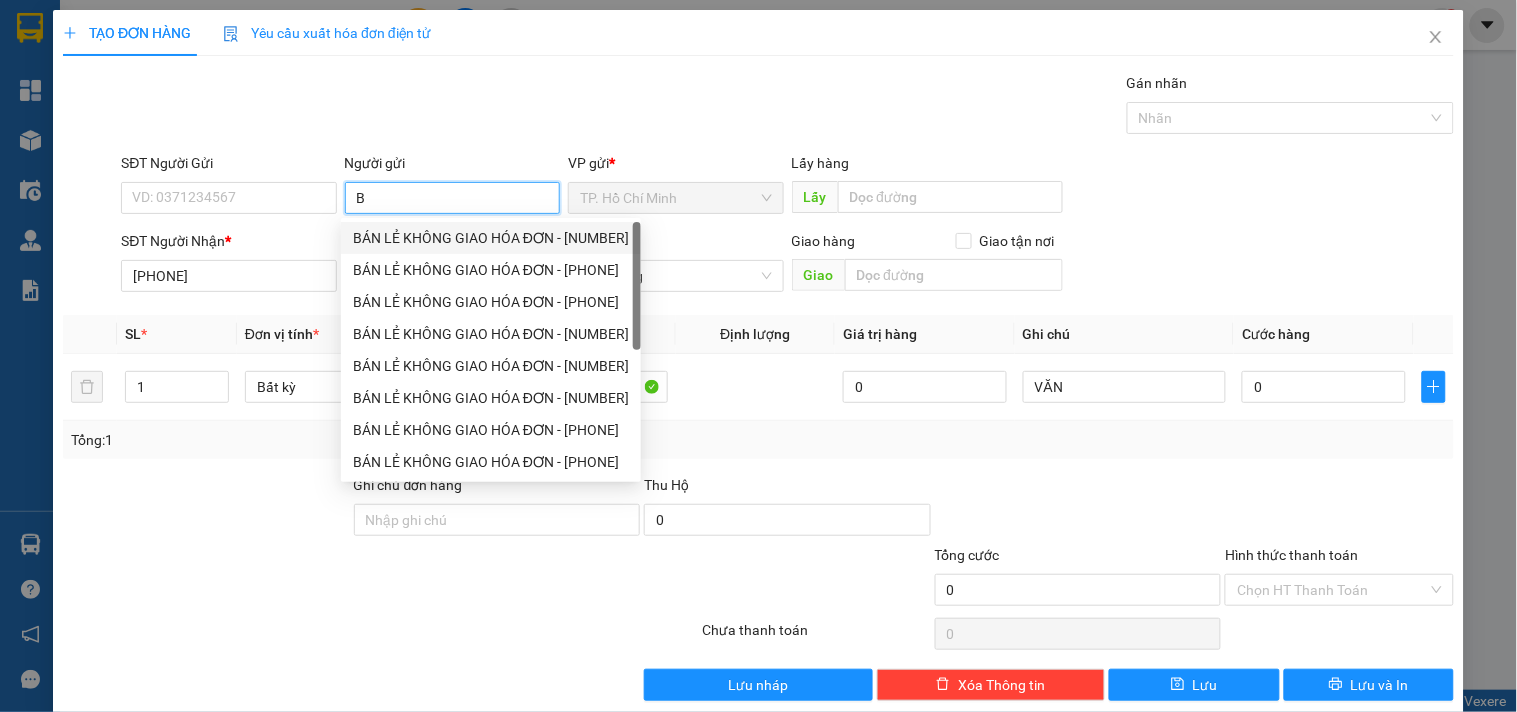 click on "BÁN LẺ KHÔNG GIAO HÓA ĐƠN - [NUMBER]" at bounding box center [491, 238] 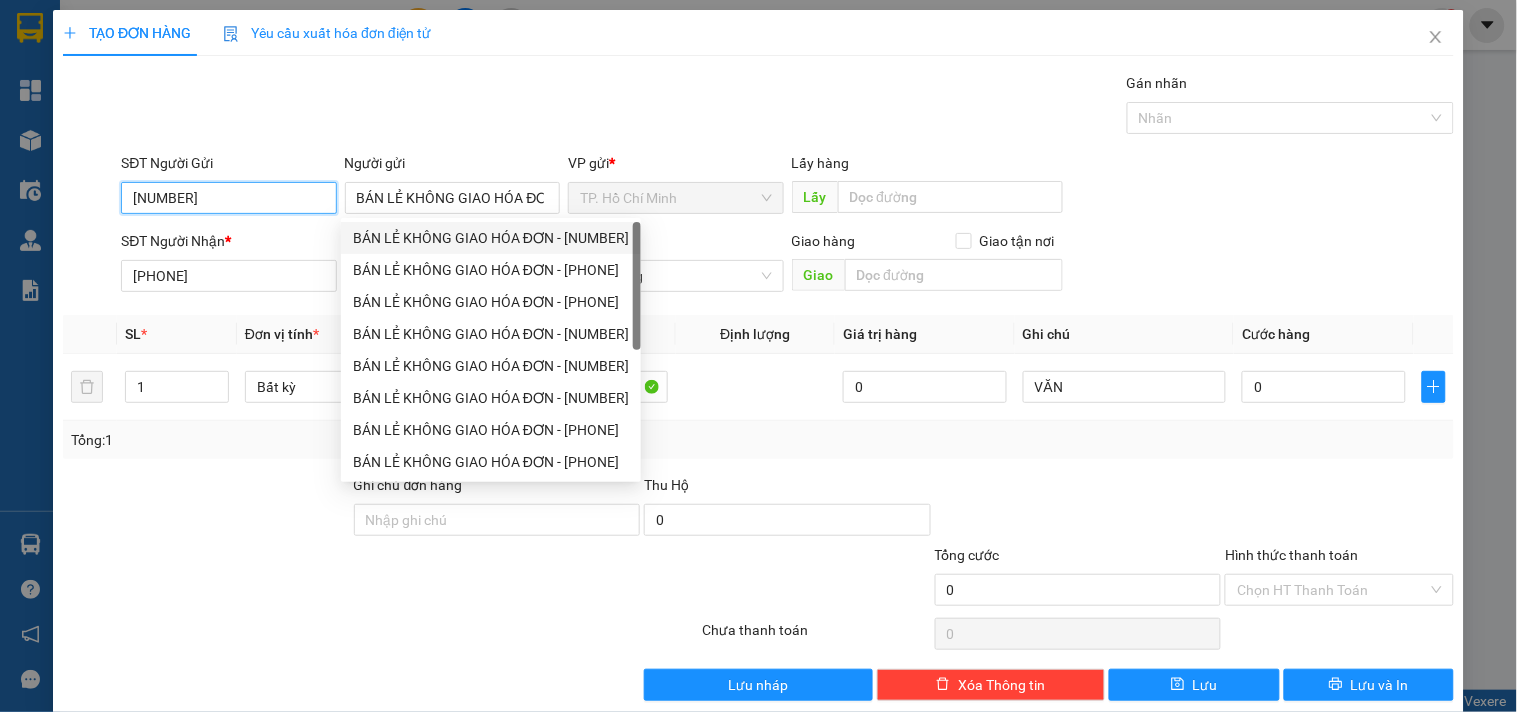 click on "[NUMBER]" at bounding box center [228, 198] 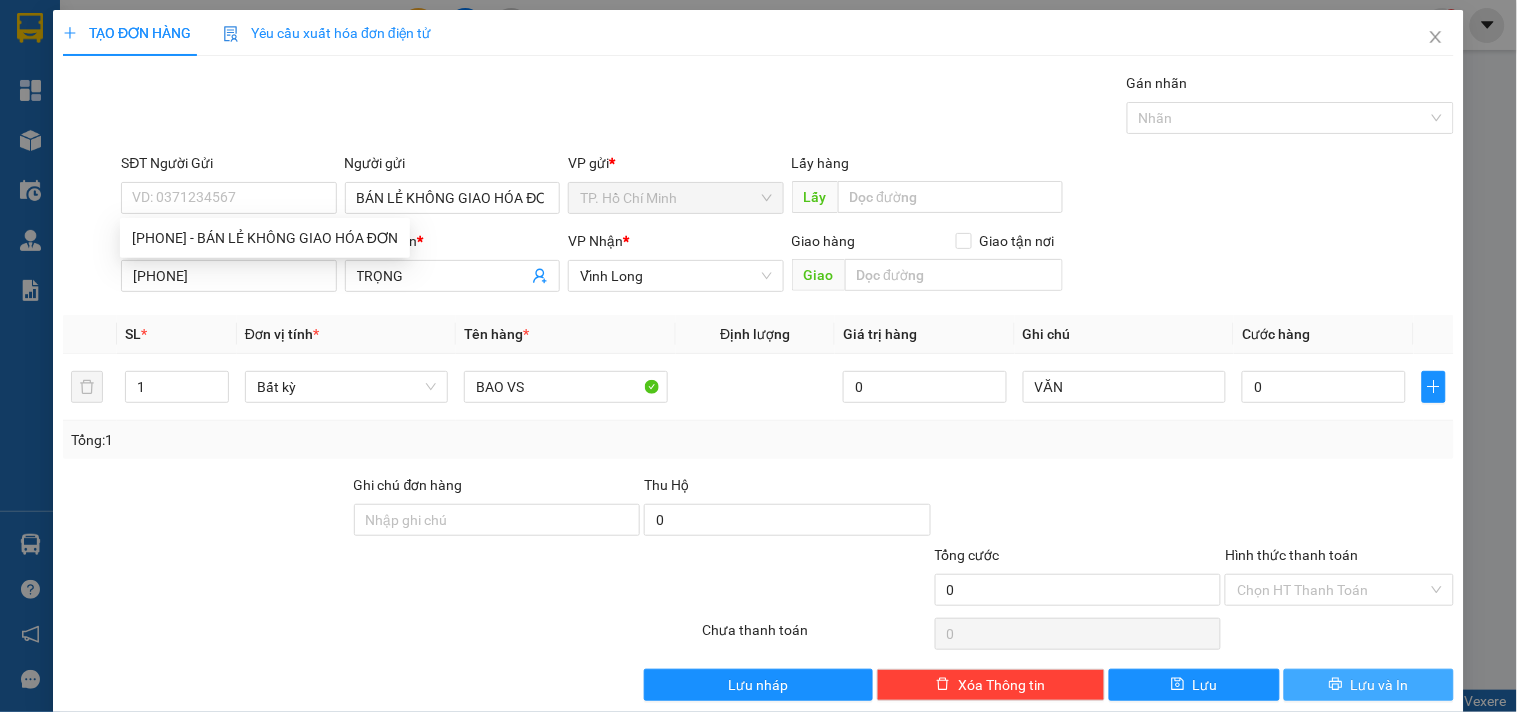 click 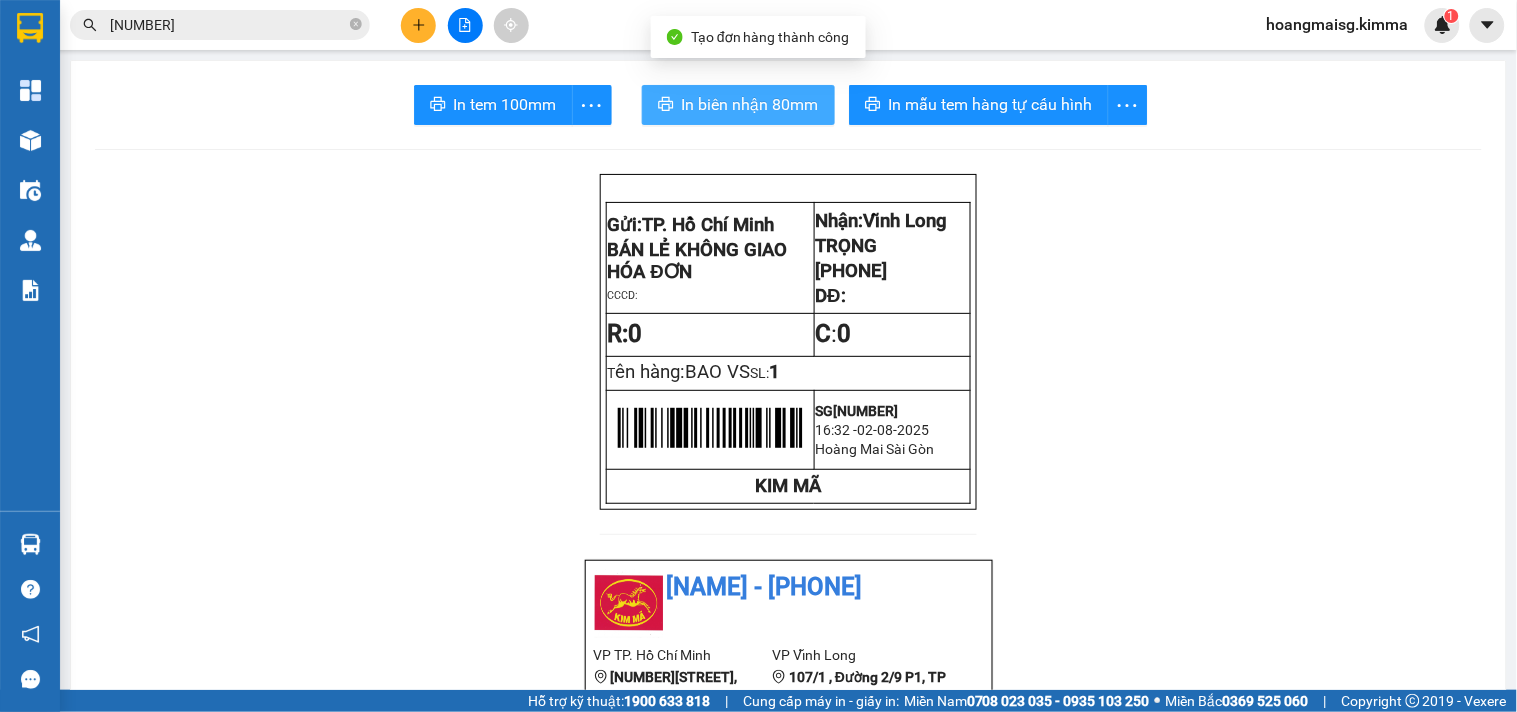 click on "In biên nhận 80mm" at bounding box center [750, 104] 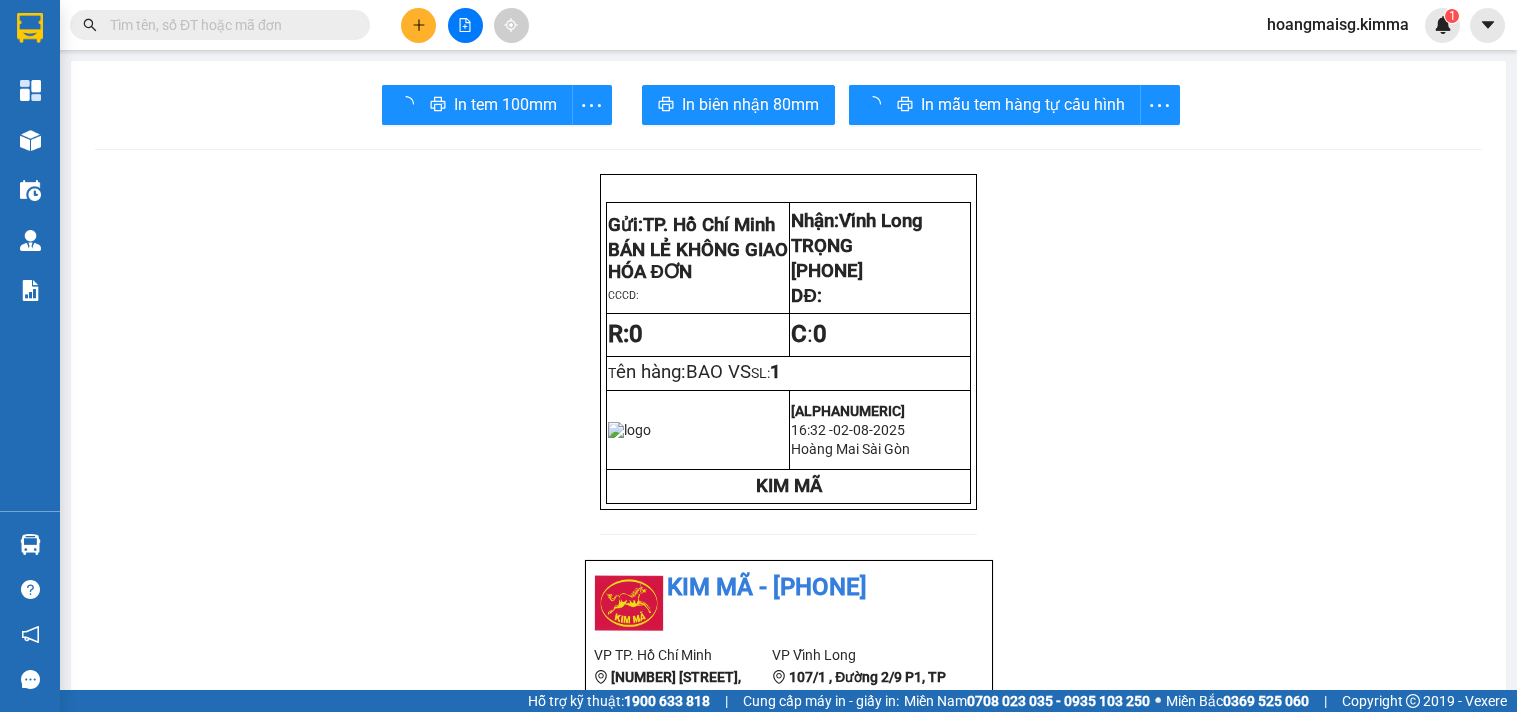 scroll, scrollTop: 0, scrollLeft: 0, axis: both 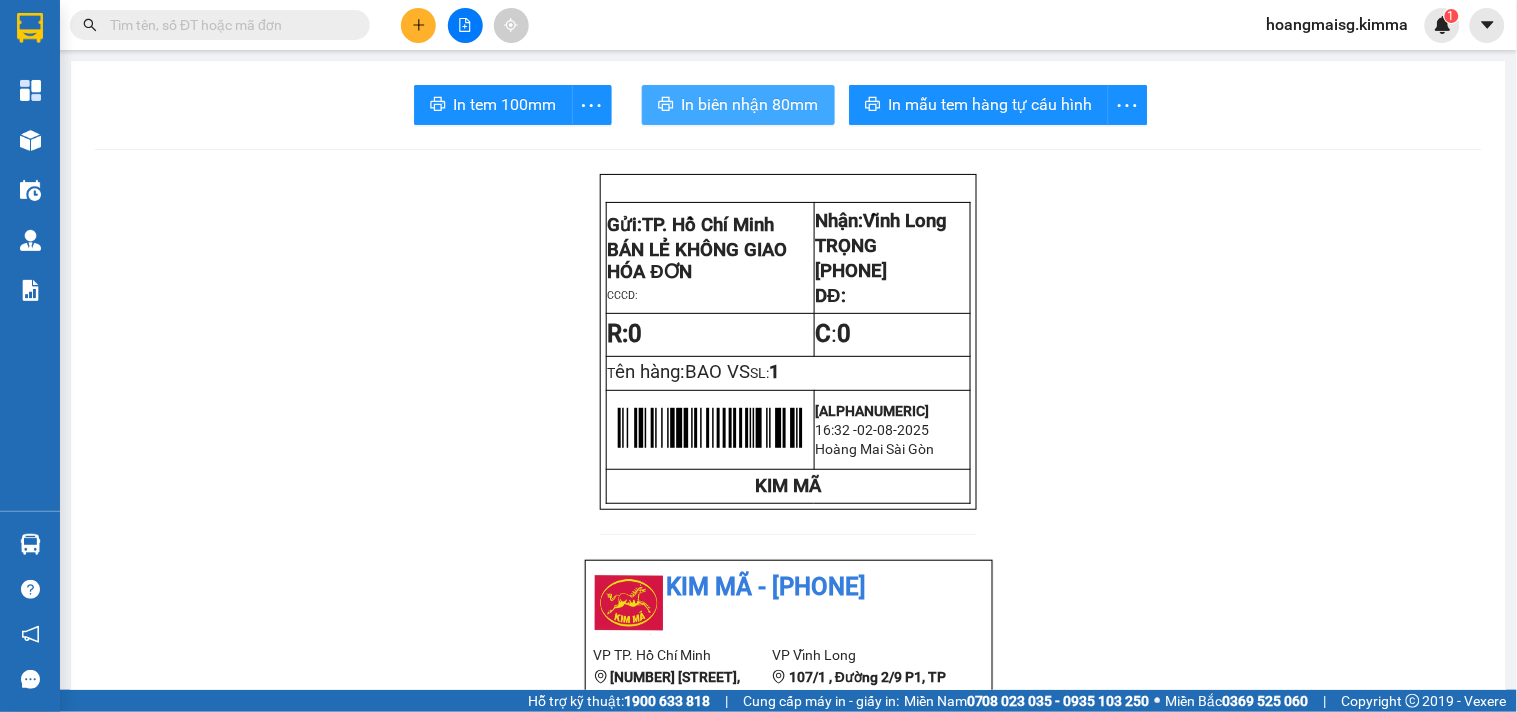 click on "In biên nhận 80mm" at bounding box center (750, 104) 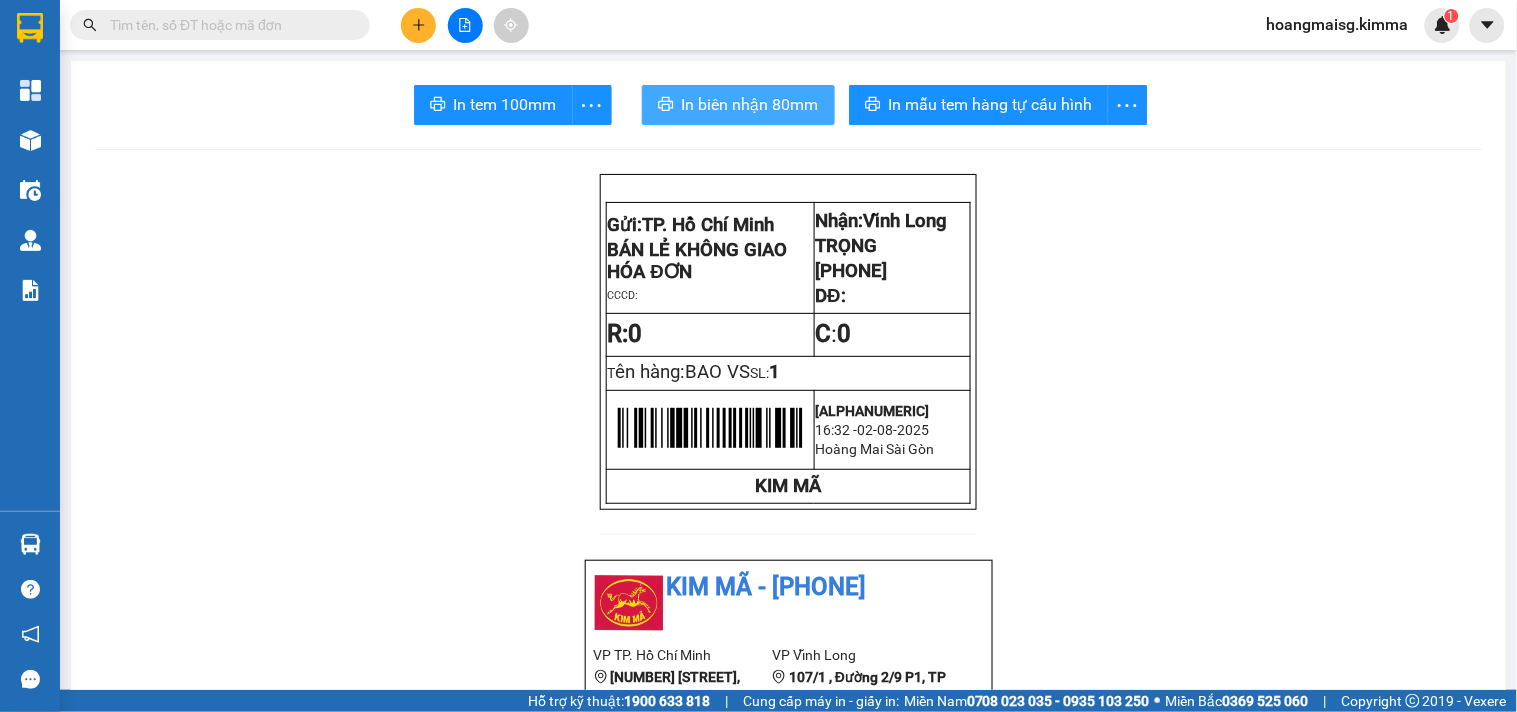 scroll, scrollTop: 0, scrollLeft: 0, axis: both 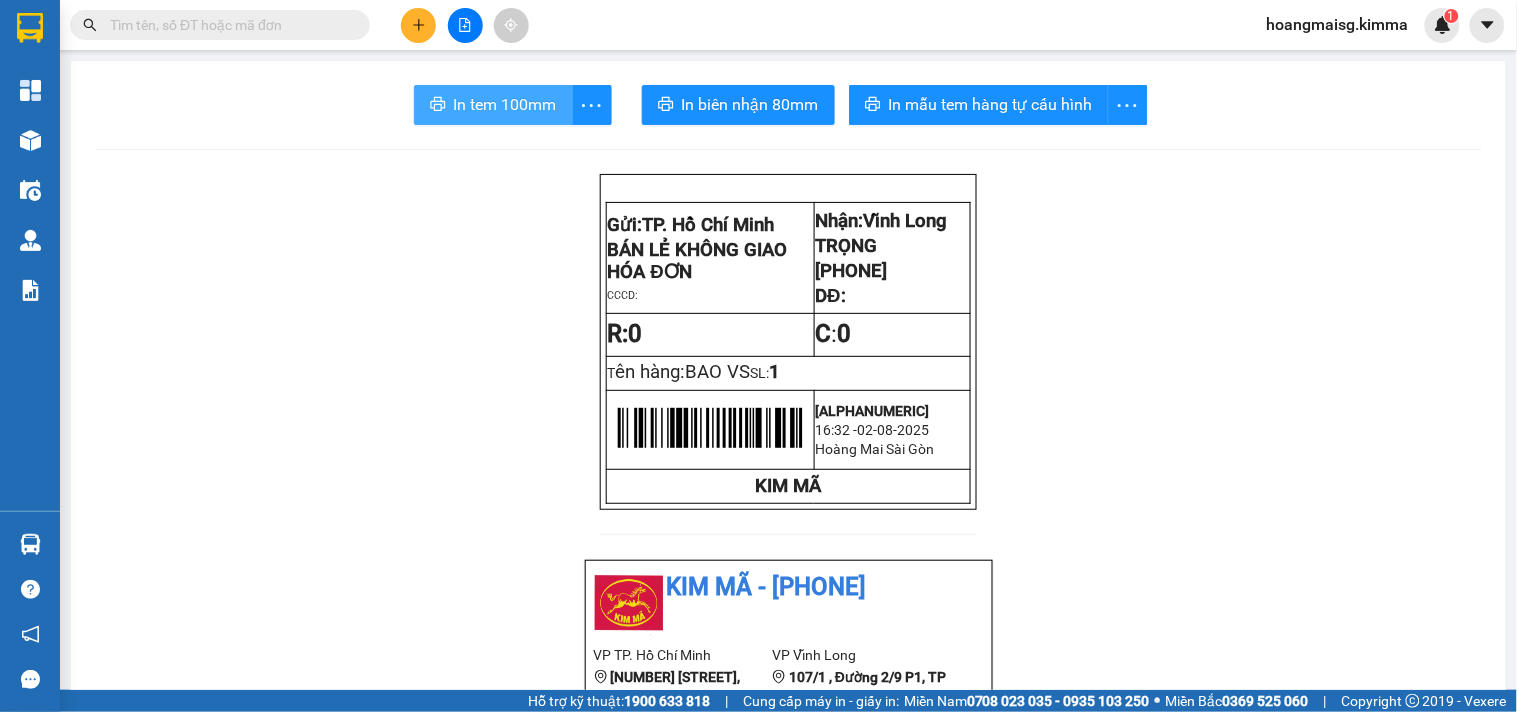 click on "In tem 100mm" at bounding box center (493, 105) 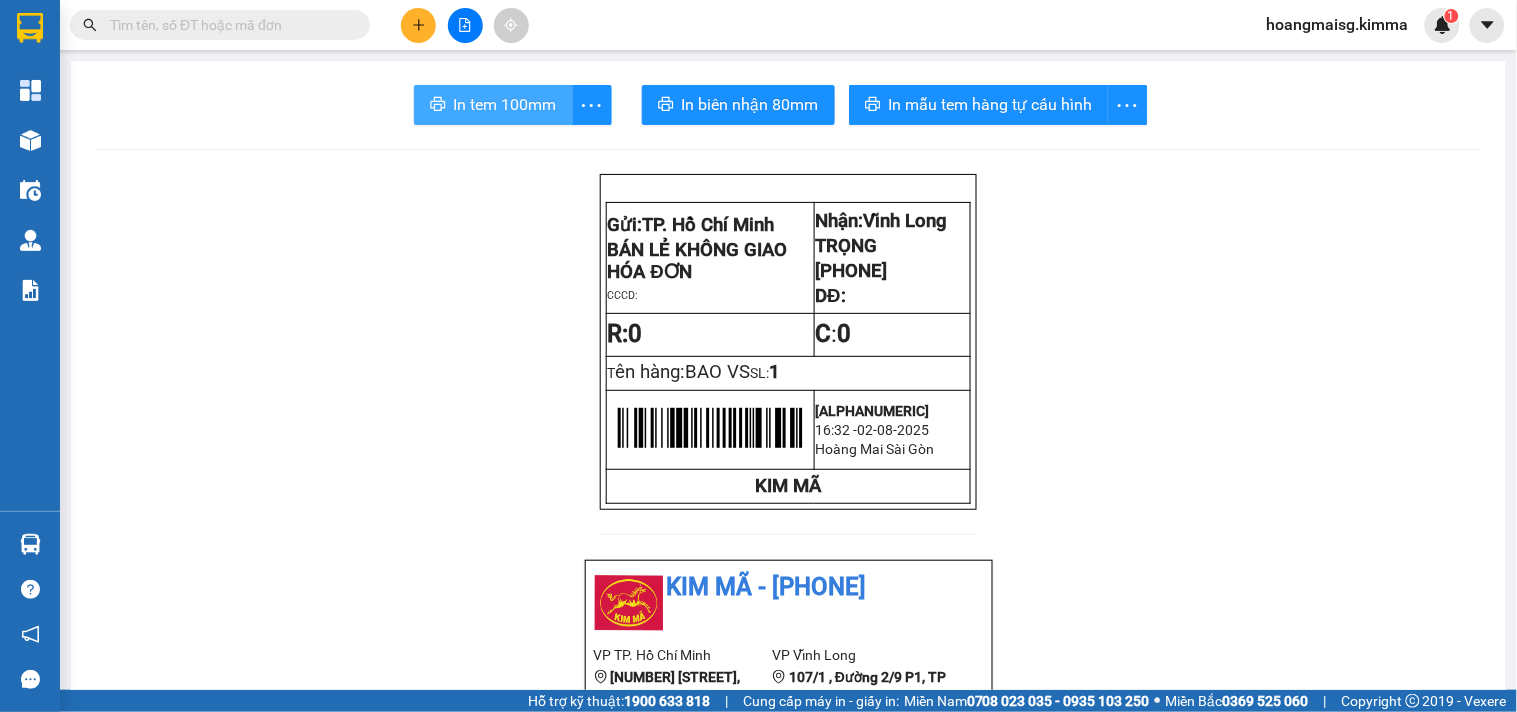 scroll, scrollTop: 0, scrollLeft: 0, axis: both 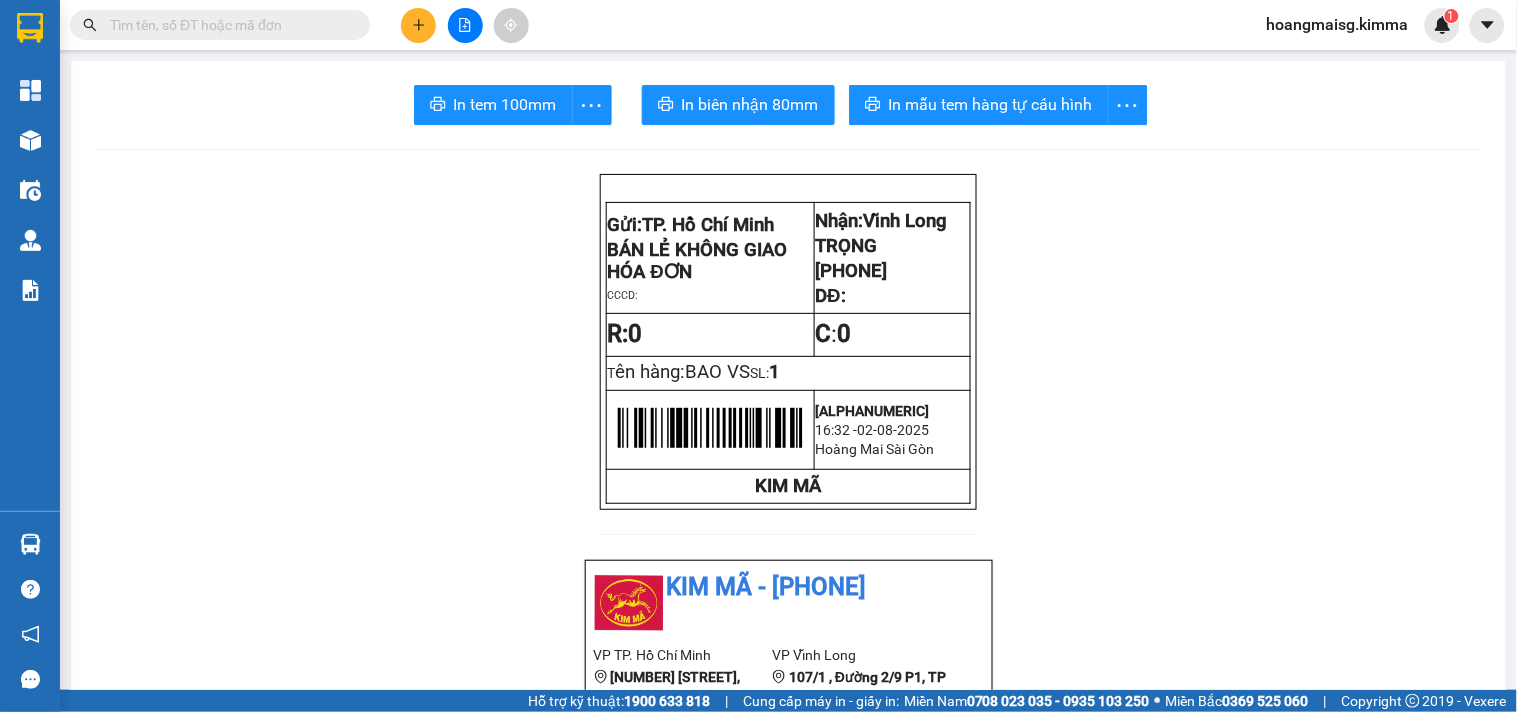 click at bounding box center [228, 25] 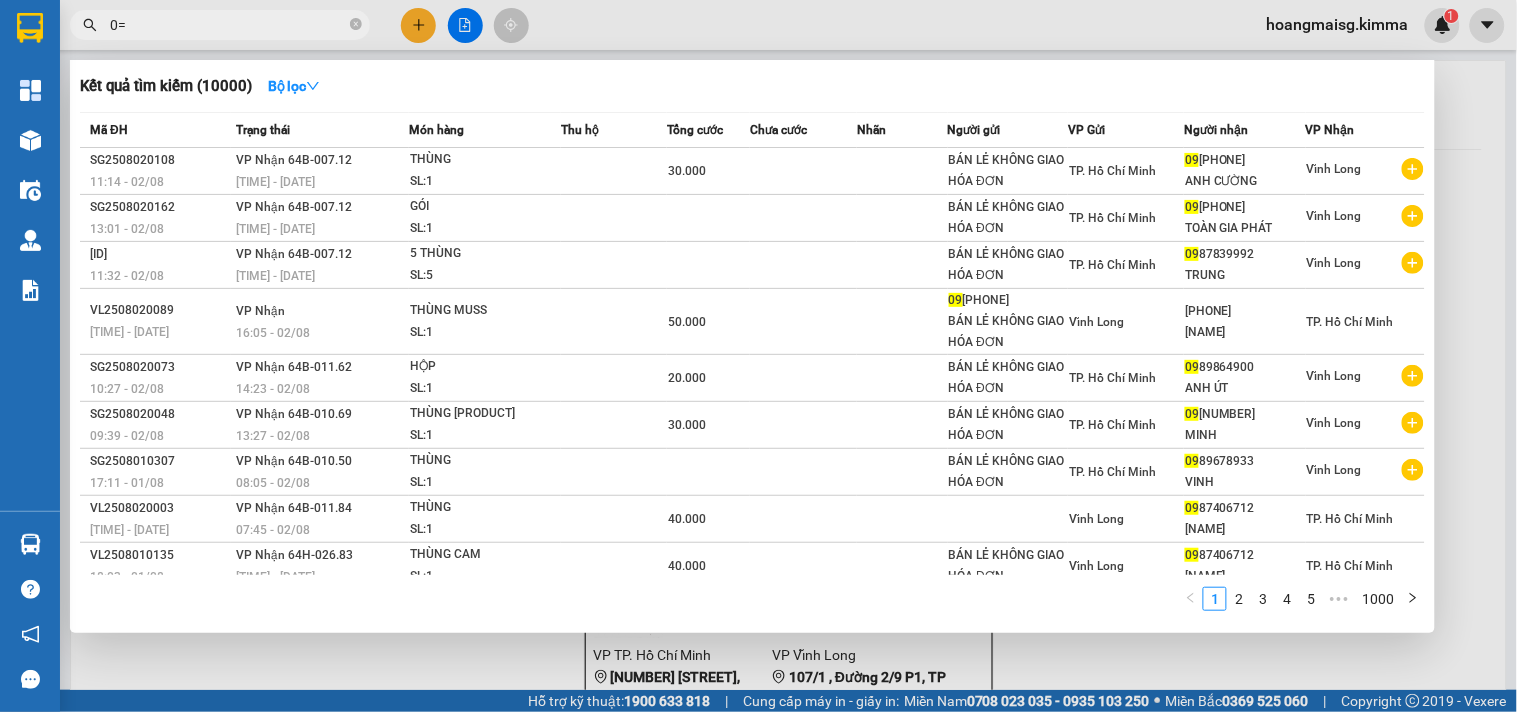 type on "0" 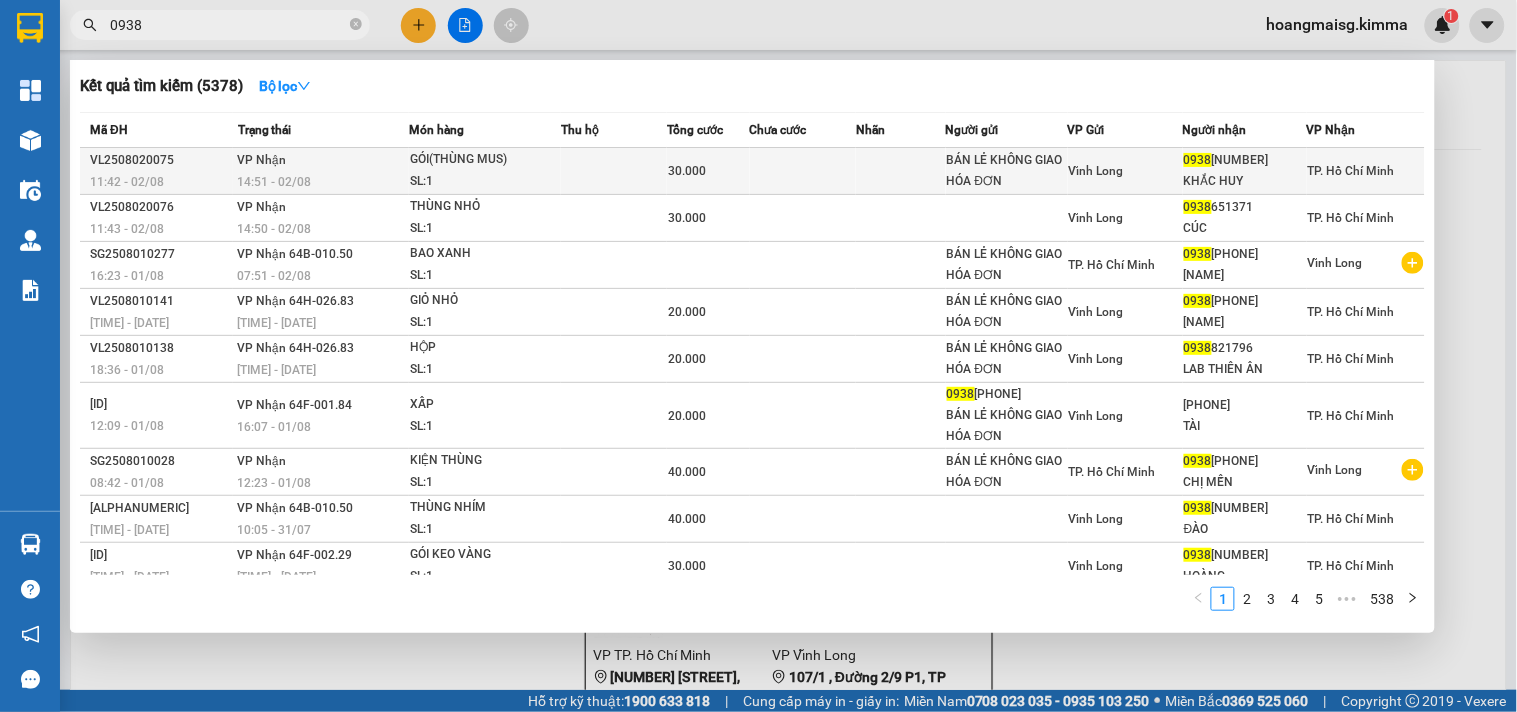 type on "0938" 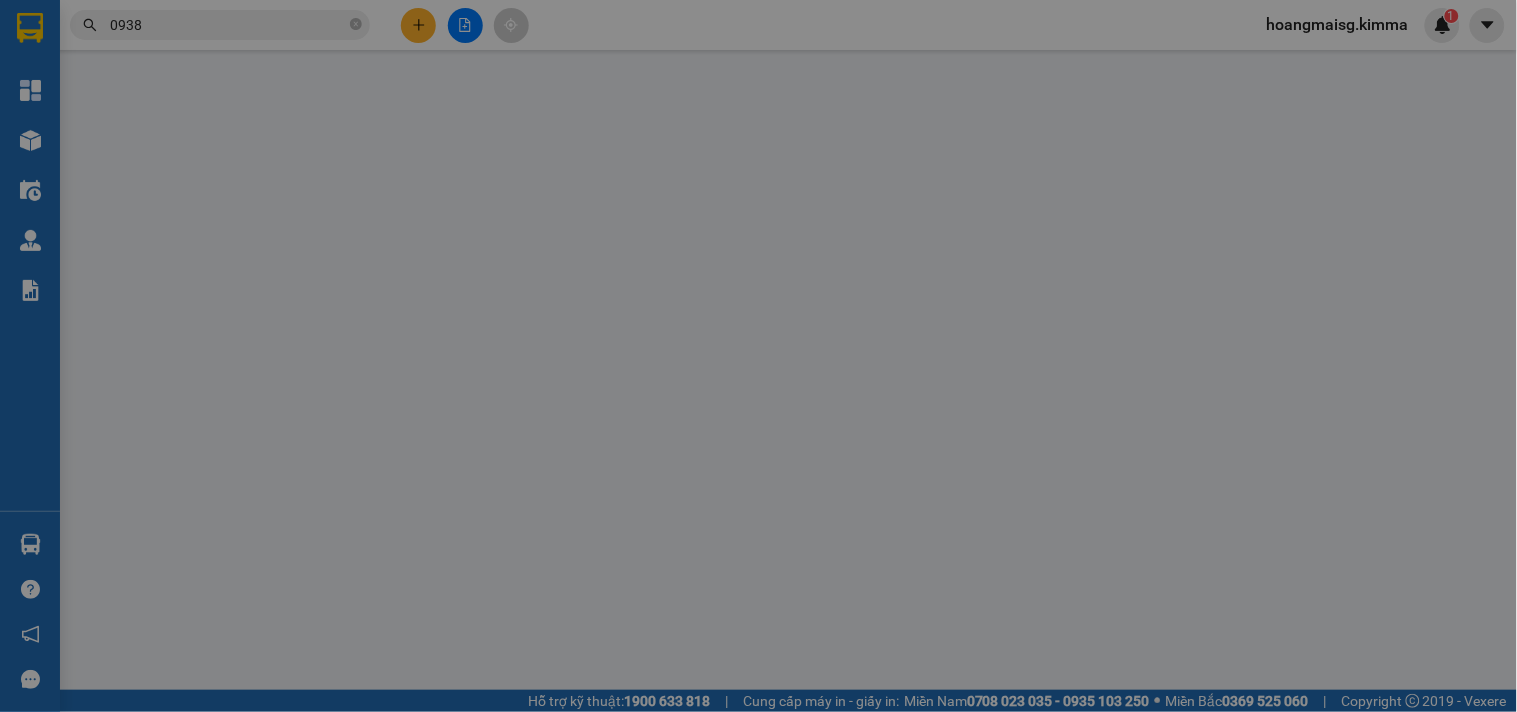 type on "BÁN LẺ KHÔNG GIAO HÓA ĐƠN" 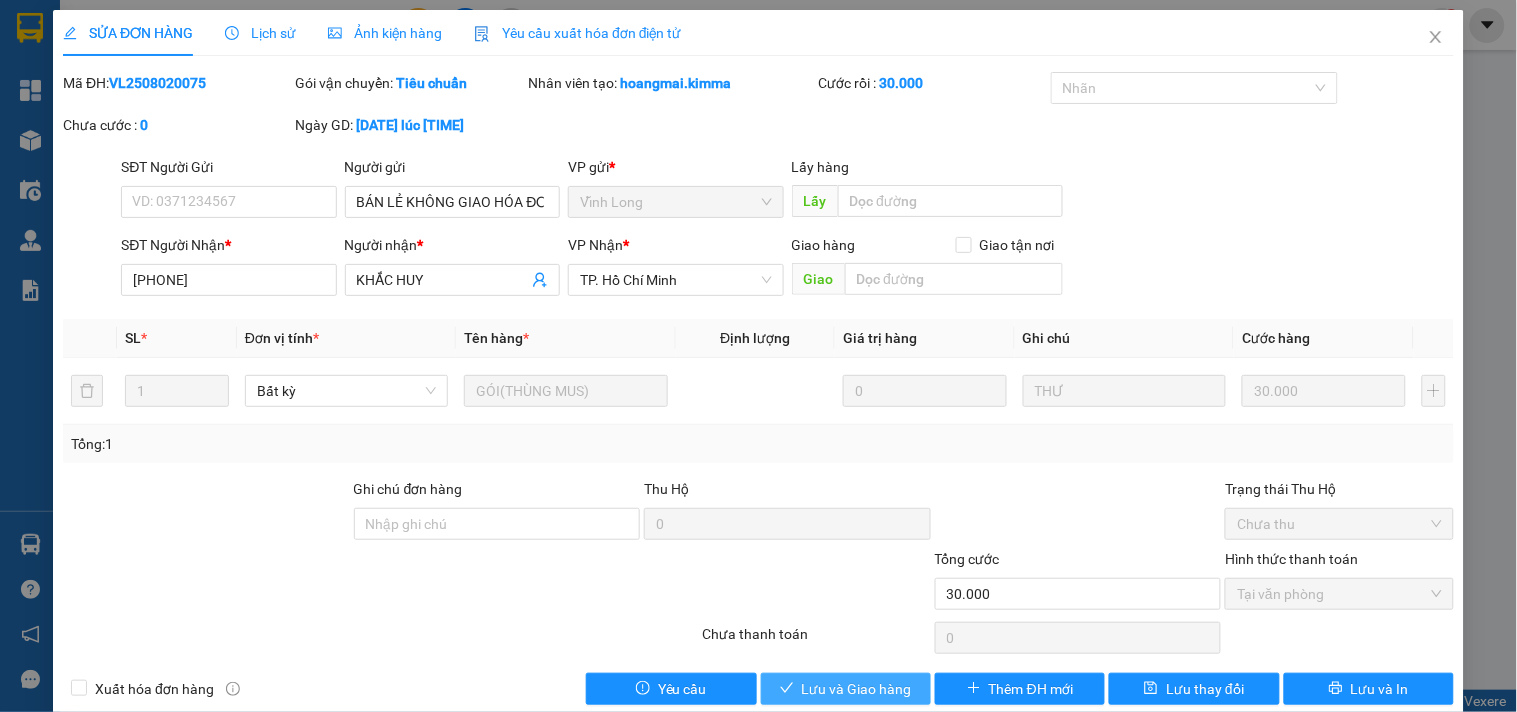click on "Lưu và Giao hàng" at bounding box center [857, 689] 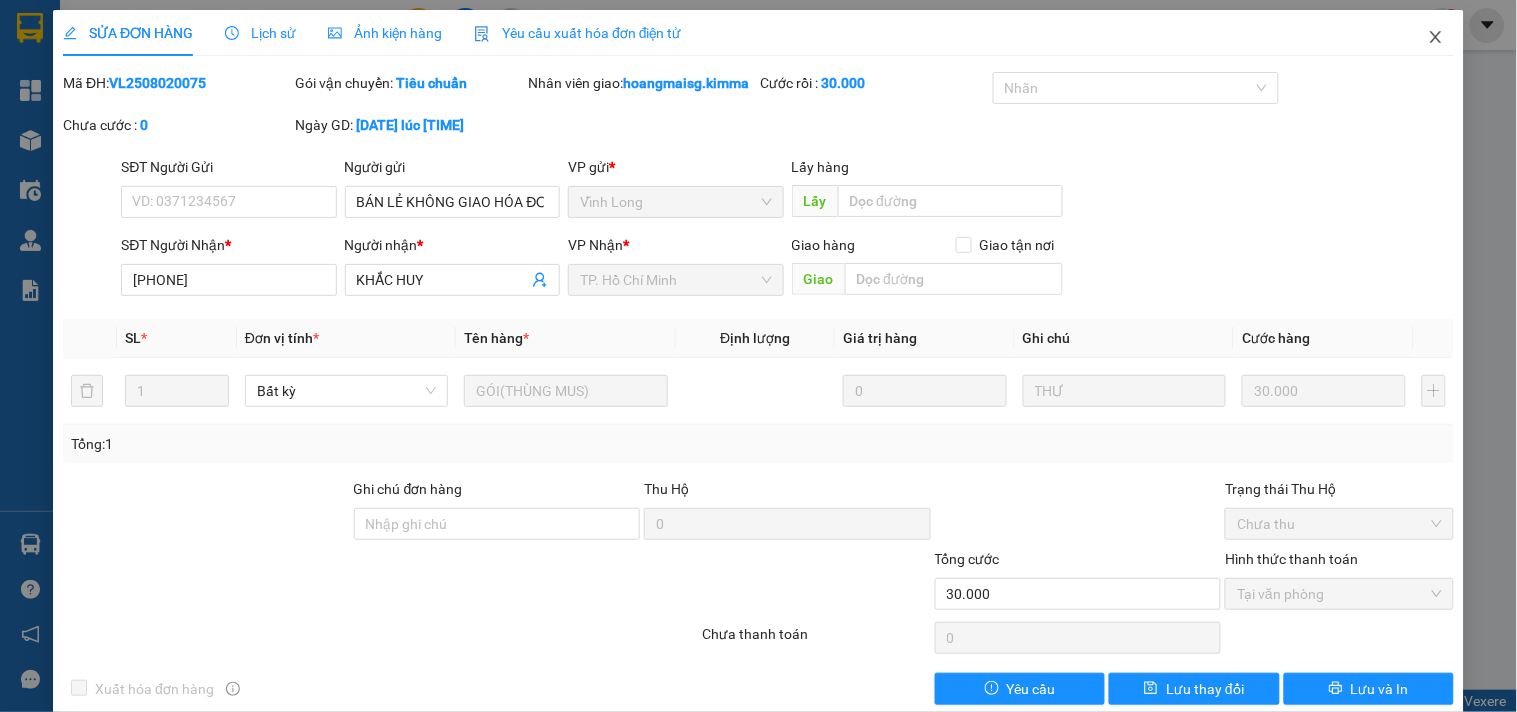 click 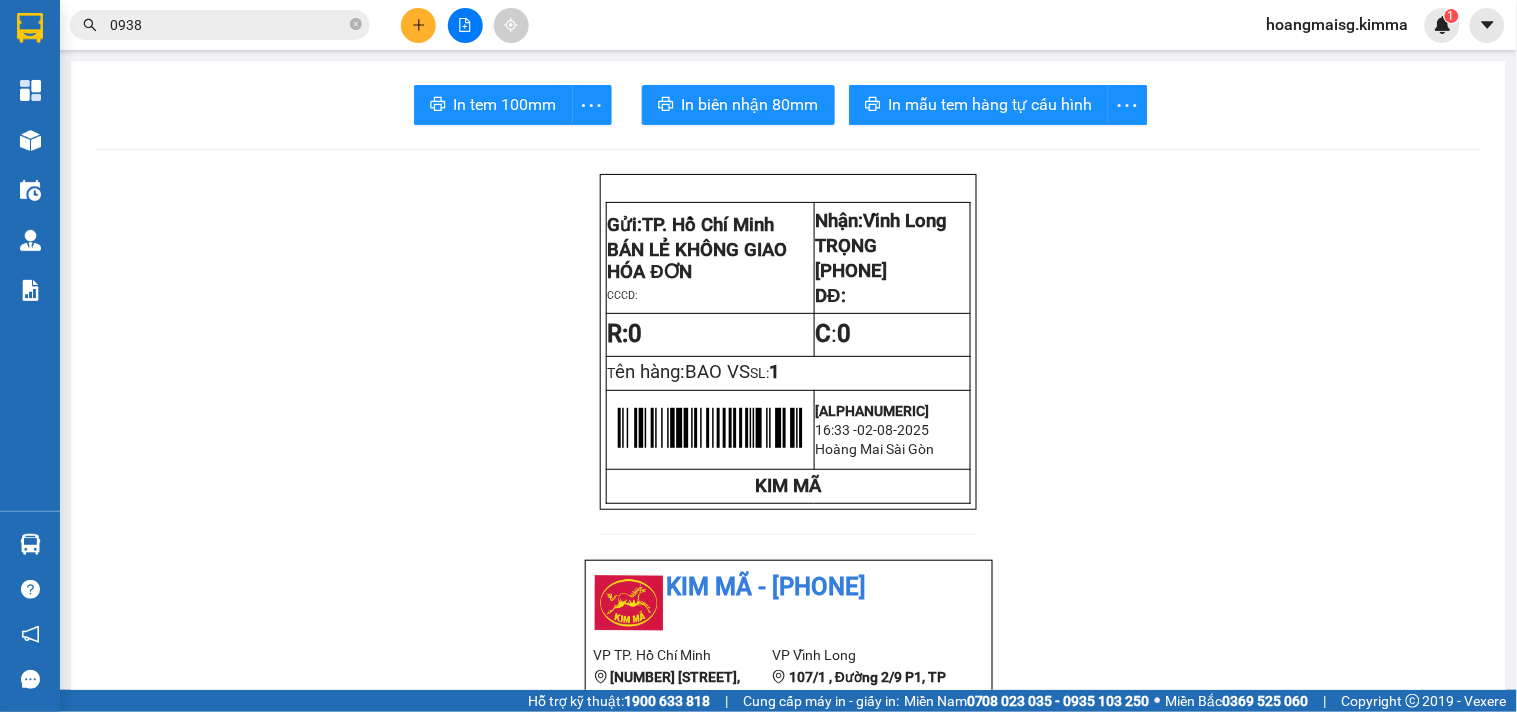 click on "0938" at bounding box center (220, 25) 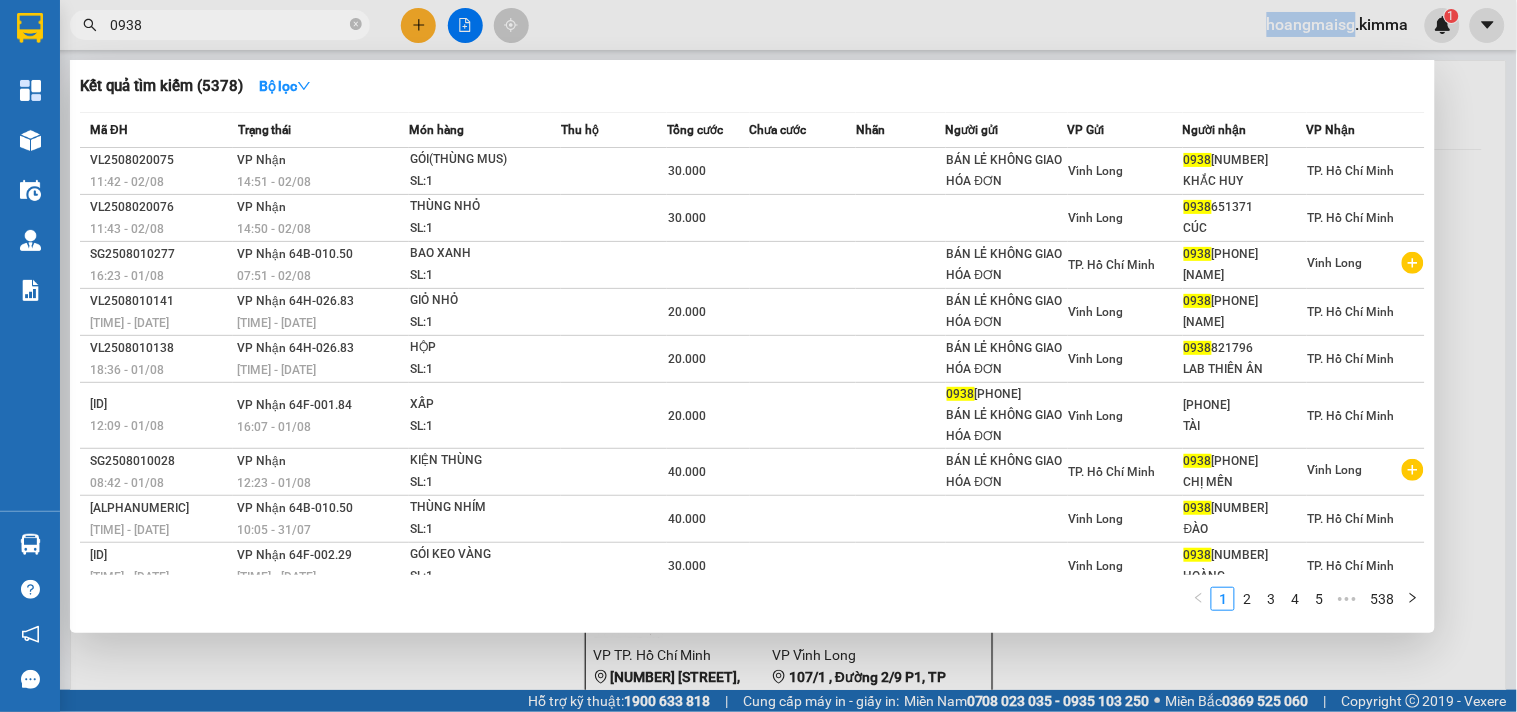 click on "0938" at bounding box center (220, 25) 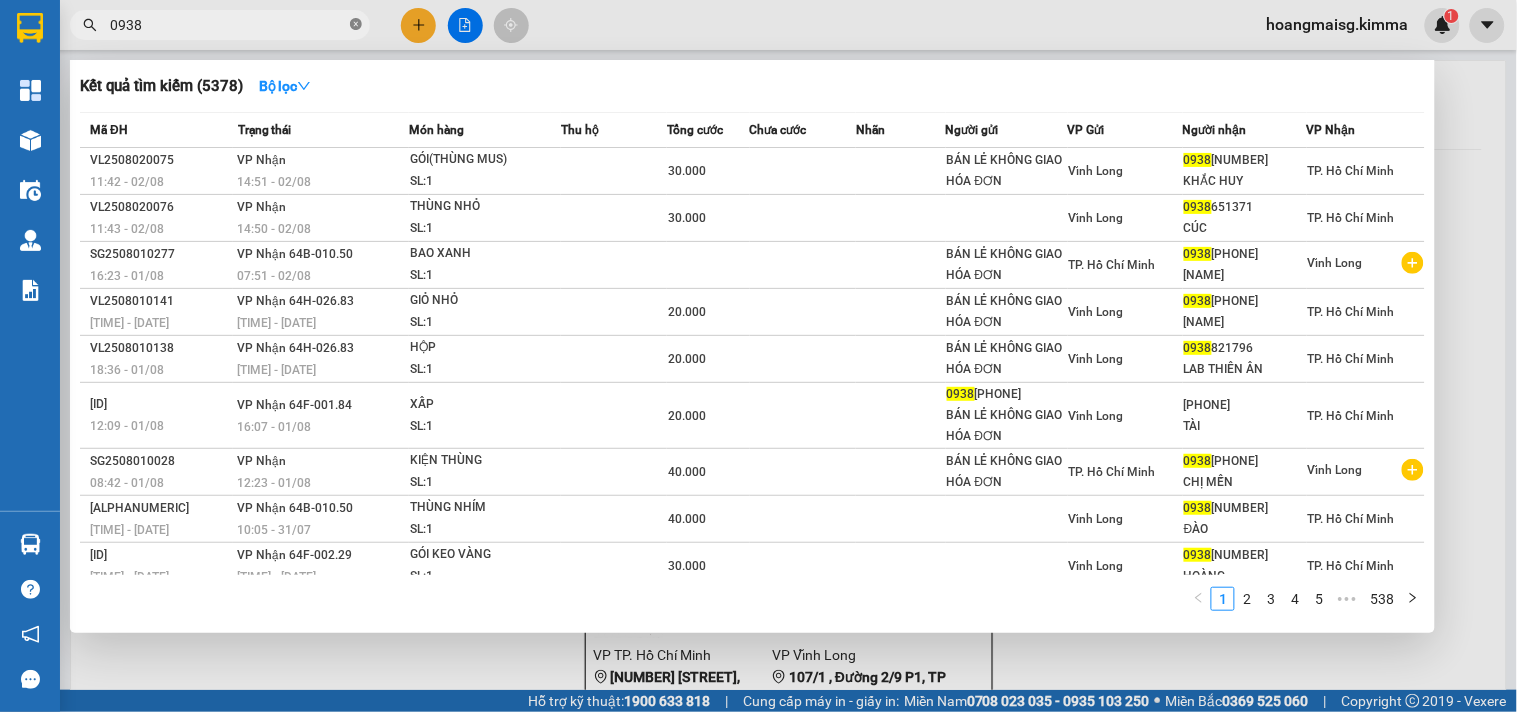 click 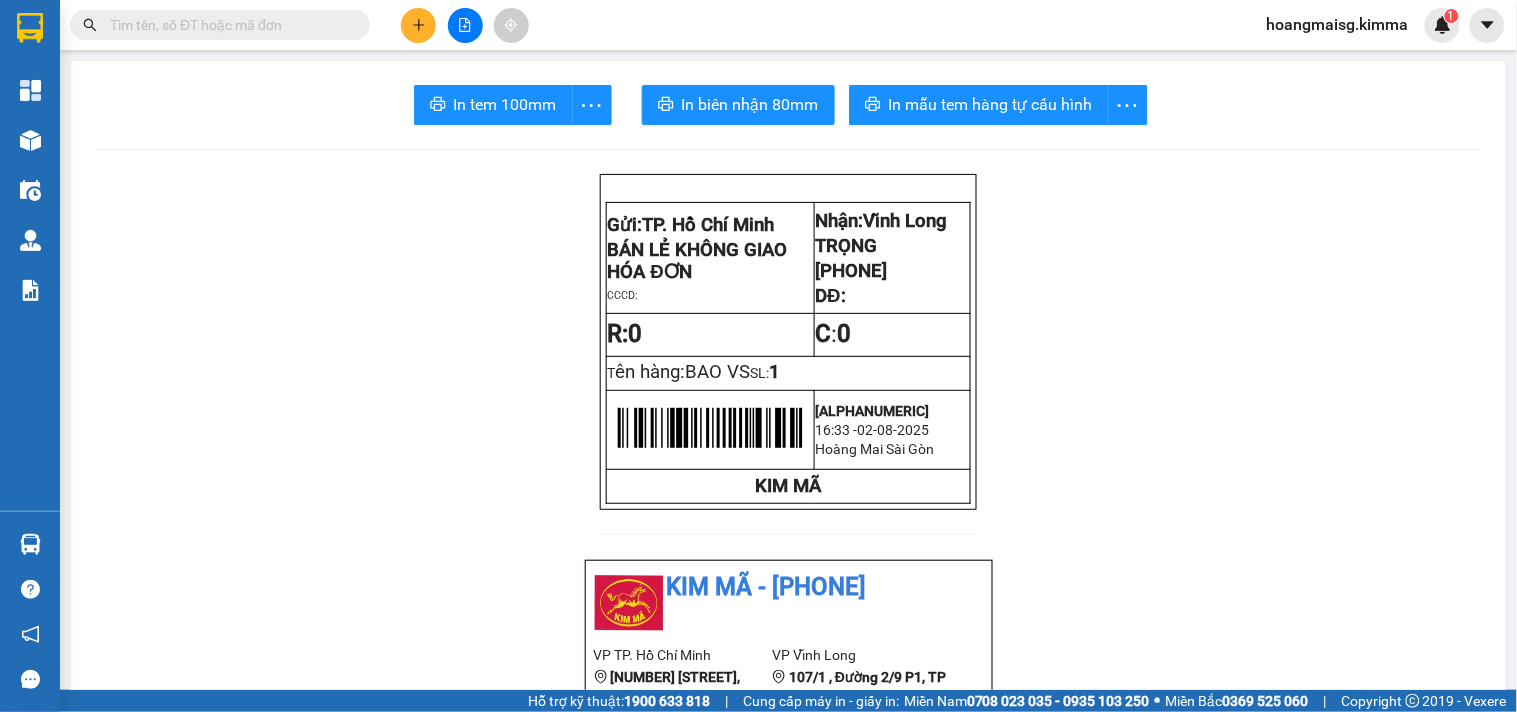 click at bounding box center [356, 25] 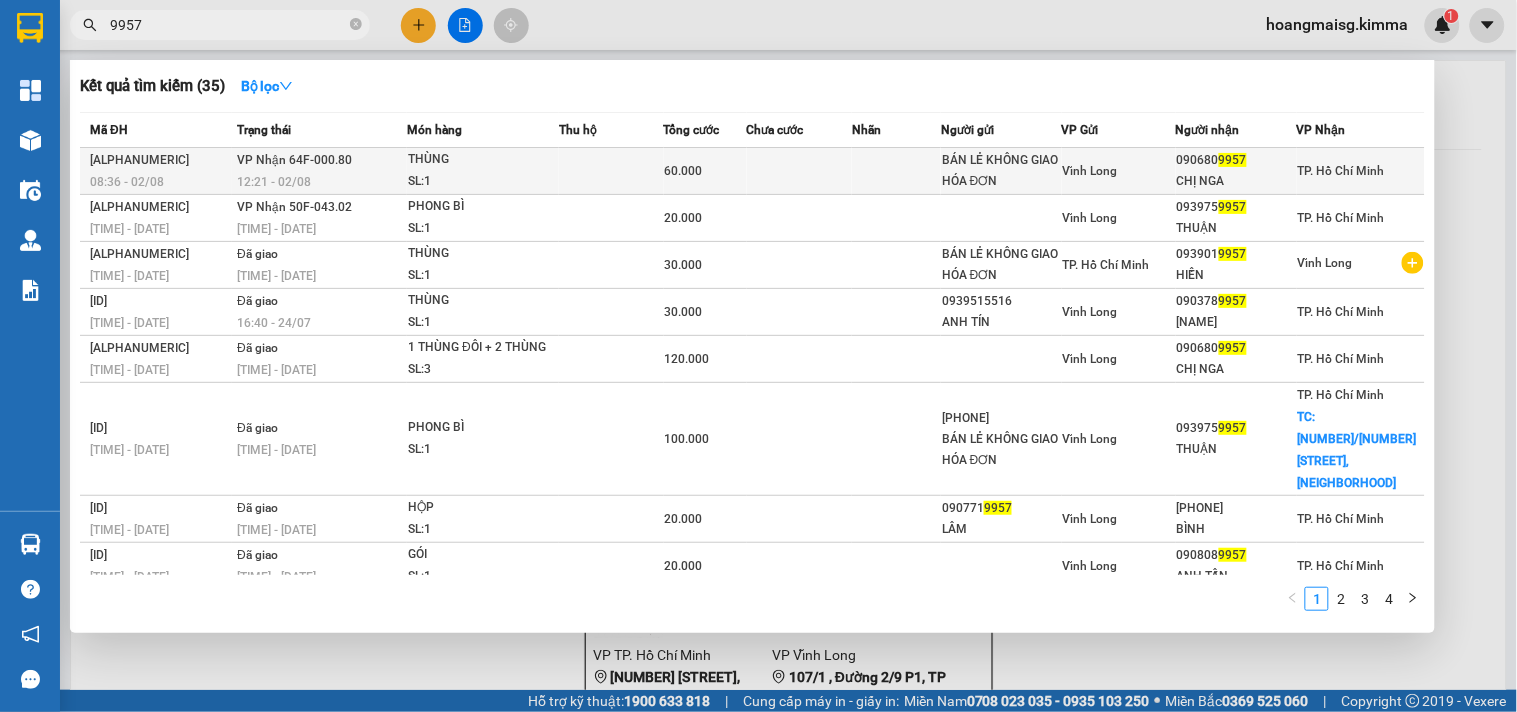 type on "9957" 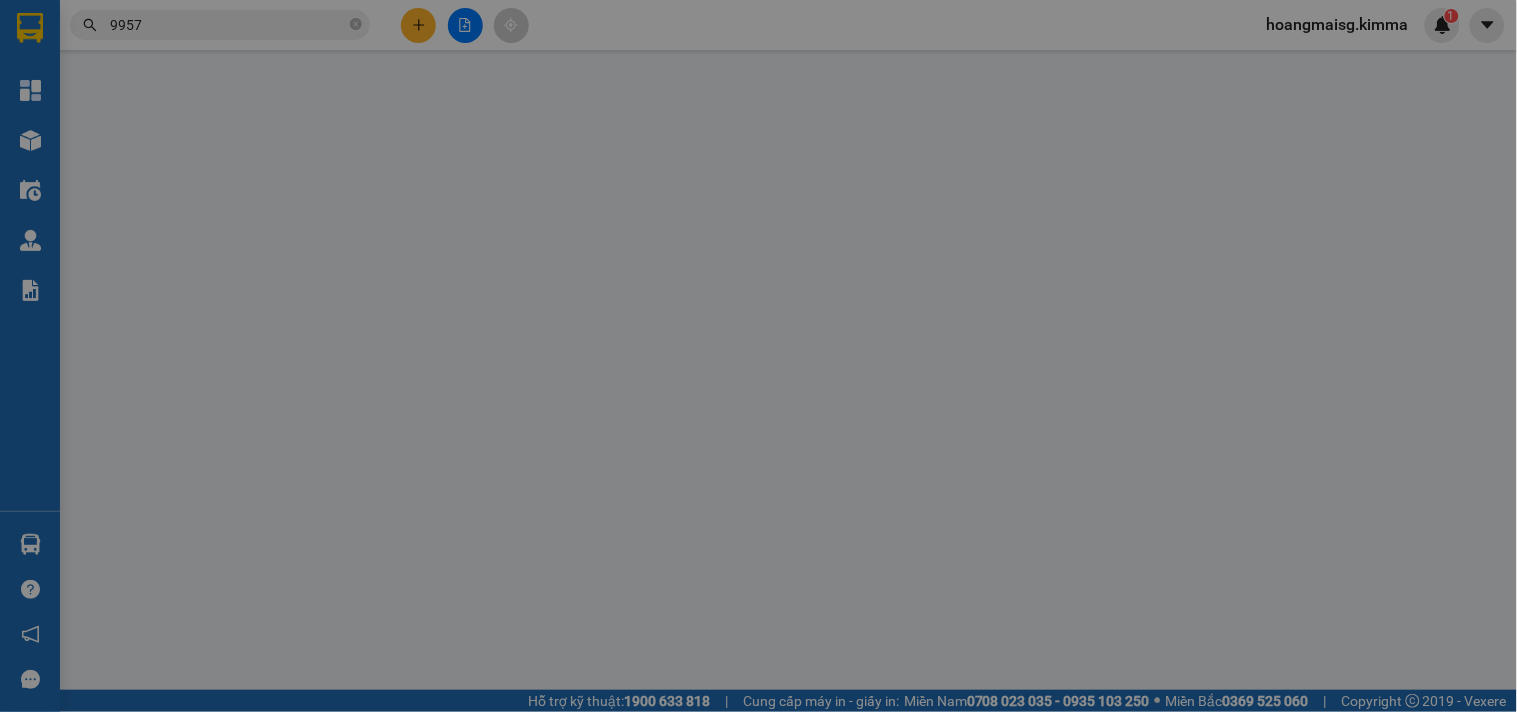 type on "BÁN LẺ KHÔNG GIAO HÓA ĐƠN" 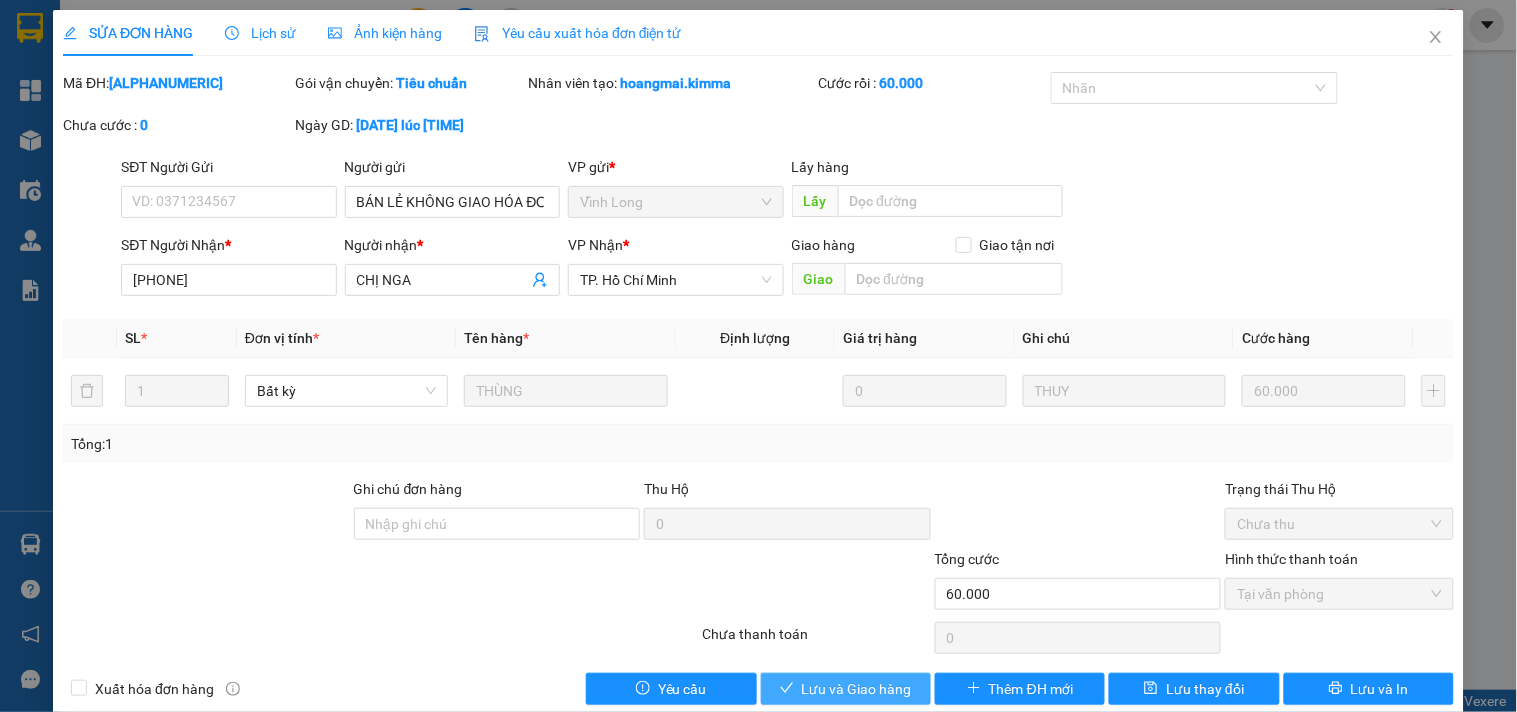click on "Lưu và Giao hàng" at bounding box center [857, 689] 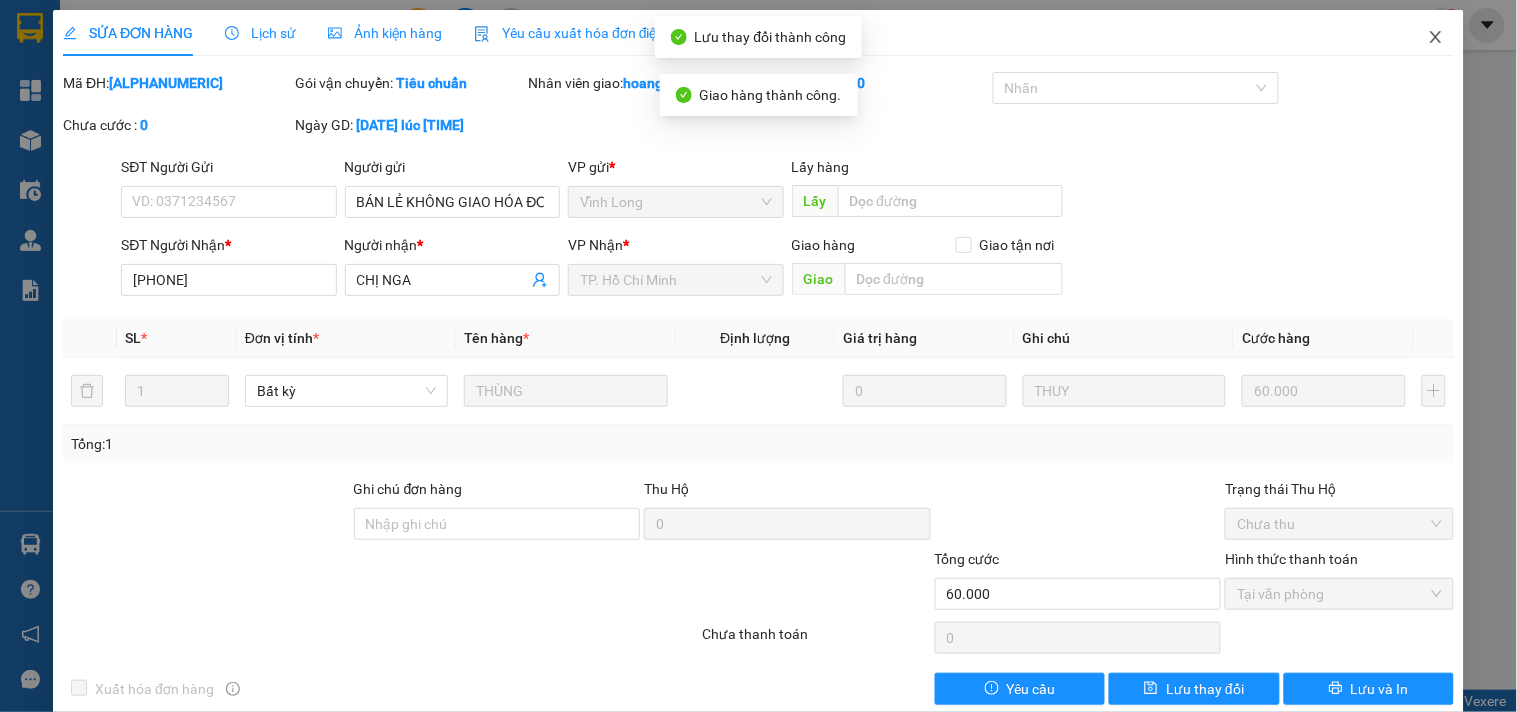 click at bounding box center (1436, 38) 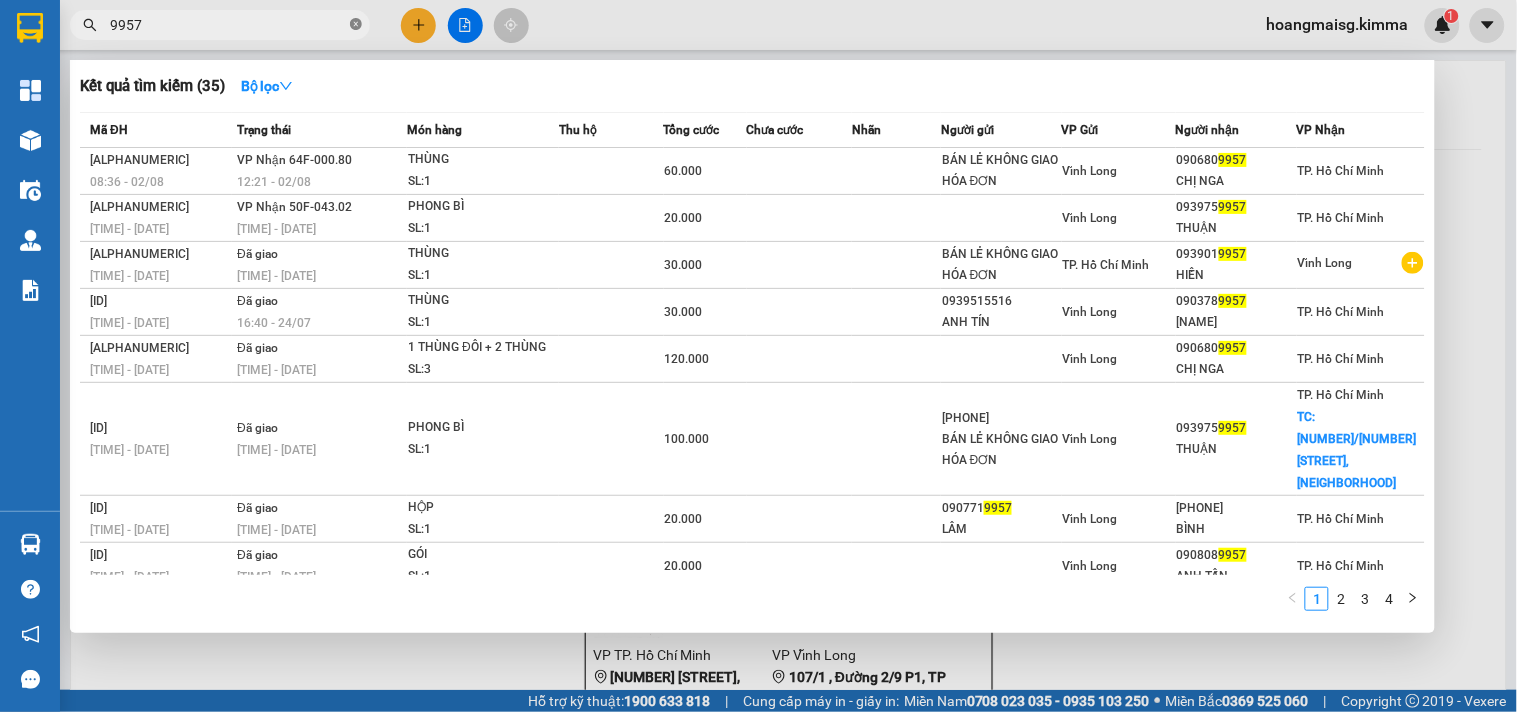 click 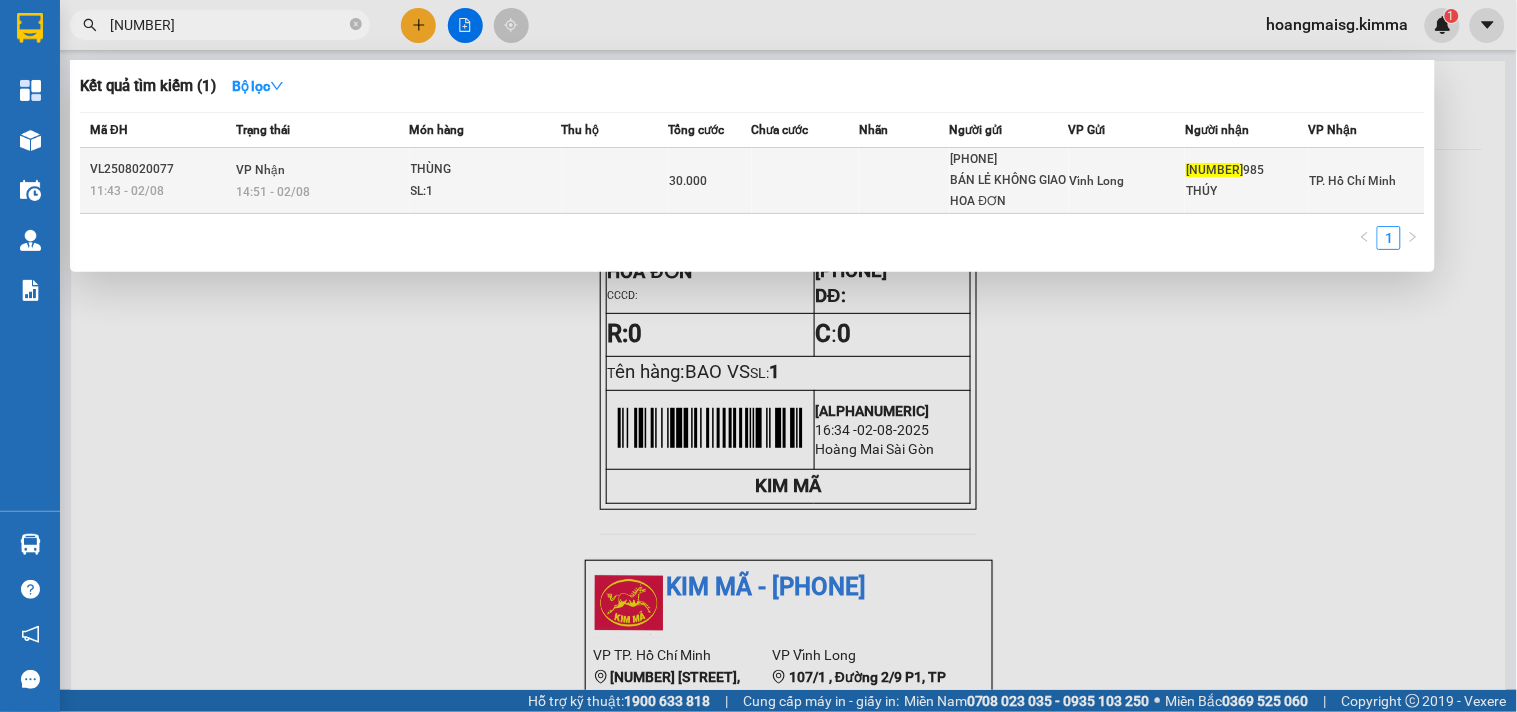 type on "0367443" 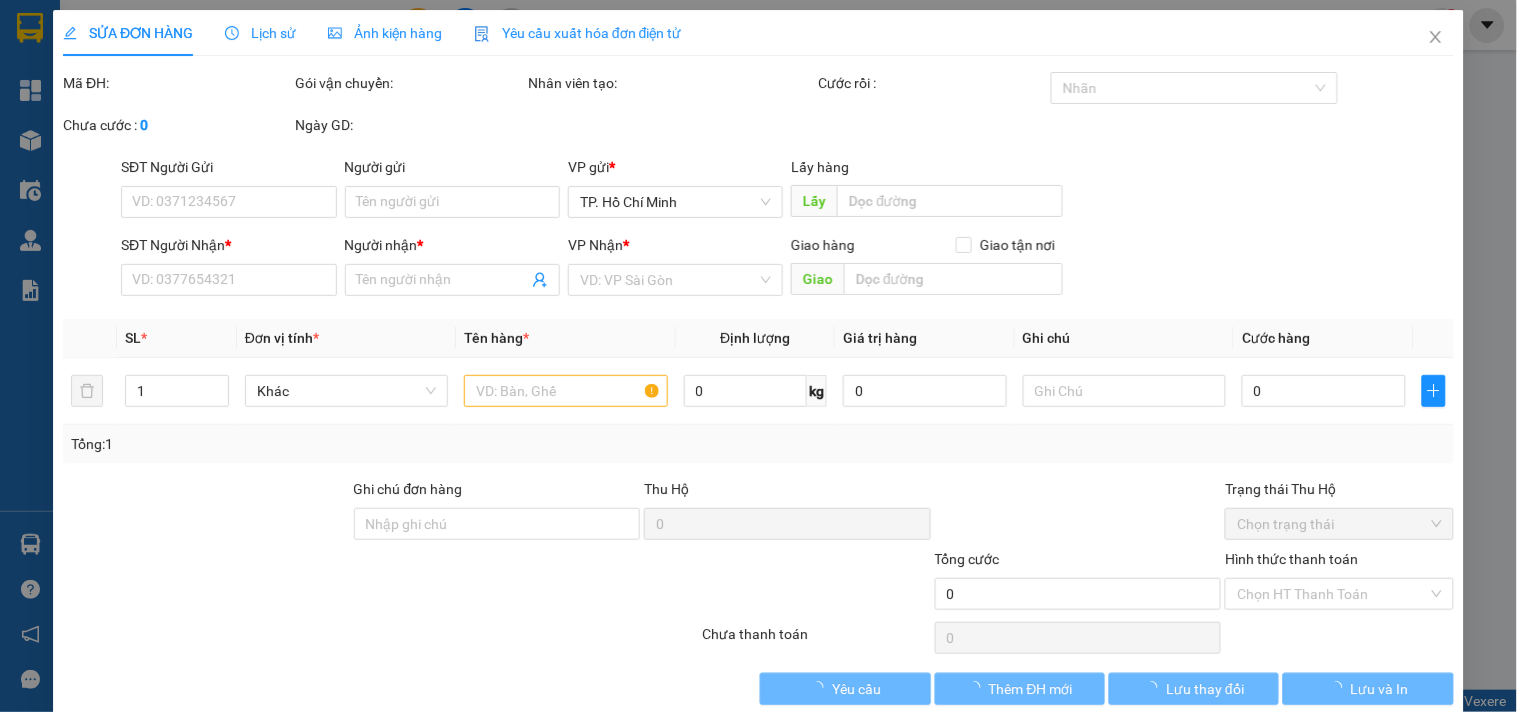 type on "0963849458" 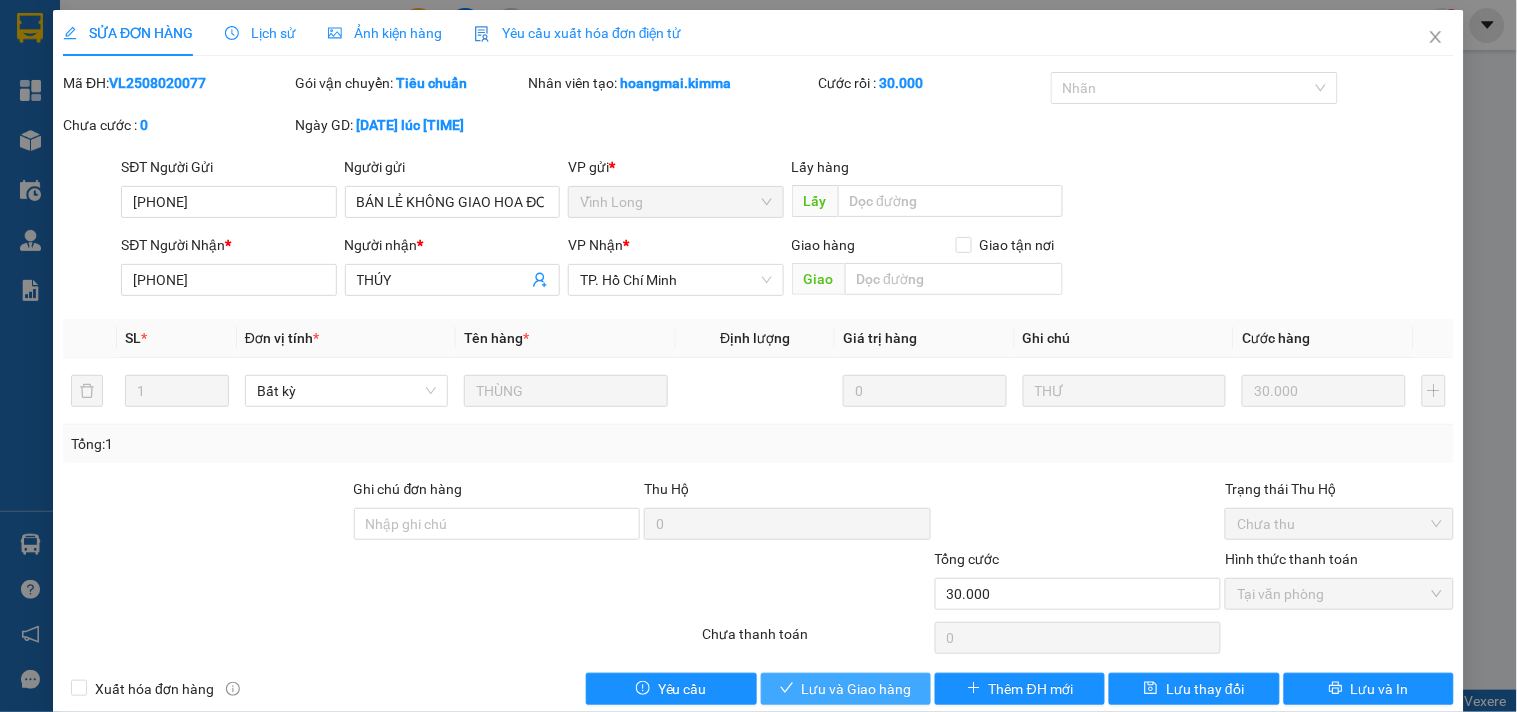 click on "Lưu và Giao hàng" at bounding box center [857, 689] 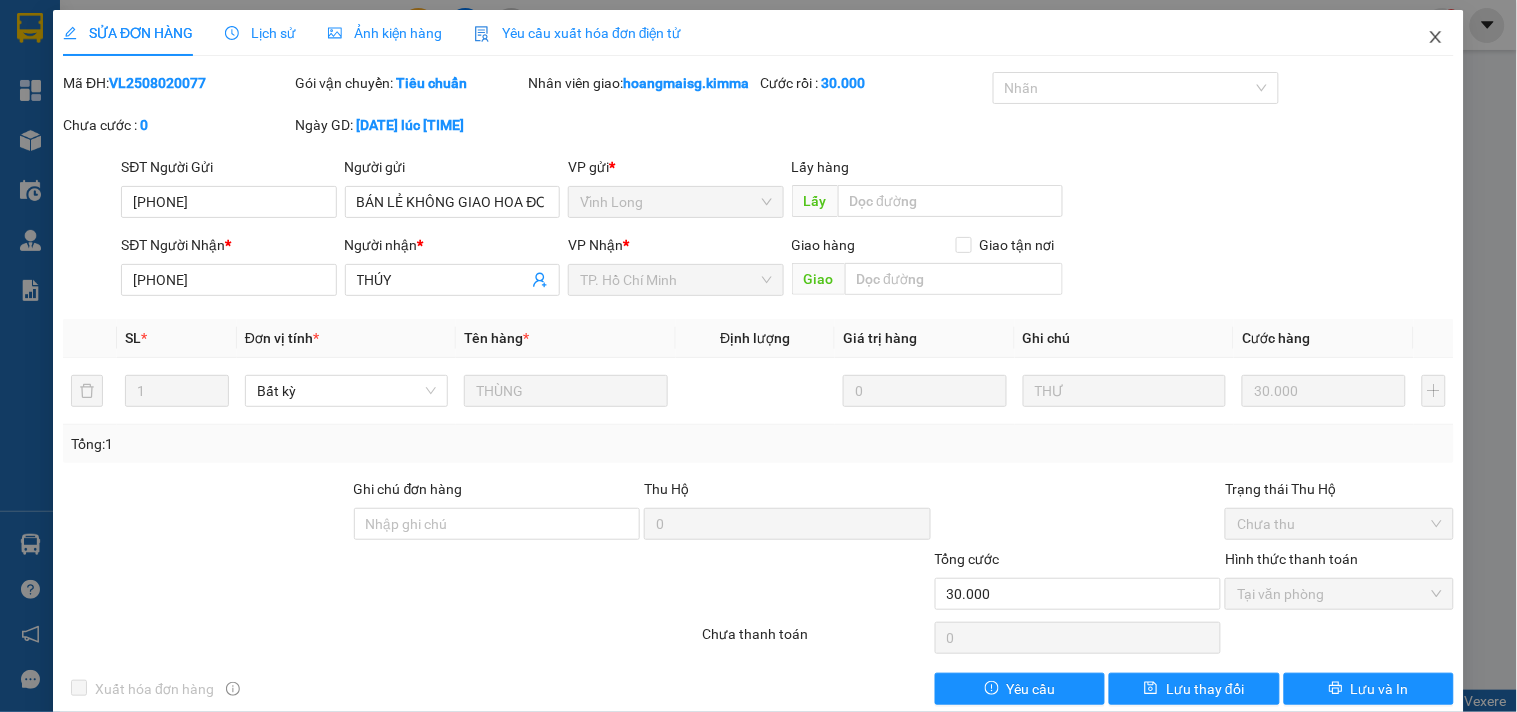 click at bounding box center [1436, 38] 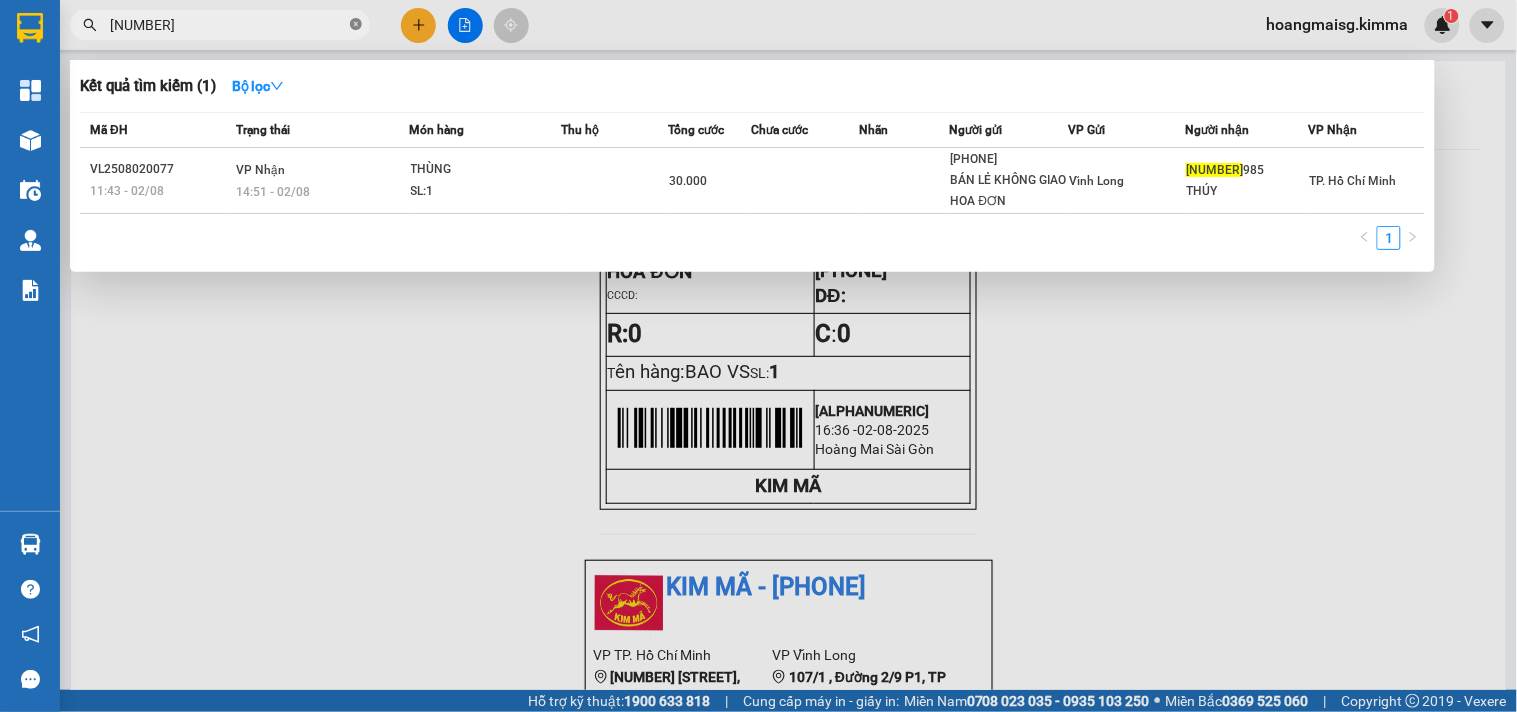 click 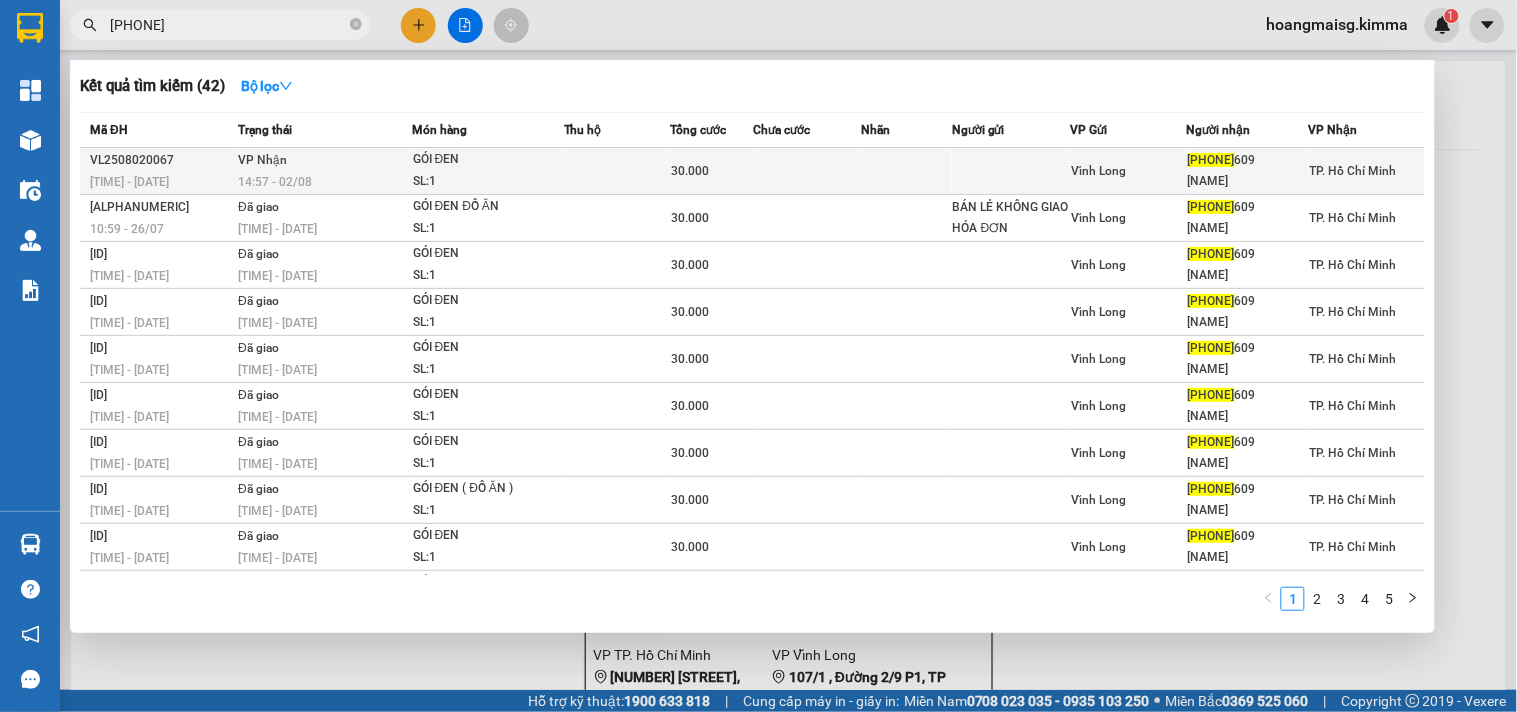 type on "0936221" 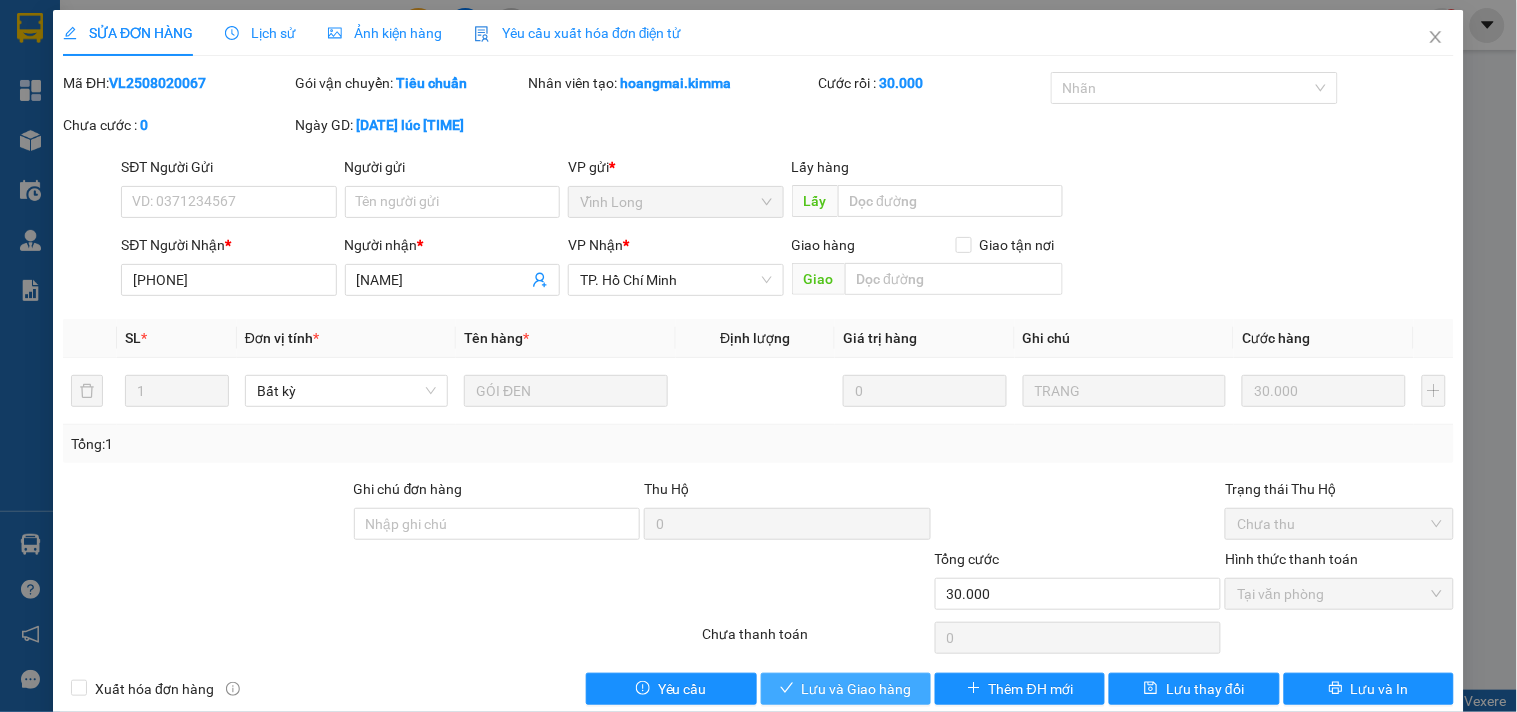 click on "Lưu và Giao hàng" at bounding box center [846, 689] 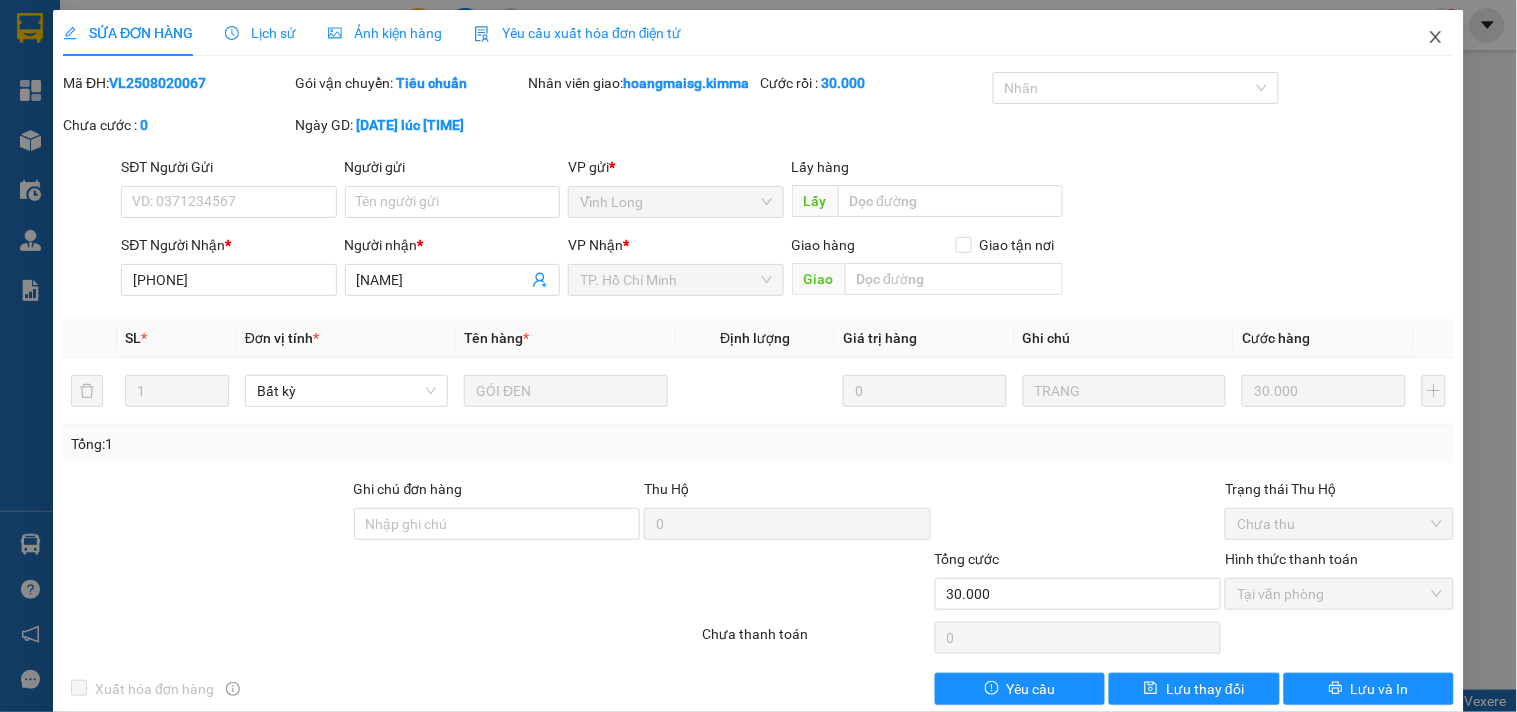 click 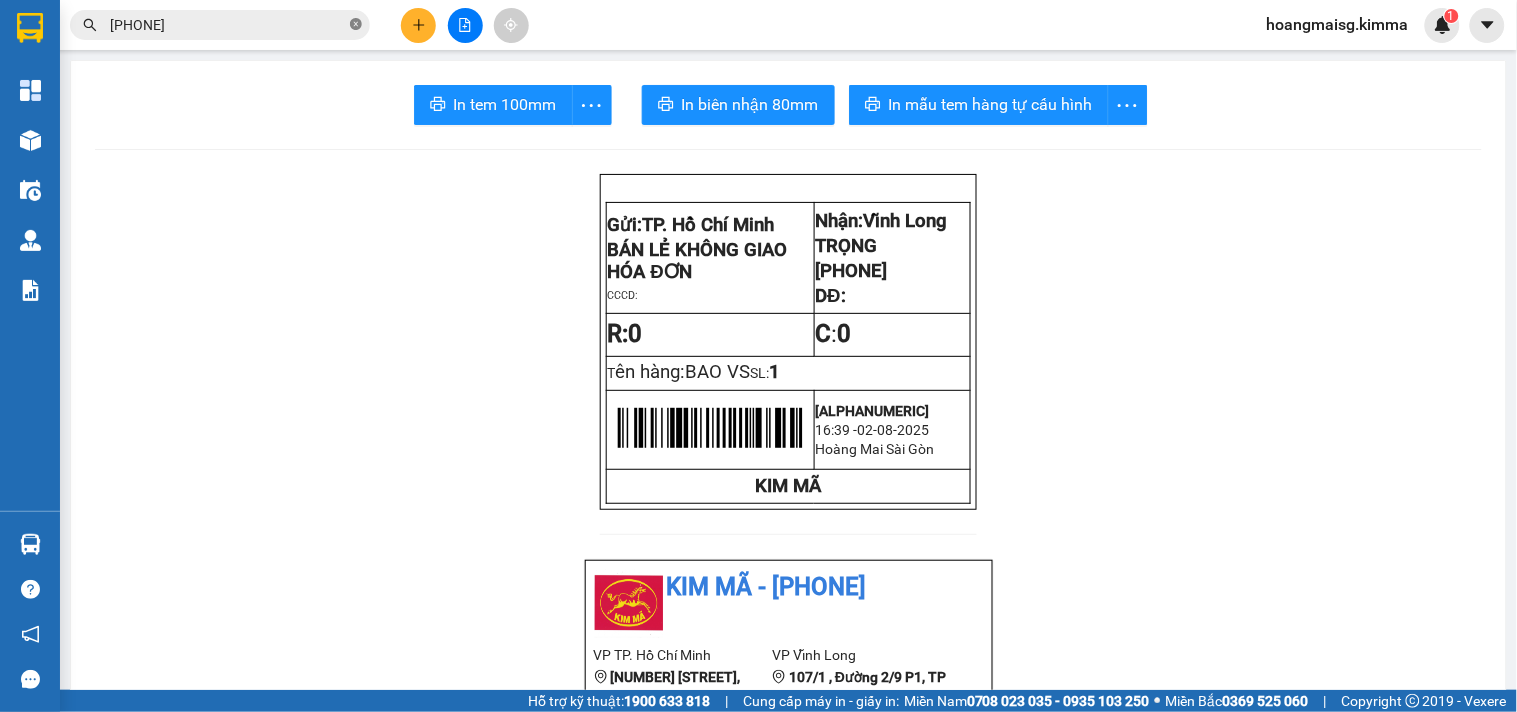 click 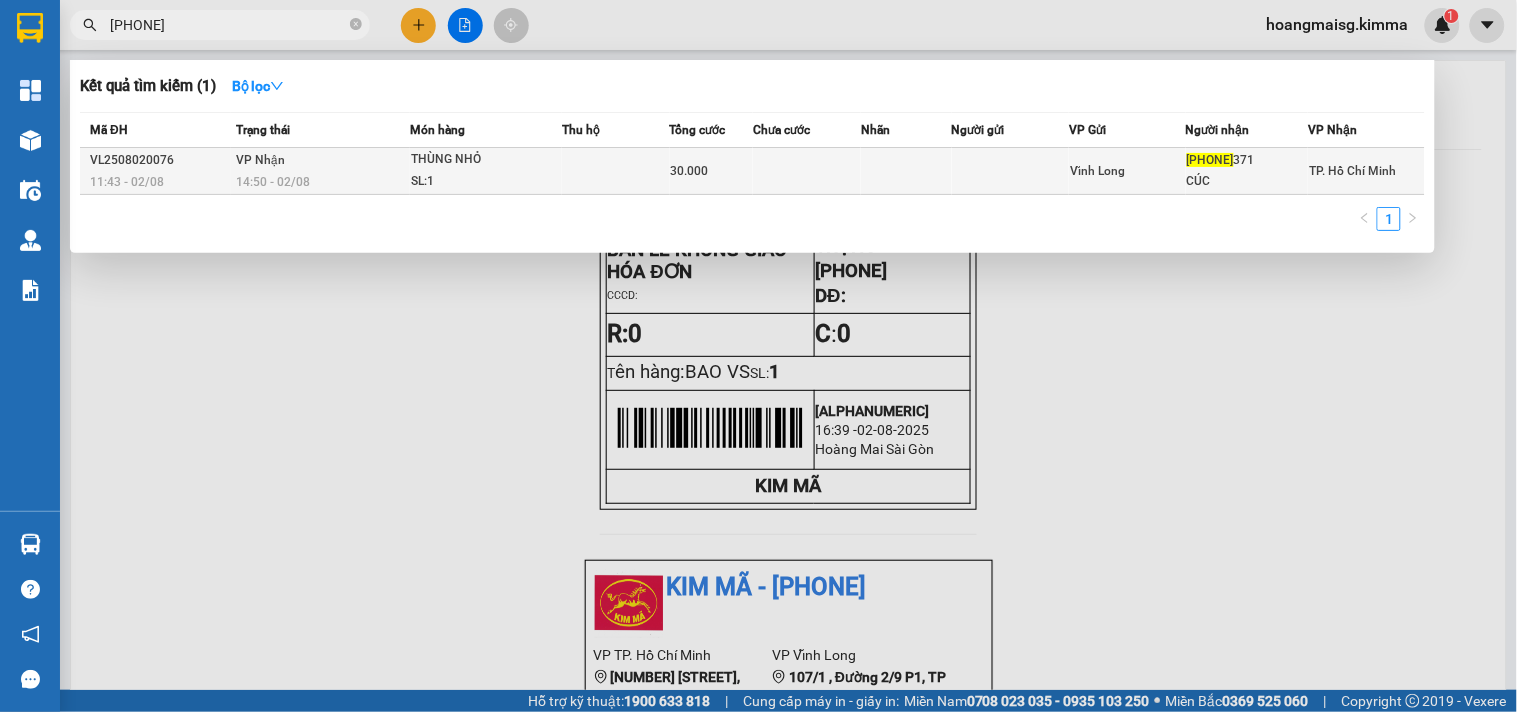 type on "0938651" 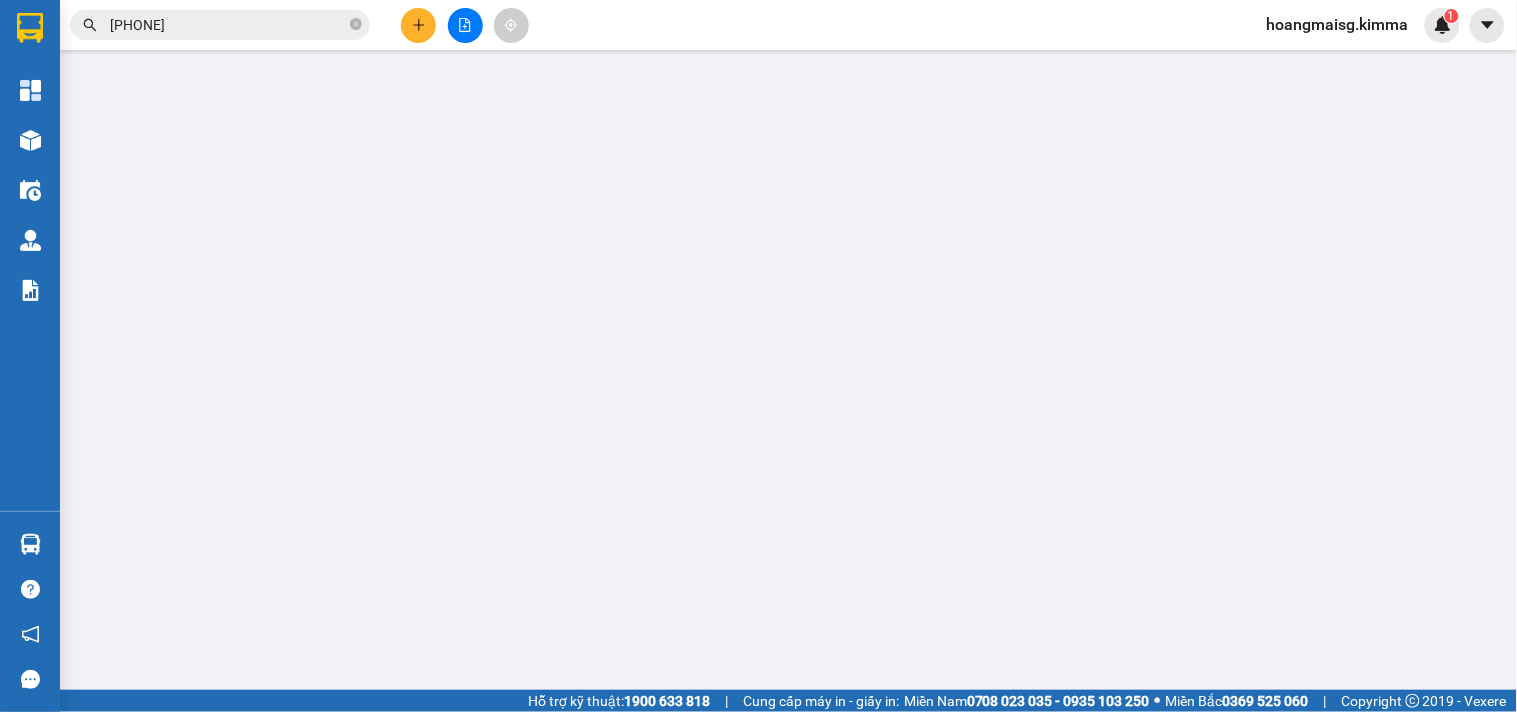 type on "0938651371" 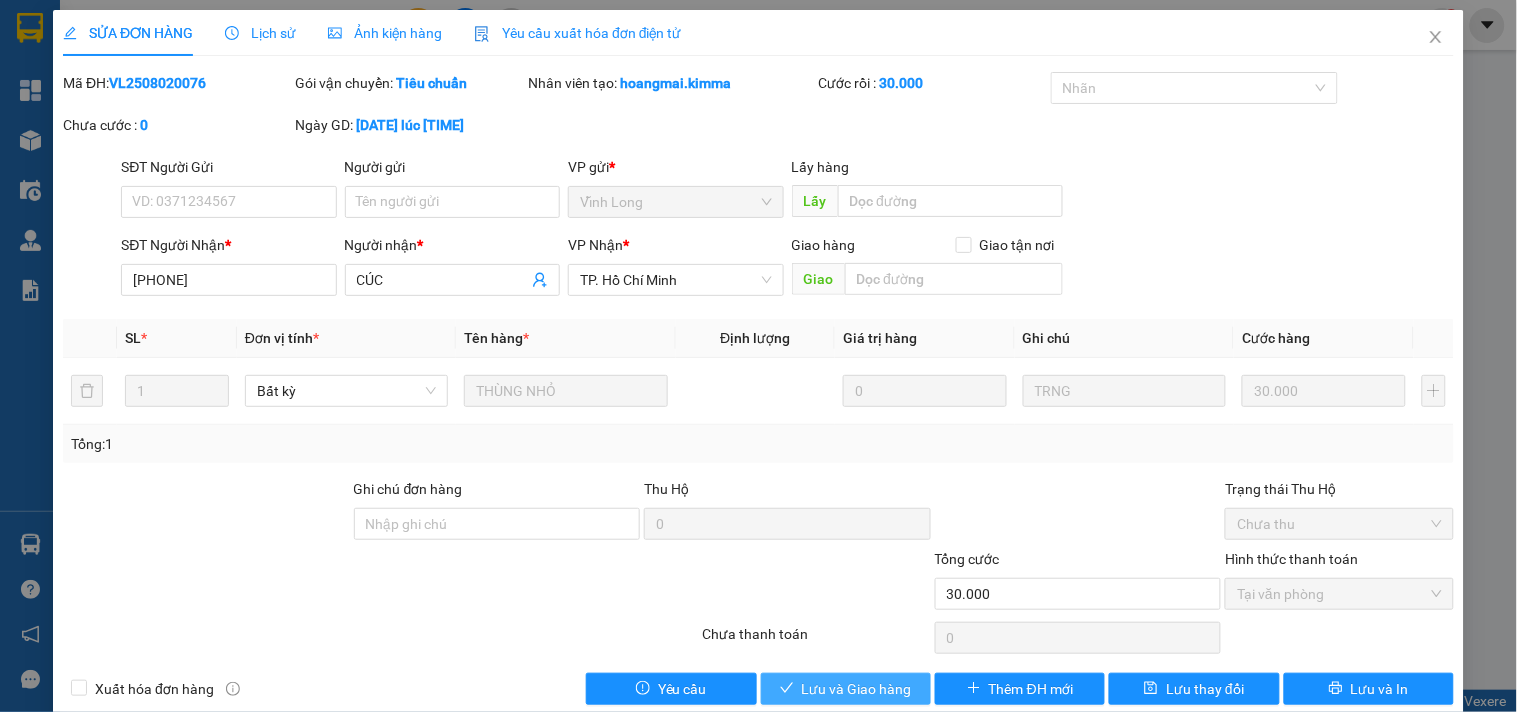 click on "Lưu và Giao hàng" at bounding box center (857, 689) 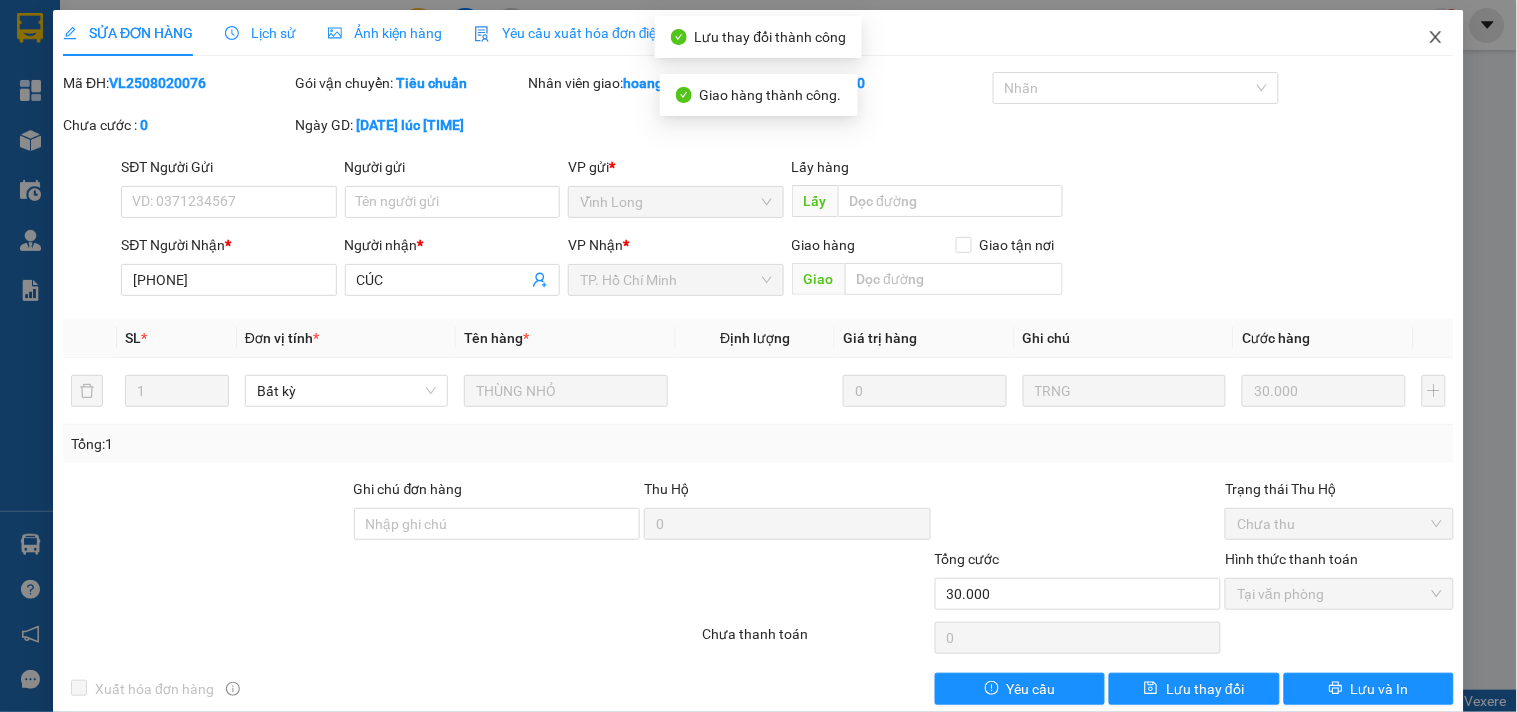click at bounding box center (1436, 38) 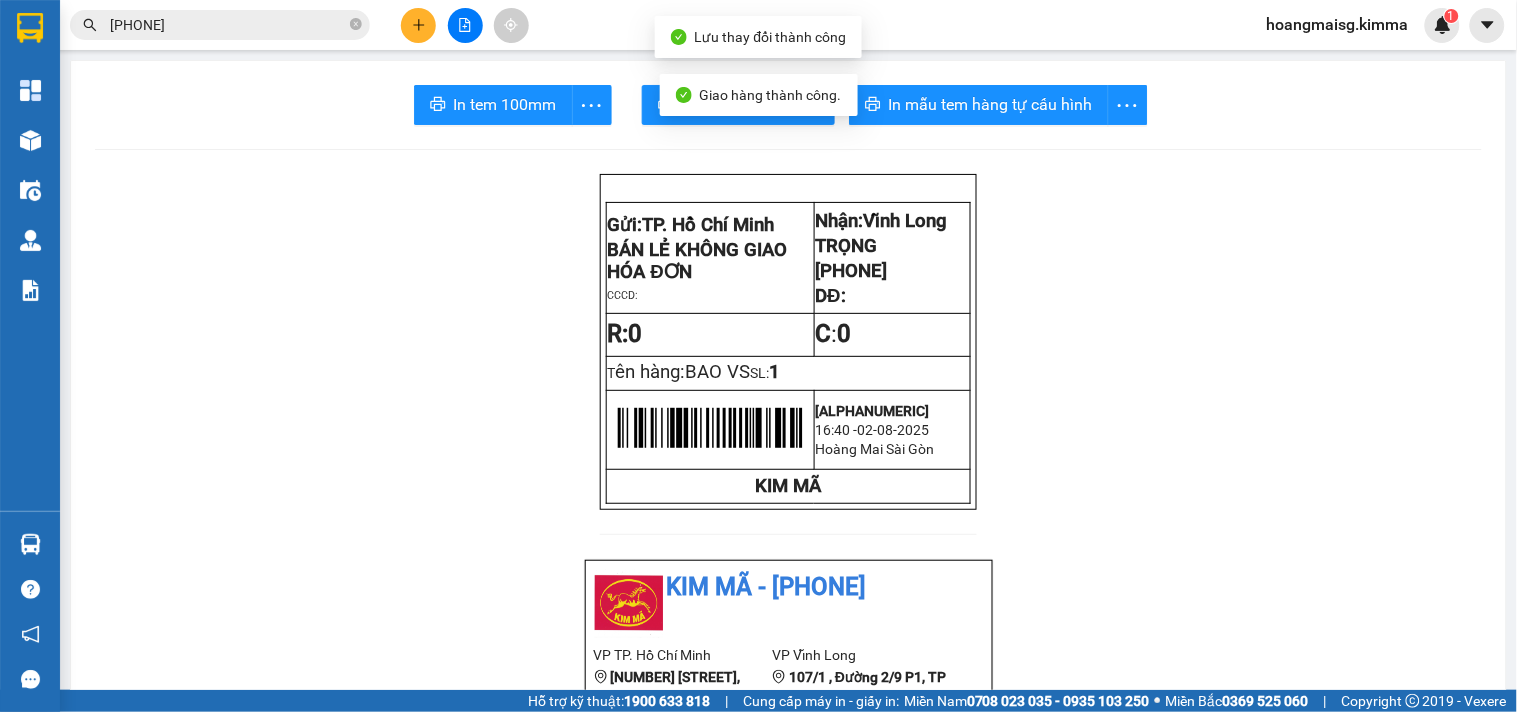 click 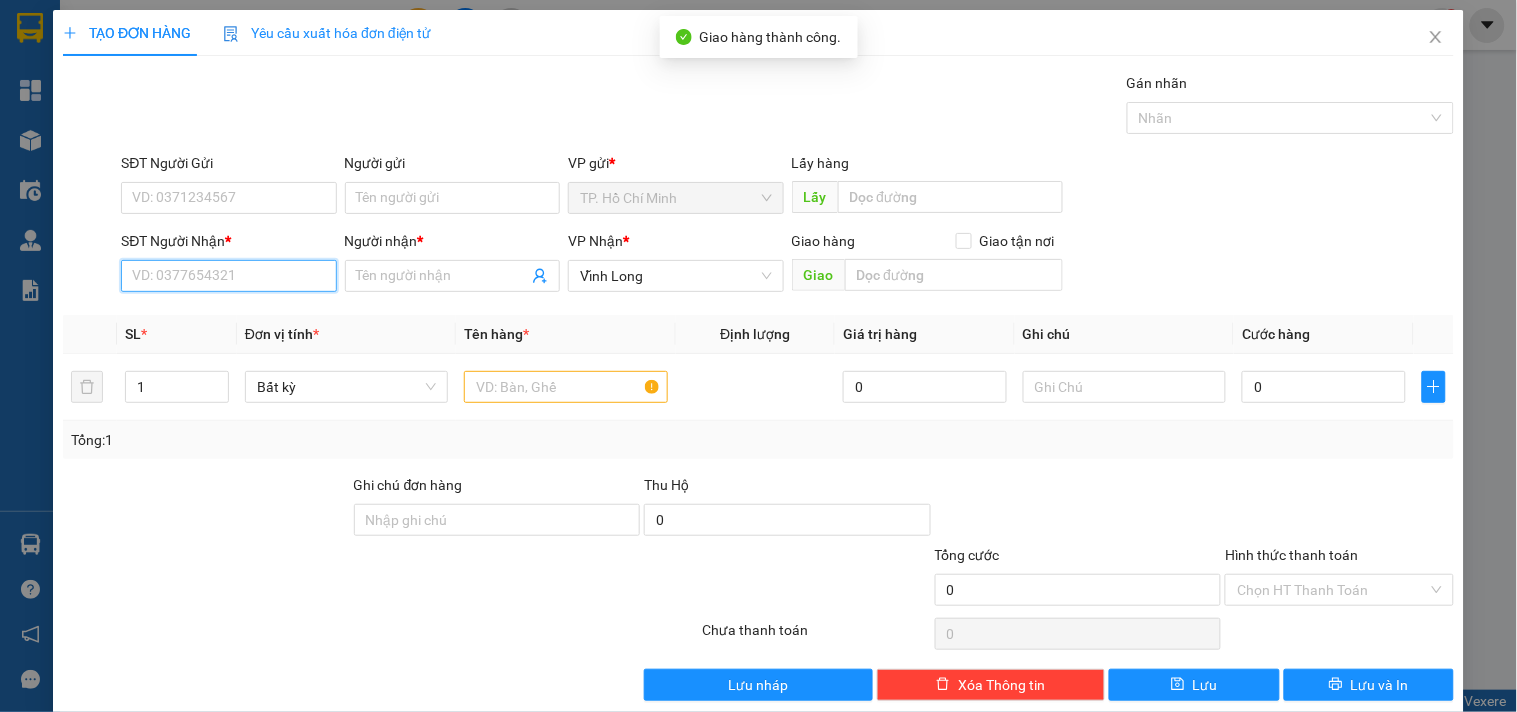 click on "SĐT Người Nhận  *" at bounding box center [228, 276] 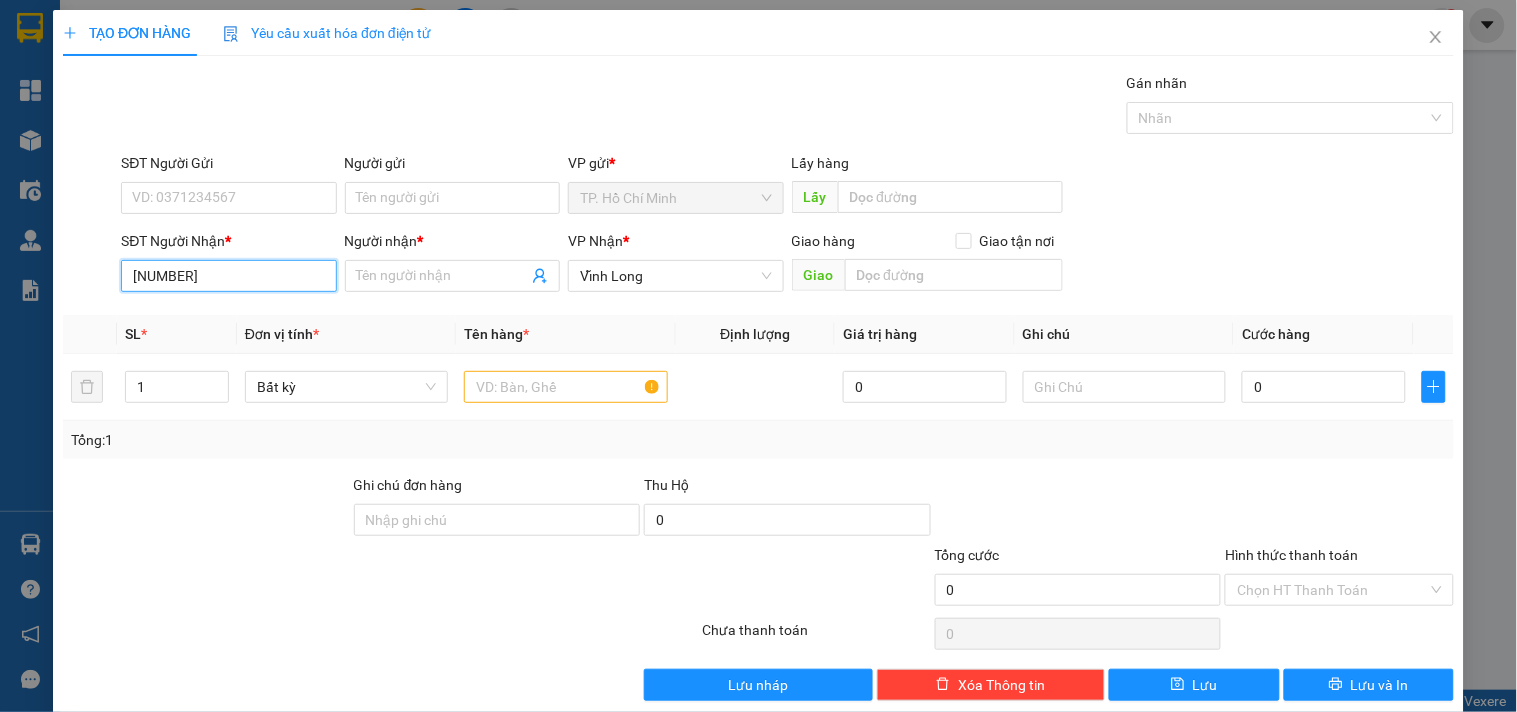 click on "0387105" at bounding box center (228, 276) 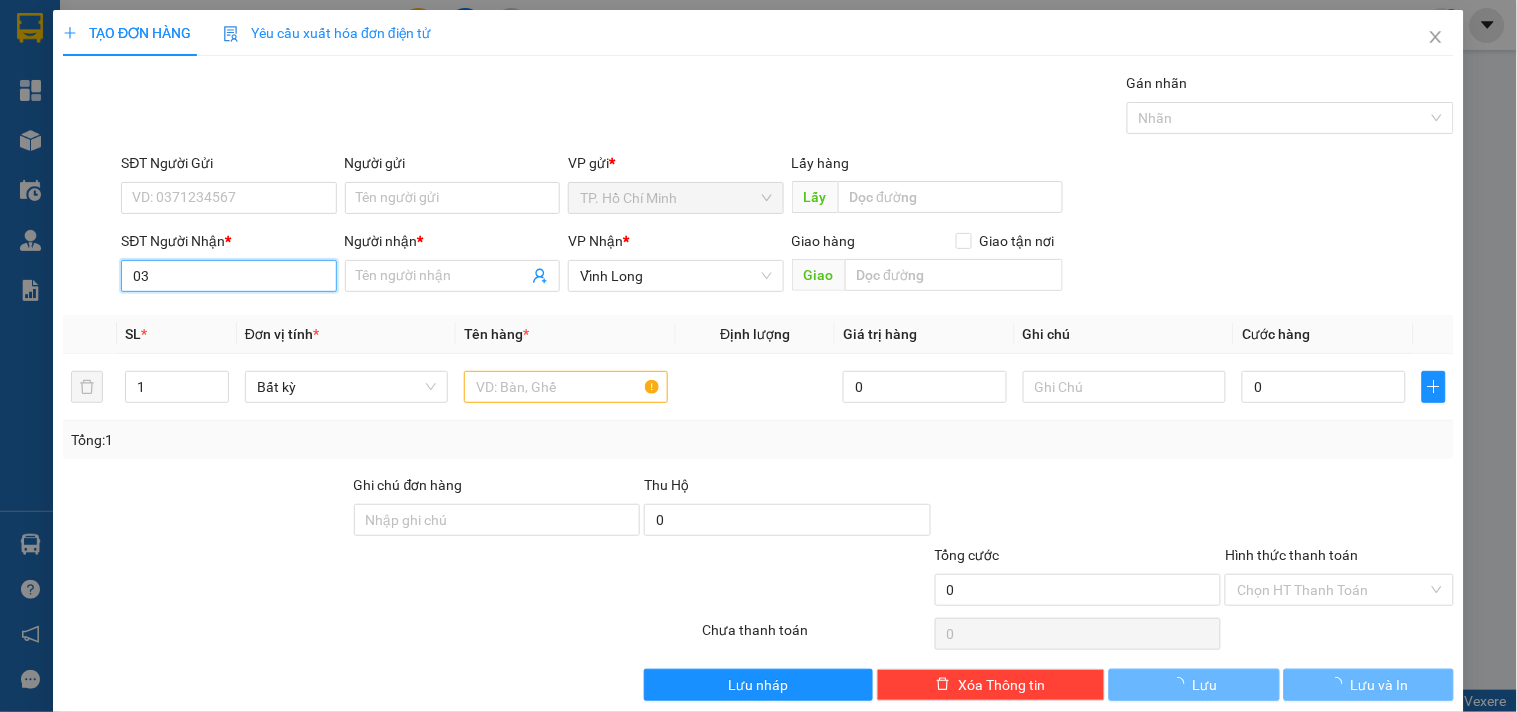 type on "0" 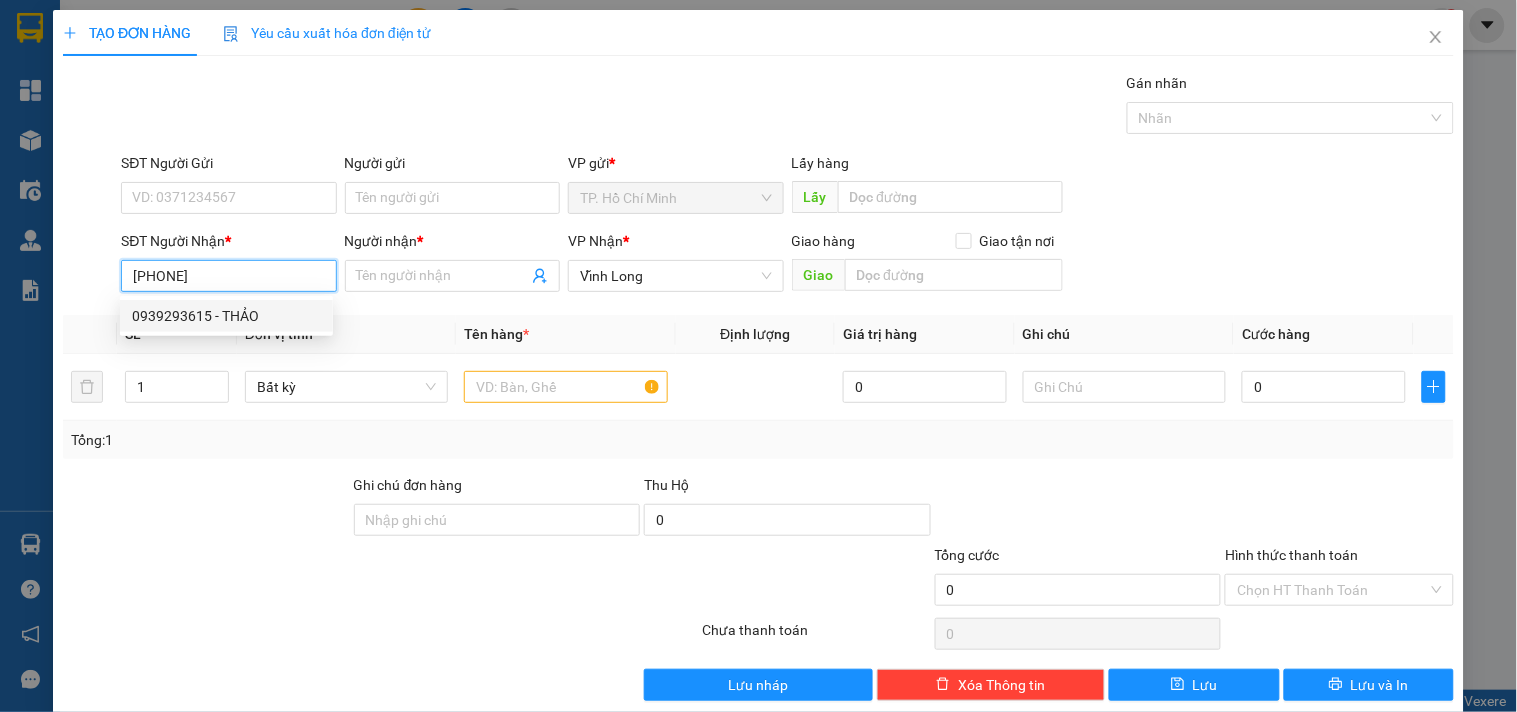 click on "0939293615 - THẢO" at bounding box center [226, 316] 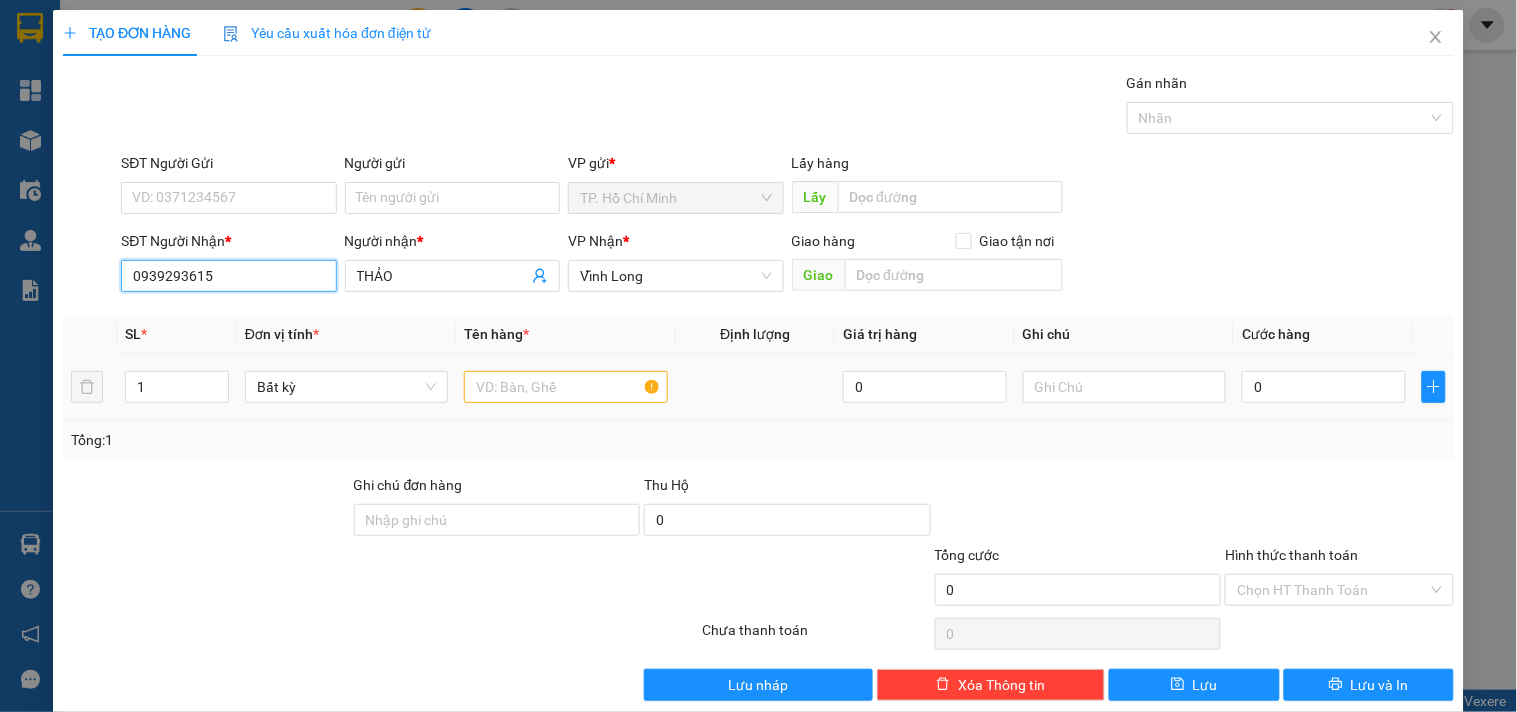 type on "0939293615" 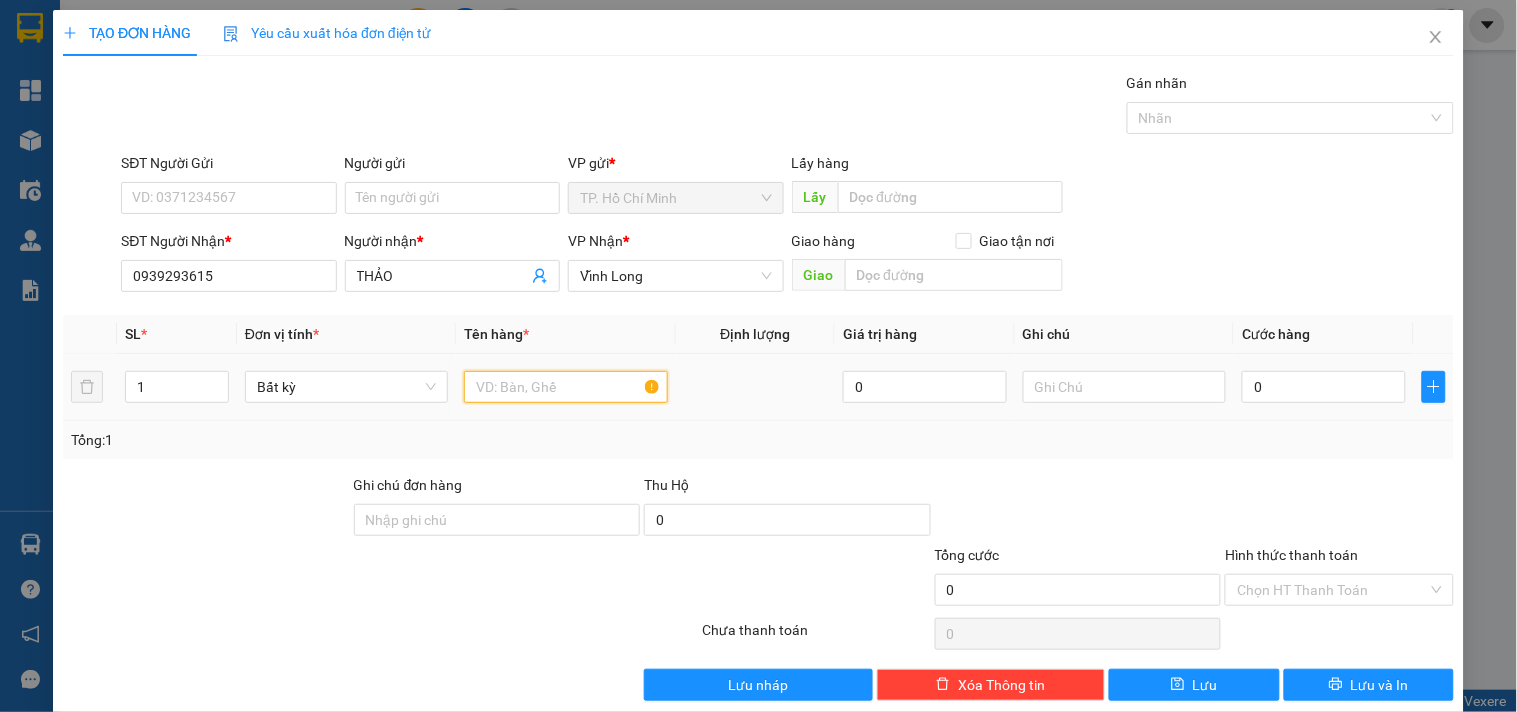 click at bounding box center (565, 387) 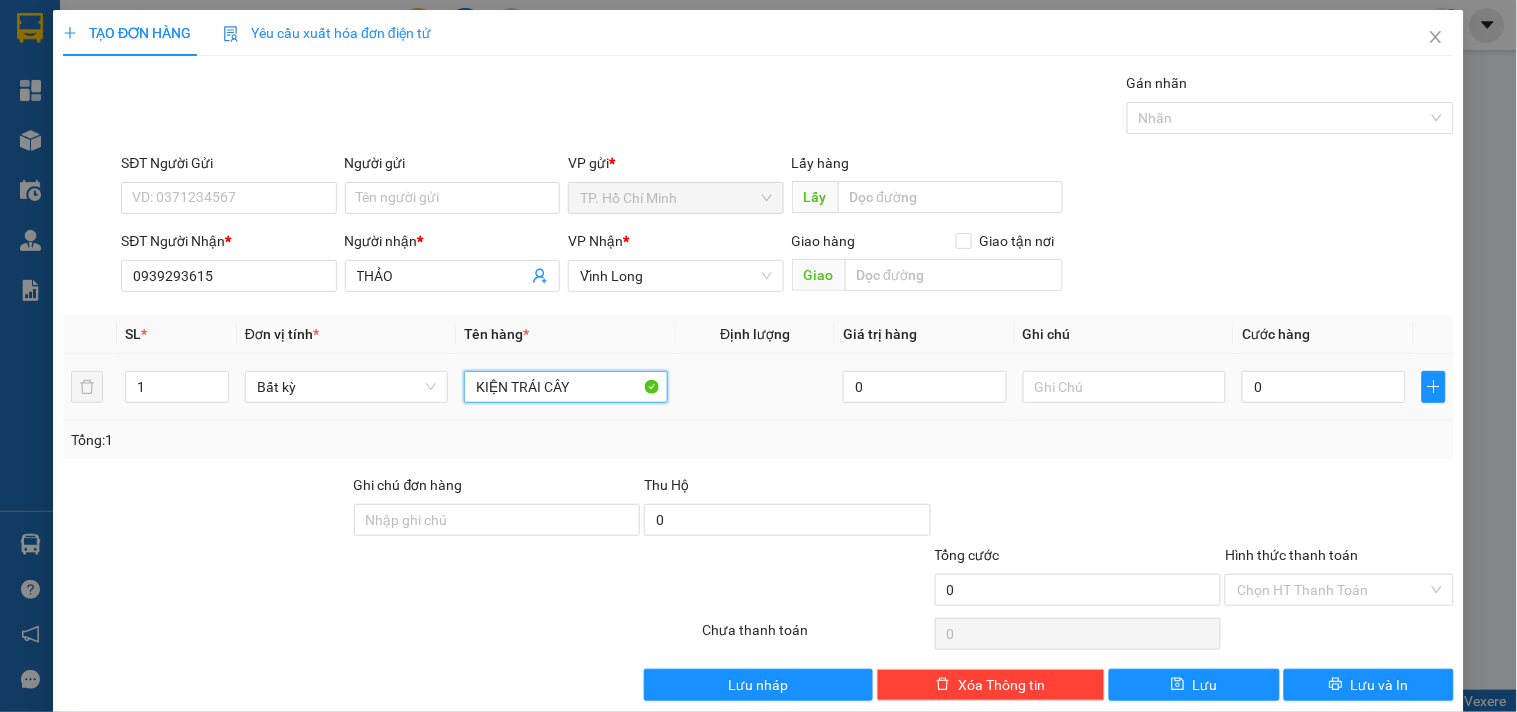 type on "KIỆN TRÁI CÂY" 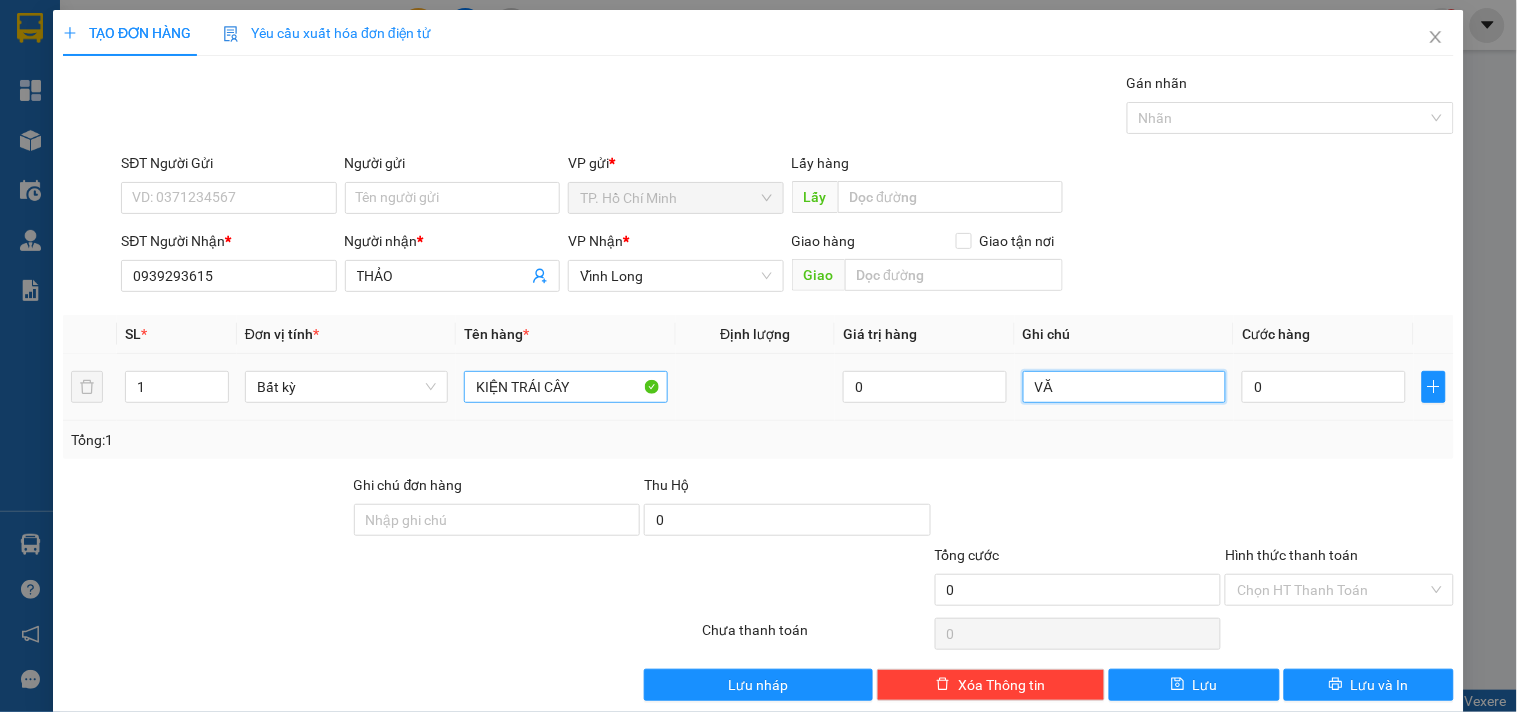 type on "V" 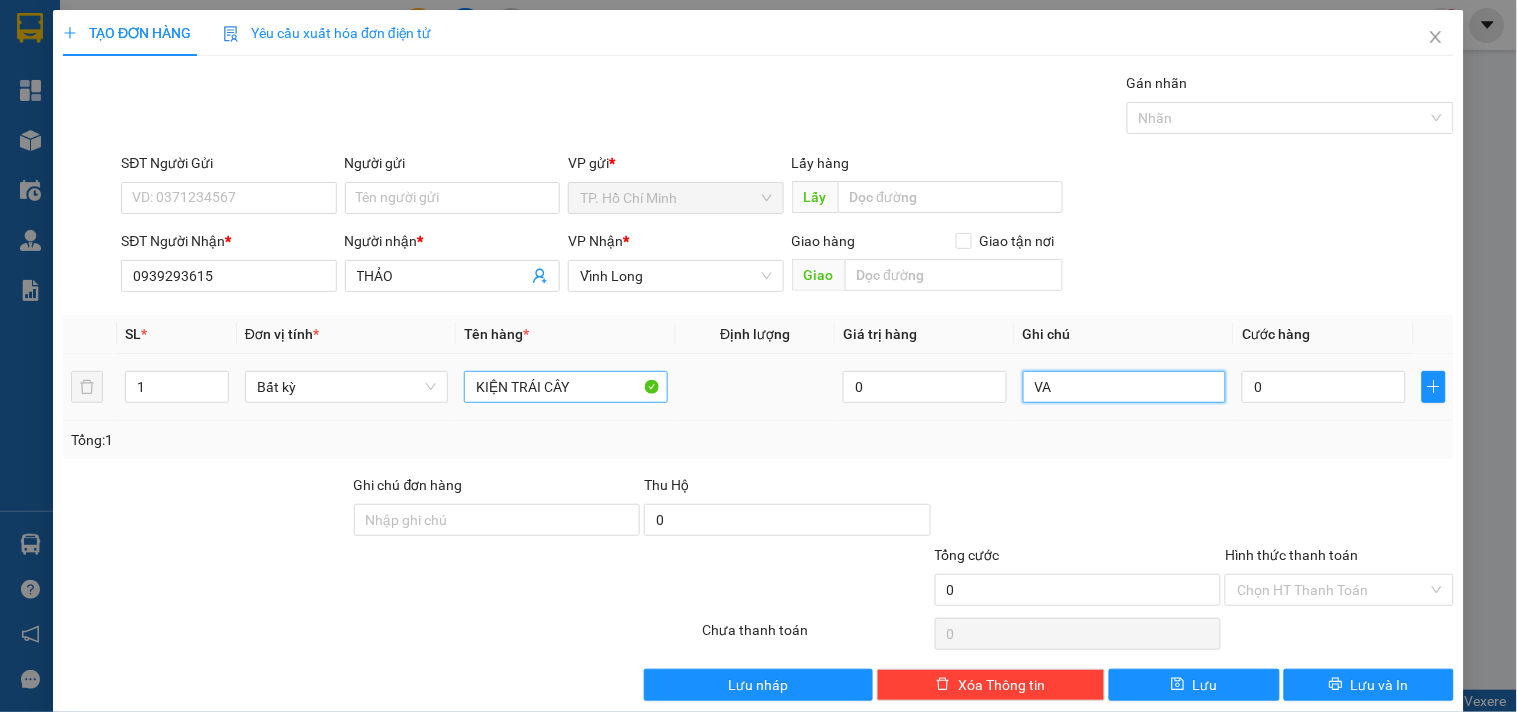 type on "V" 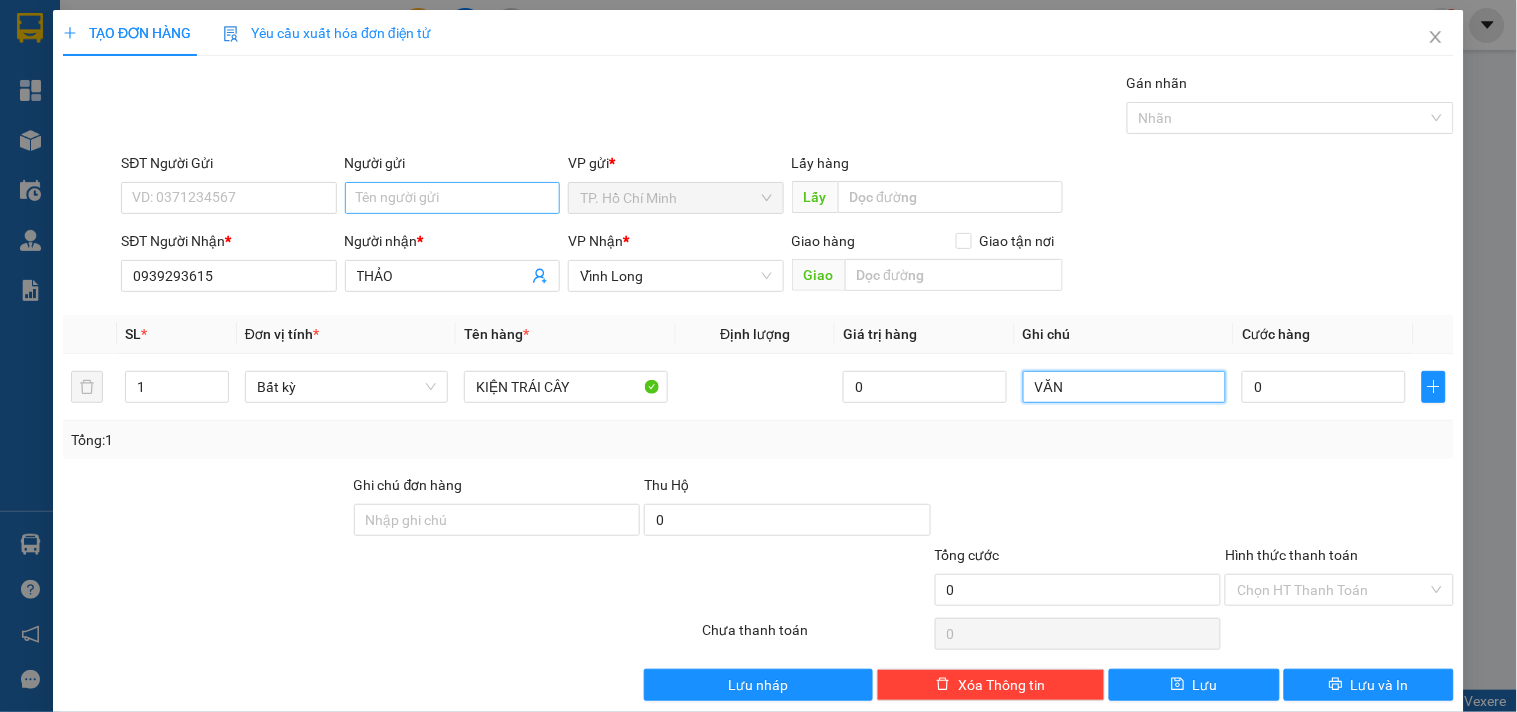 type on "VĂN" 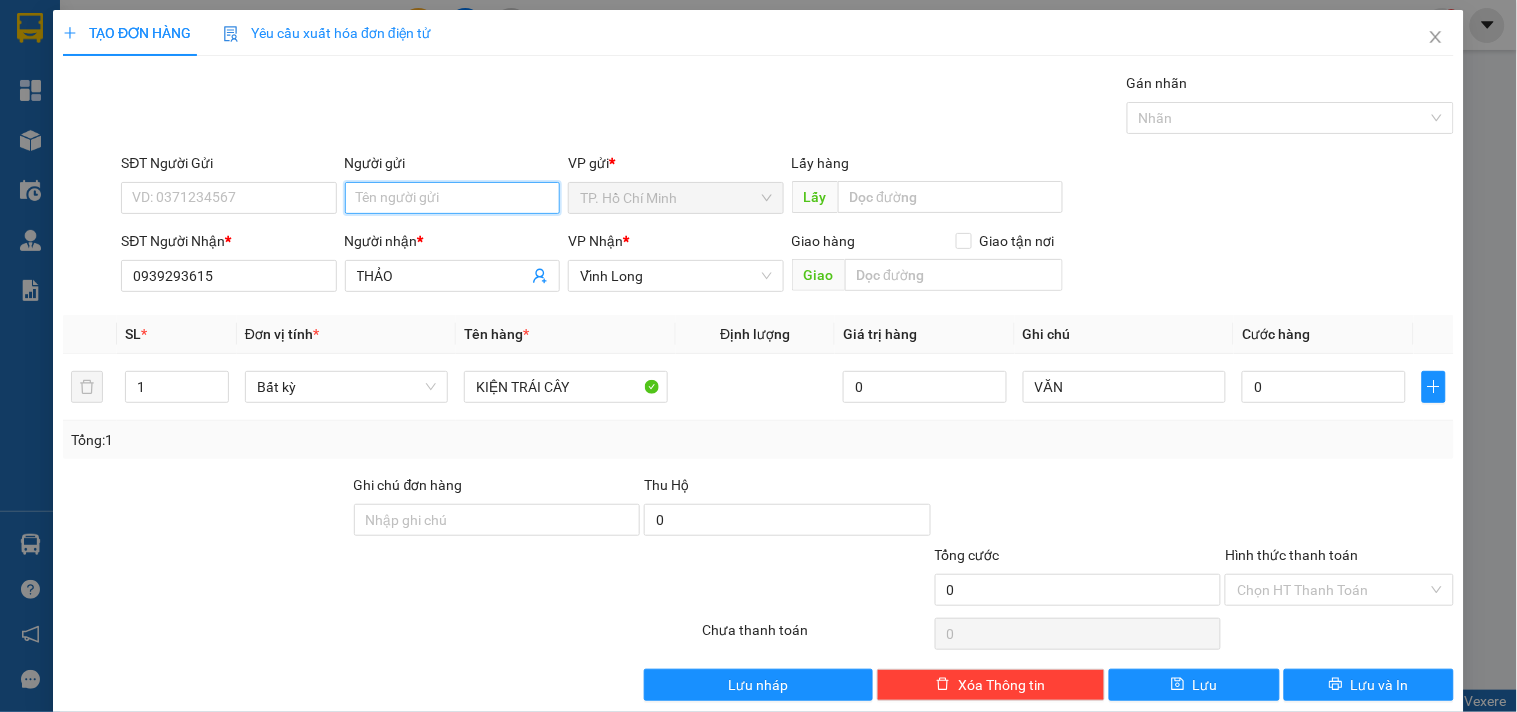 click on "Người gửi" at bounding box center [452, 198] 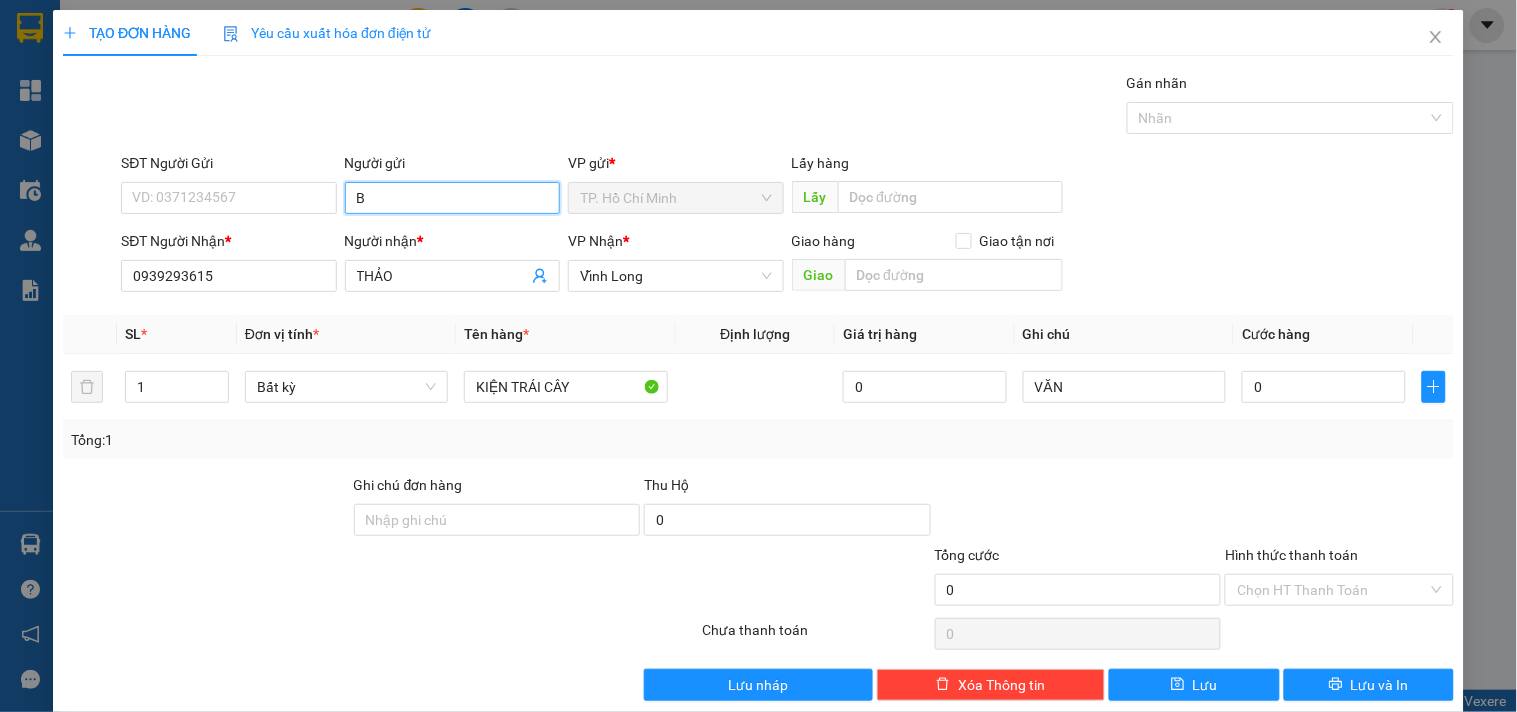 type on "BA" 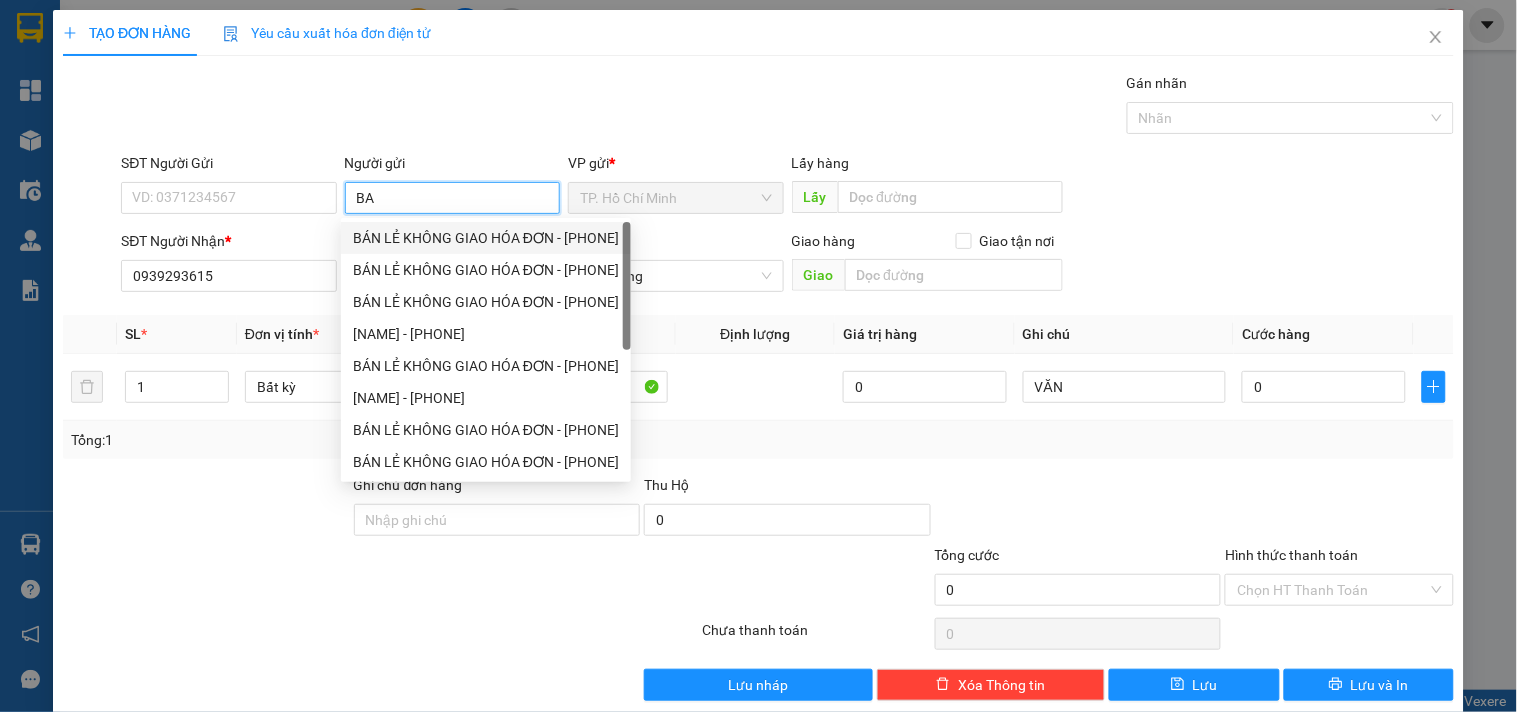 click on "BÁN LẺ KHÔNG GIAO HÓA ĐƠN - [NUMBER]" at bounding box center [486, 238] 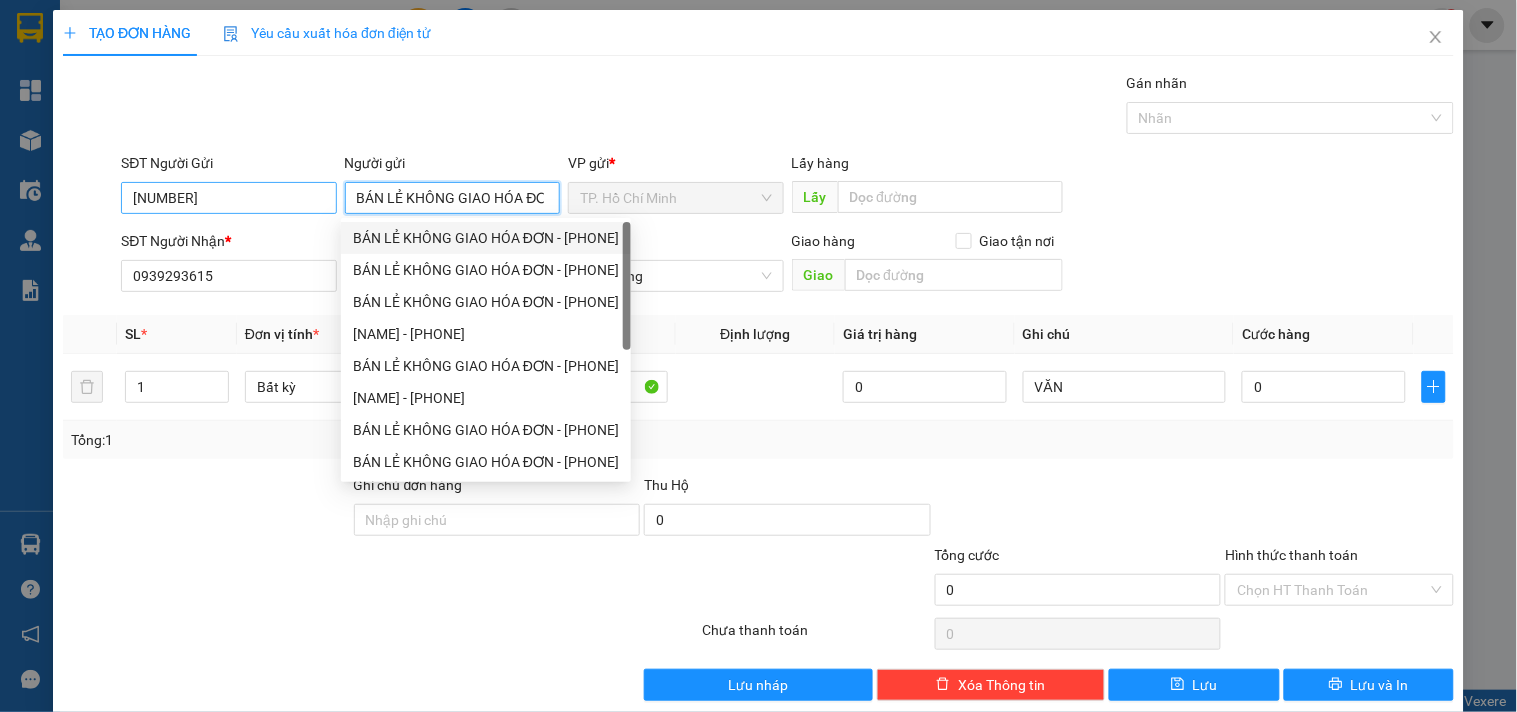 type on "BÁN LẺ KHÔNG GIAO HÓA ĐƠN" 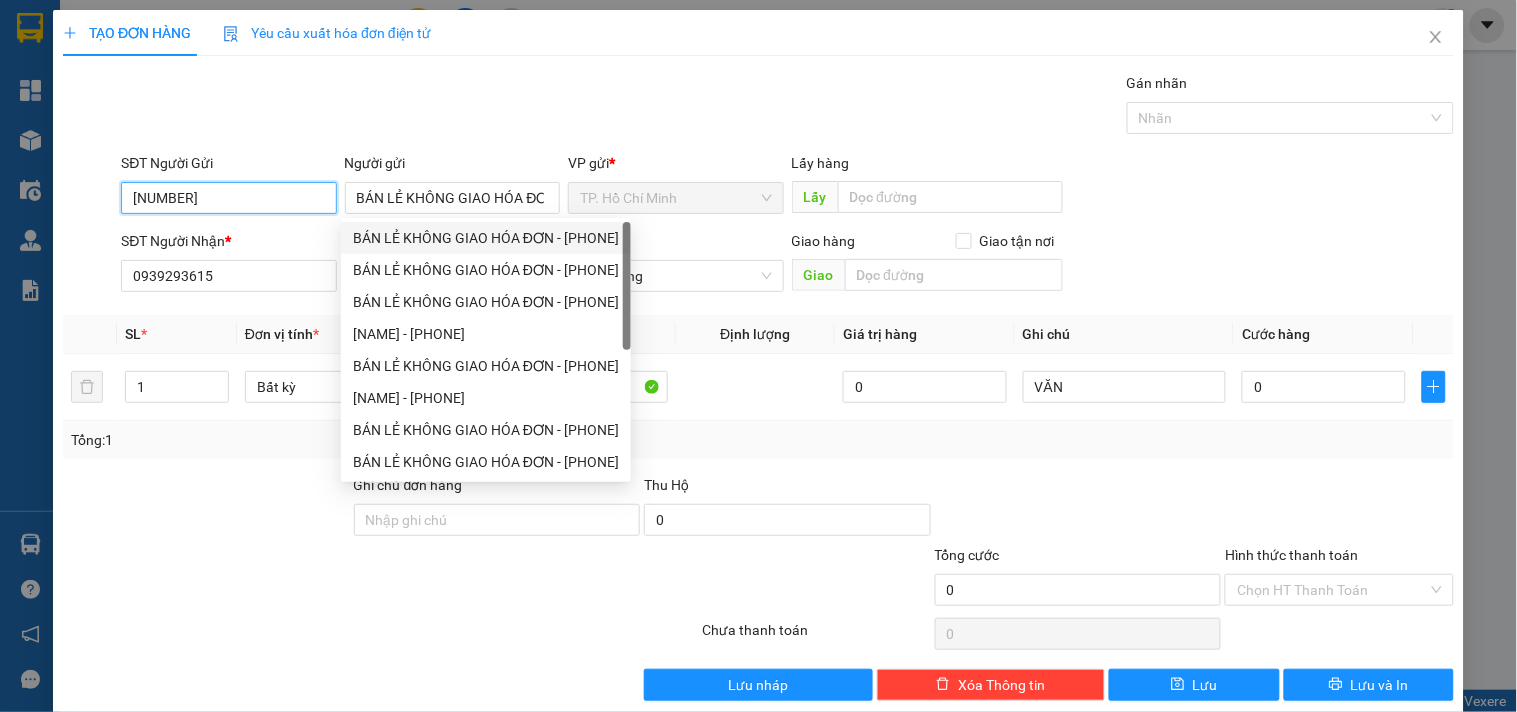 click on "[NUMBER]" at bounding box center [228, 198] 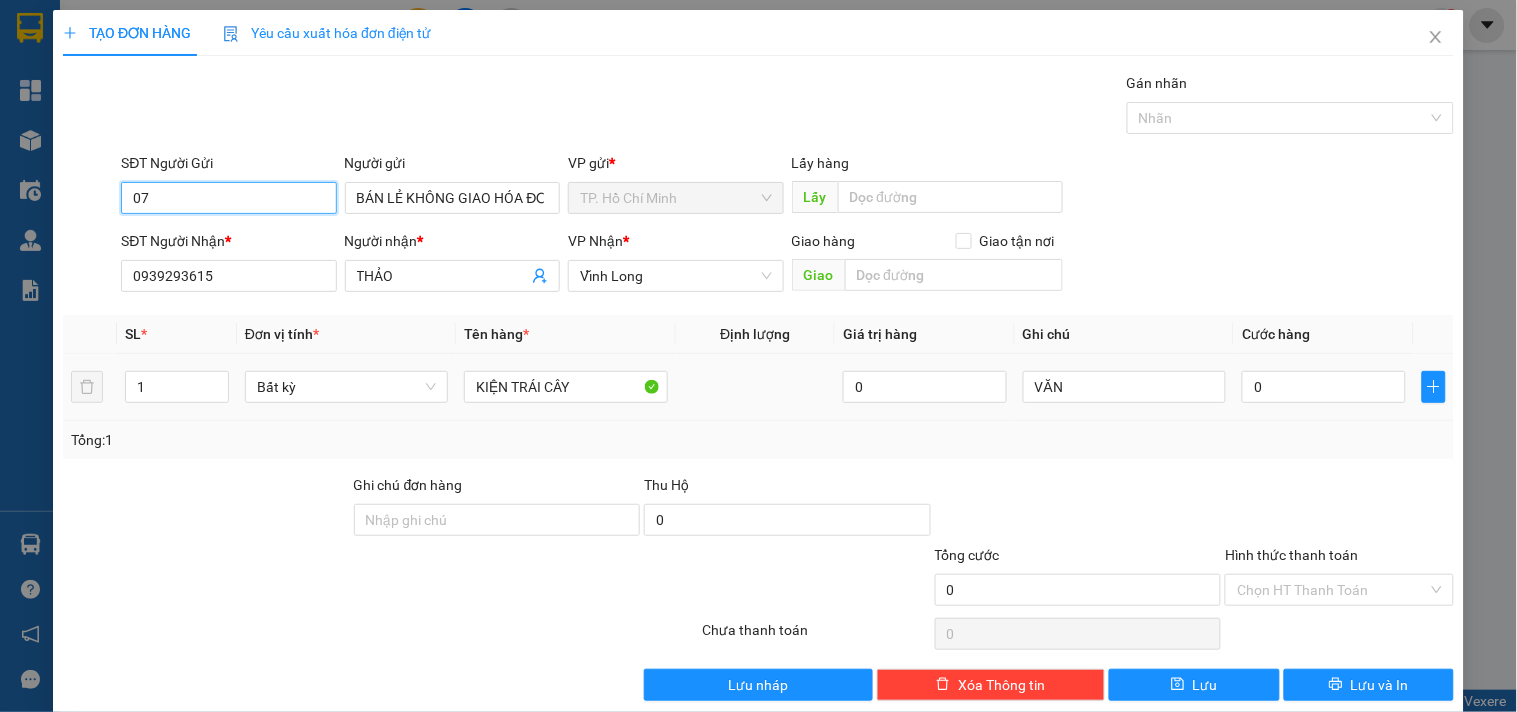 type on "0" 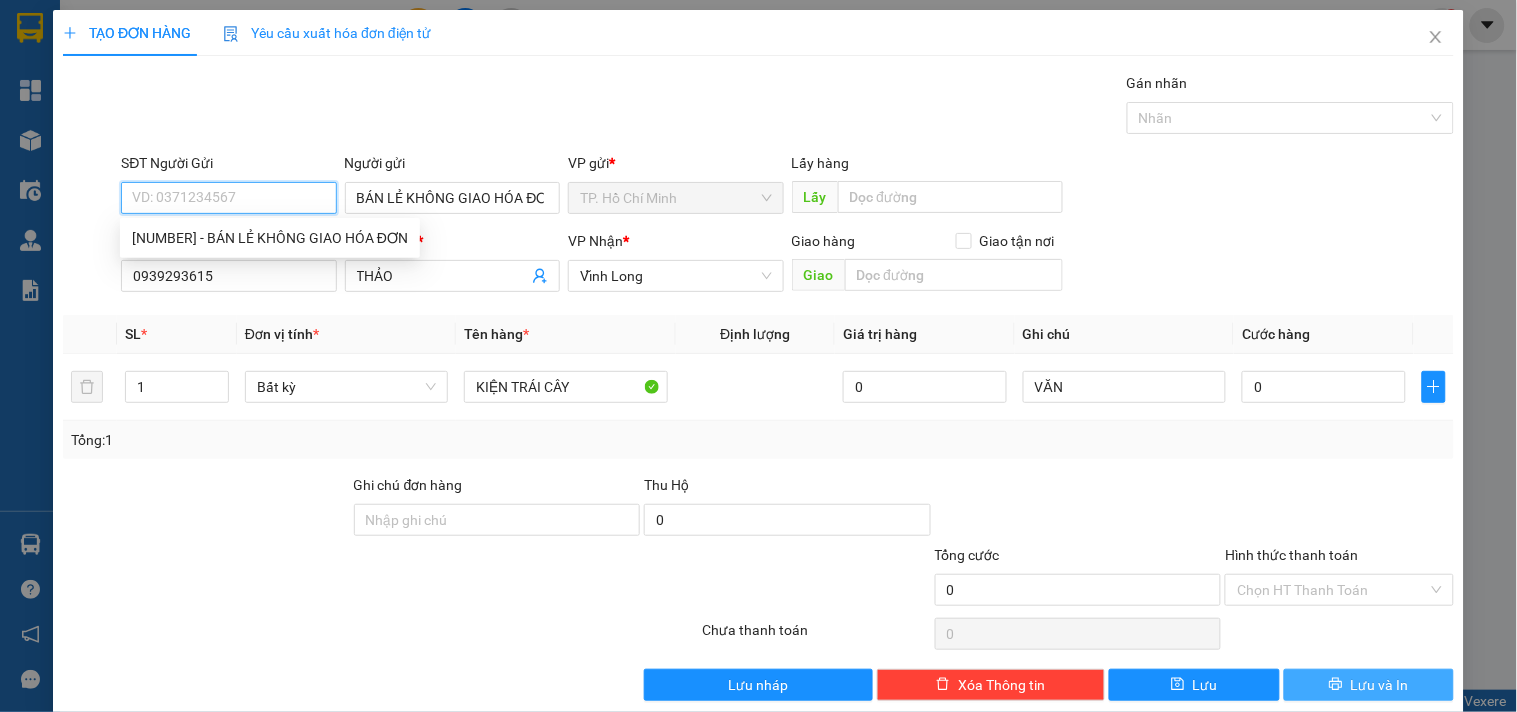 type 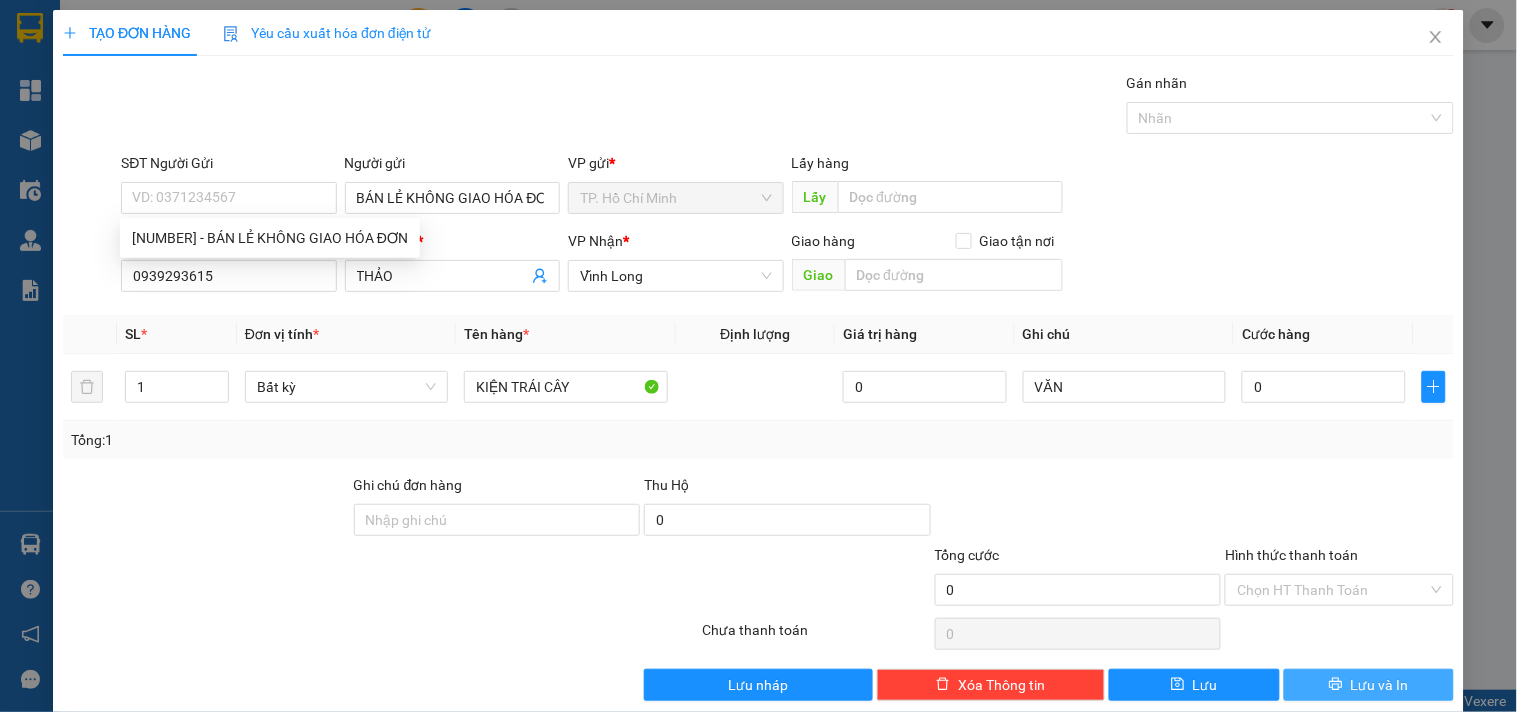 click at bounding box center [1336, 685] 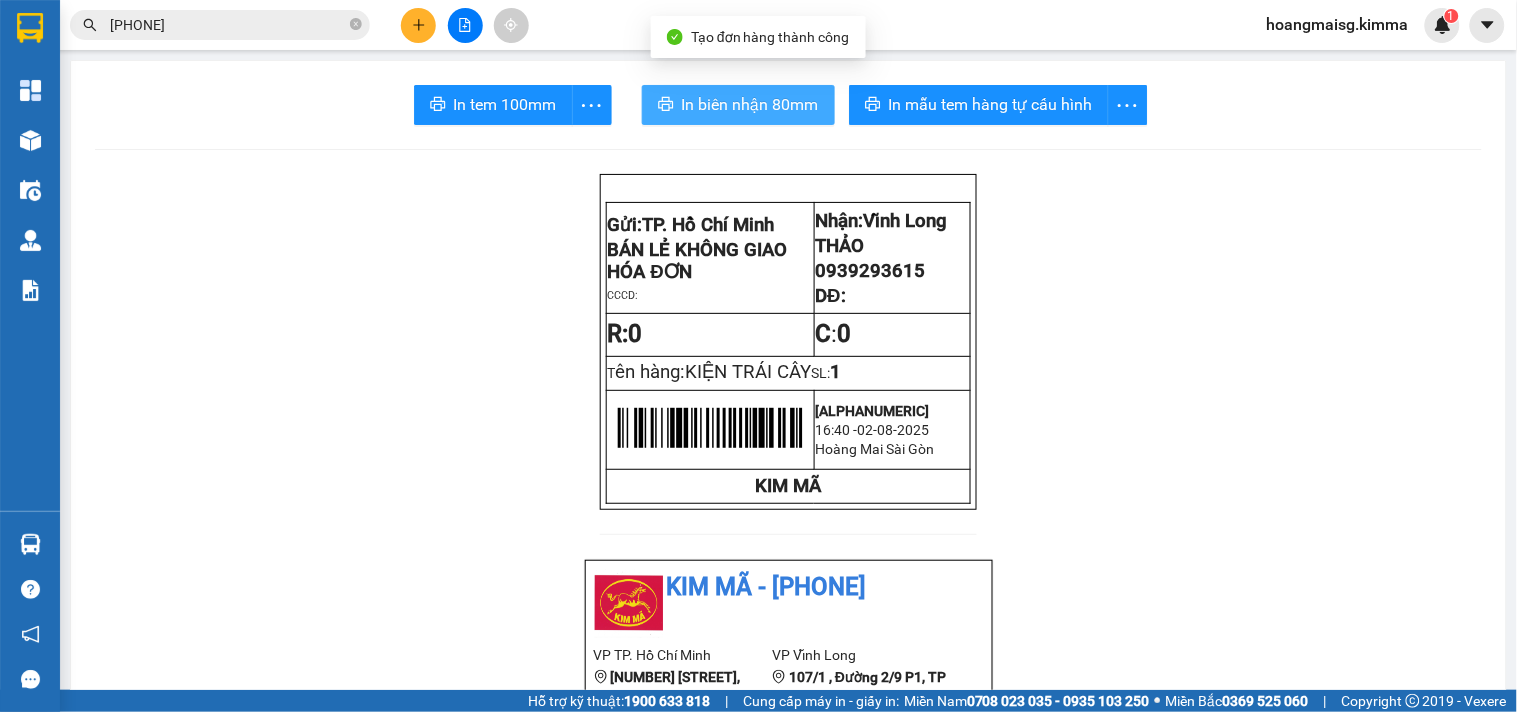 drag, startPoint x: 667, startPoint y: 56, endPoint x: 692, endPoint y: 108, distance: 57.697487 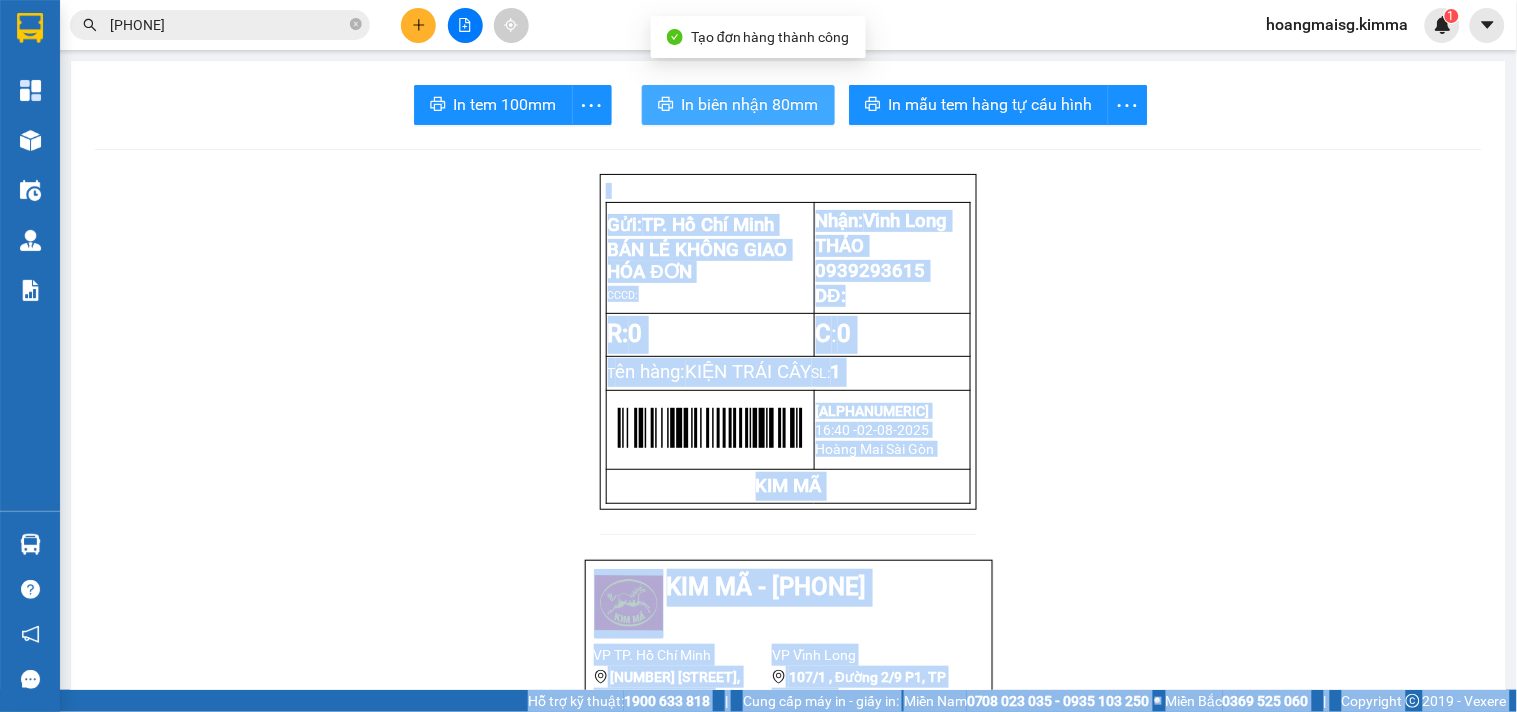 click on "In biên nhận 80mm" at bounding box center [750, 104] 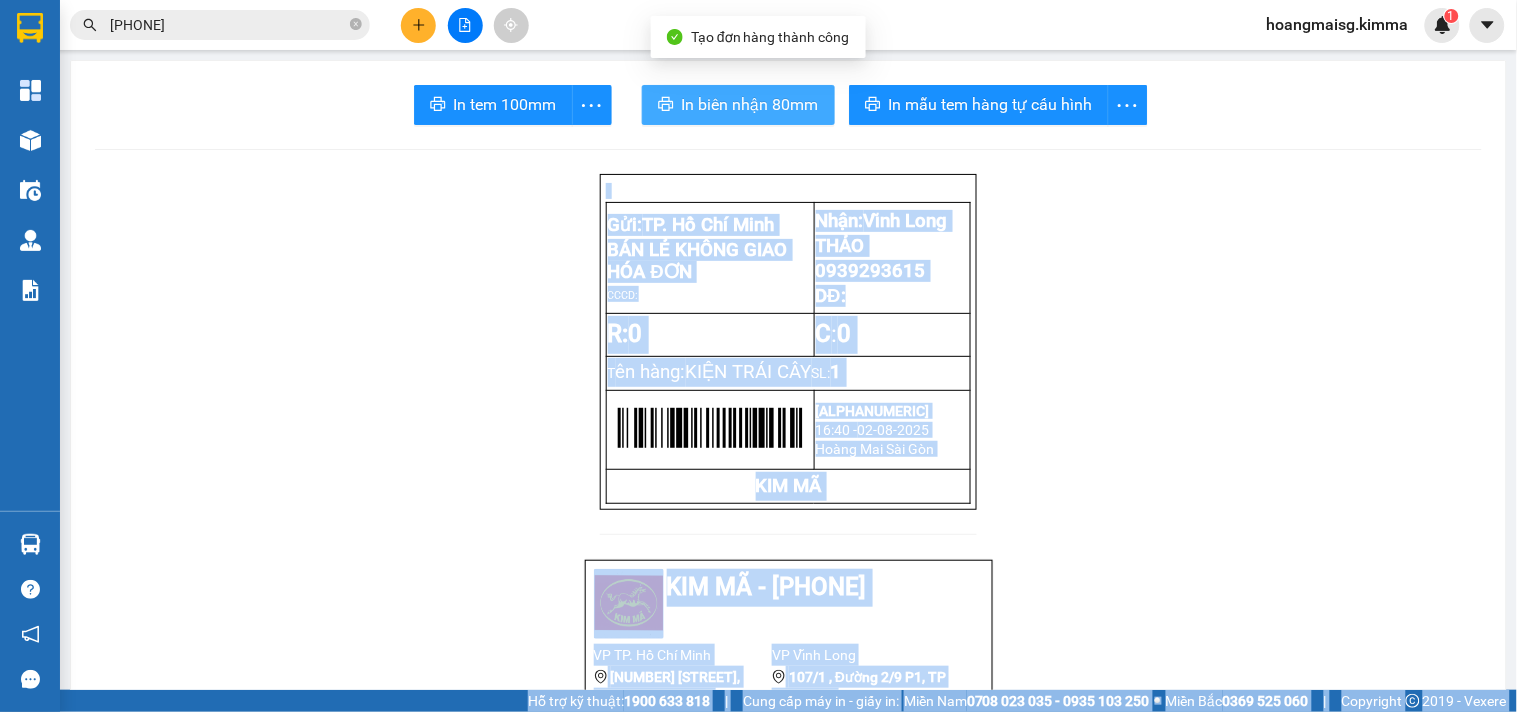 scroll, scrollTop: 0, scrollLeft: 0, axis: both 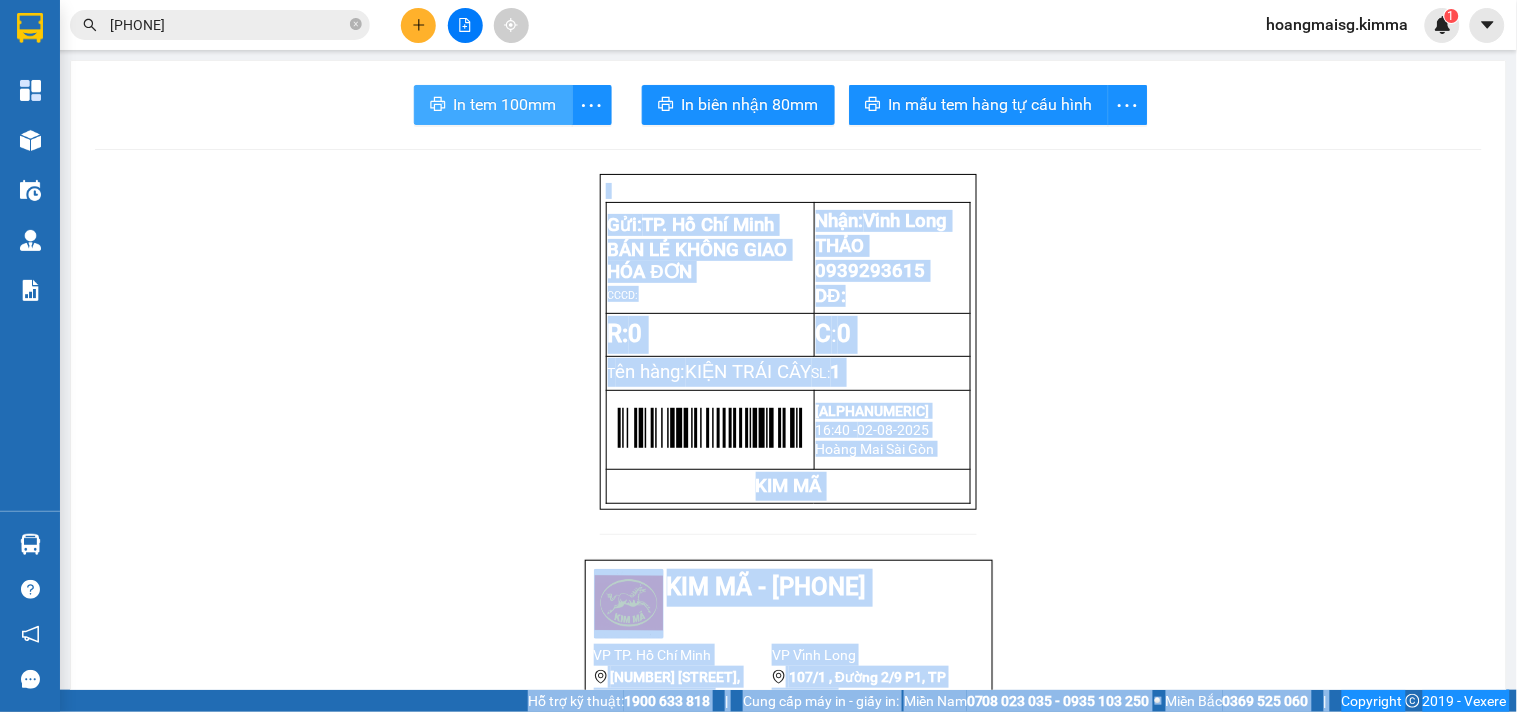 click on "In tem 100mm" at bounding box center (505, 104) 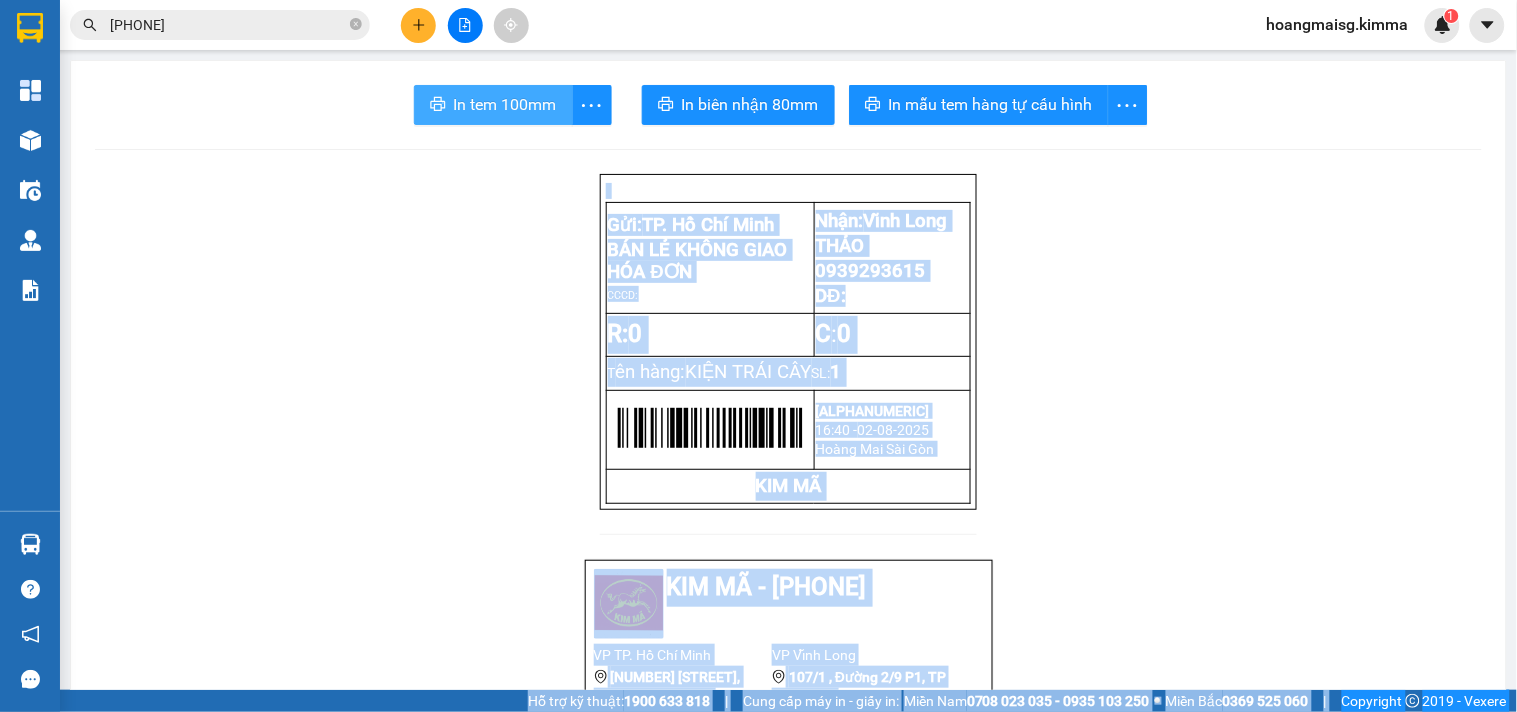 scroll, scrollTop: 0, scrollLeft: 0, axis: both 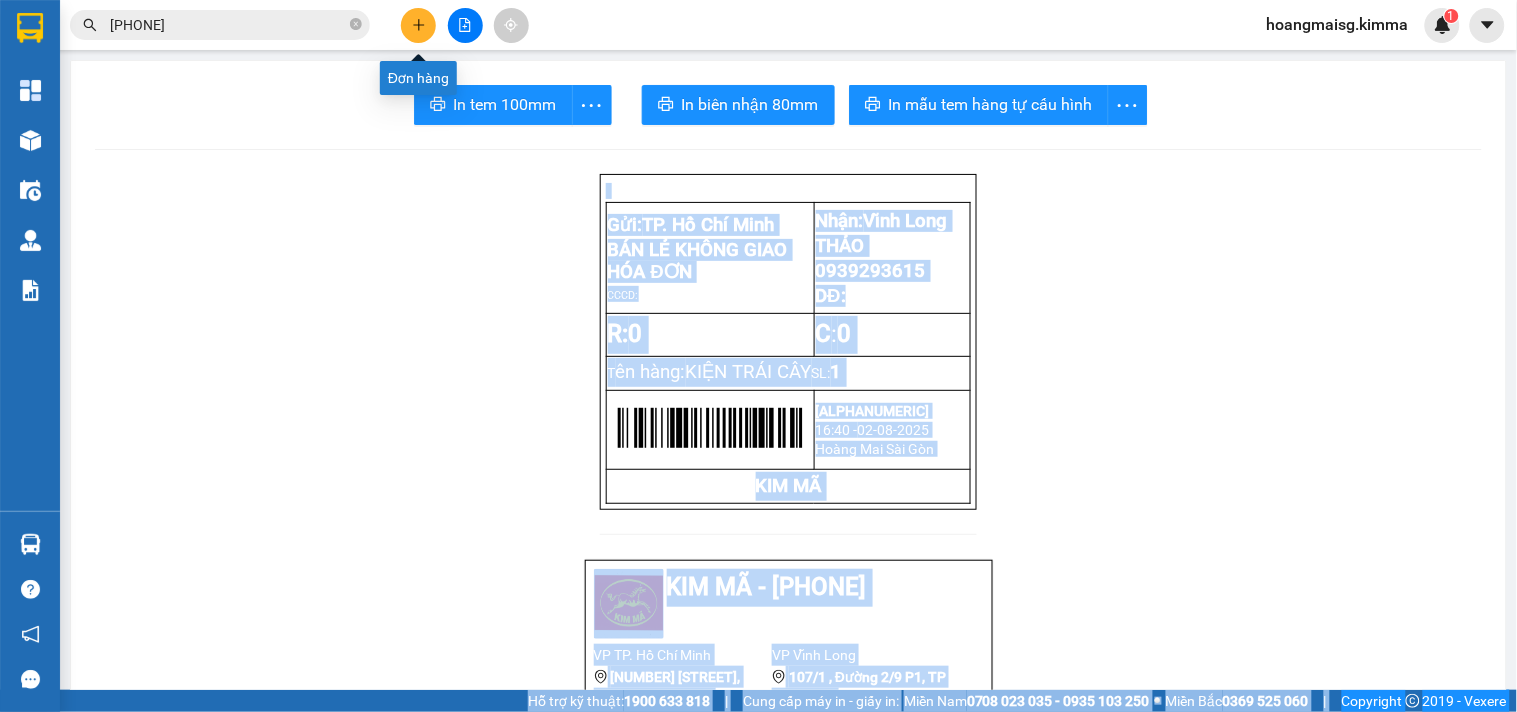 click at bounding box center [418, 25] 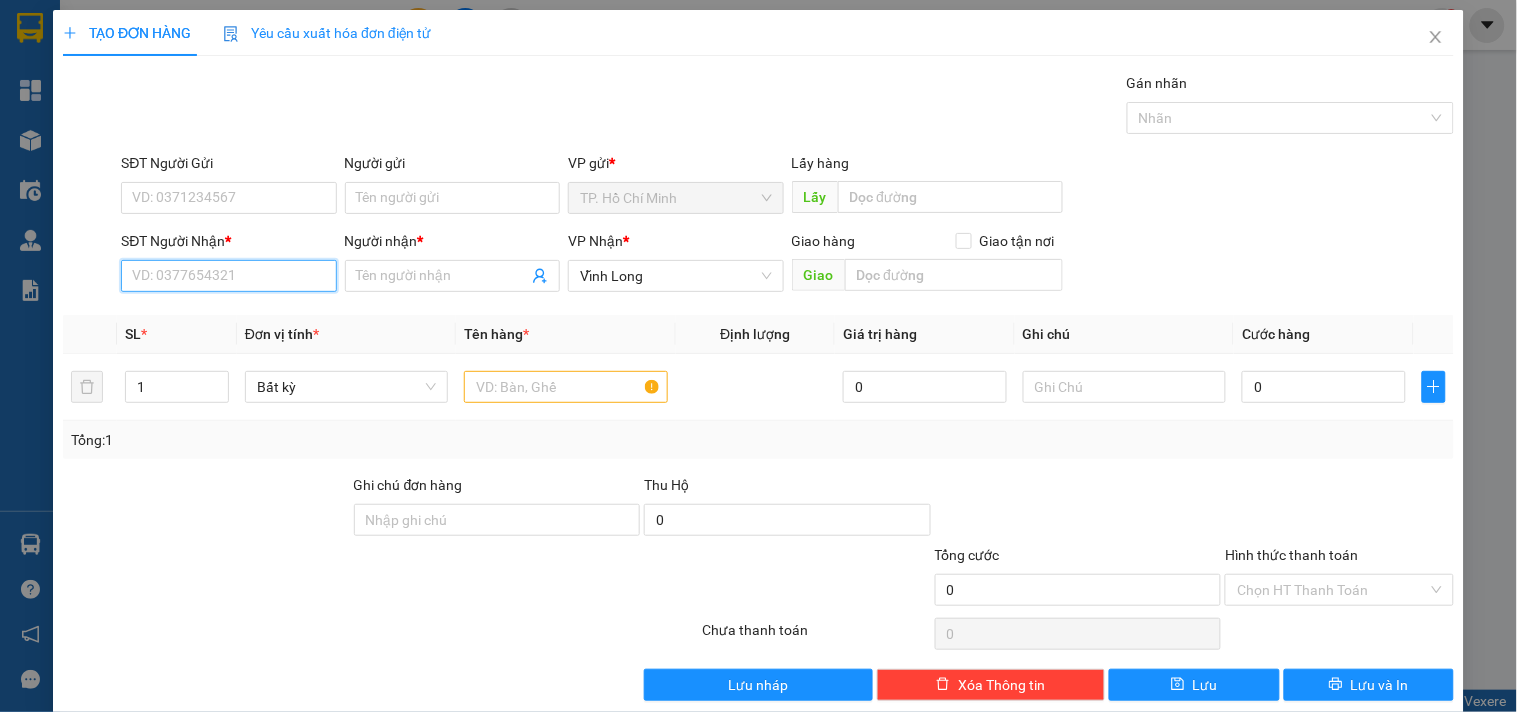 click on "SĐT Người Nhận  *" at bounding box center (228, 276) 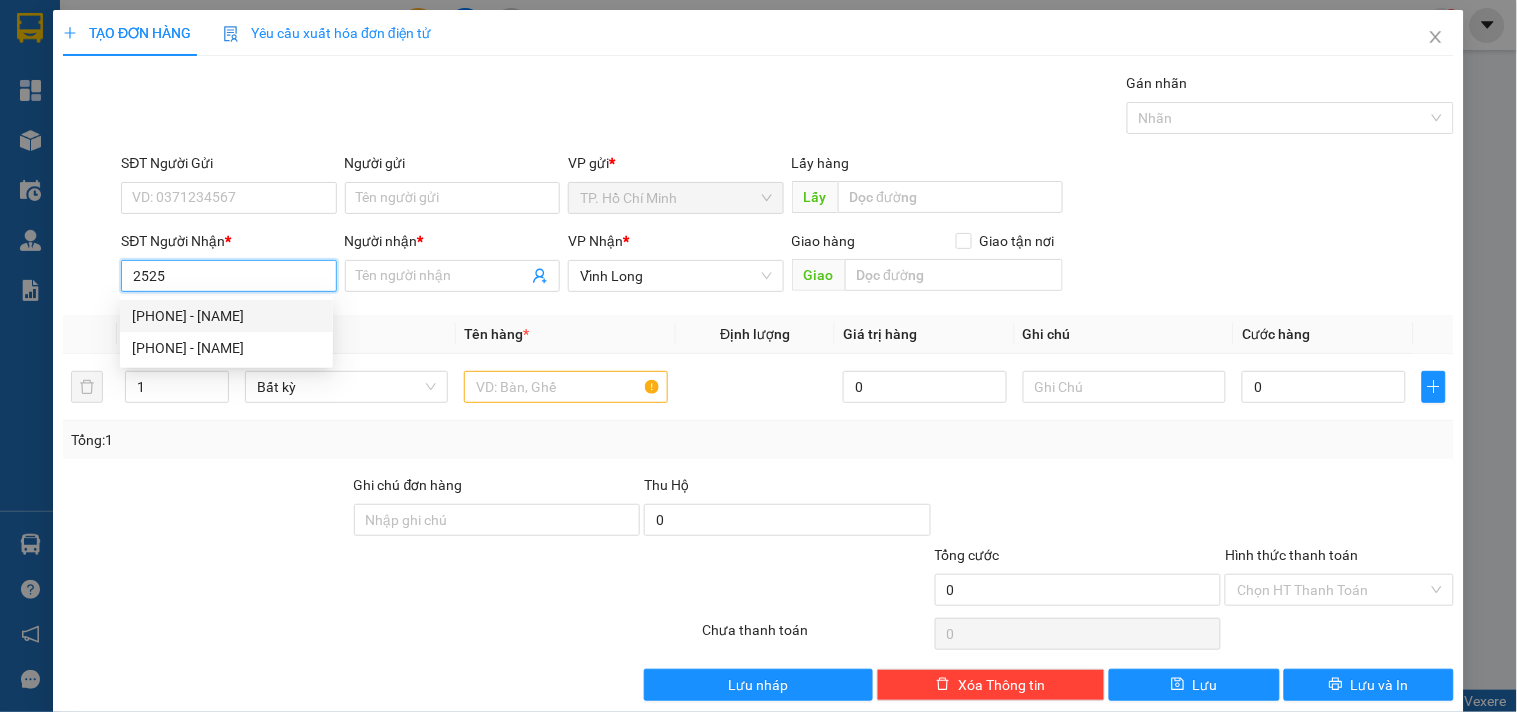 click on "02703852525 - ĐỖ GIA" at bounding box center [226, 316] 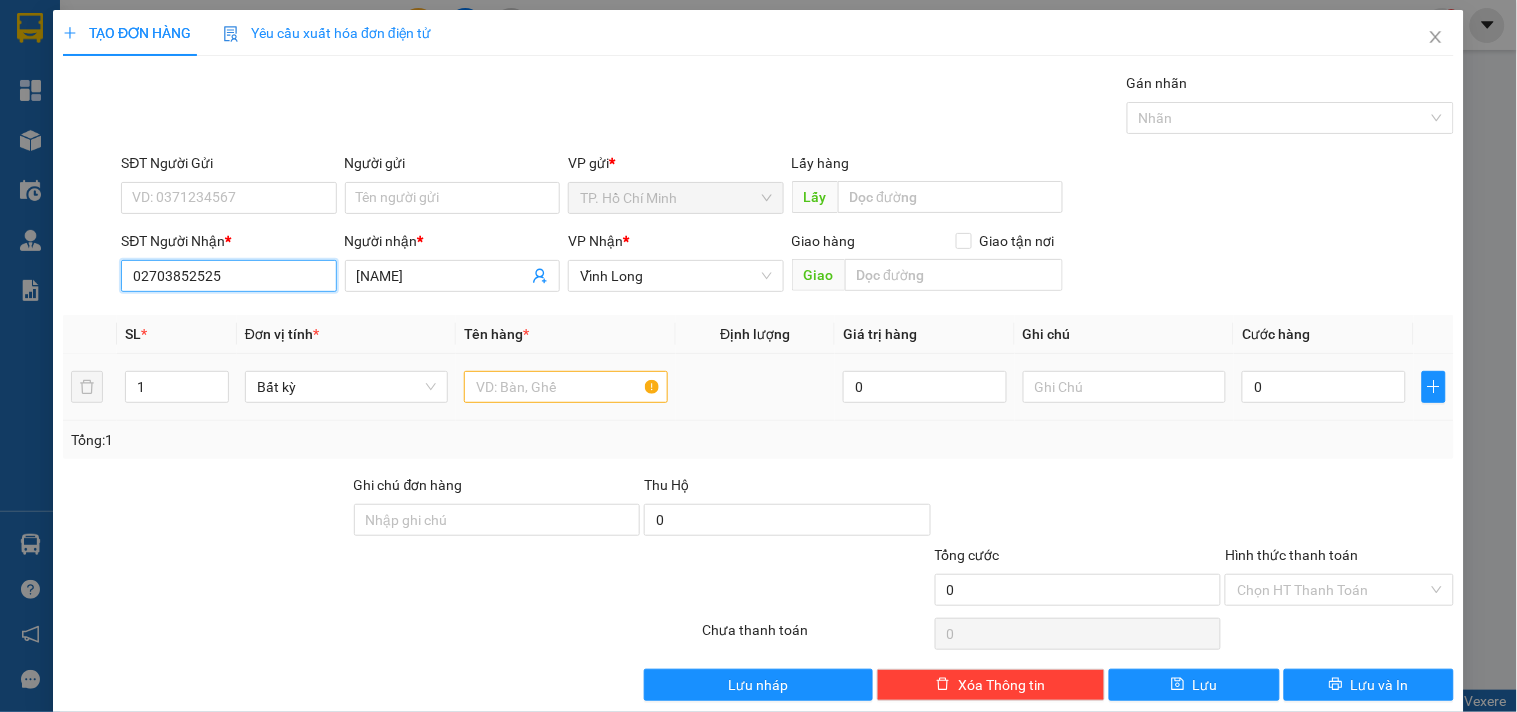 type on "02703852525" 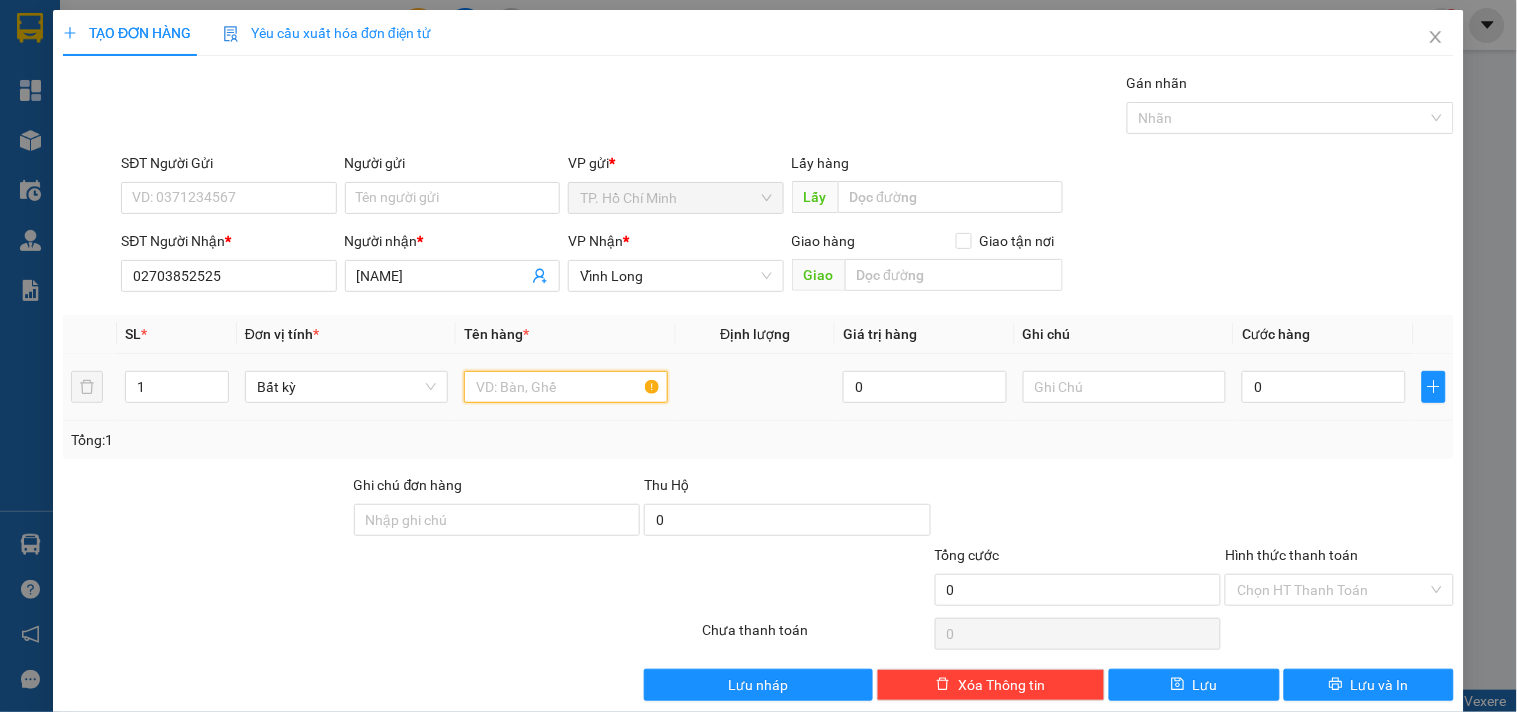 click at bounding box center [565, 387] 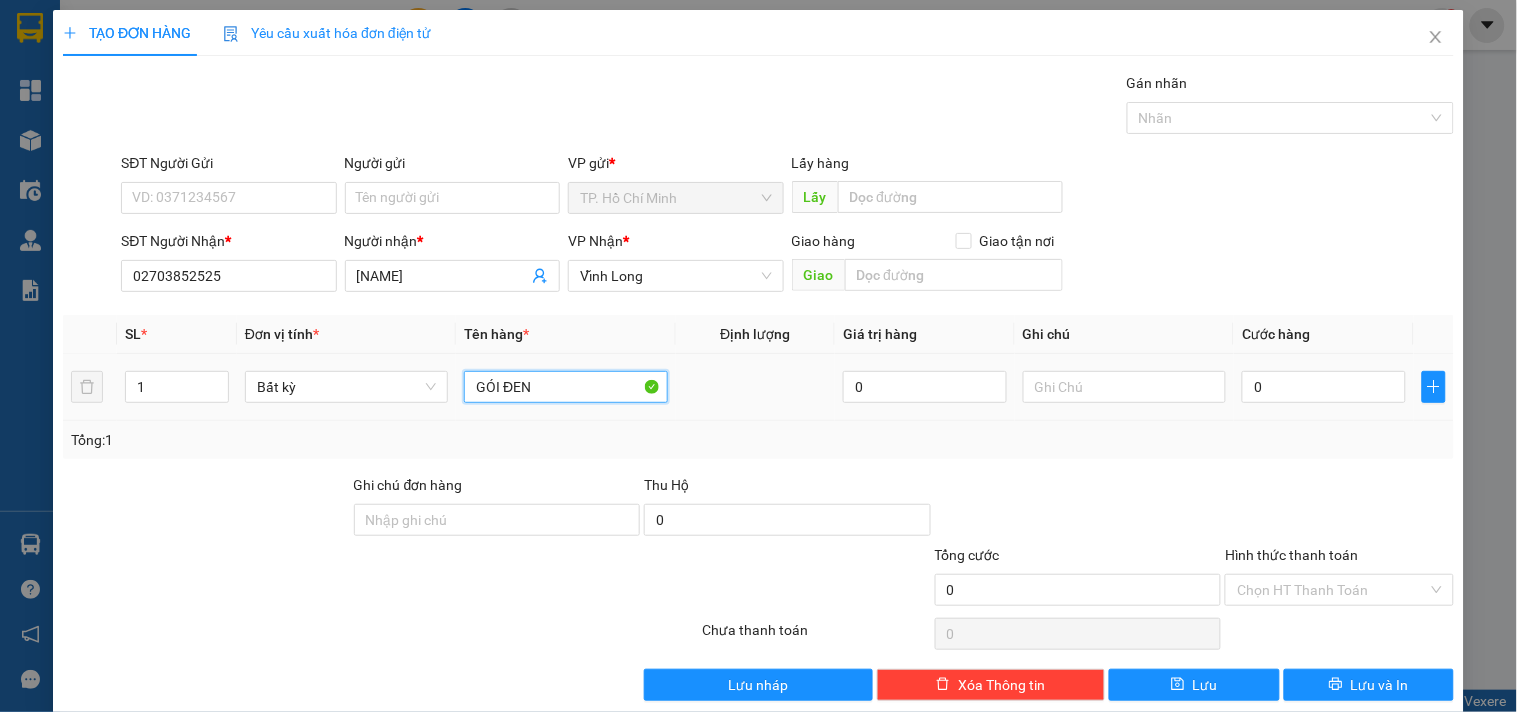 type on "GÓI ĐEN" 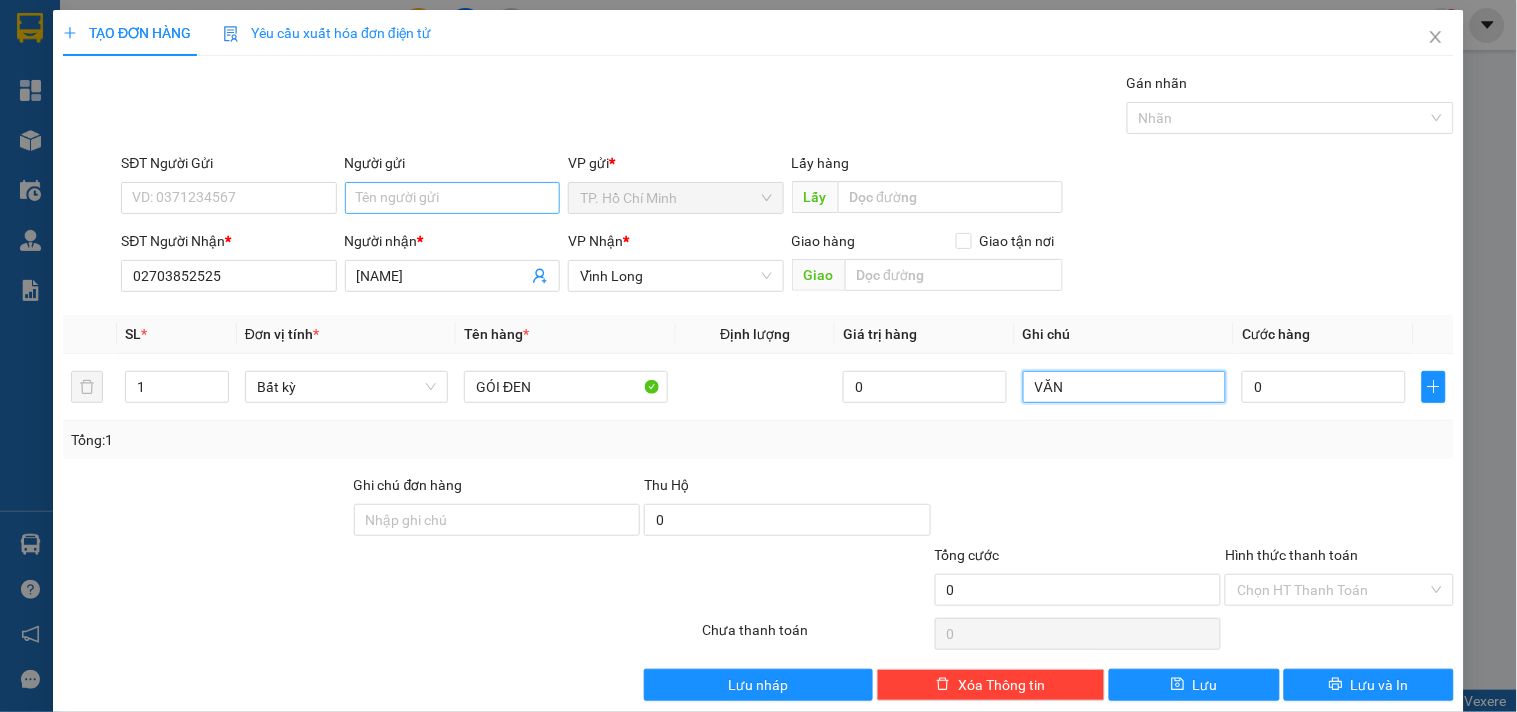 type on "VĂN" 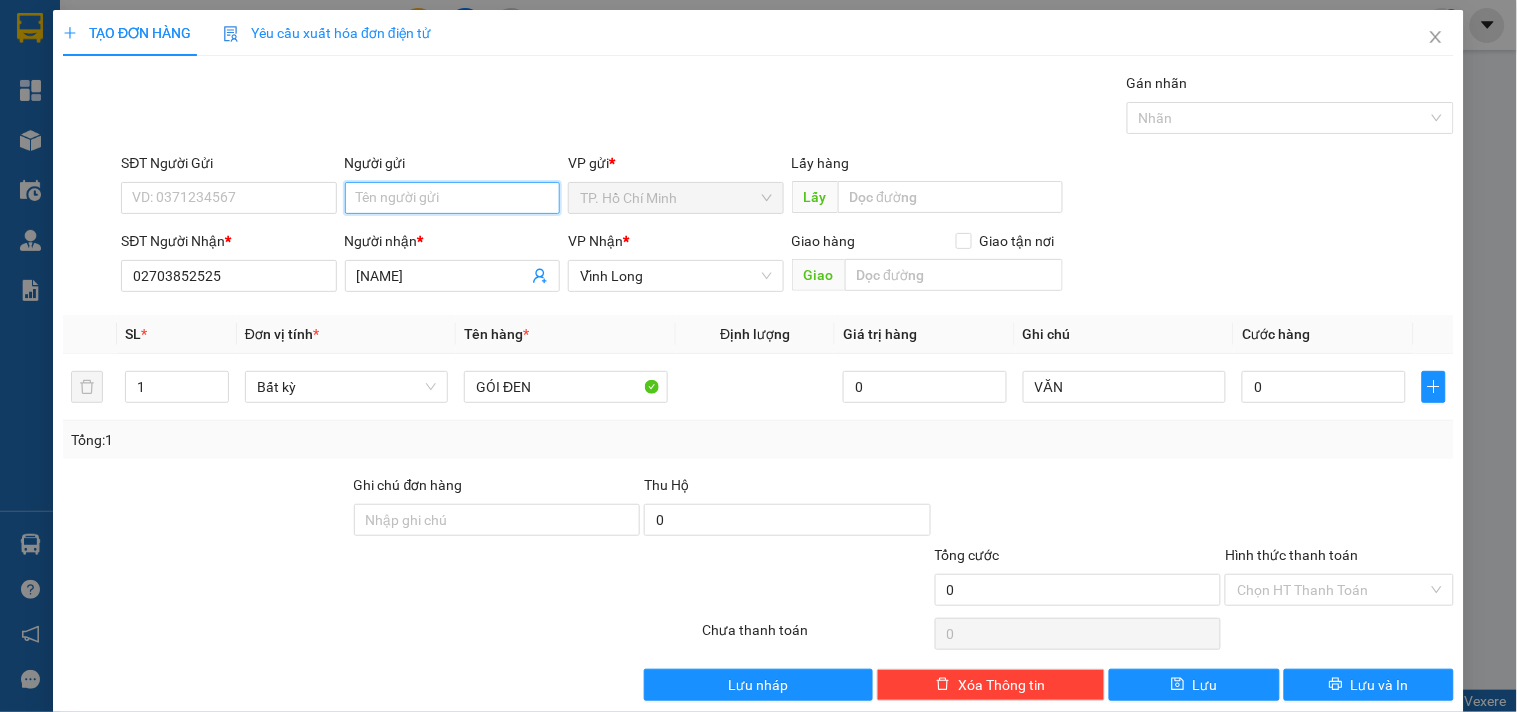 click on "Người gửi" at bounding box center [452, 198] 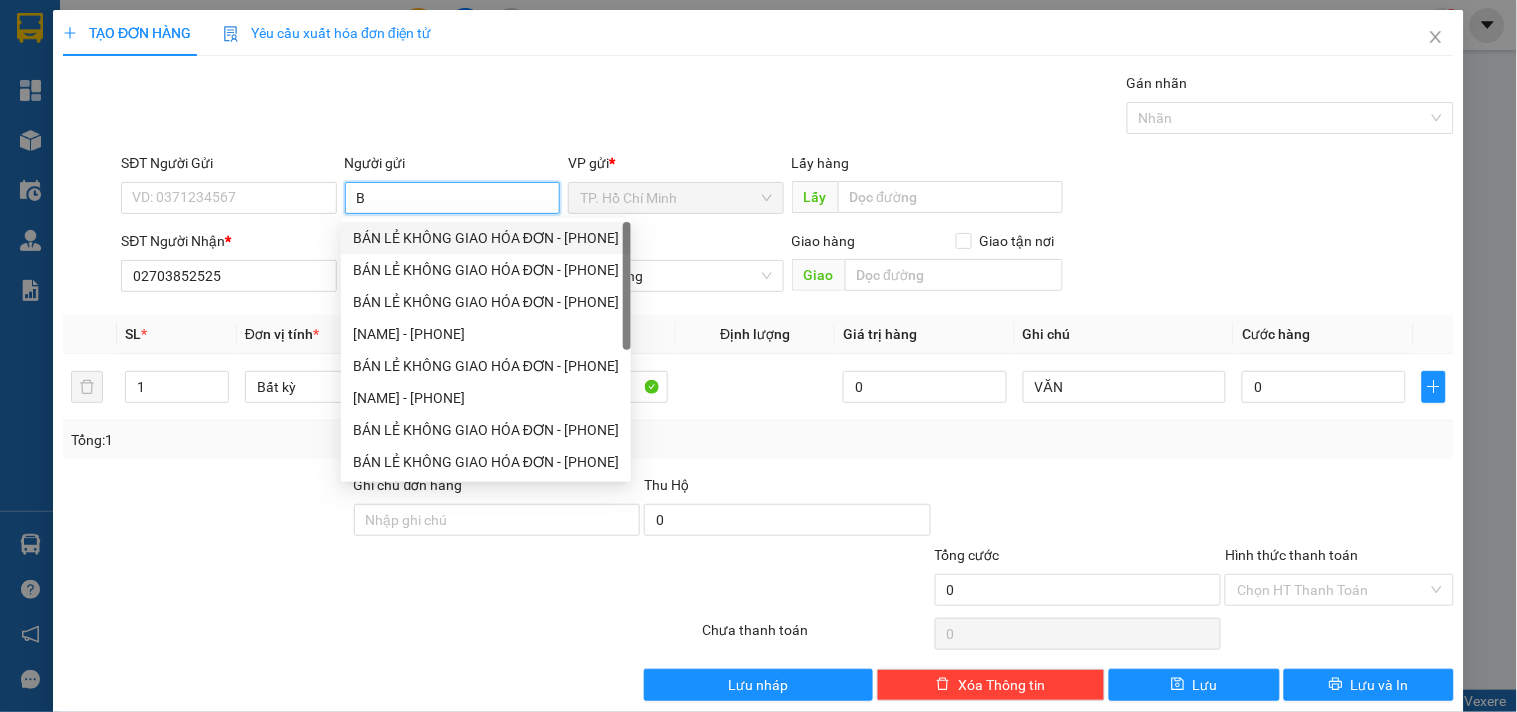 click on "BÁN LẺ KHÔNG GIAO HÓA ĐƠN - [NUMBER]" at bounding box center [486, 238] 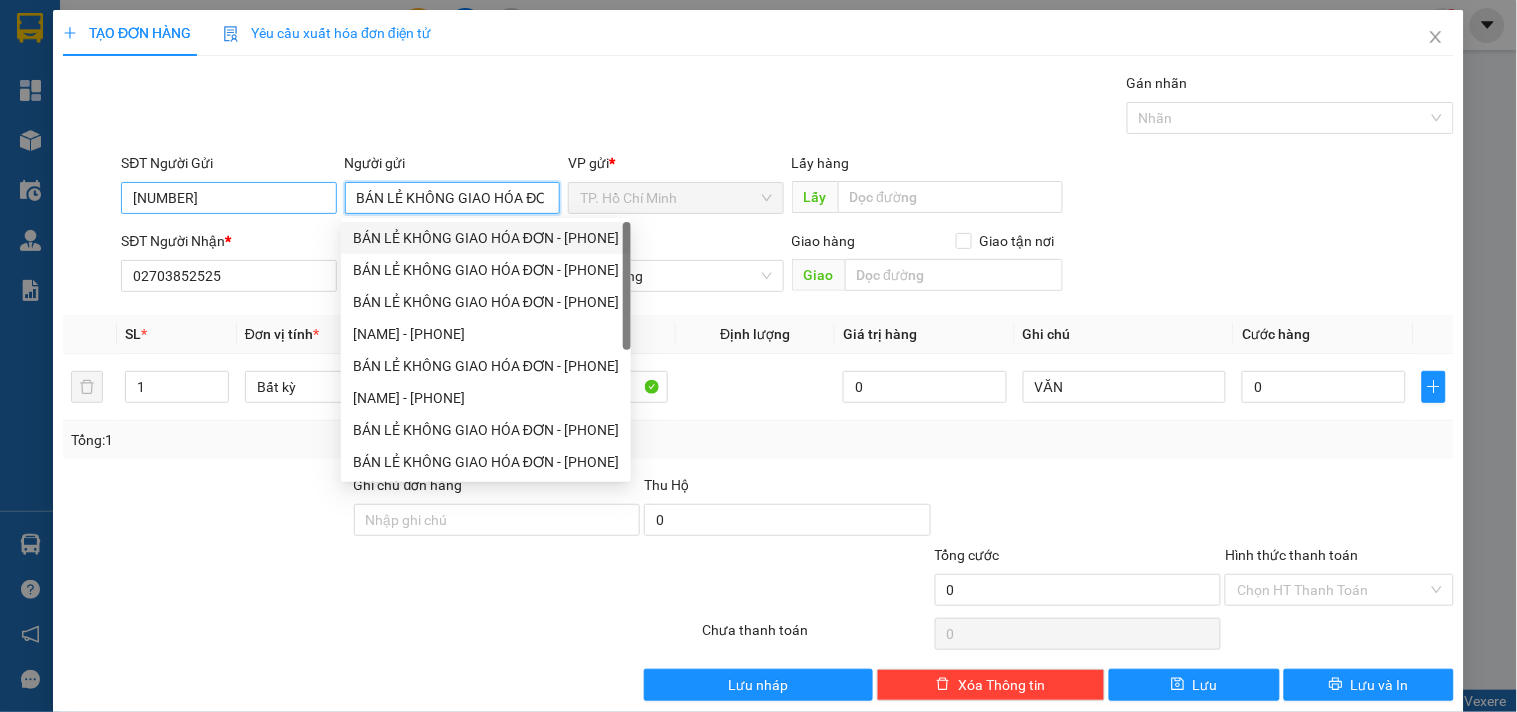 type on "BÁN LẺ KHÔNG GIAO HÓA ĐƠN" 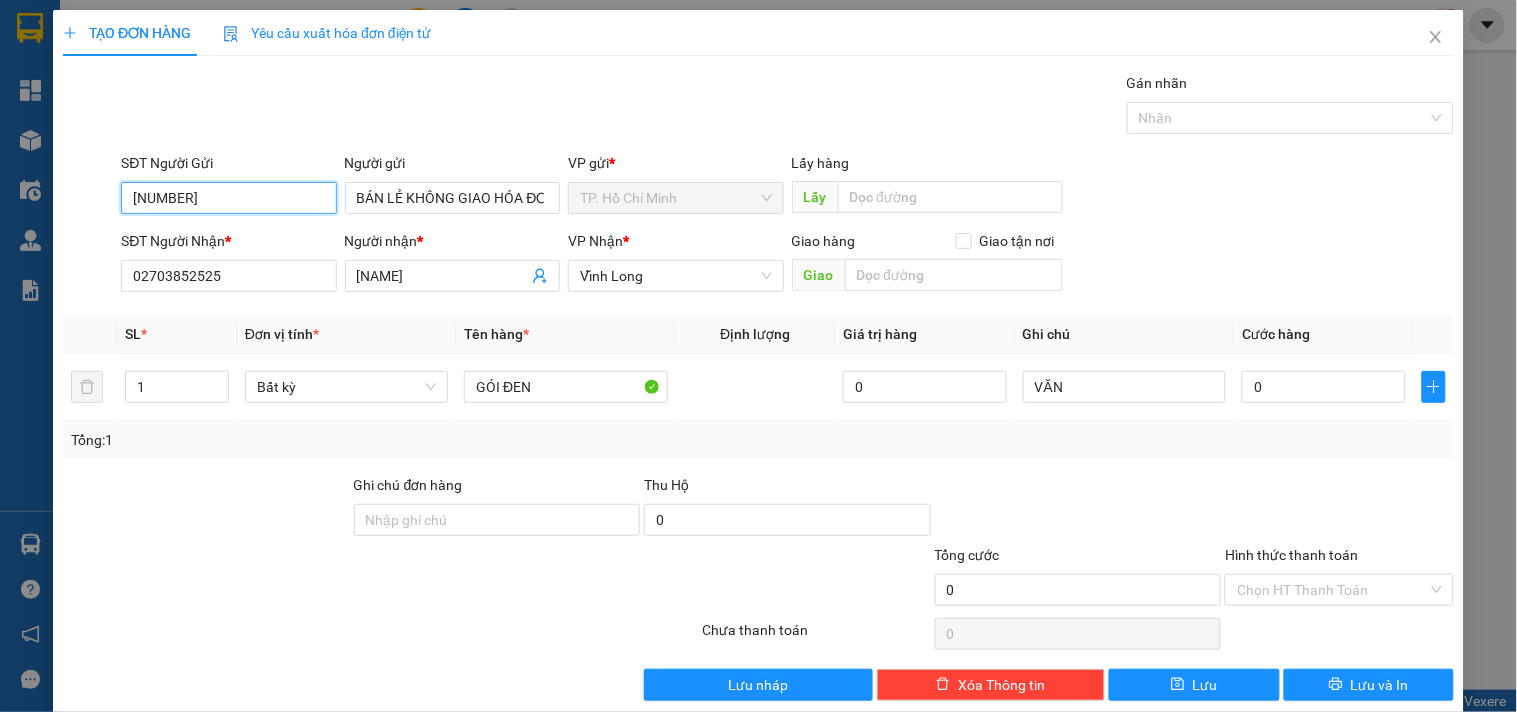 click on "[NUMBER]" at bounding box center [228, 198] 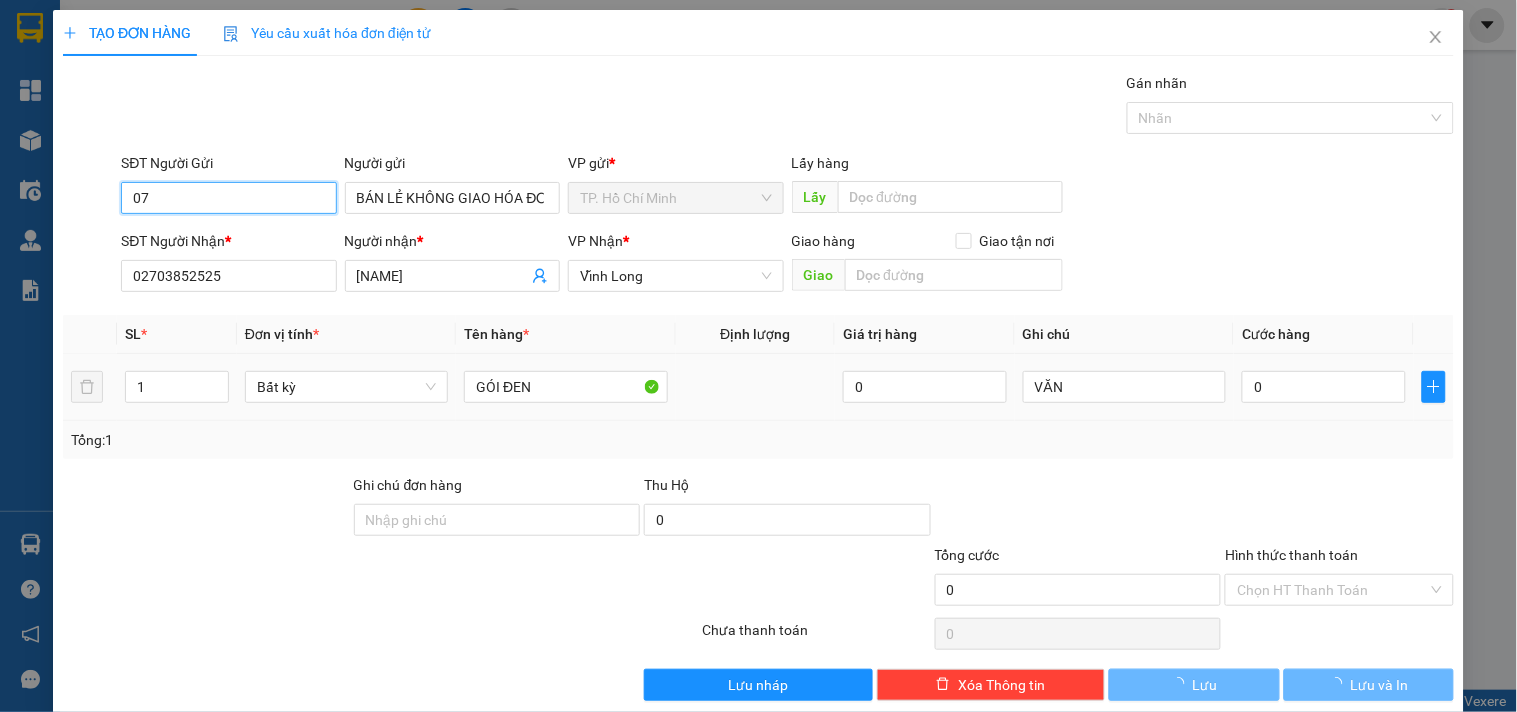 type on "0" 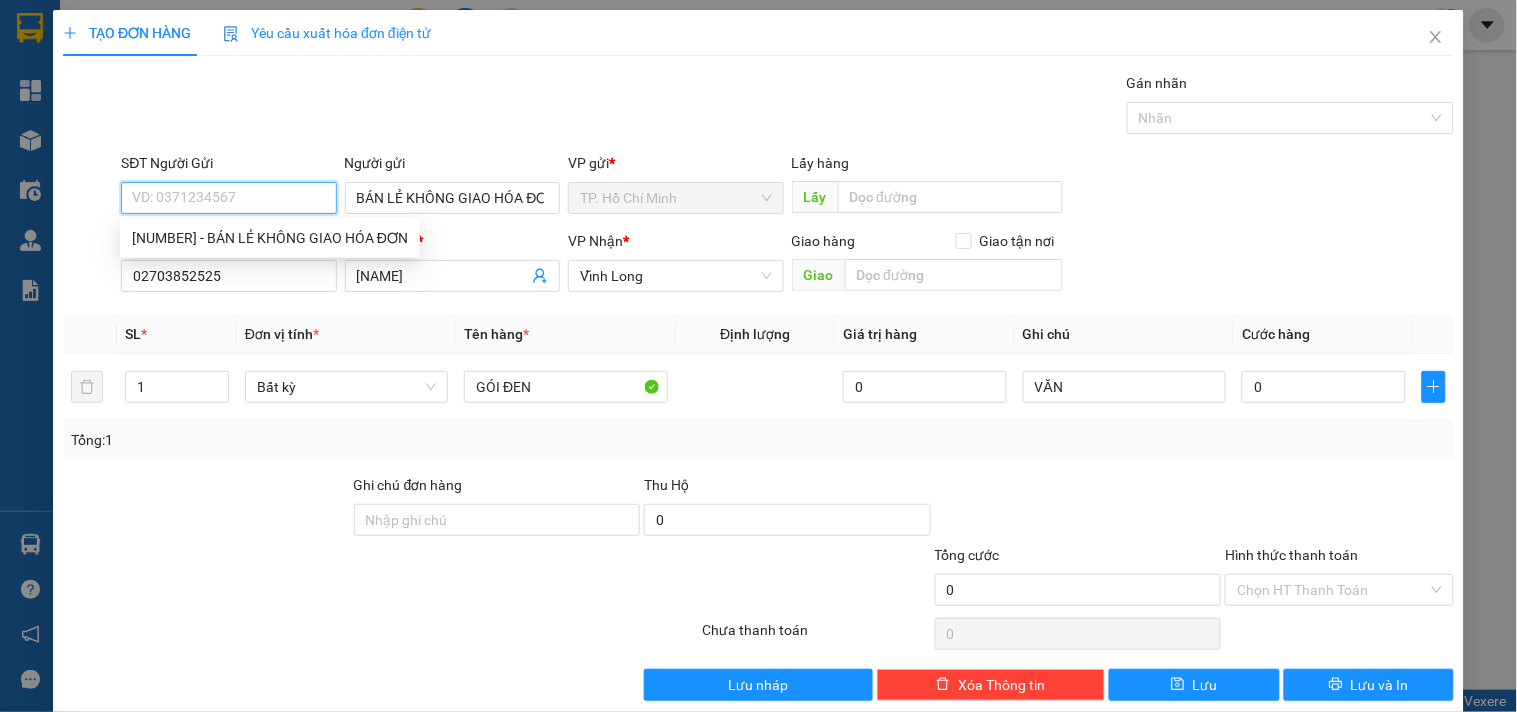 type 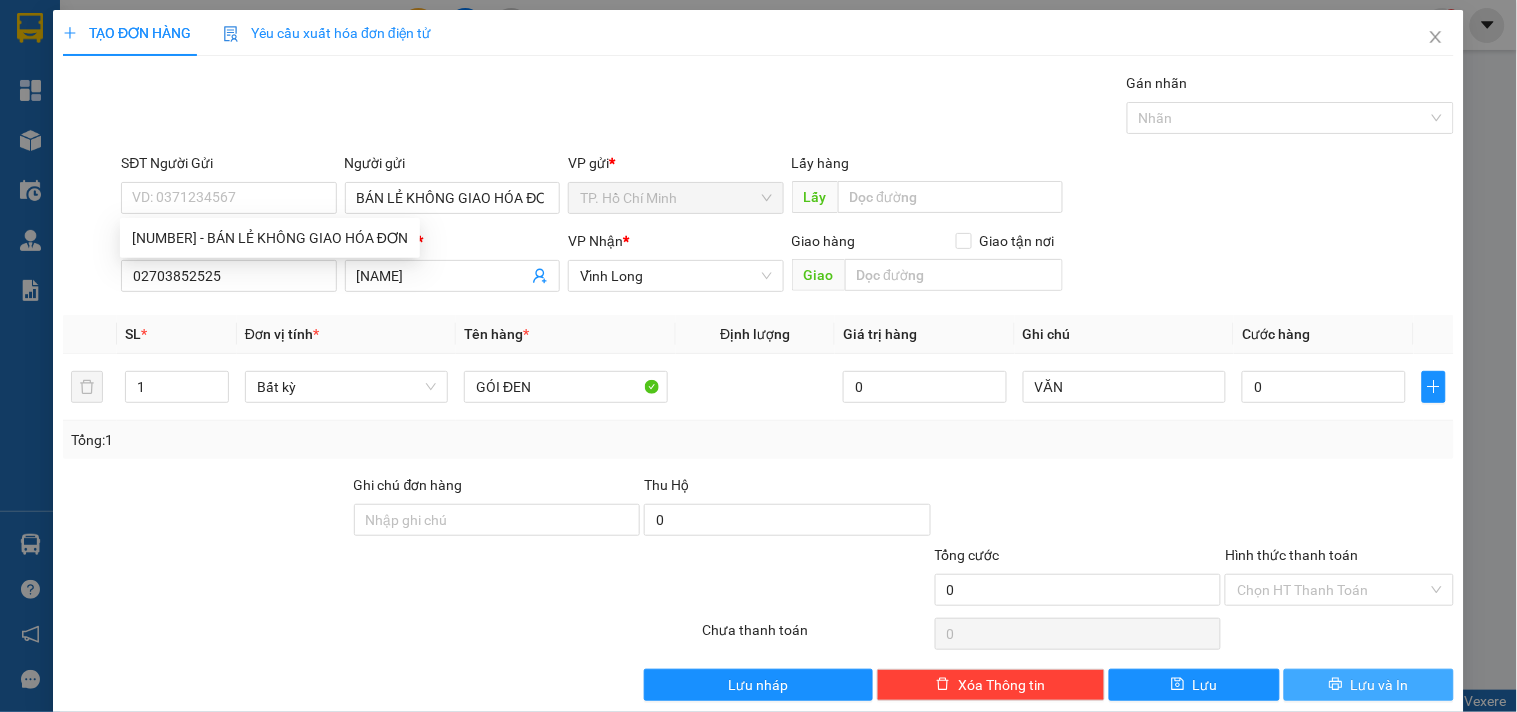 click 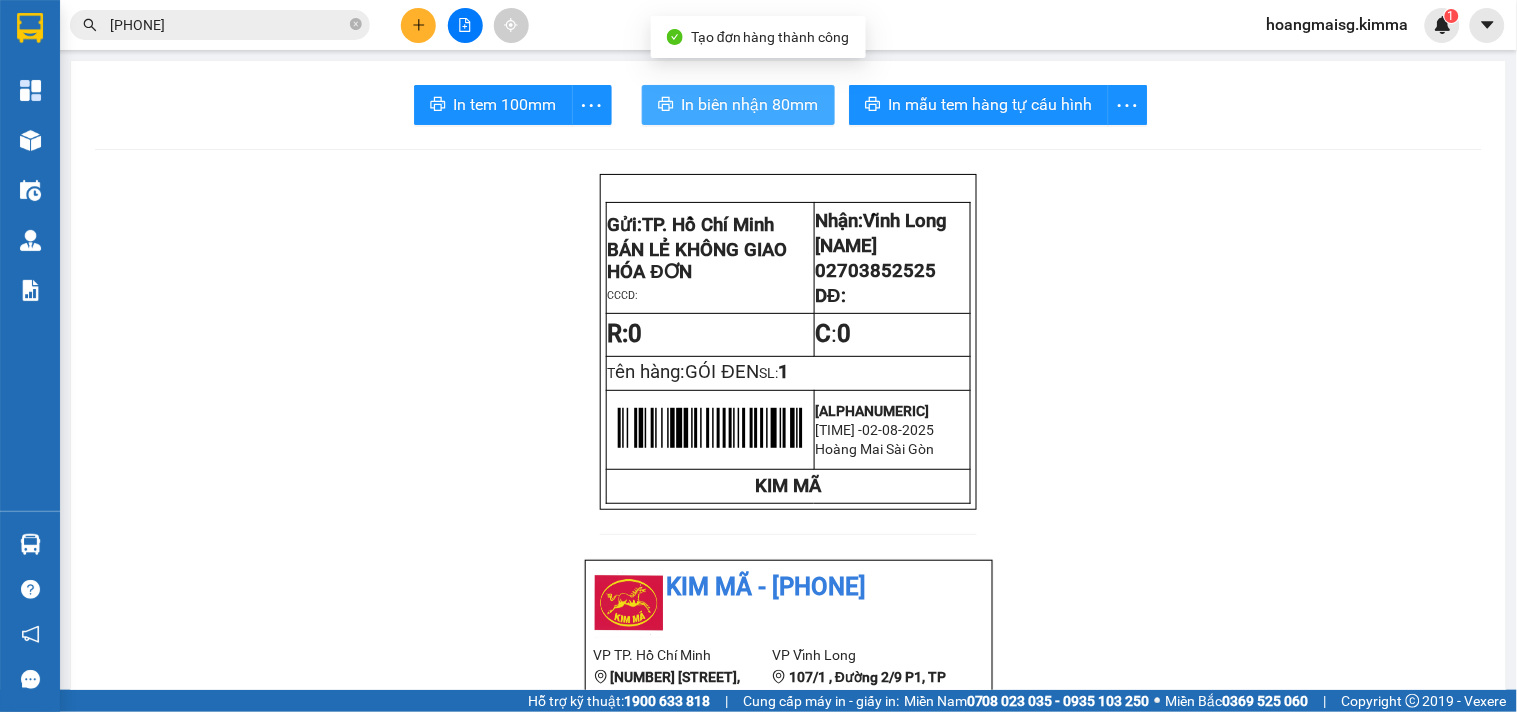 click on "In biên nhận 80mm" at bounding box center [750, 104] 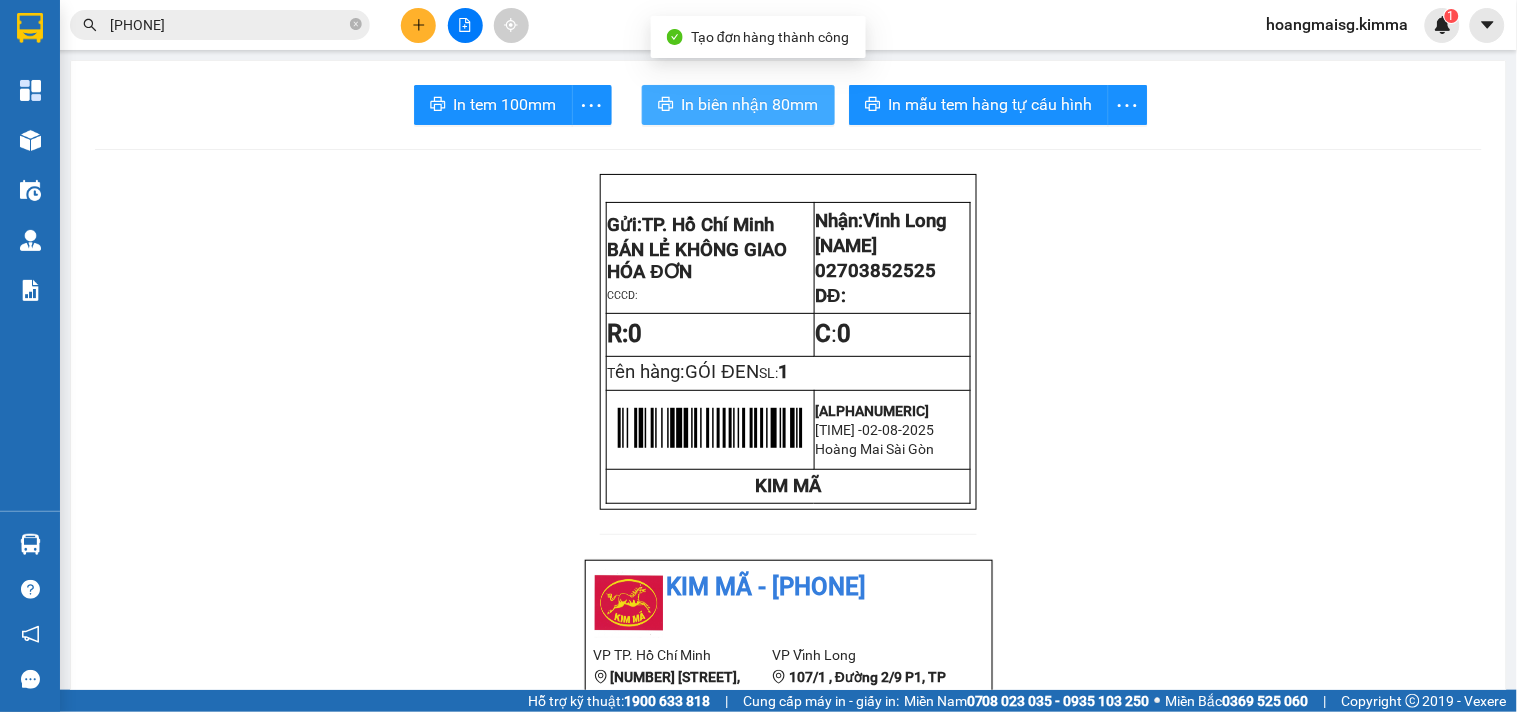 scroll, scrollTop: 0, scrollLeft: 0, axis: both 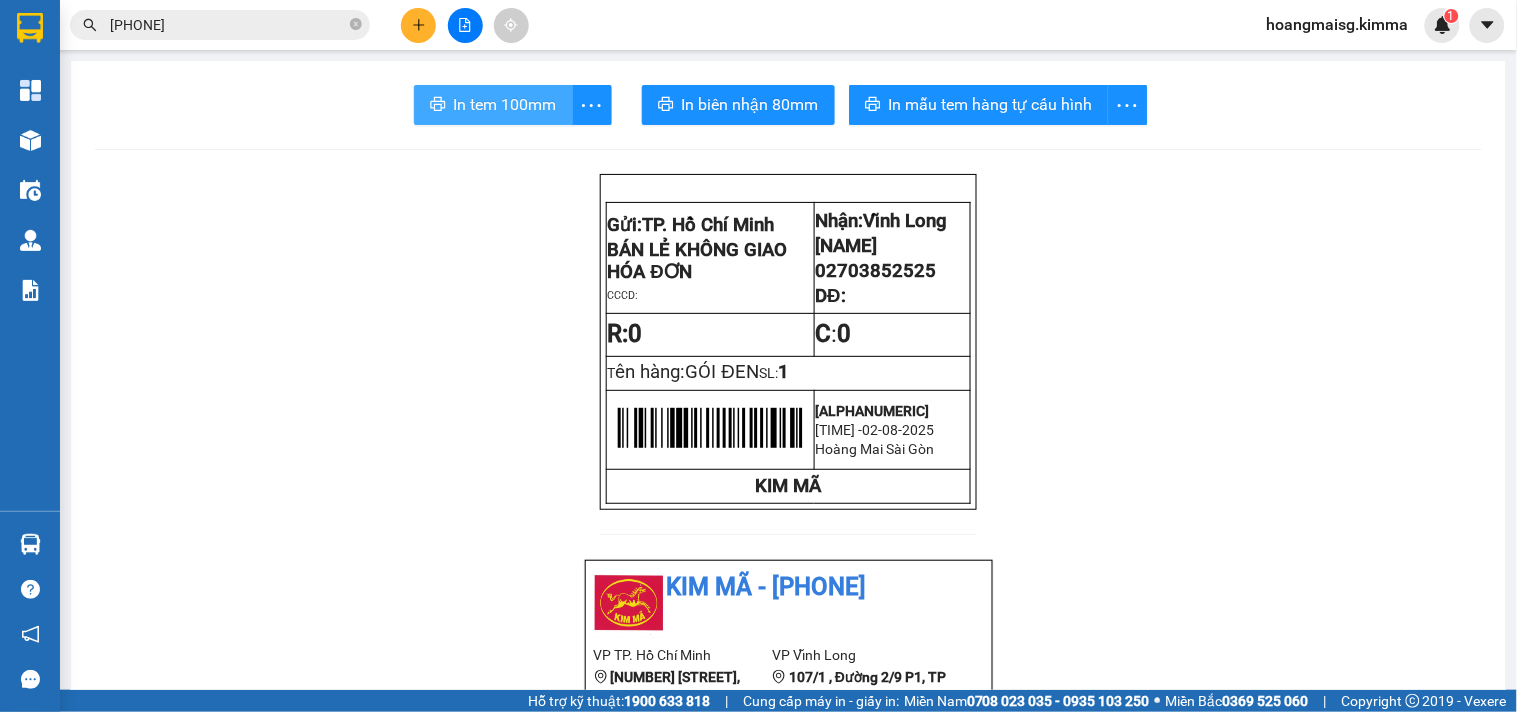 click on "In tem 100mm" at bounding box center [505, 104] 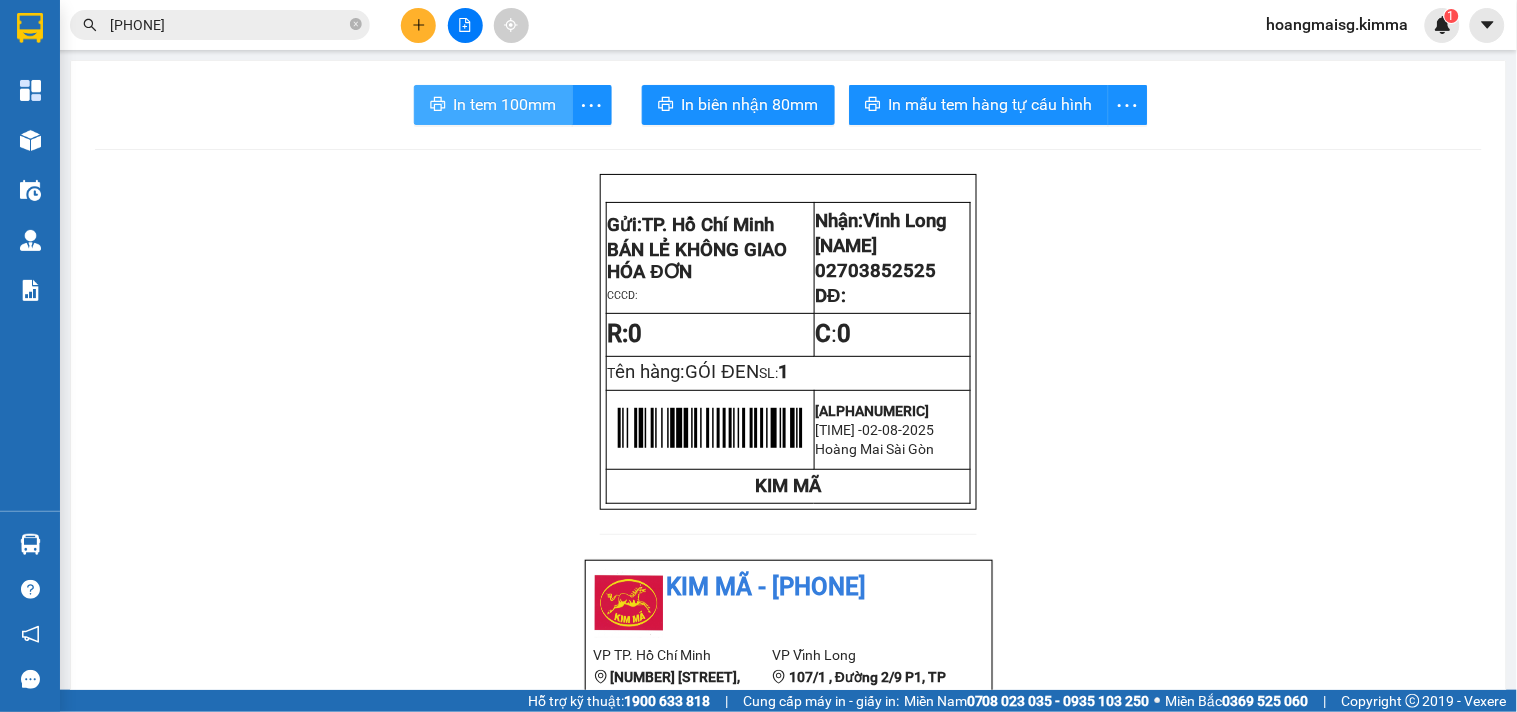 scroll, scrollTop: 0, scrollLeft: 0, axis: both 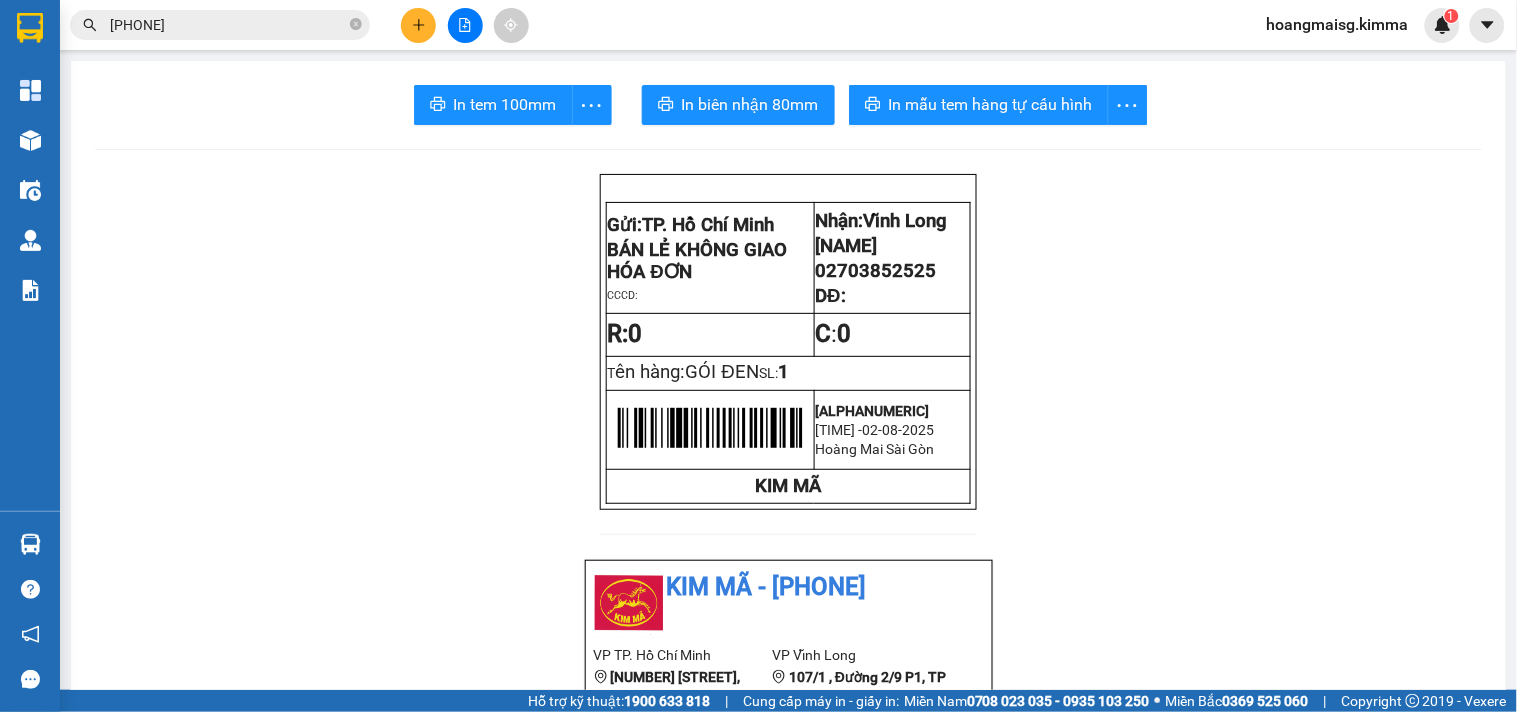 click on "0938651" at bounding box center (228, 25) 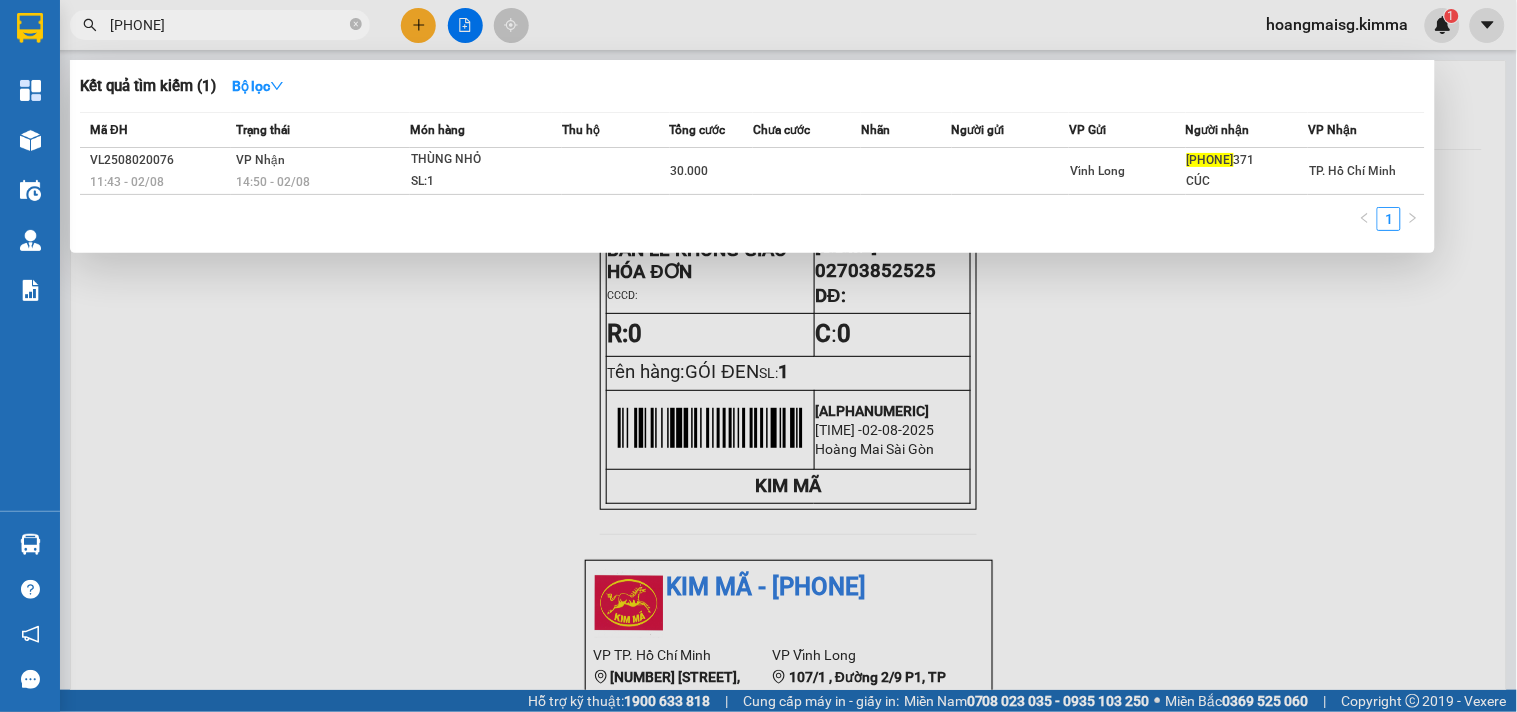 click on "0938651" at bounding box center (228, 25) 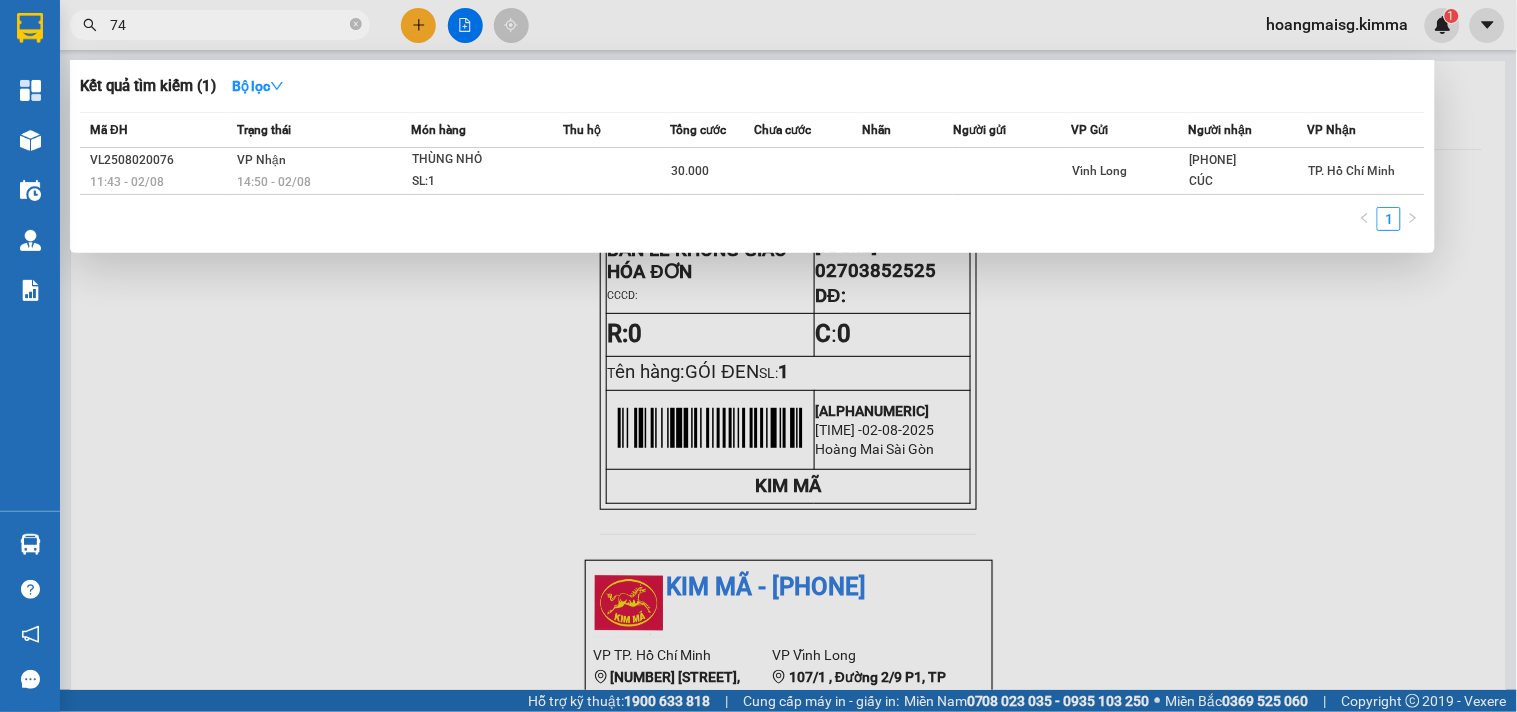 type on "7" 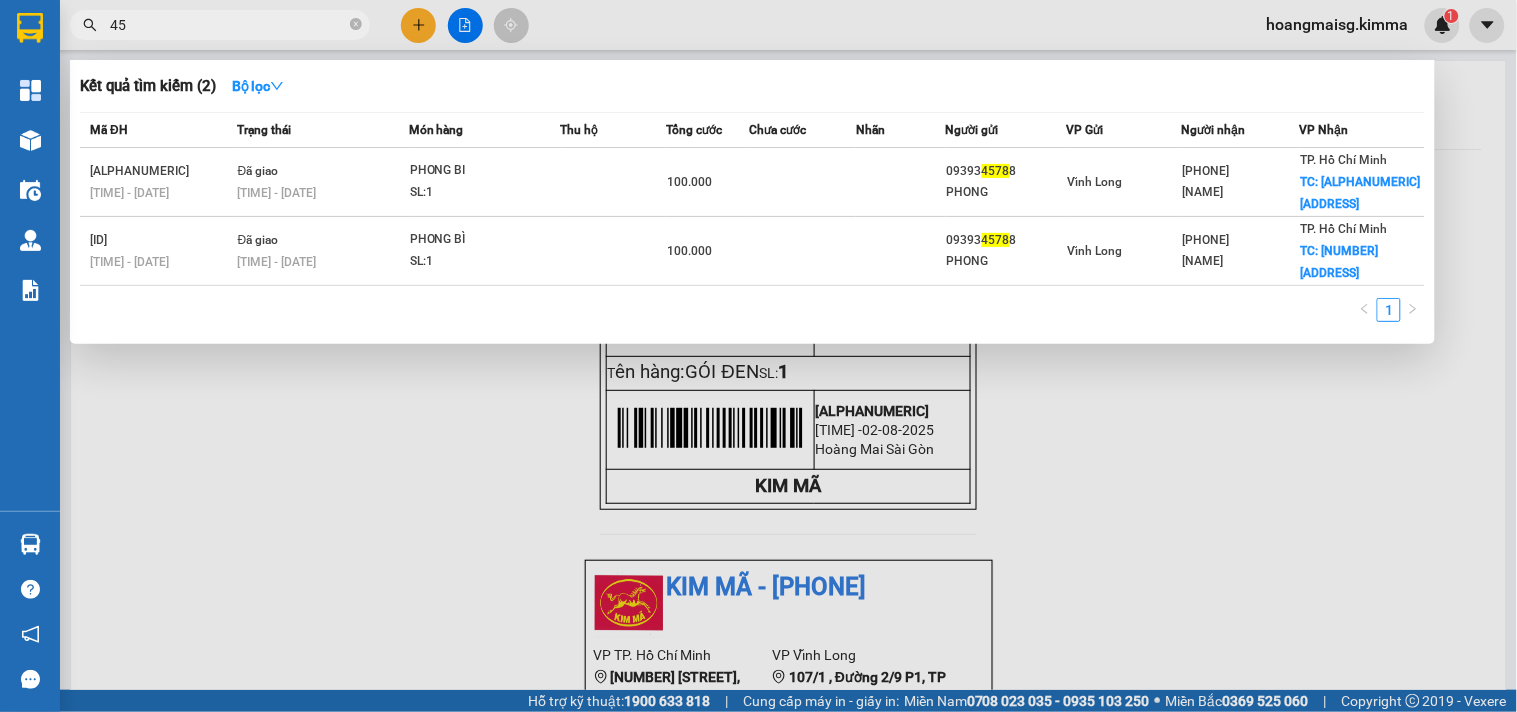 type on "4" 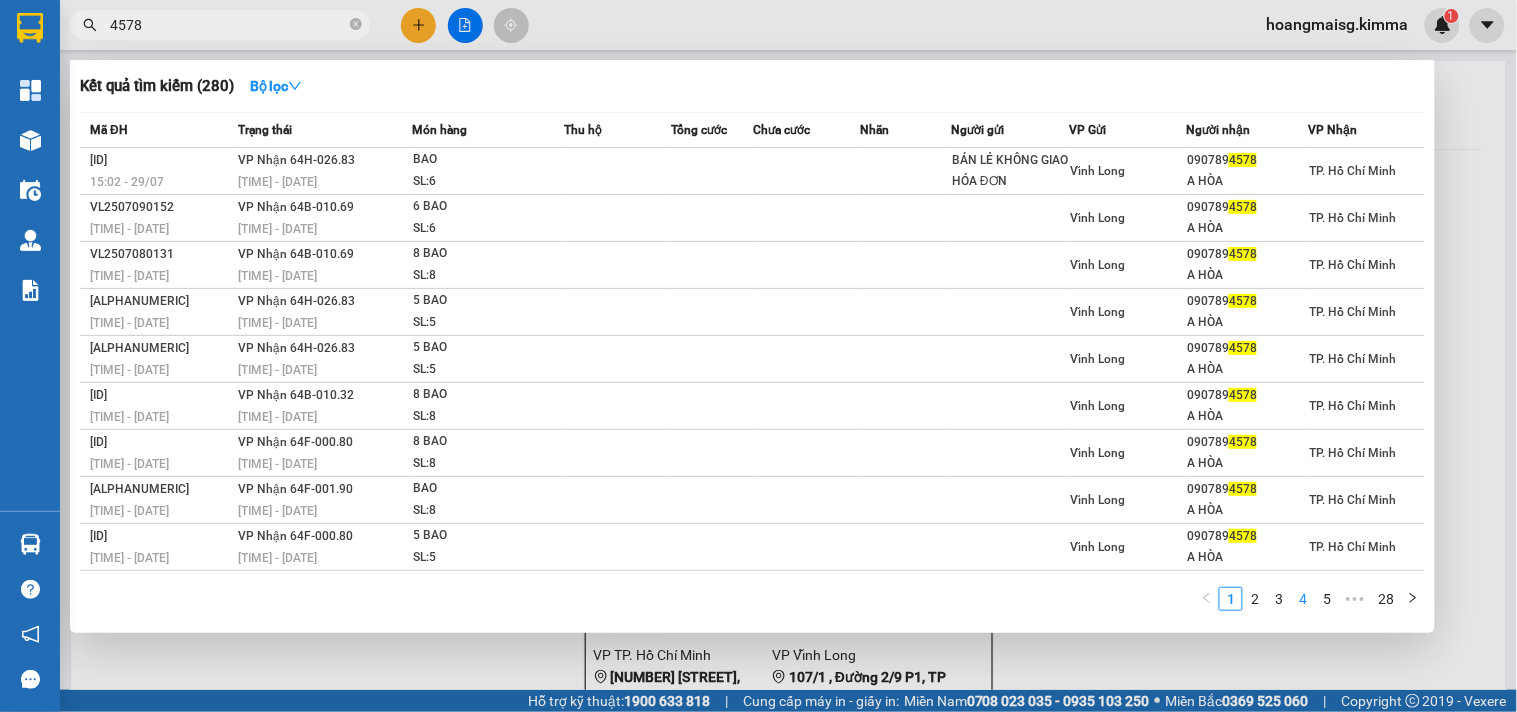 type on "4578" 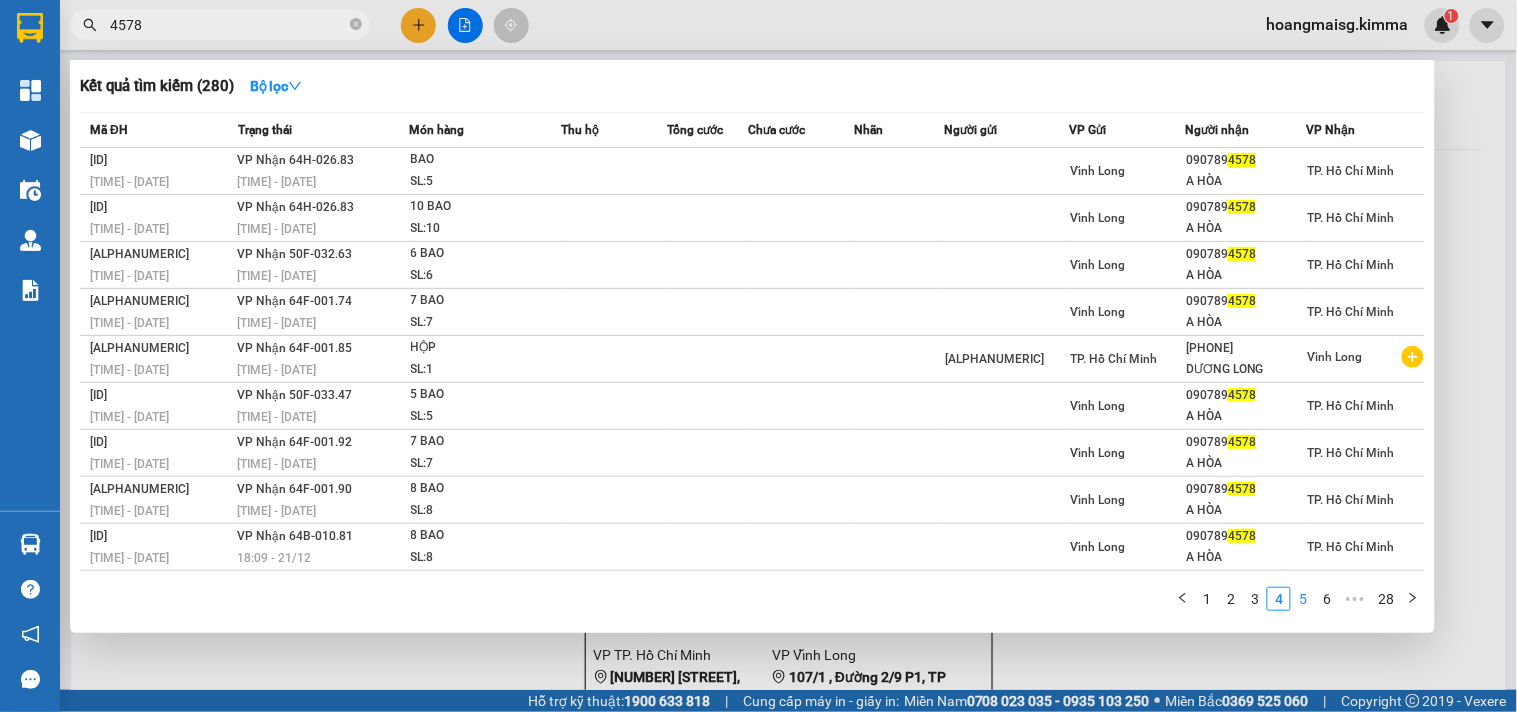 click on "5" at bounding box center (1303, 599) 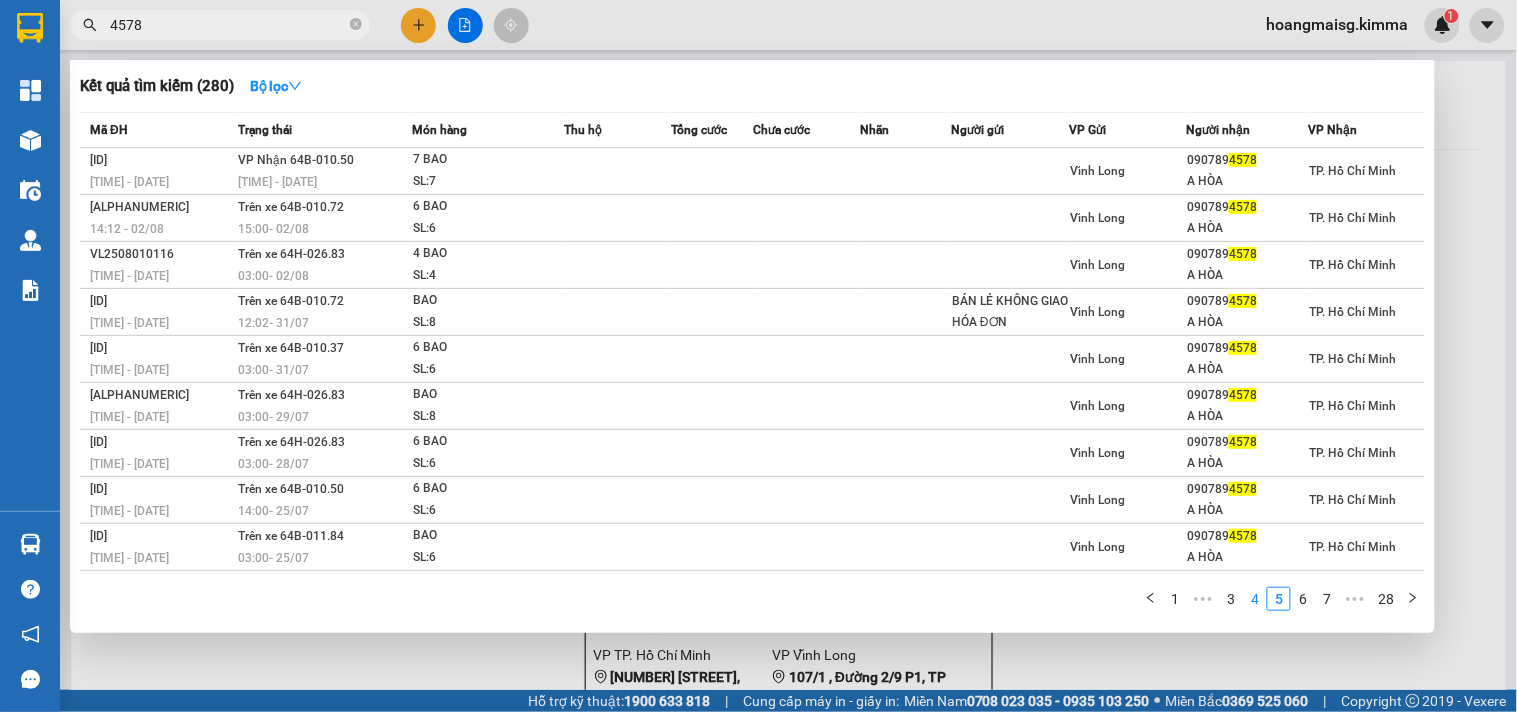 click on "4" at bounding box center (1255, 599) 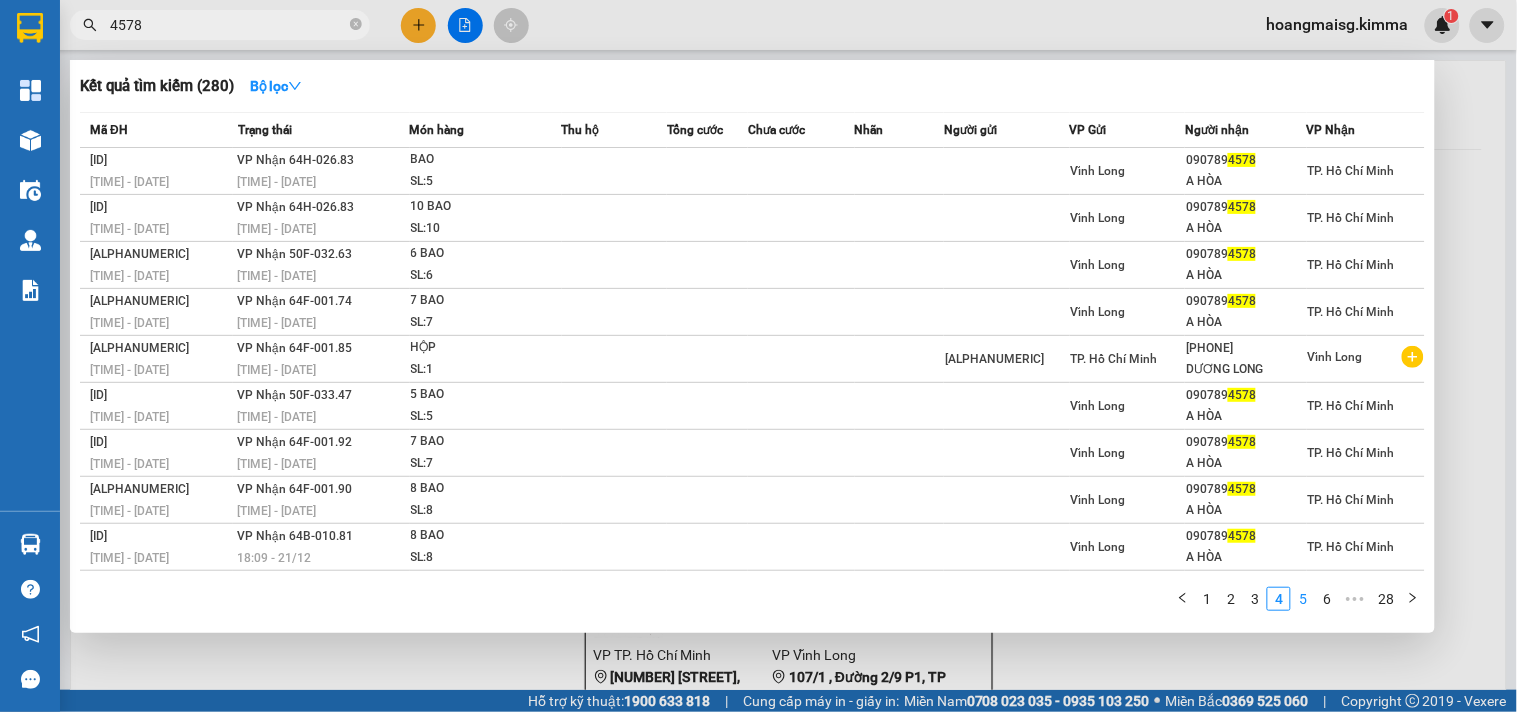 click on "5" at bounding box center (1303, 599) 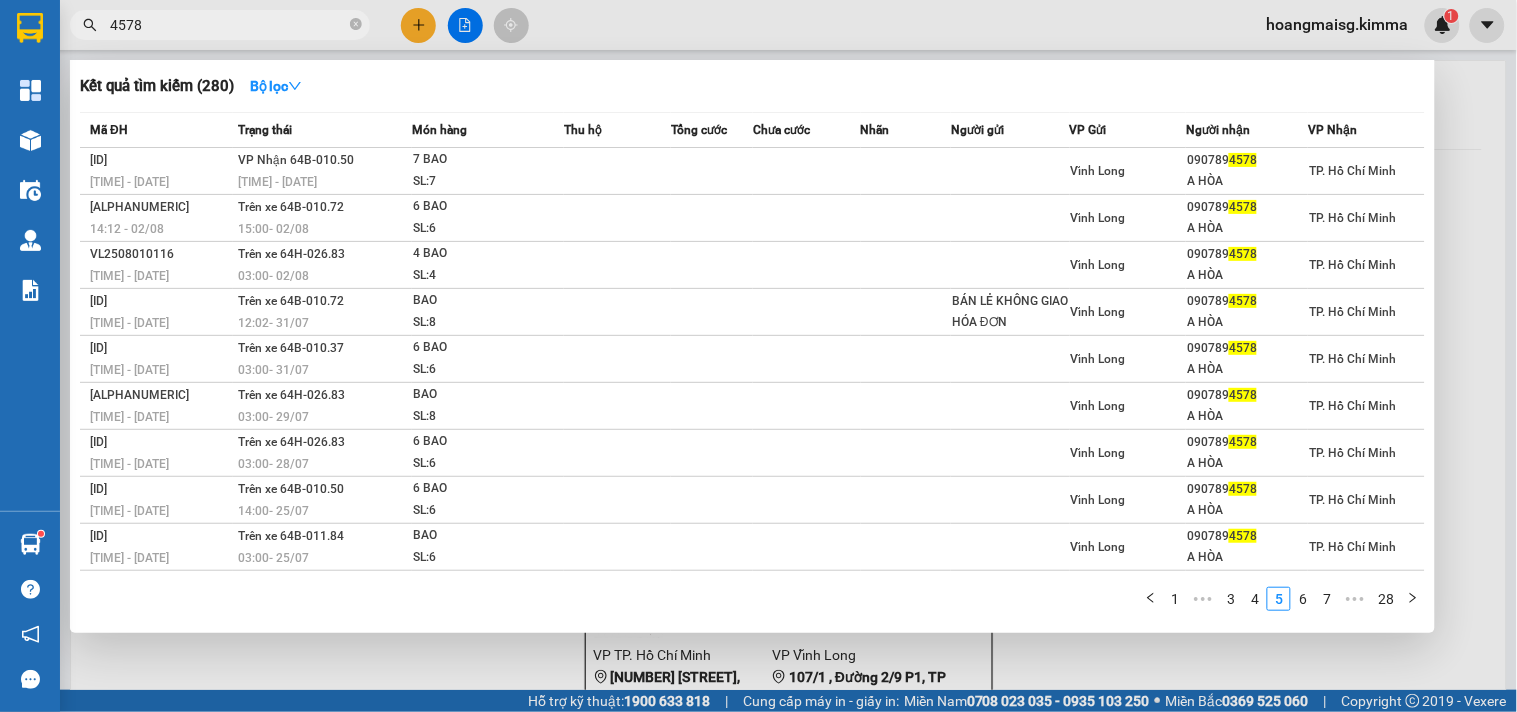 click at bounding box center (758, 356) 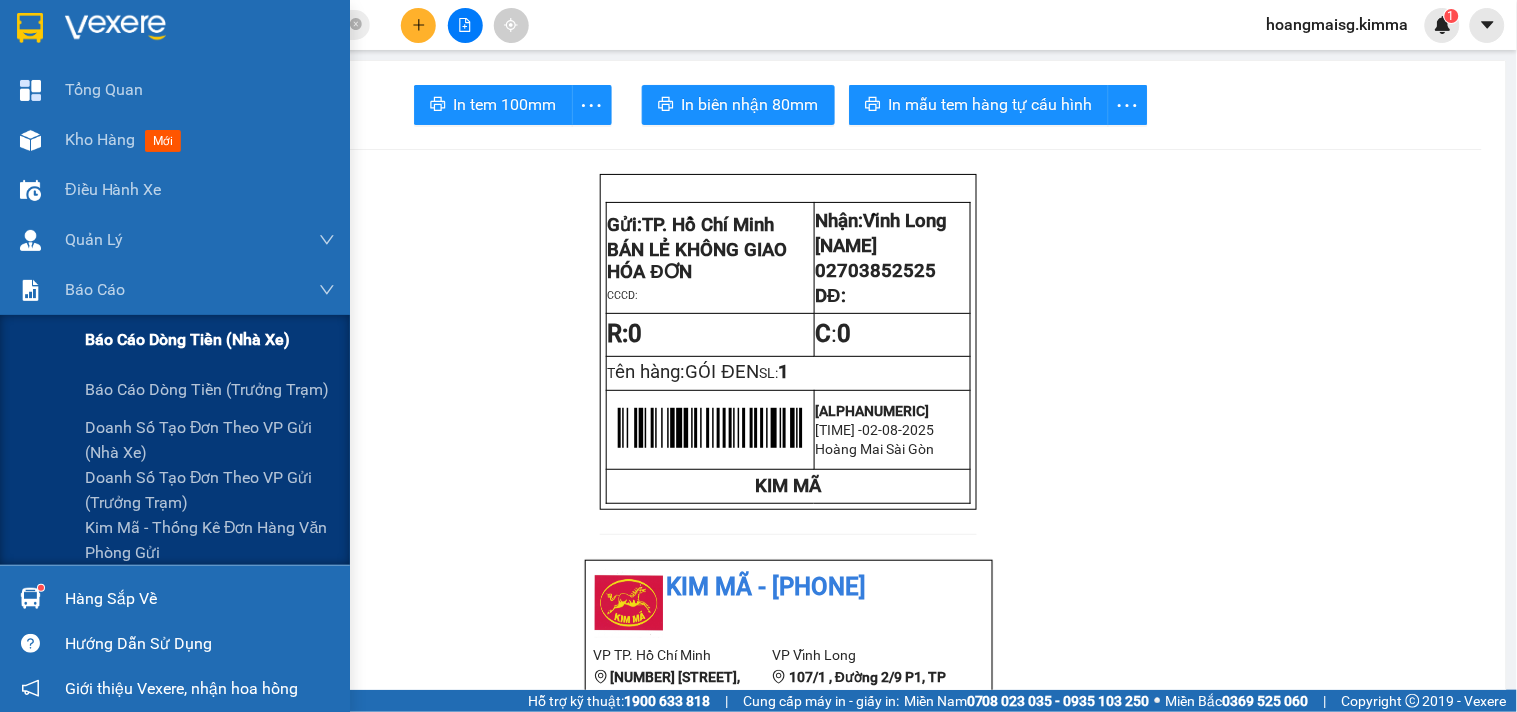 click on "Báo cáo dòng tiền (nhà xe)" at bounding box center (187, 339) 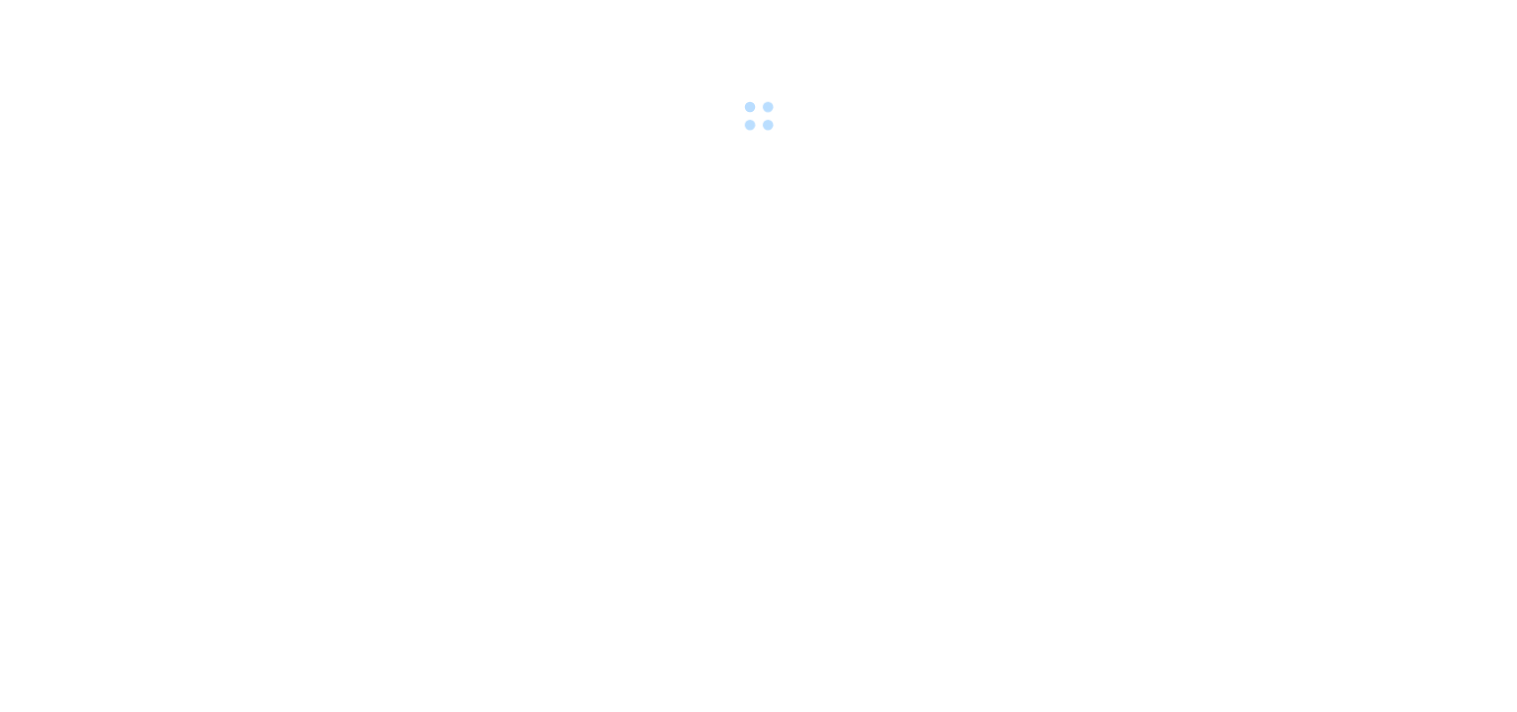 scroll, scrollTop: 0, scrollLeft: 0, axis: both 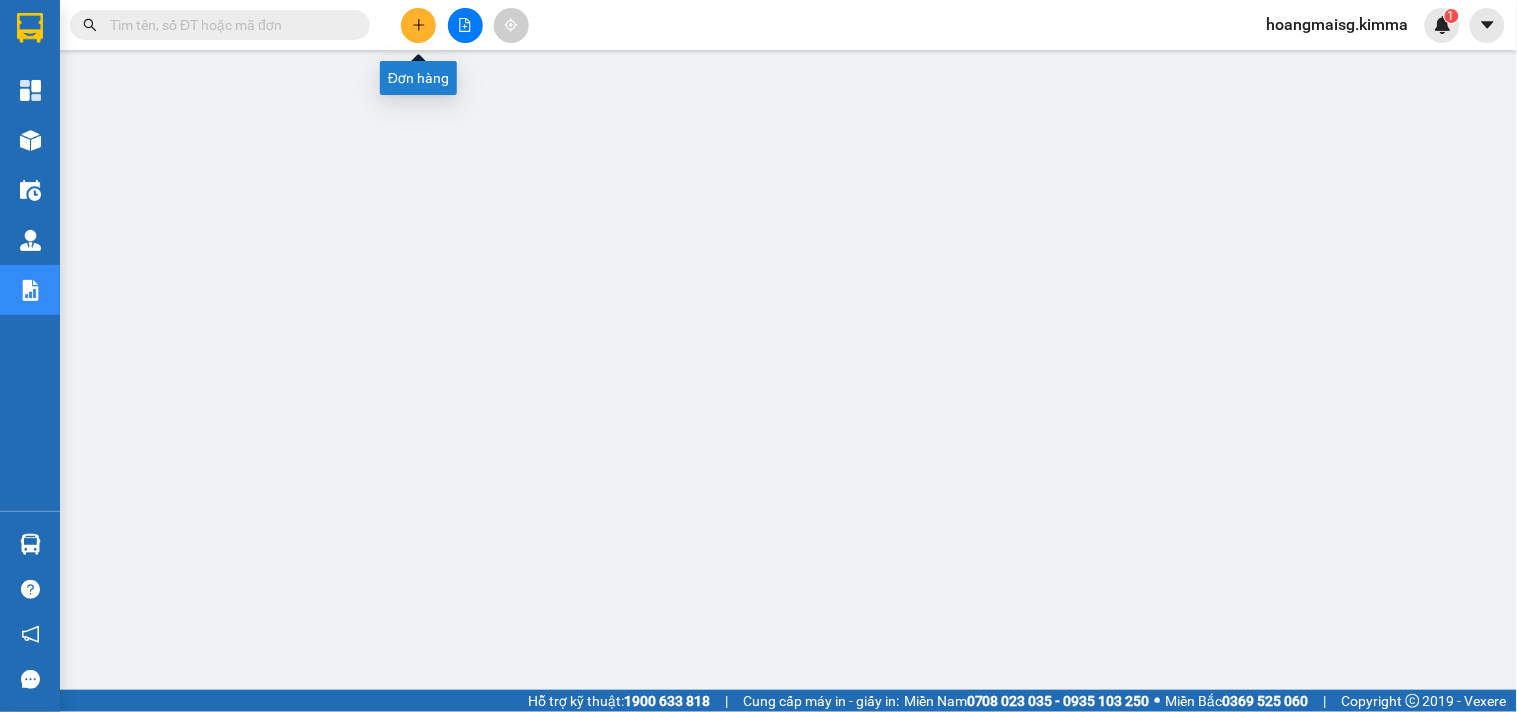 click at bounding box center (418, 25) 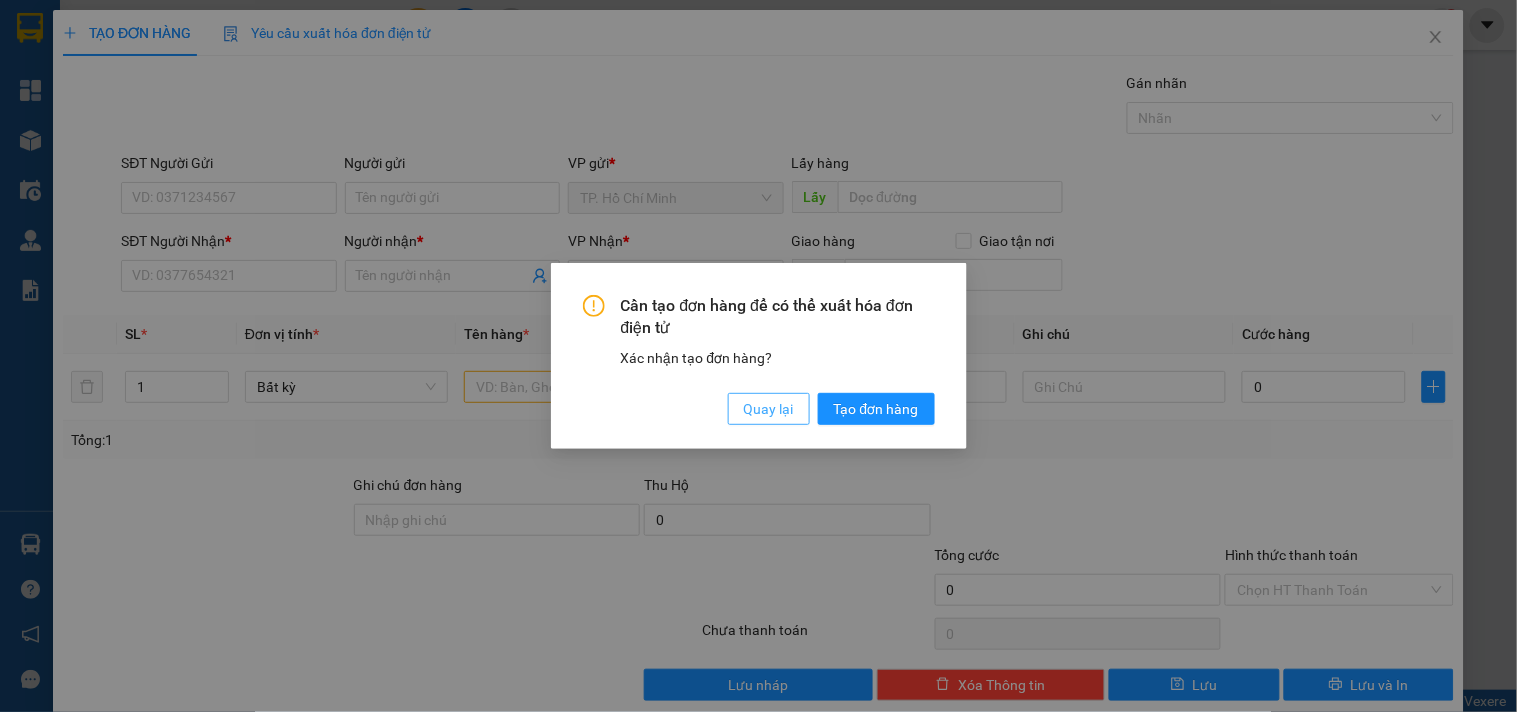 click on "Quay lại" at bounding box center (769, 409) 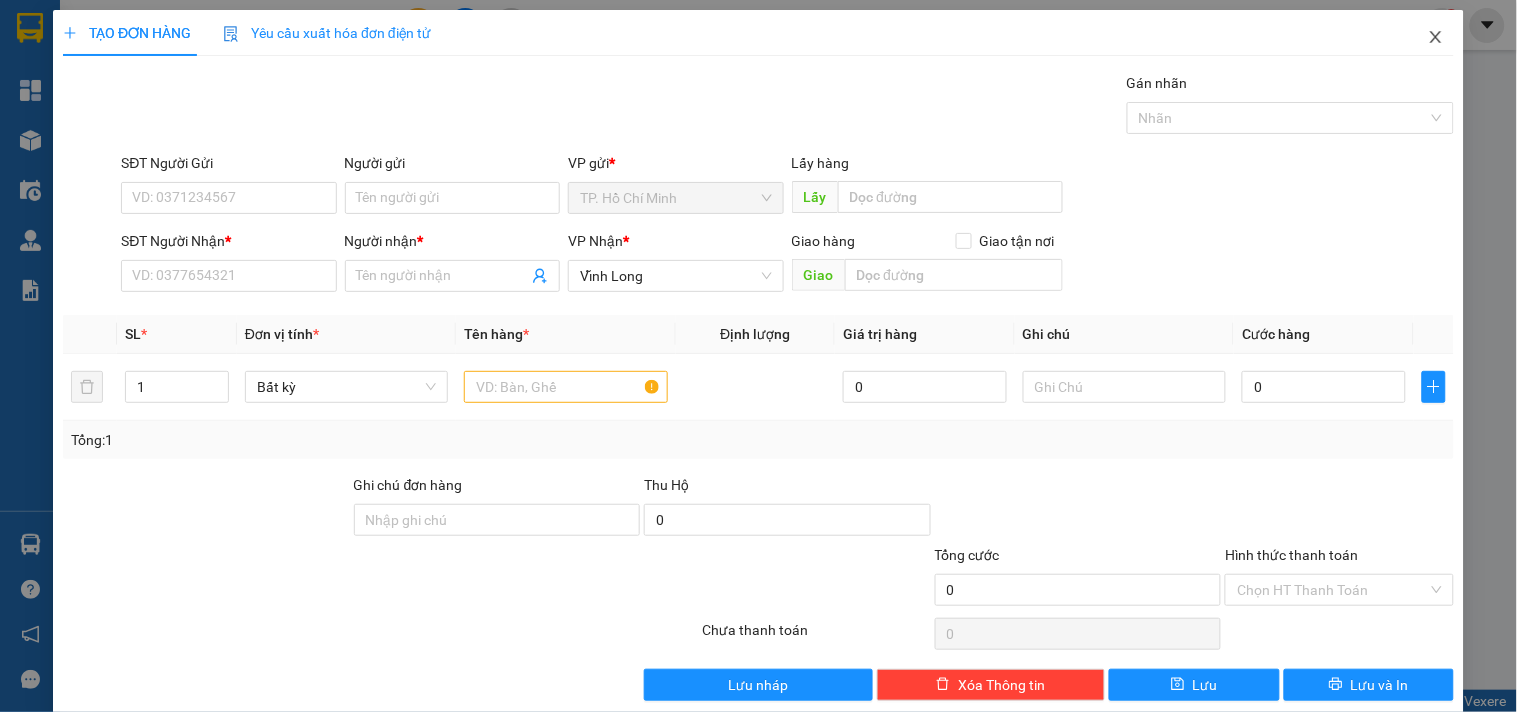 drag, startPoint x: 1438, startPoint y: 41, endPoint x: 1260, endPoint y: 41, distance: 178 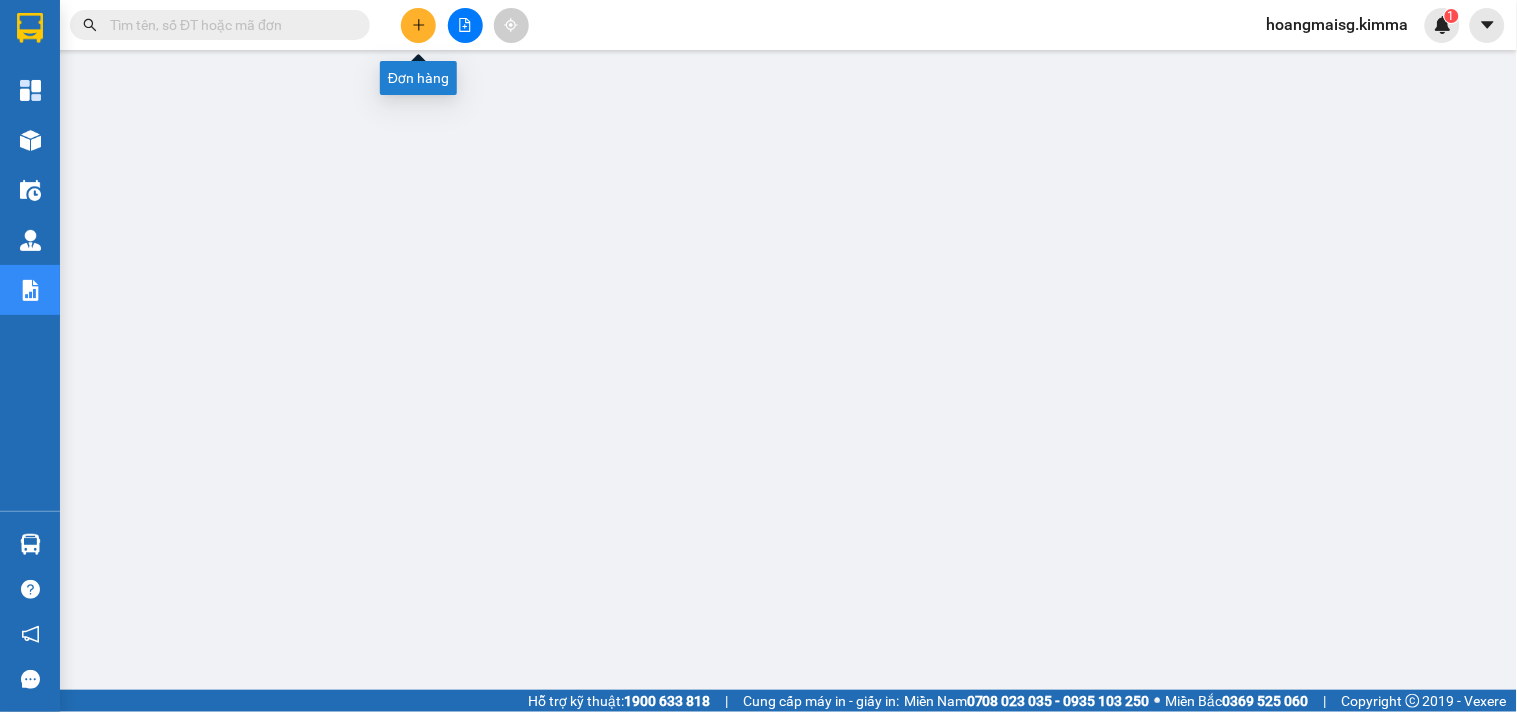 click 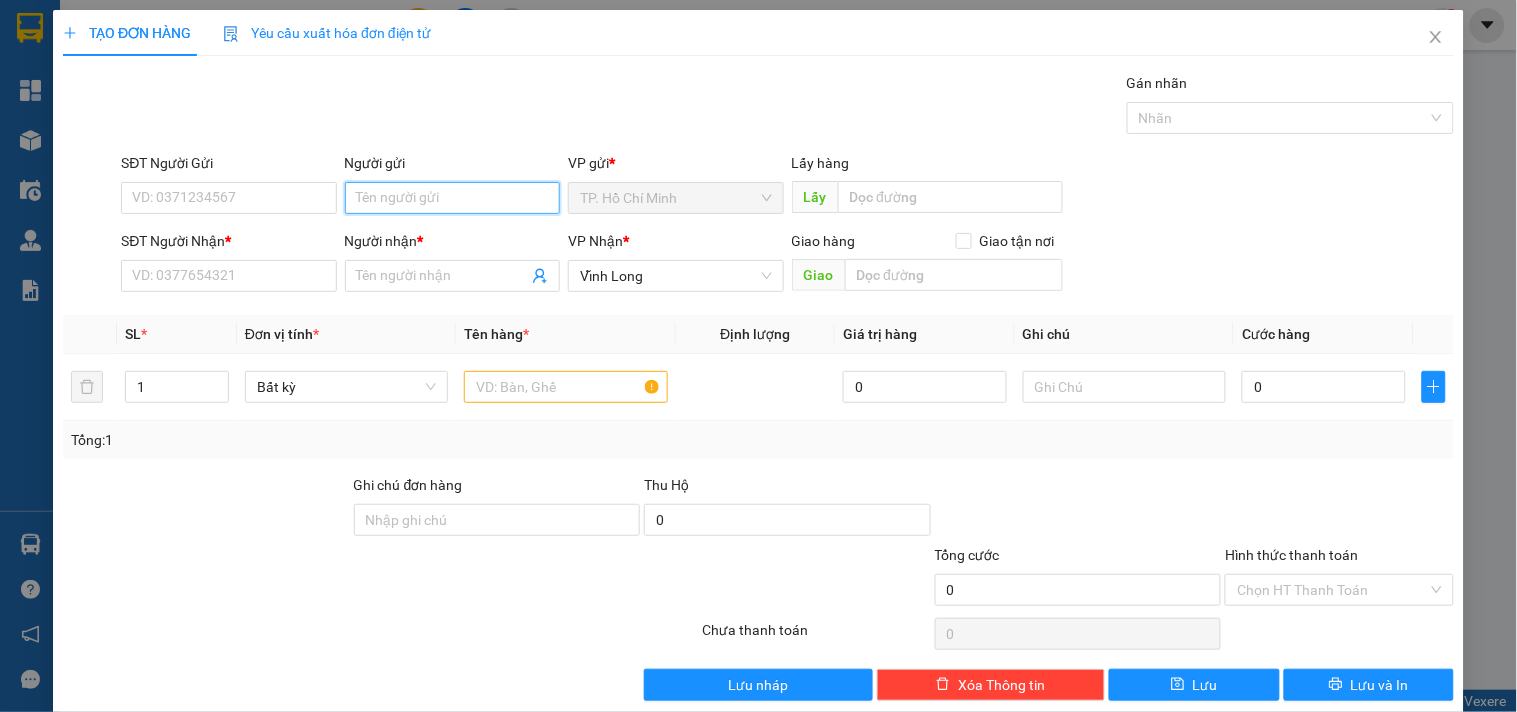 click on "Người gửi" at bounding box center (452, 198) 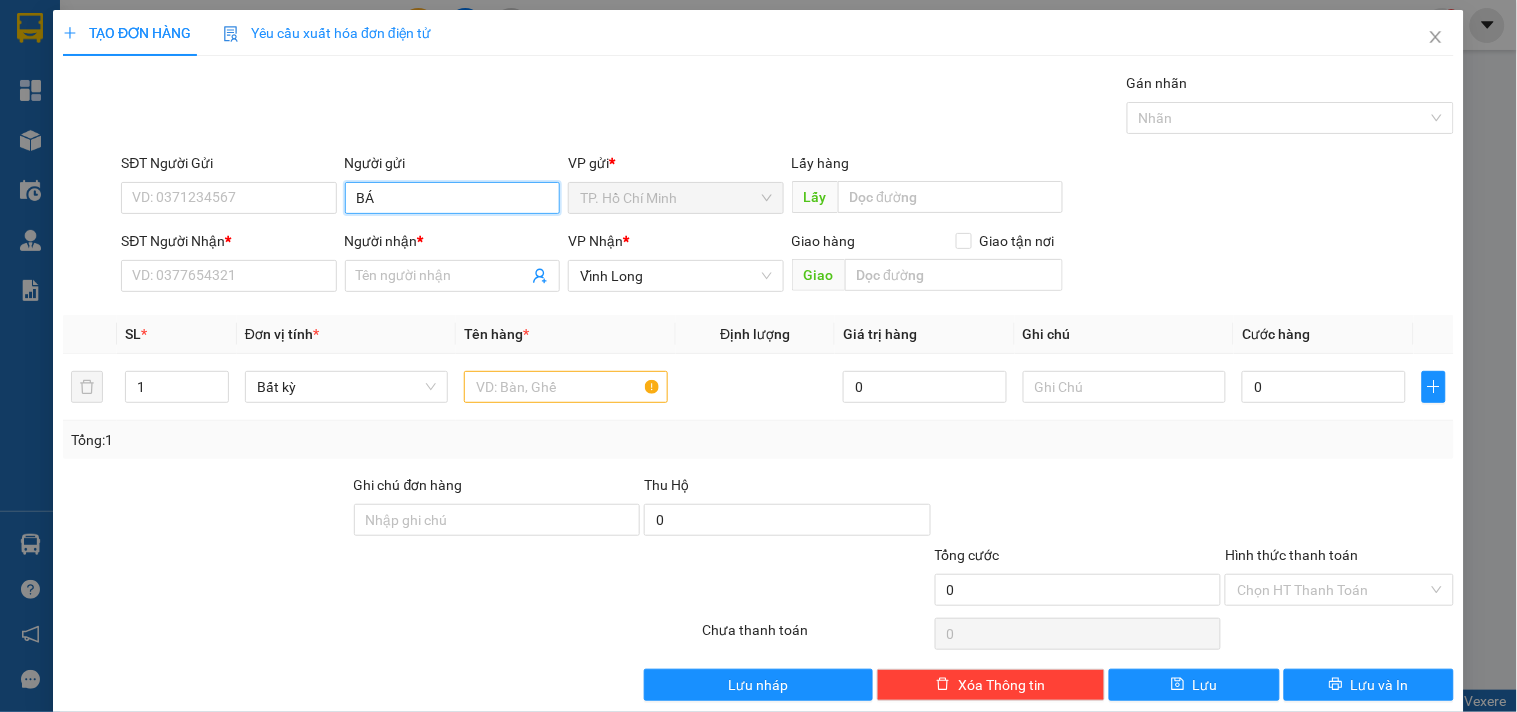 type on "BÁN" 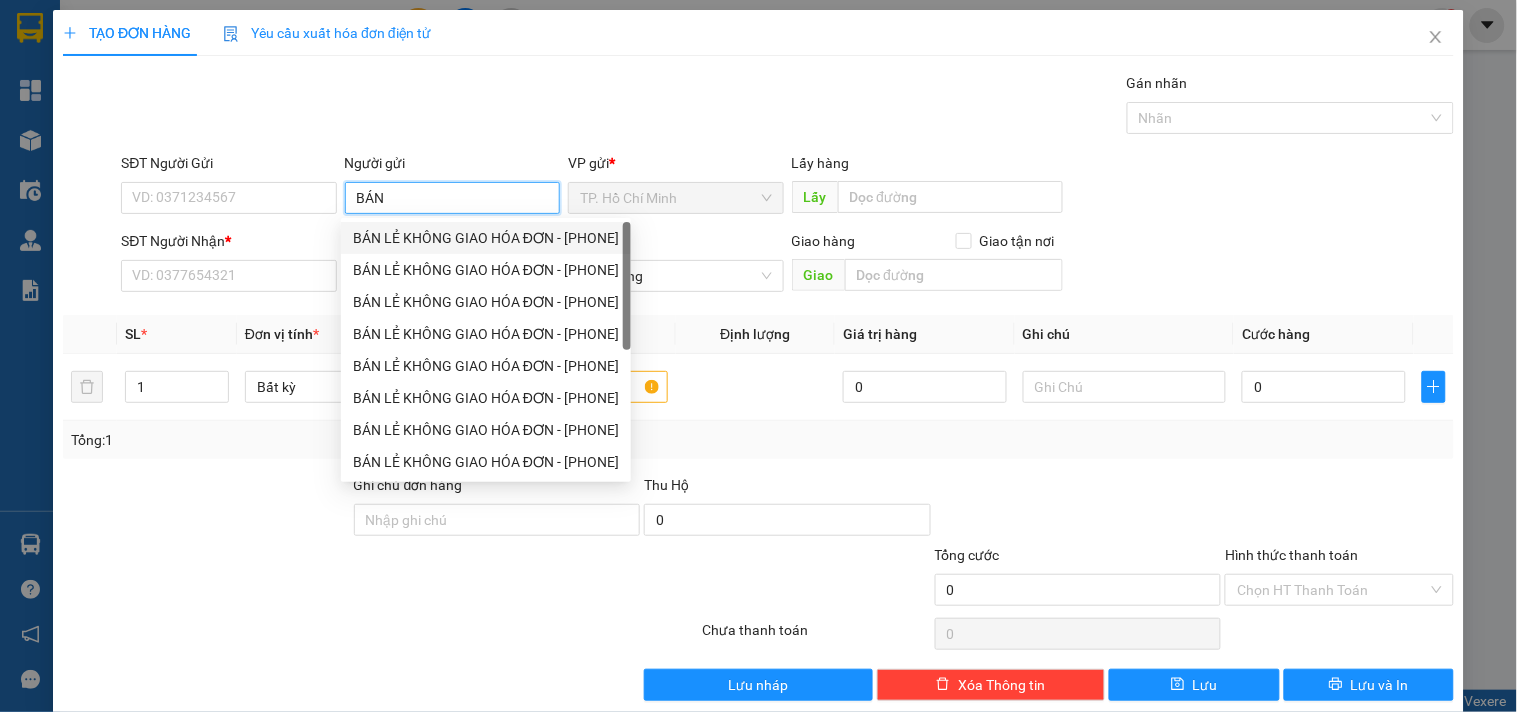 click on "BÁN LẺ KHÔNG GIAO HÓA ĐƠN - 0963471916" at bounding box center [486, 238] 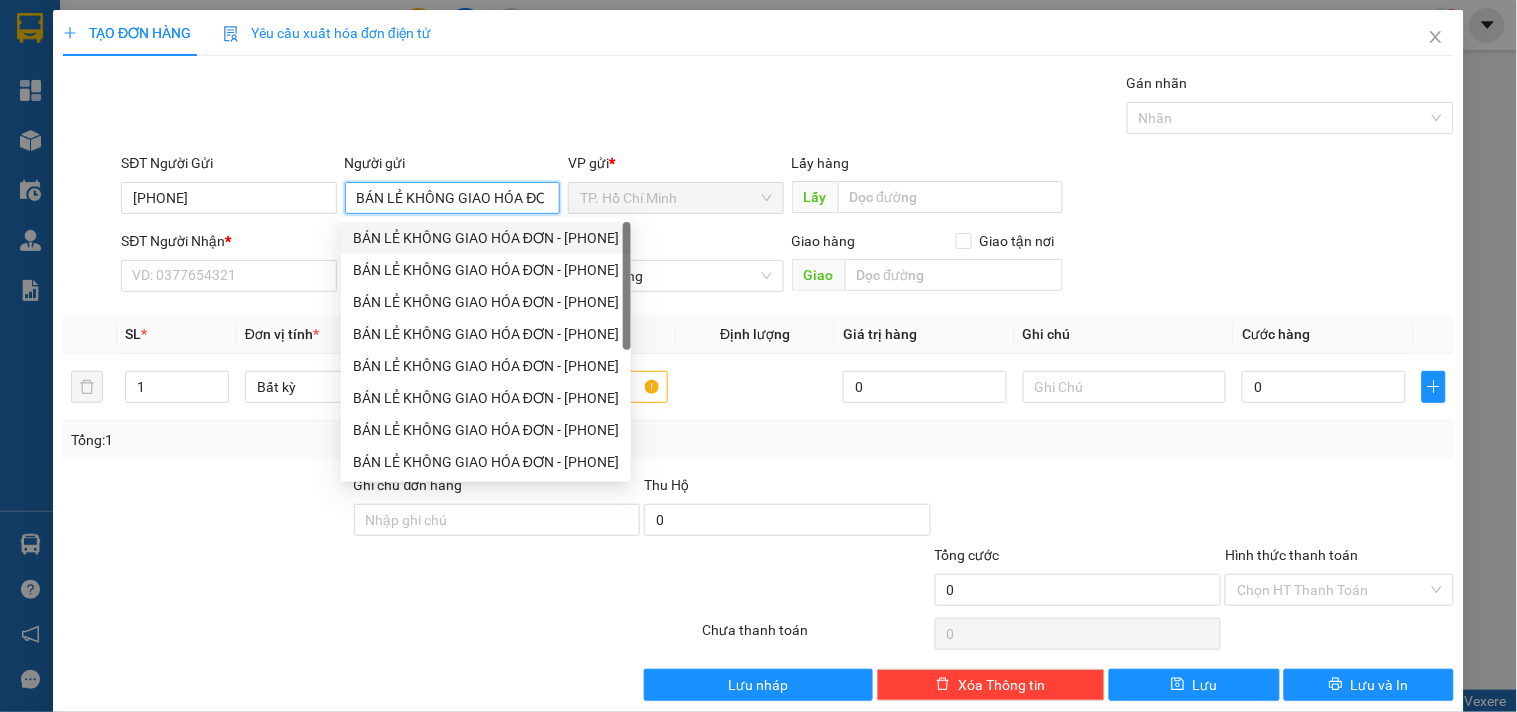 type on "BÁN LẺ KHÔNG GIAO HÓA ĐƠN" 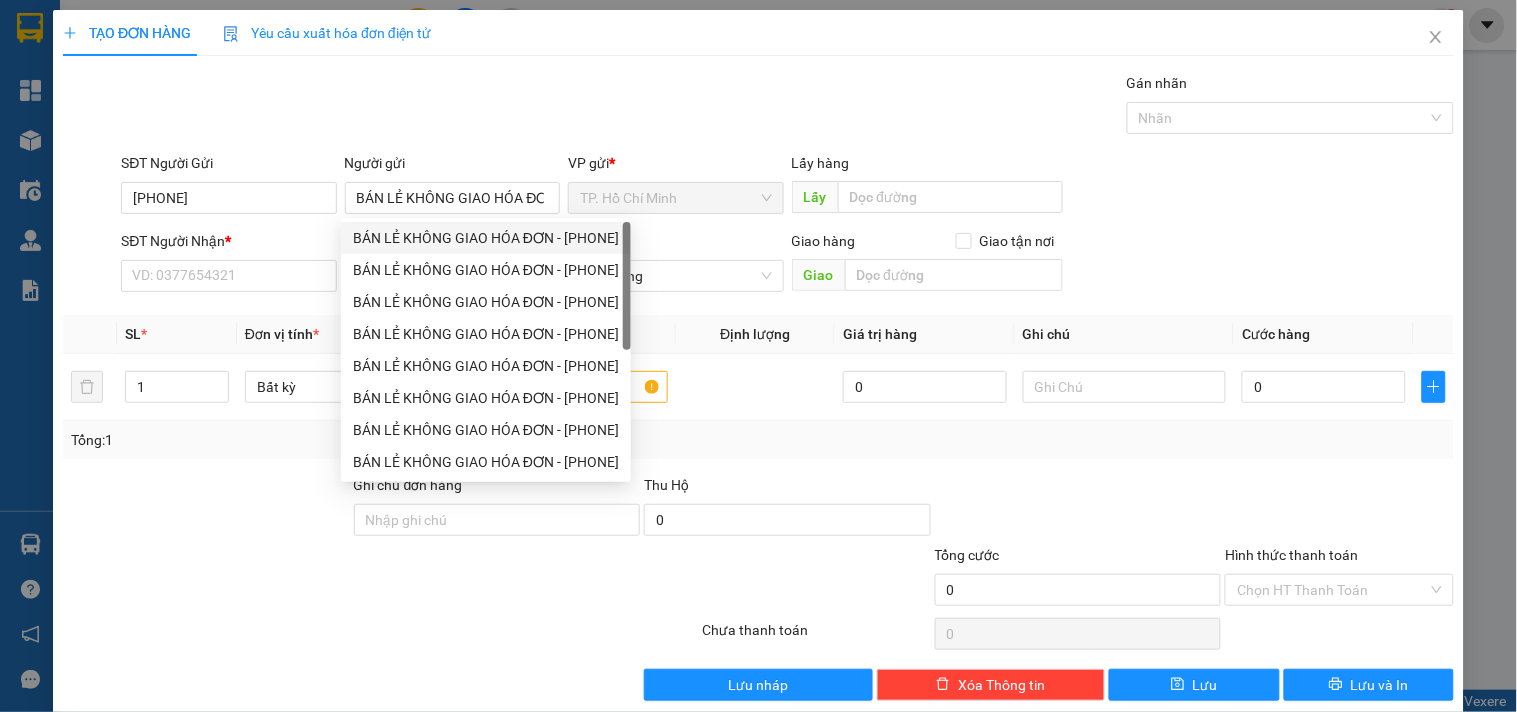 click on "SĐT Người Gửi 0963471916" at bounding box center (228, 187) 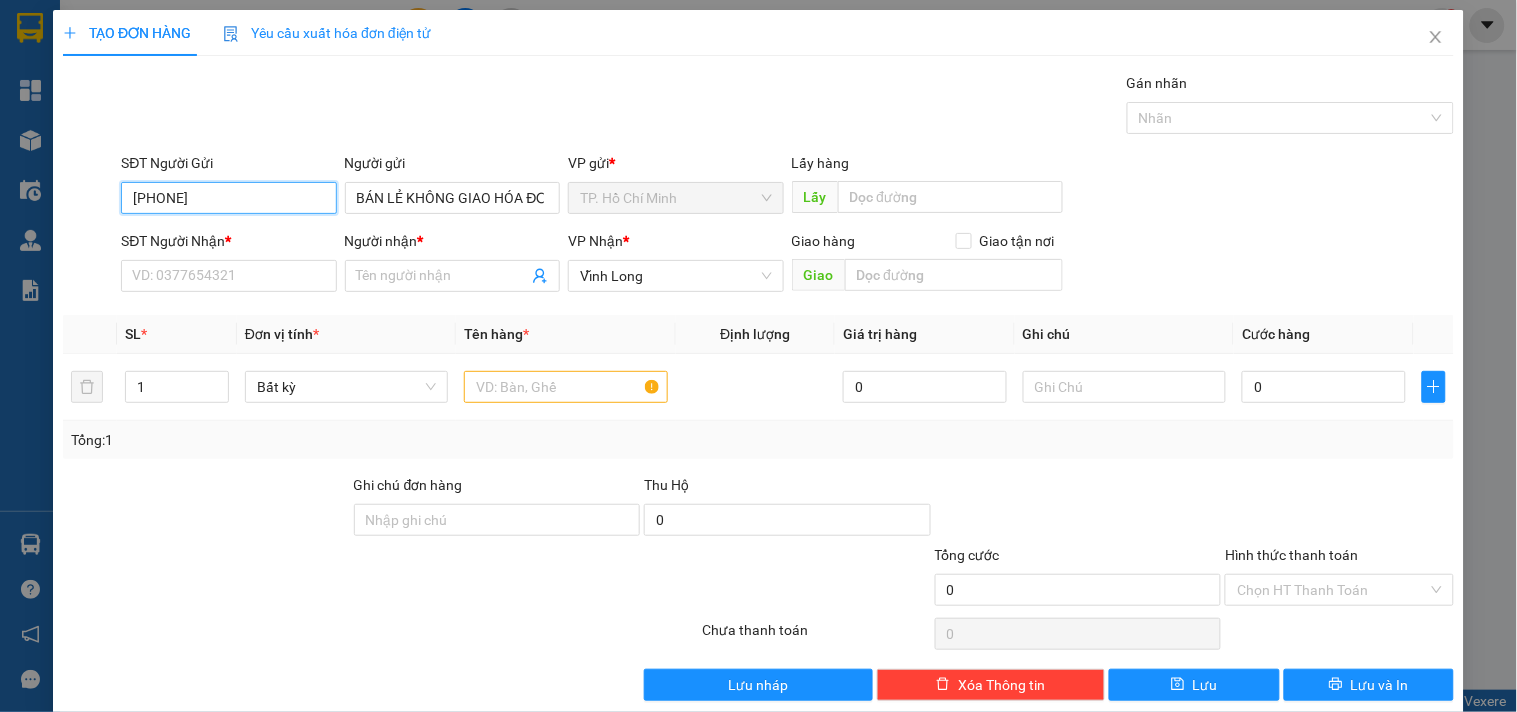 click on "0963471916" at bounding box center [228, 198] 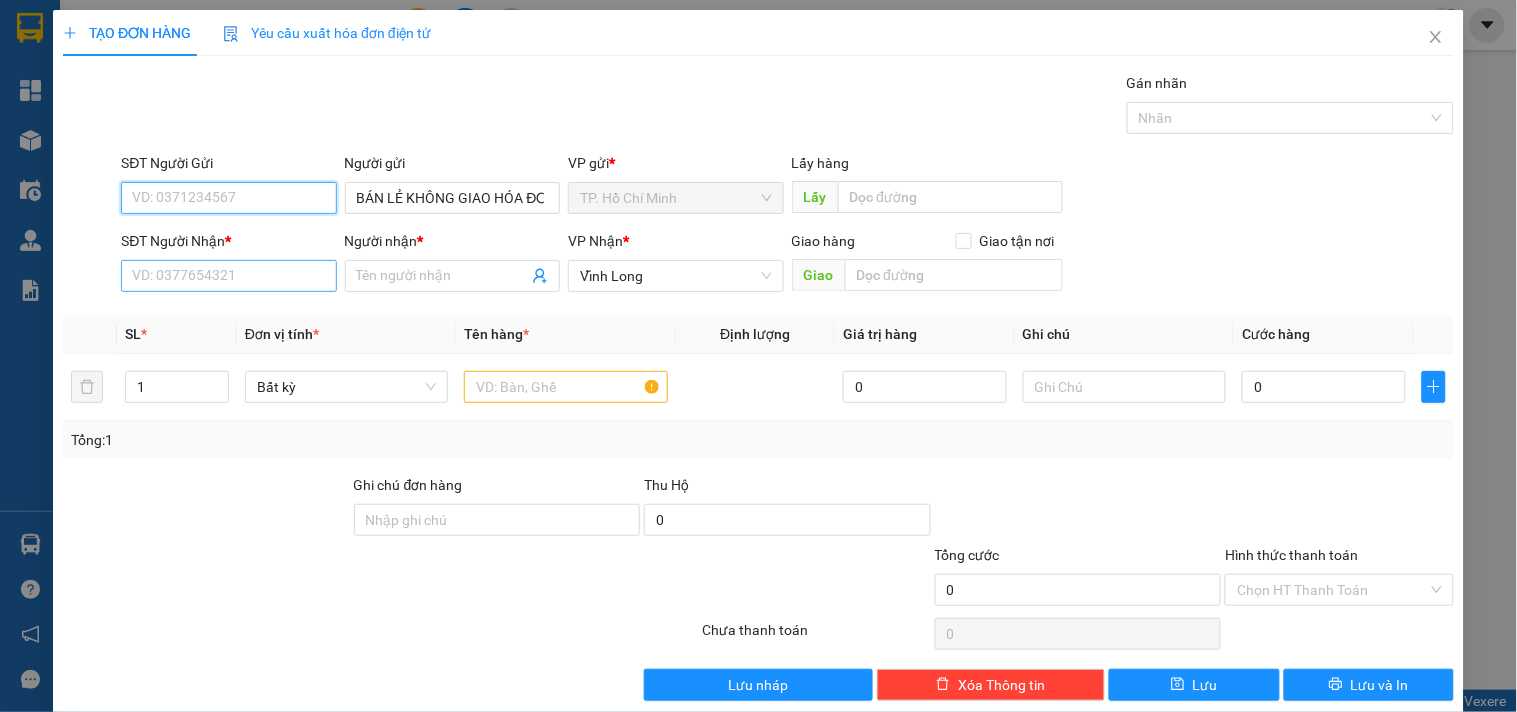 type 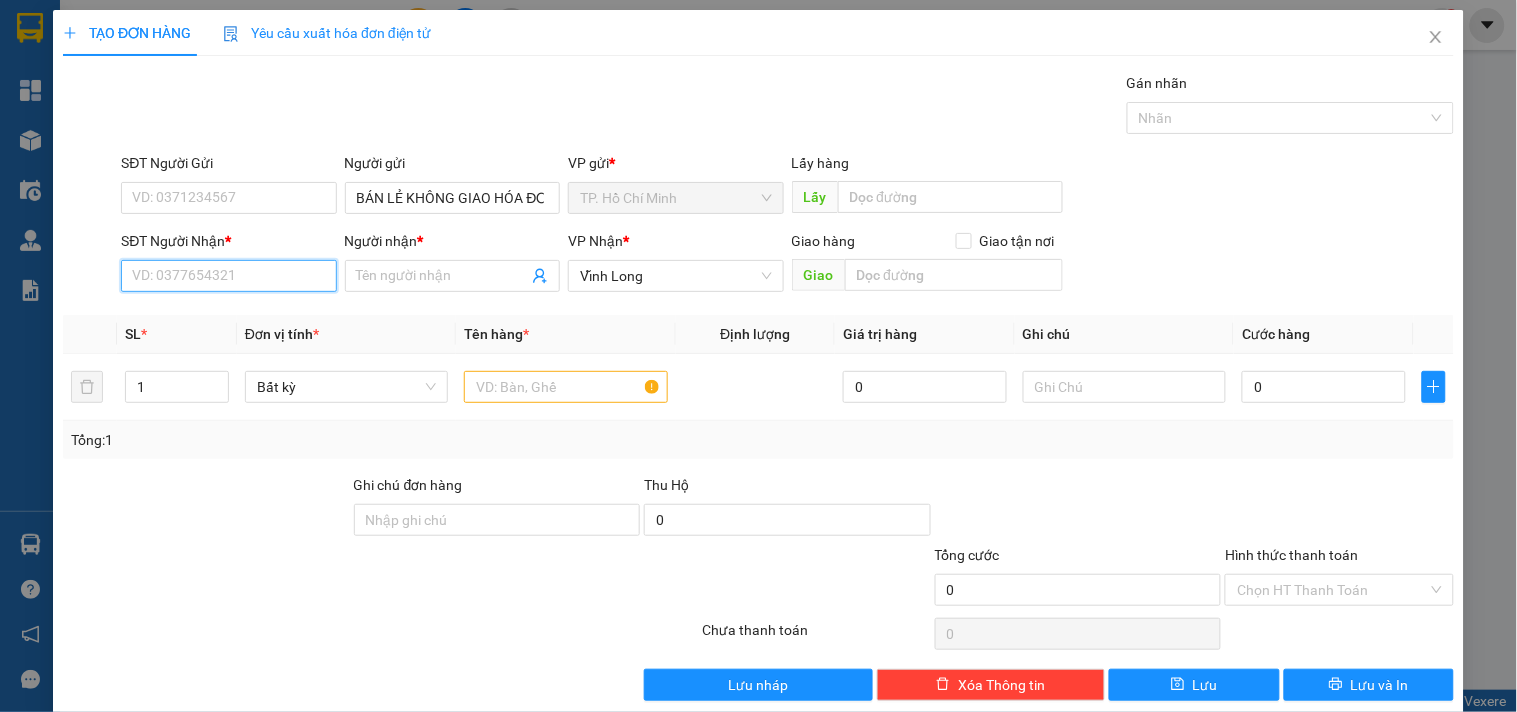 drag, startPoint x: 265, startPoint y: 285, endPoint x: 257, endPoint y: 276, distance: 12.0415945 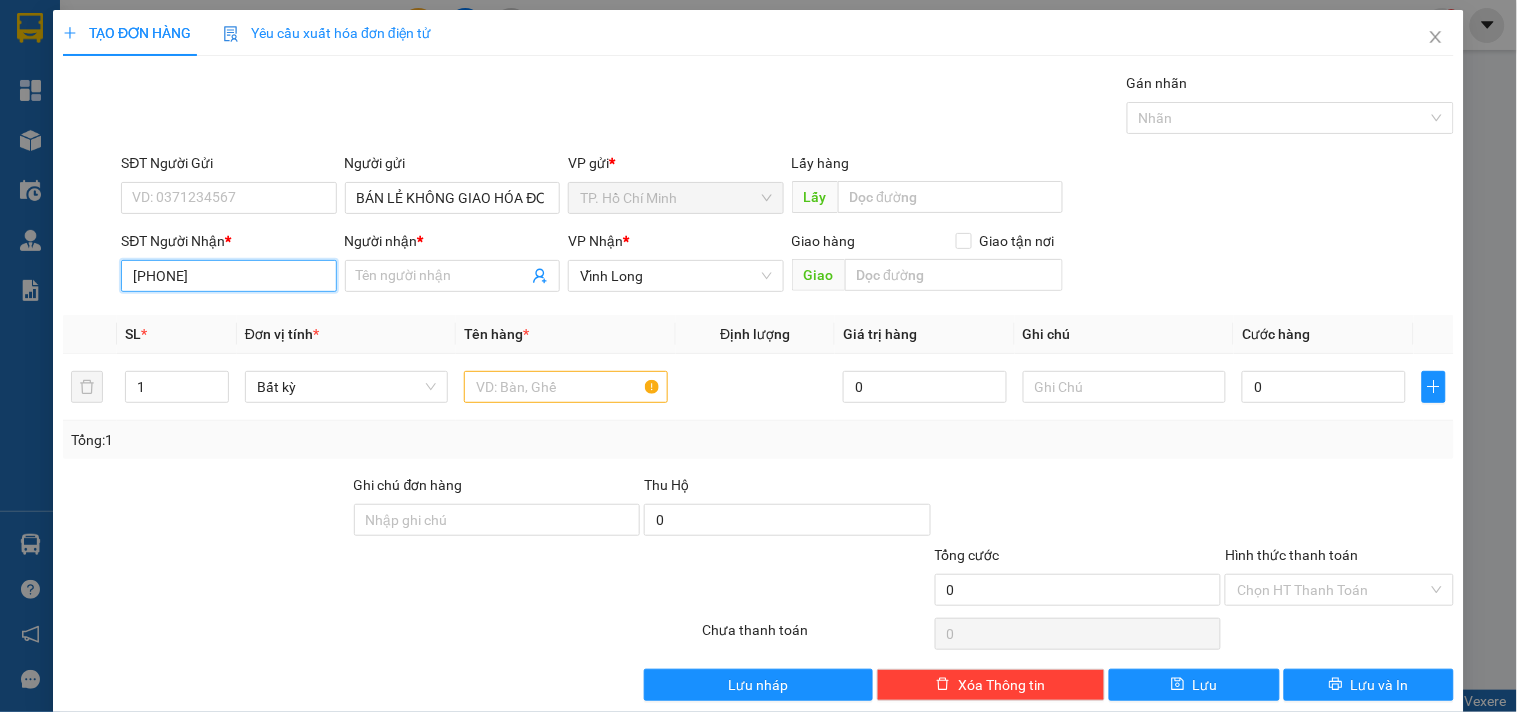 type on "0973351713" 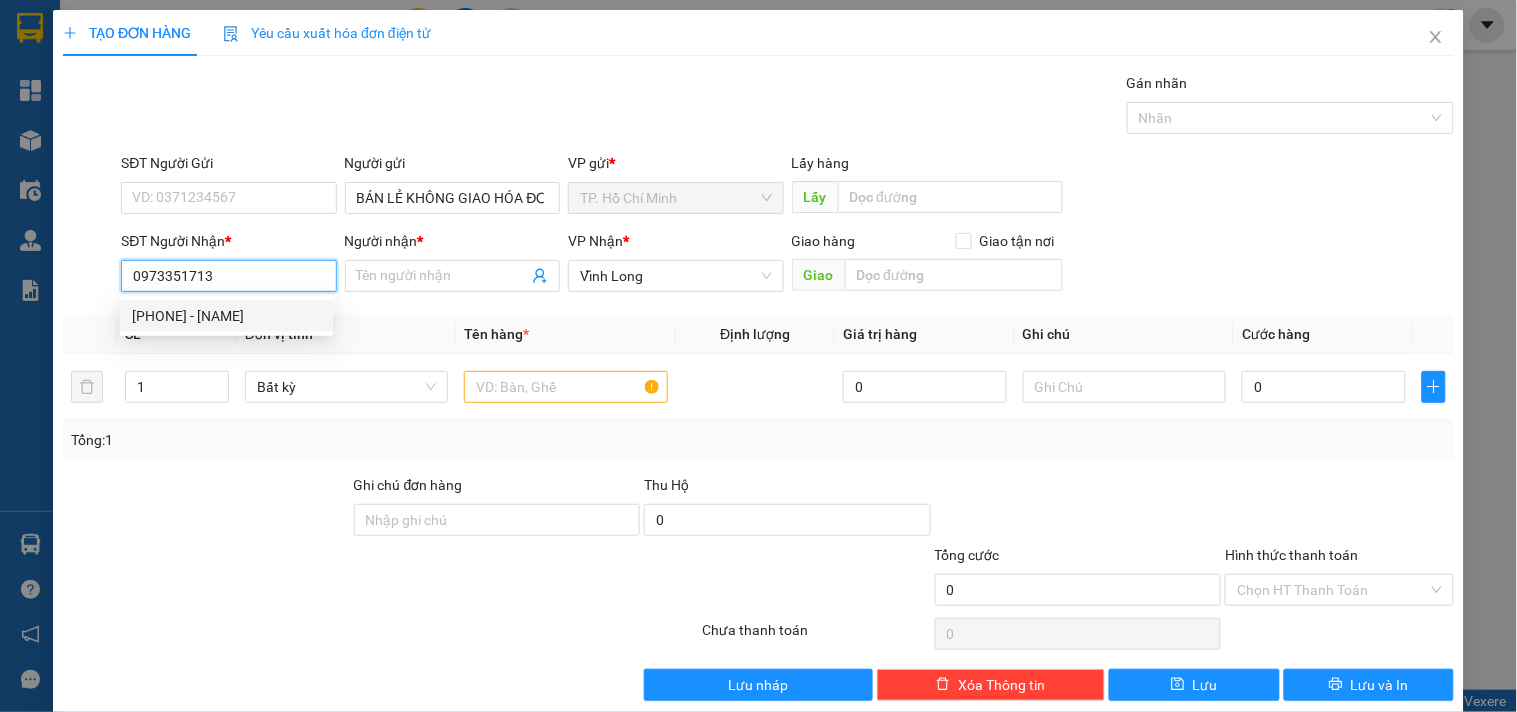 click on "0973351713 - QUANG ĐÀO" at bounding box center (226, 316) 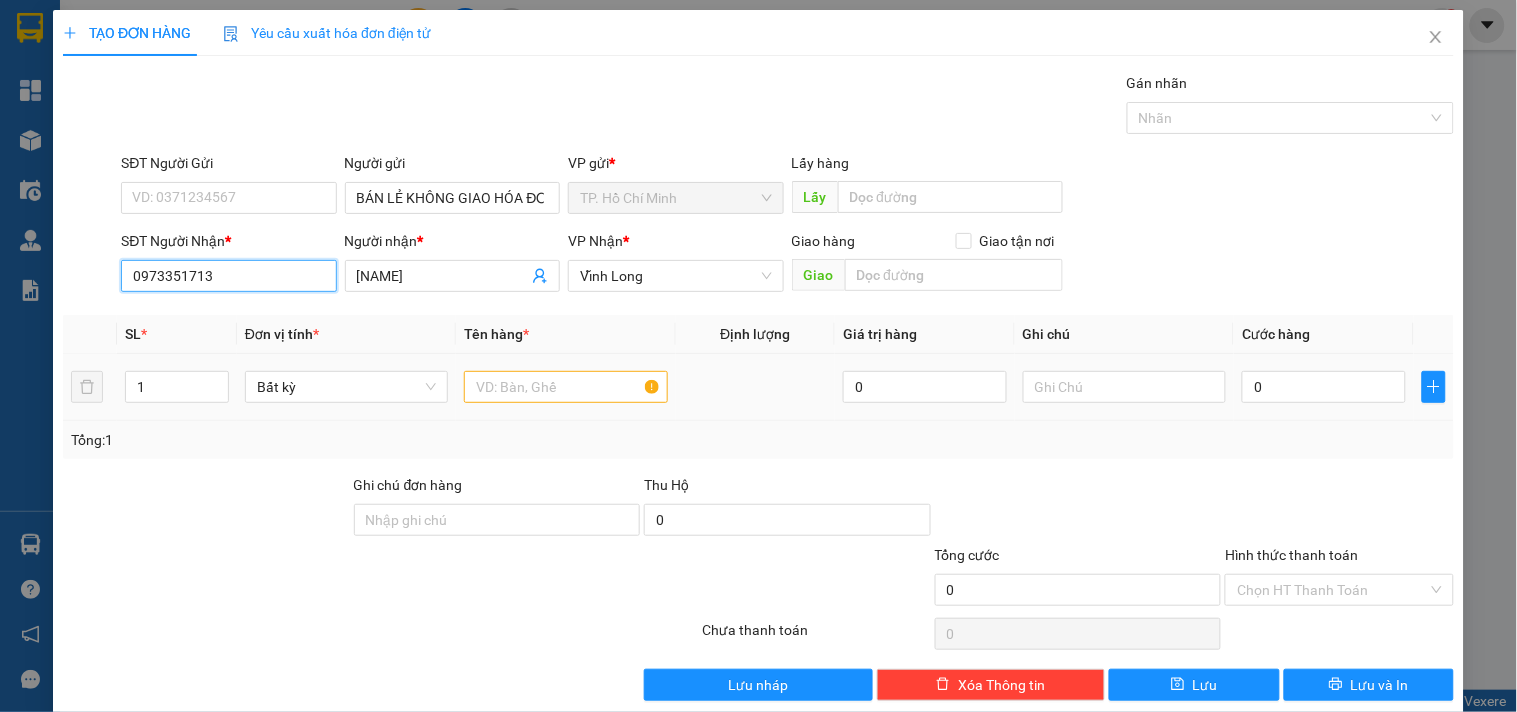 type on "0973351713" 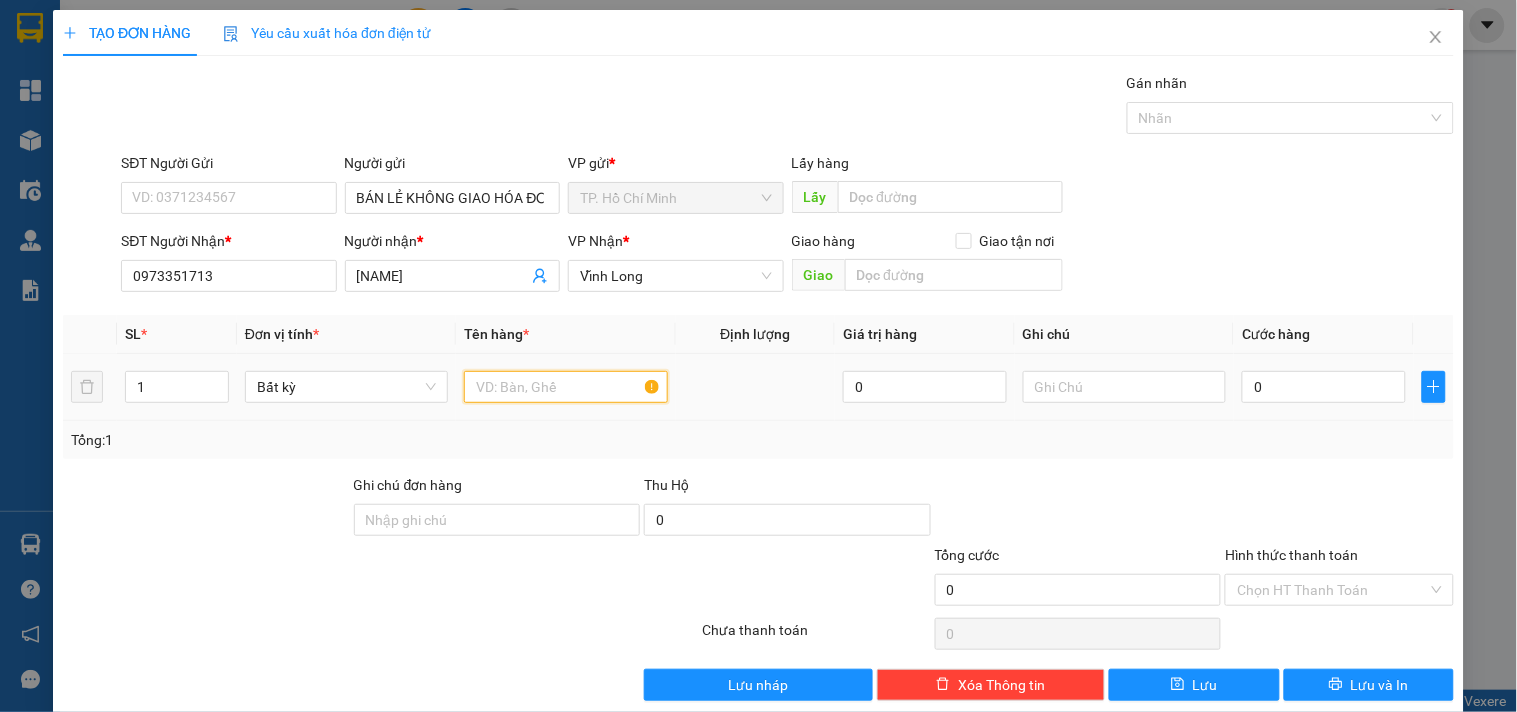 click at bounding box center (565, 387) 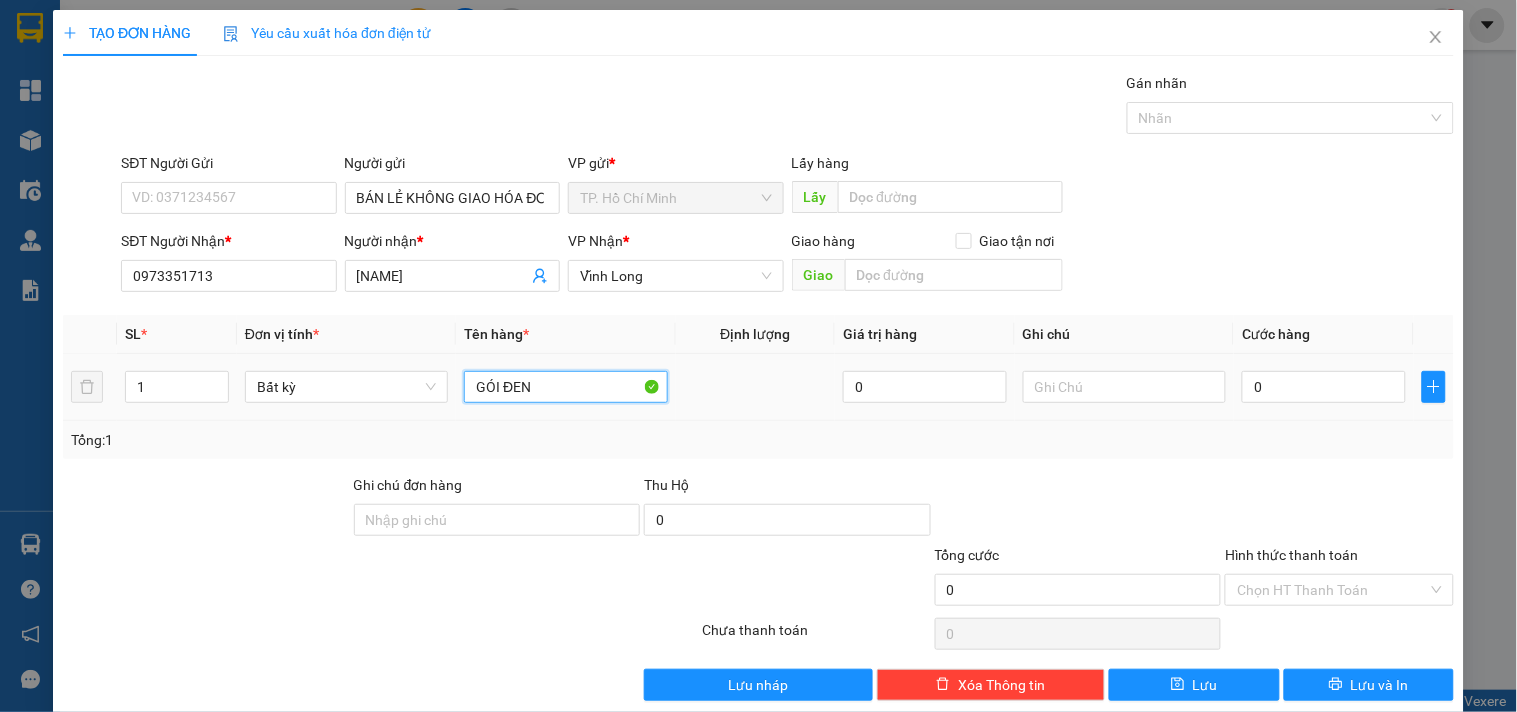 type on "GÓI ĐEN" 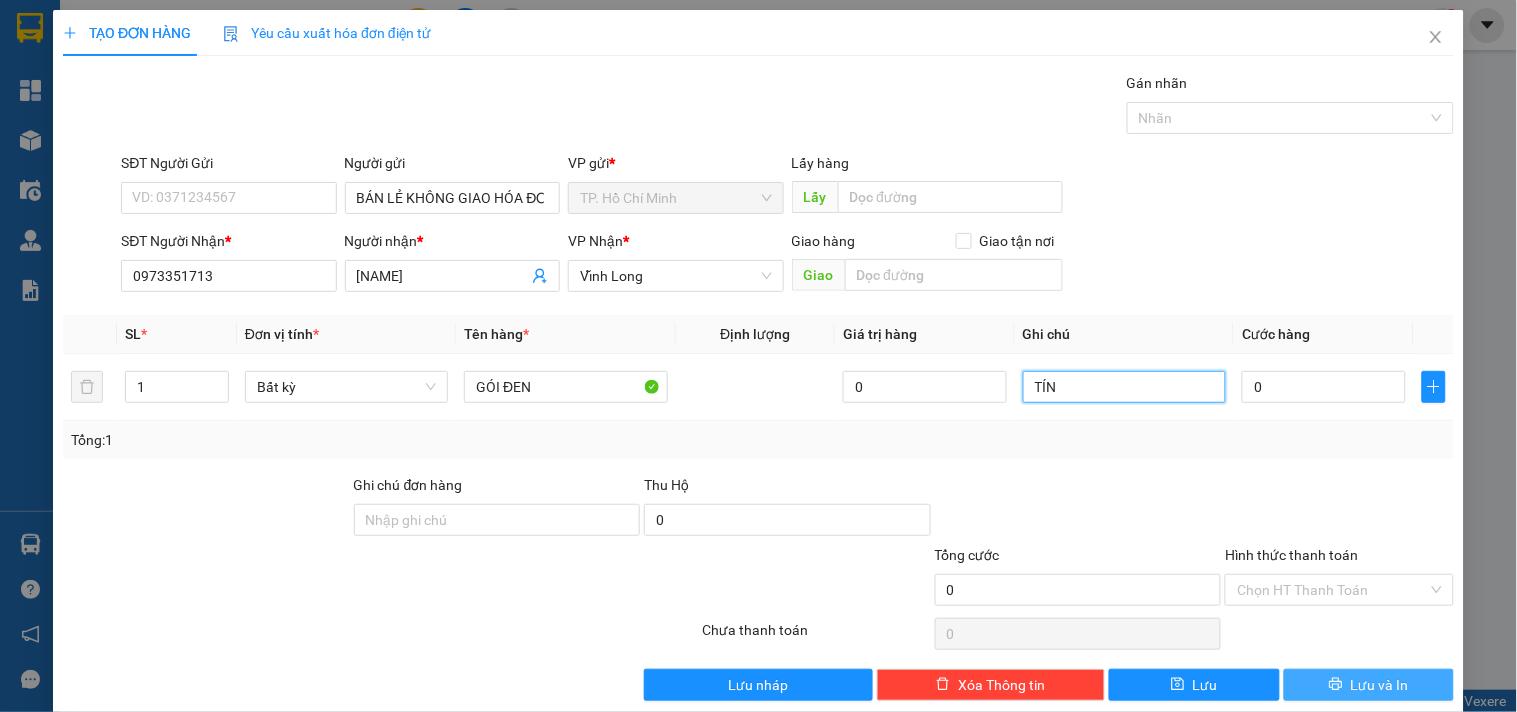 type on "TÍN" 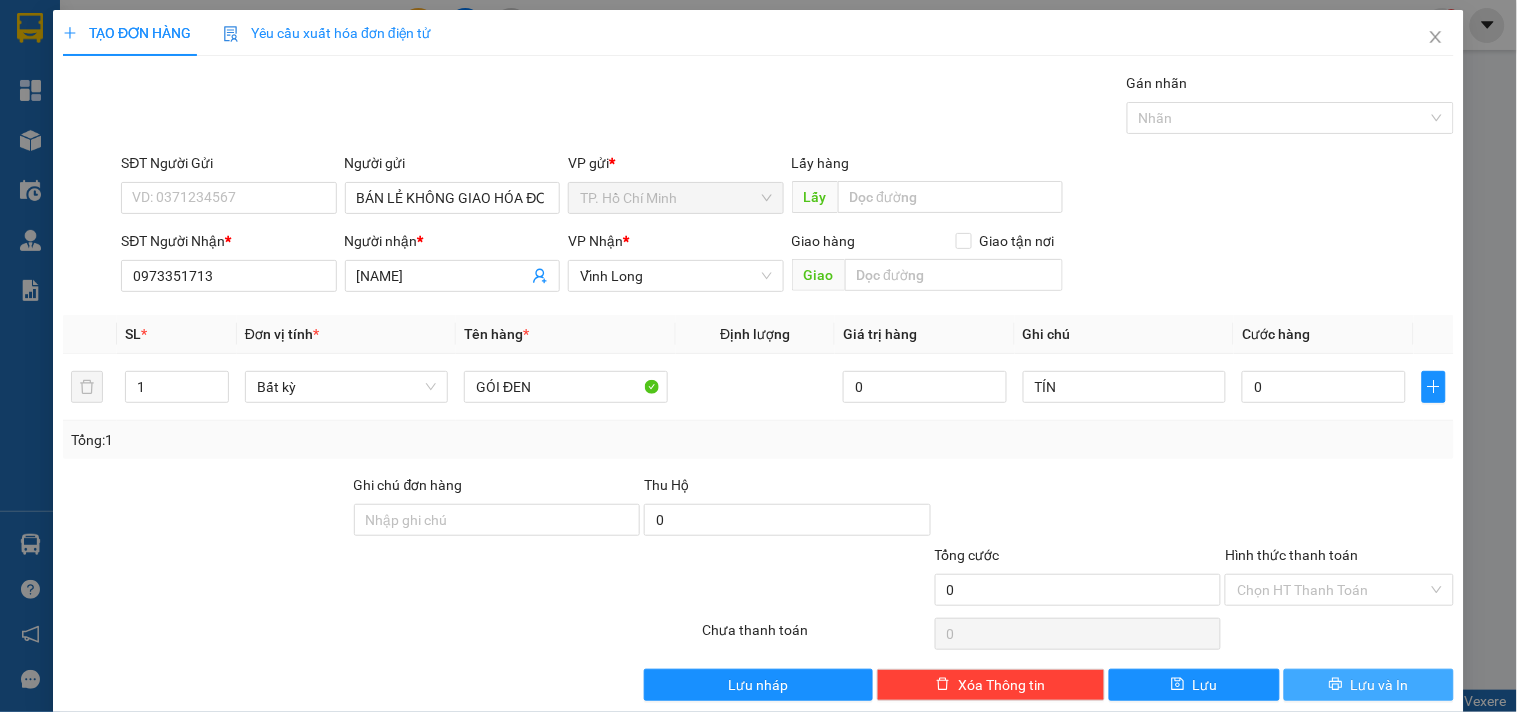 click 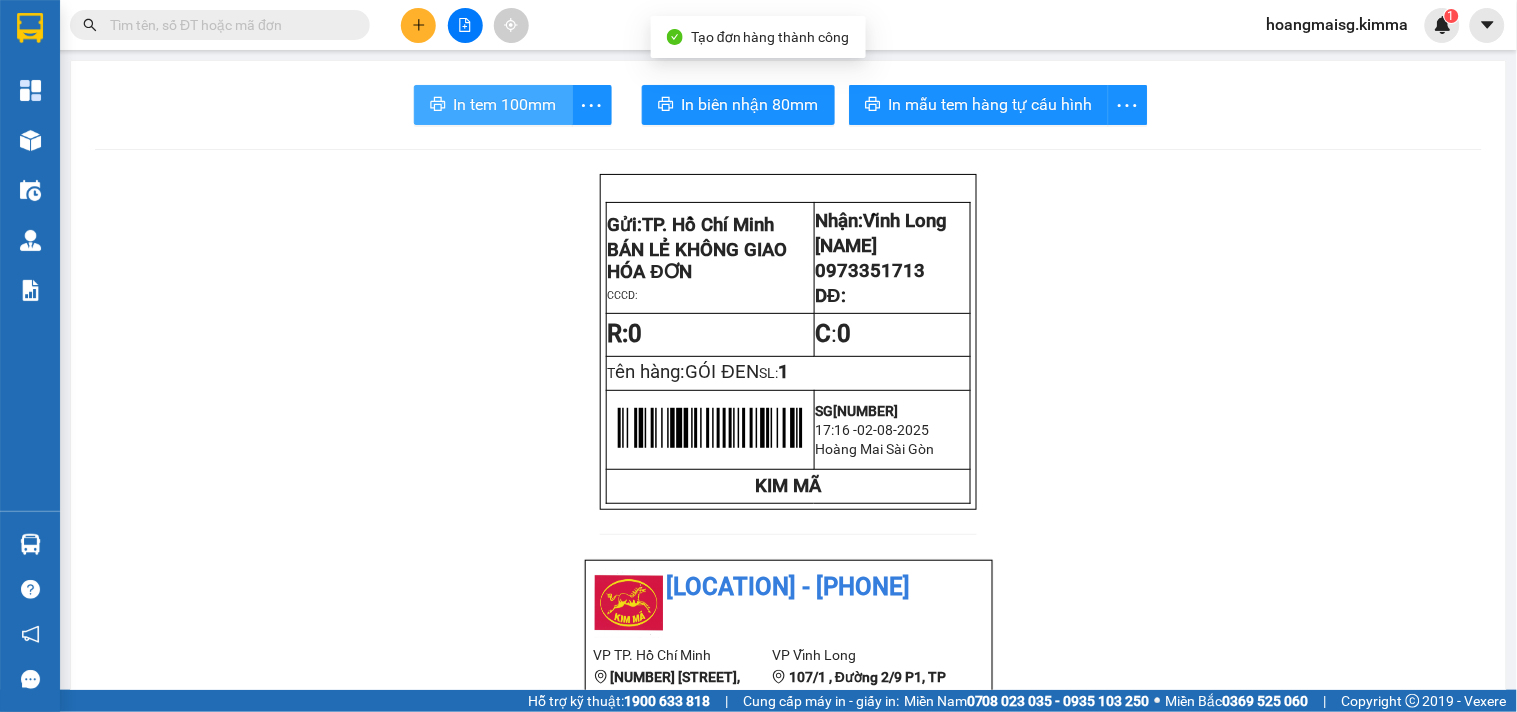 click on "In tem 100mm" at bounding box center (505, 104) 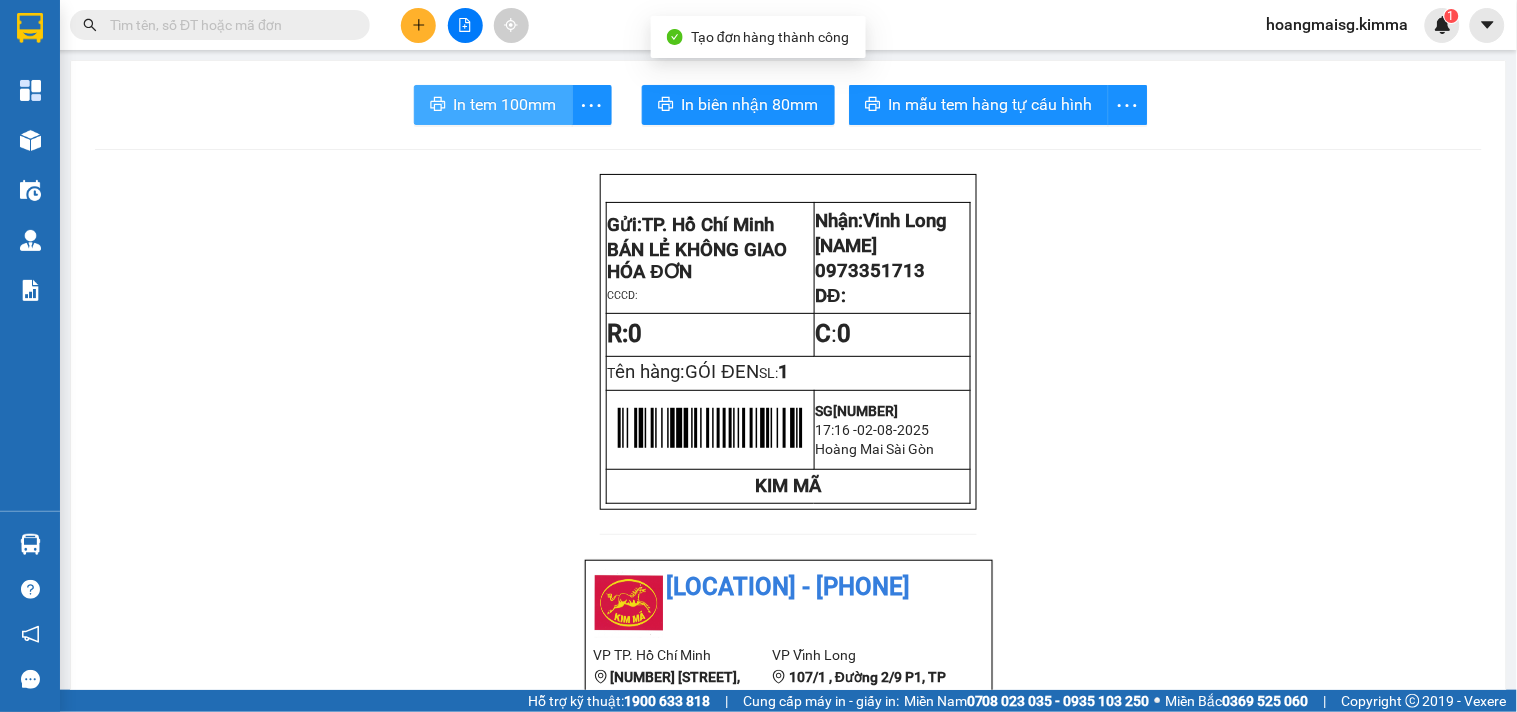 scroll, scrollTop: 0, scrollLeft: 0, axis: both 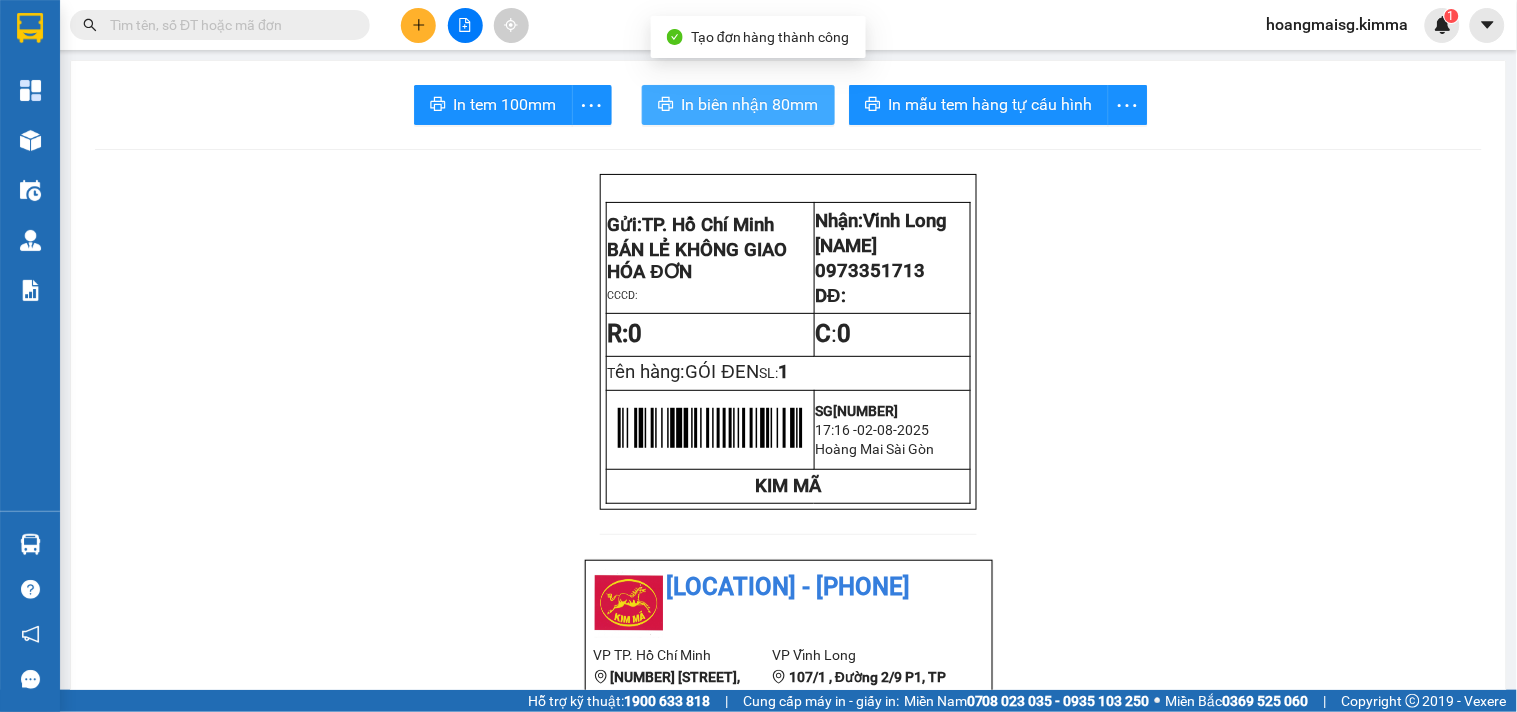 click on "In biên nhận 80mm" at bounding box center [750, 104] 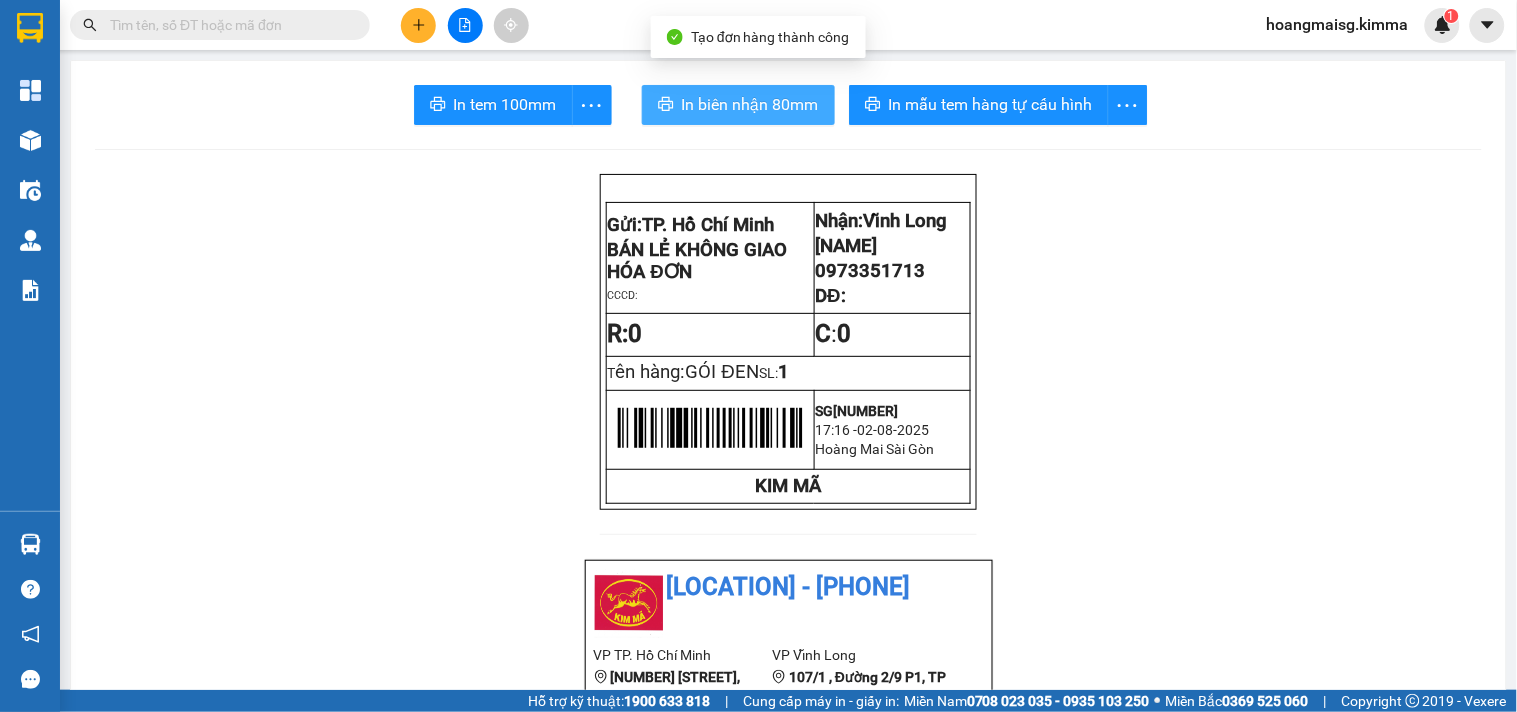 scroll, scrollTop: 0, scrollLeft: 0, axis: both 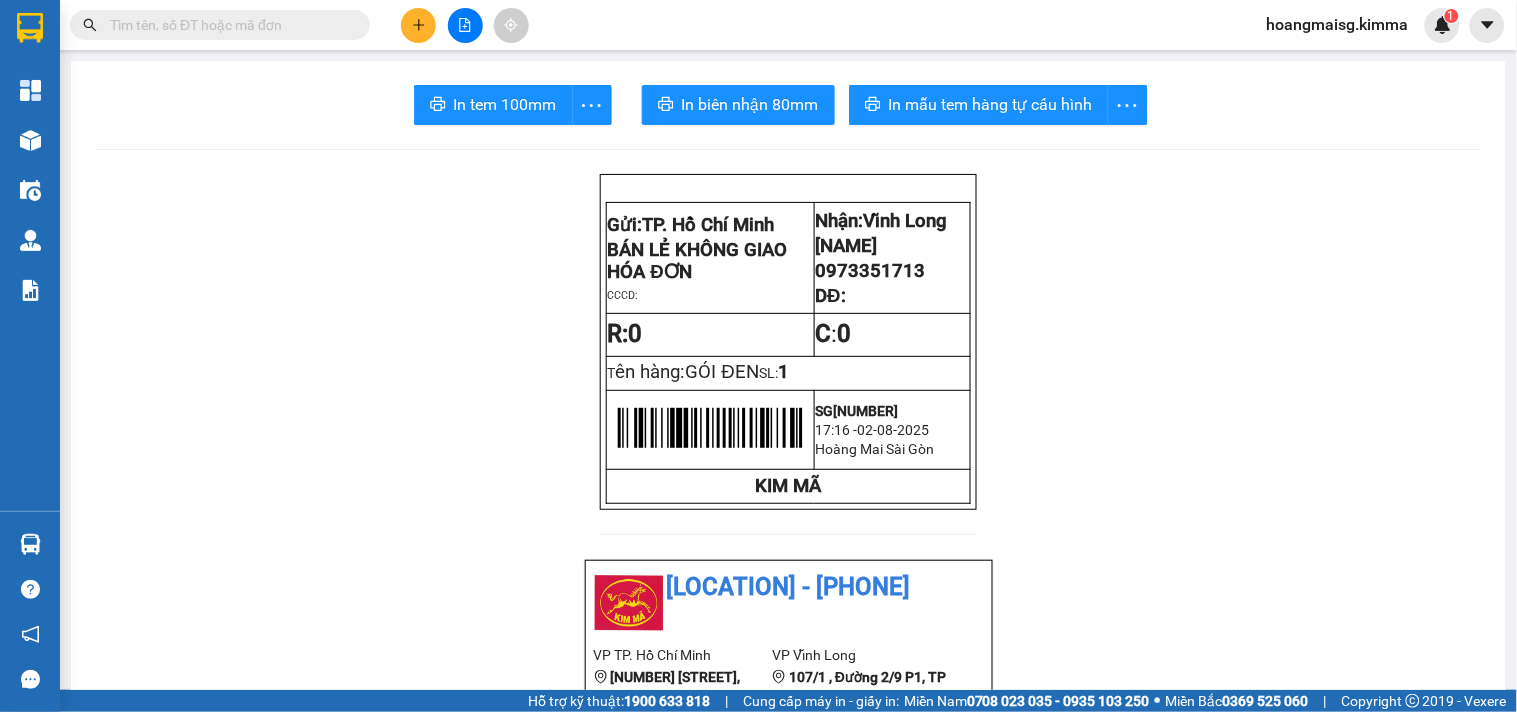 click at bounding box center [228, 25] 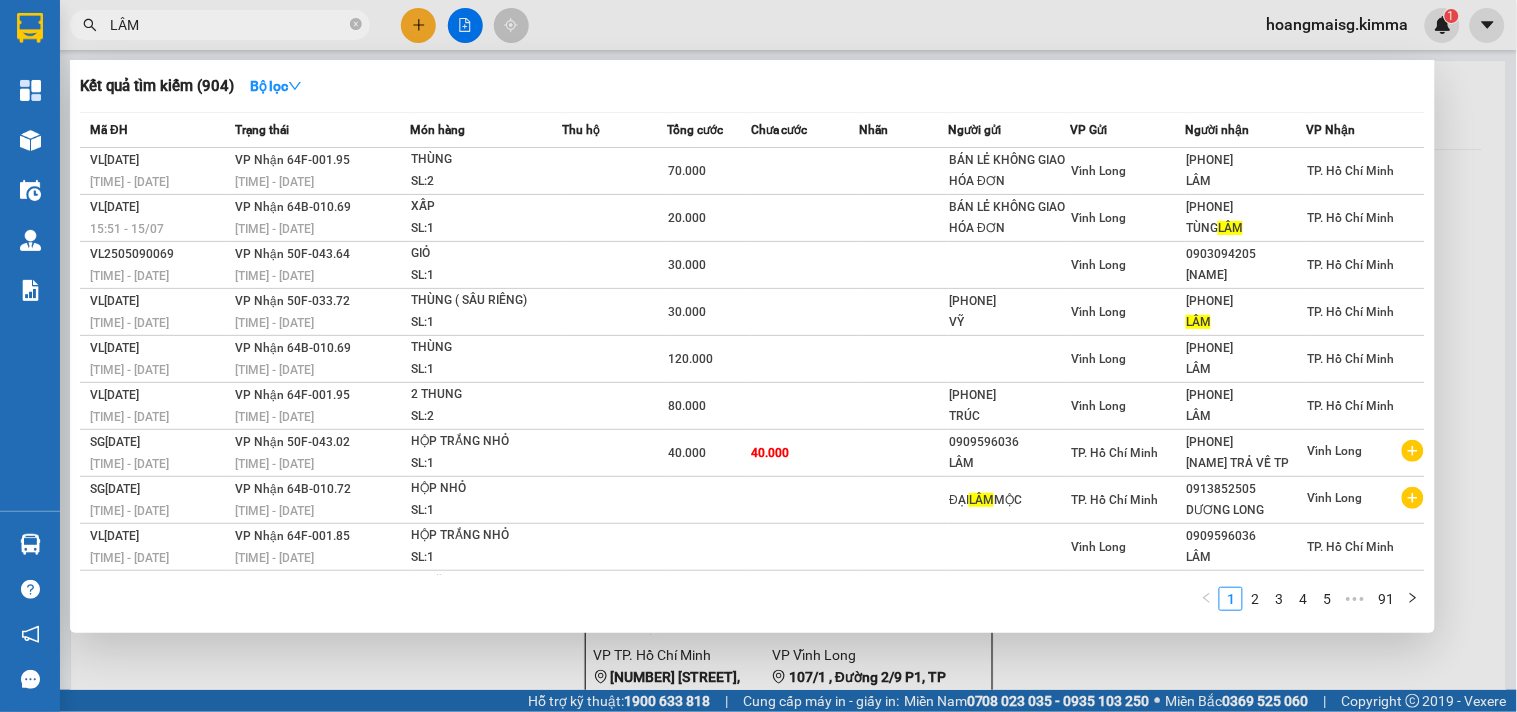 type on "LÂM" 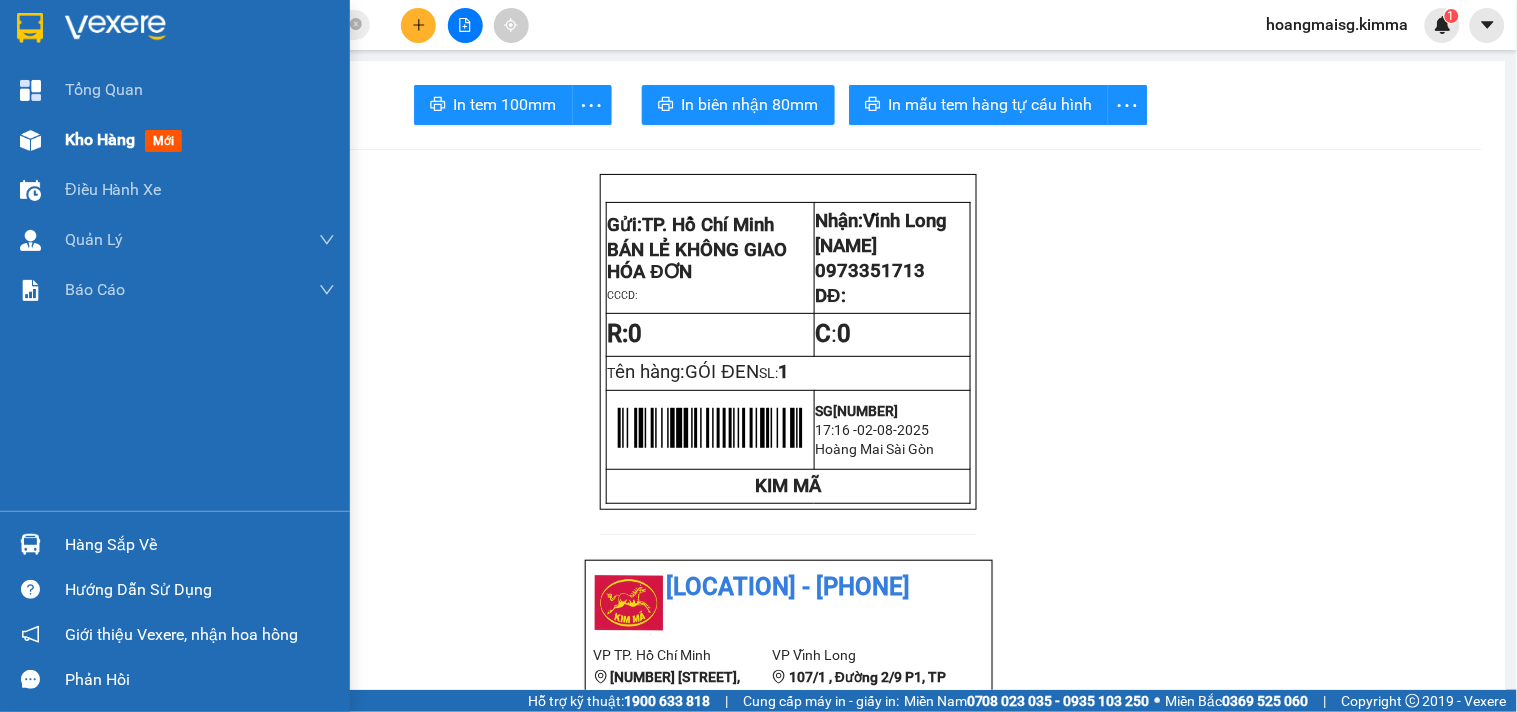 click on "Kho hàng mới" at bounding box center [175, 140] 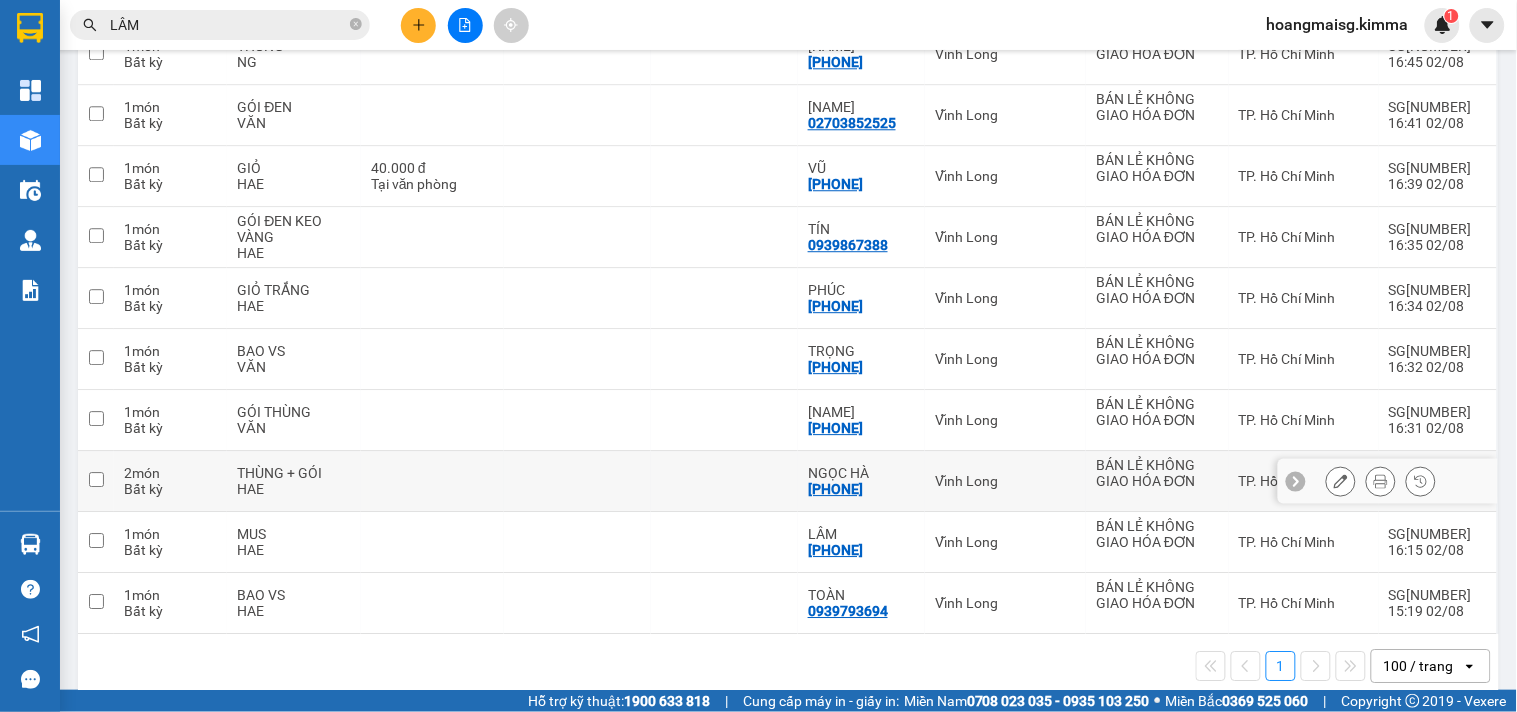 scroll, scrollTop: 1316, scrollLeft: 0, axis: vertical 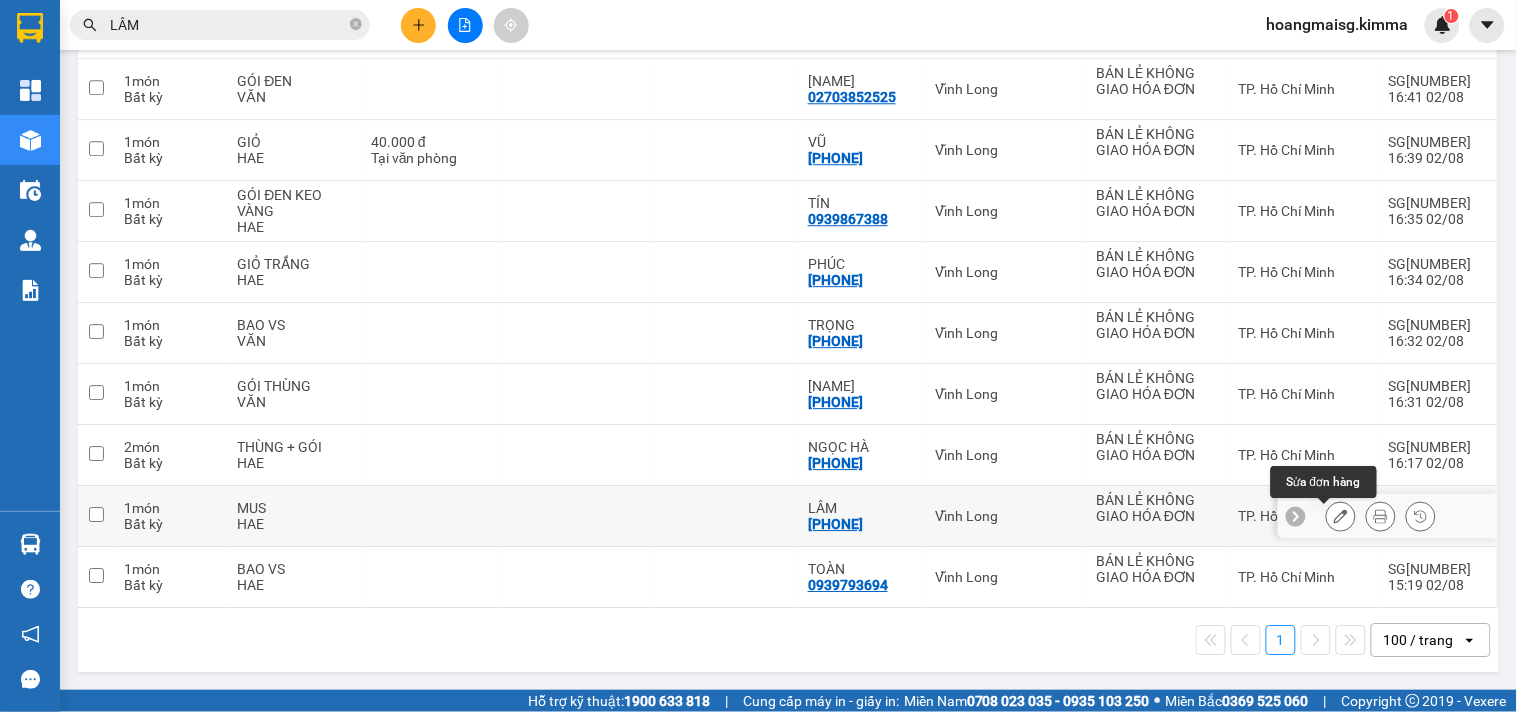 click at bounding box center (1341, 516) 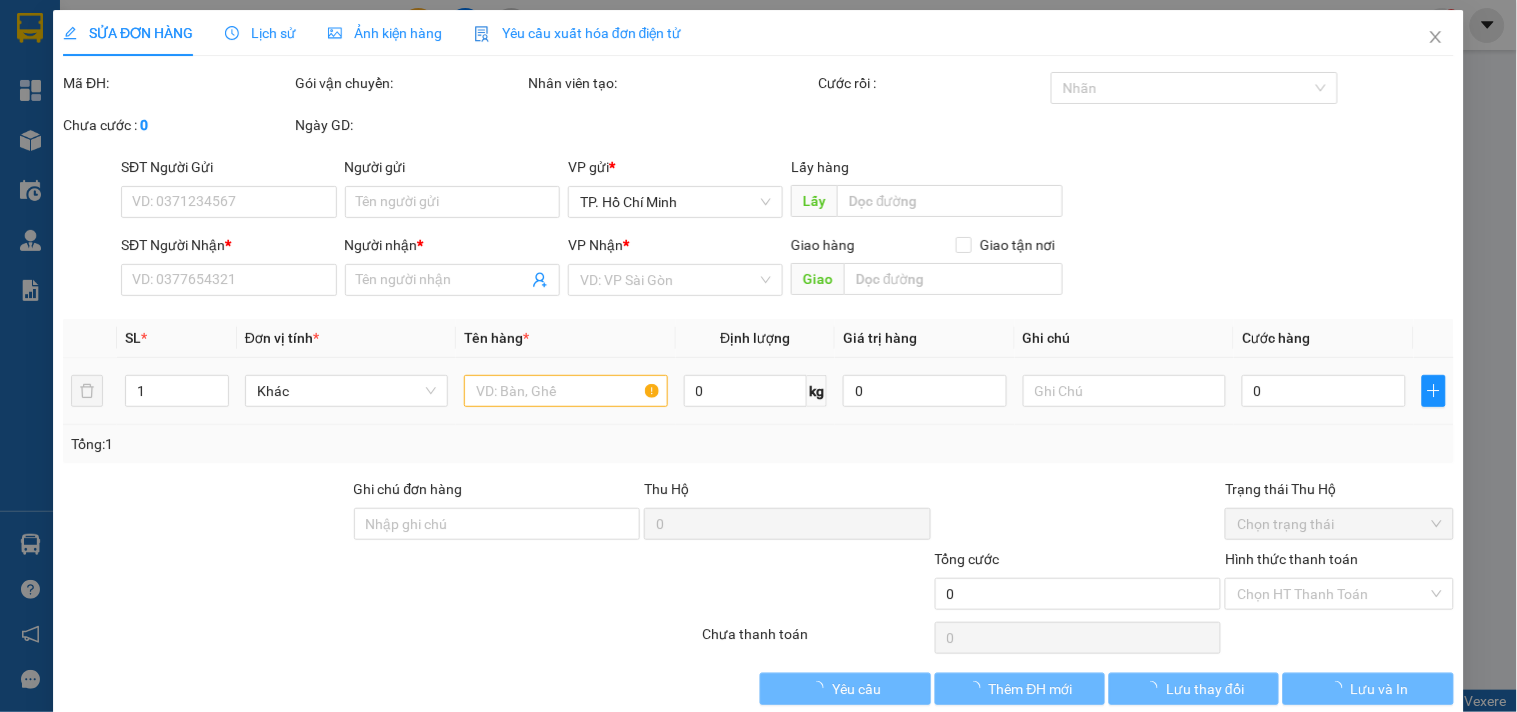 type on "BÁN LẺ KHÔNG GIAO HÓA ĐƠN" 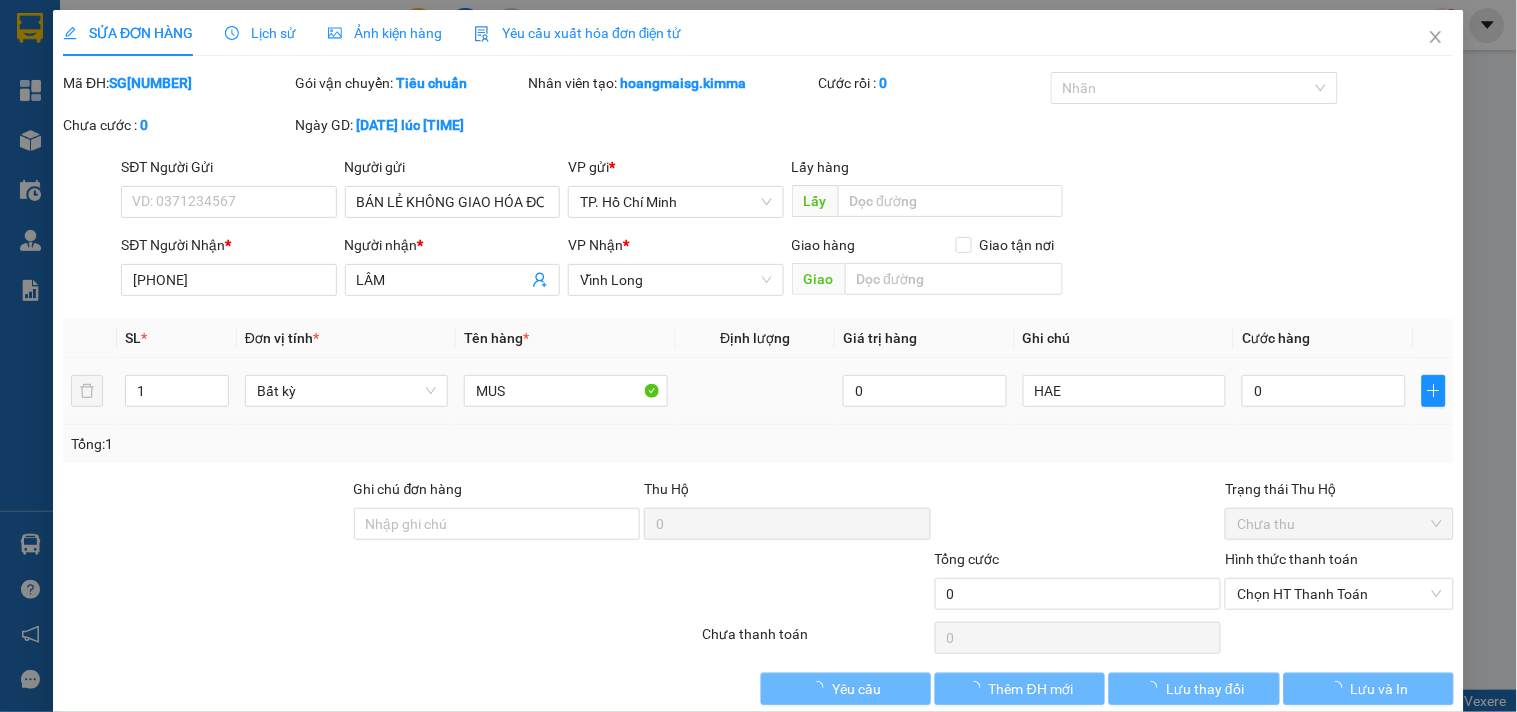 scroll, scrollTop: 0, scrollLeft: 0, axis: both 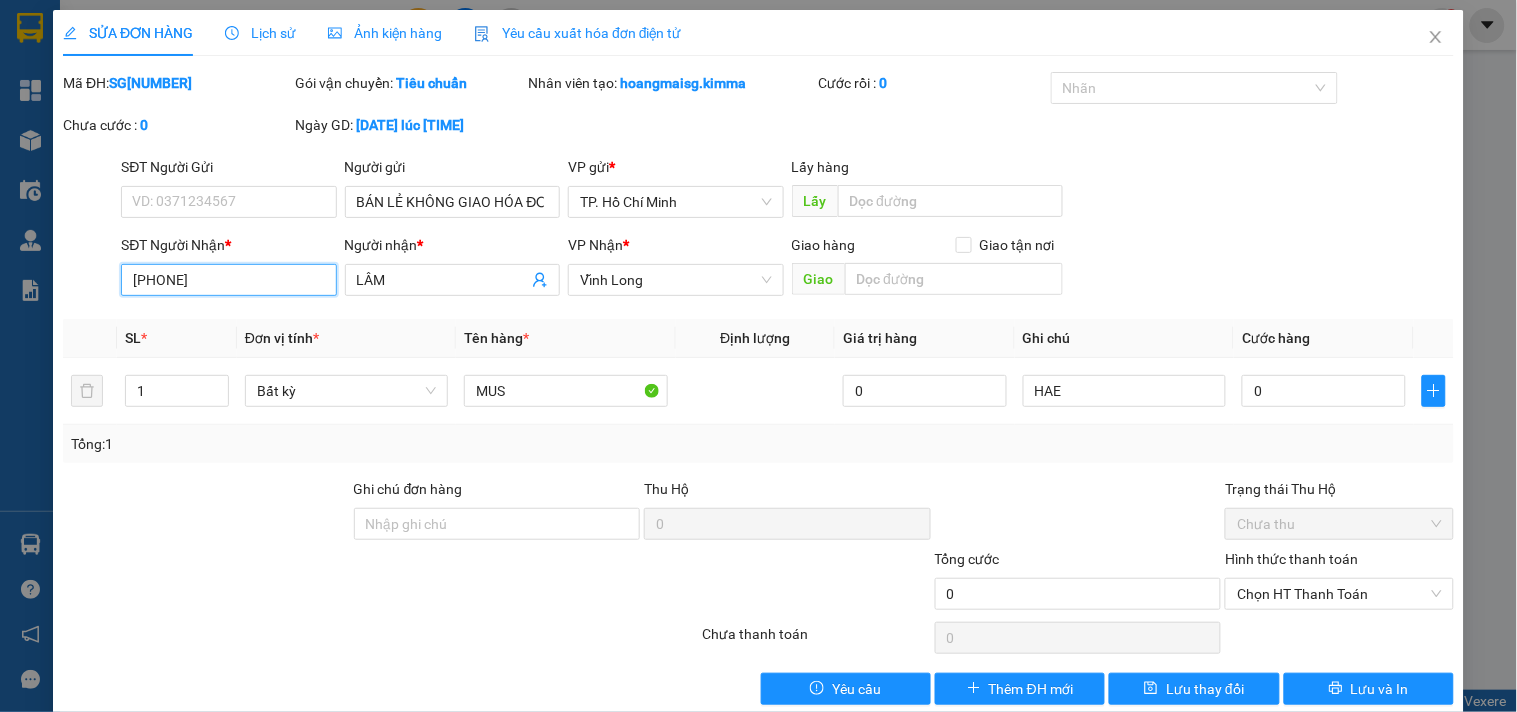 click on "[PHONE]" at bounding box center [228, 280] 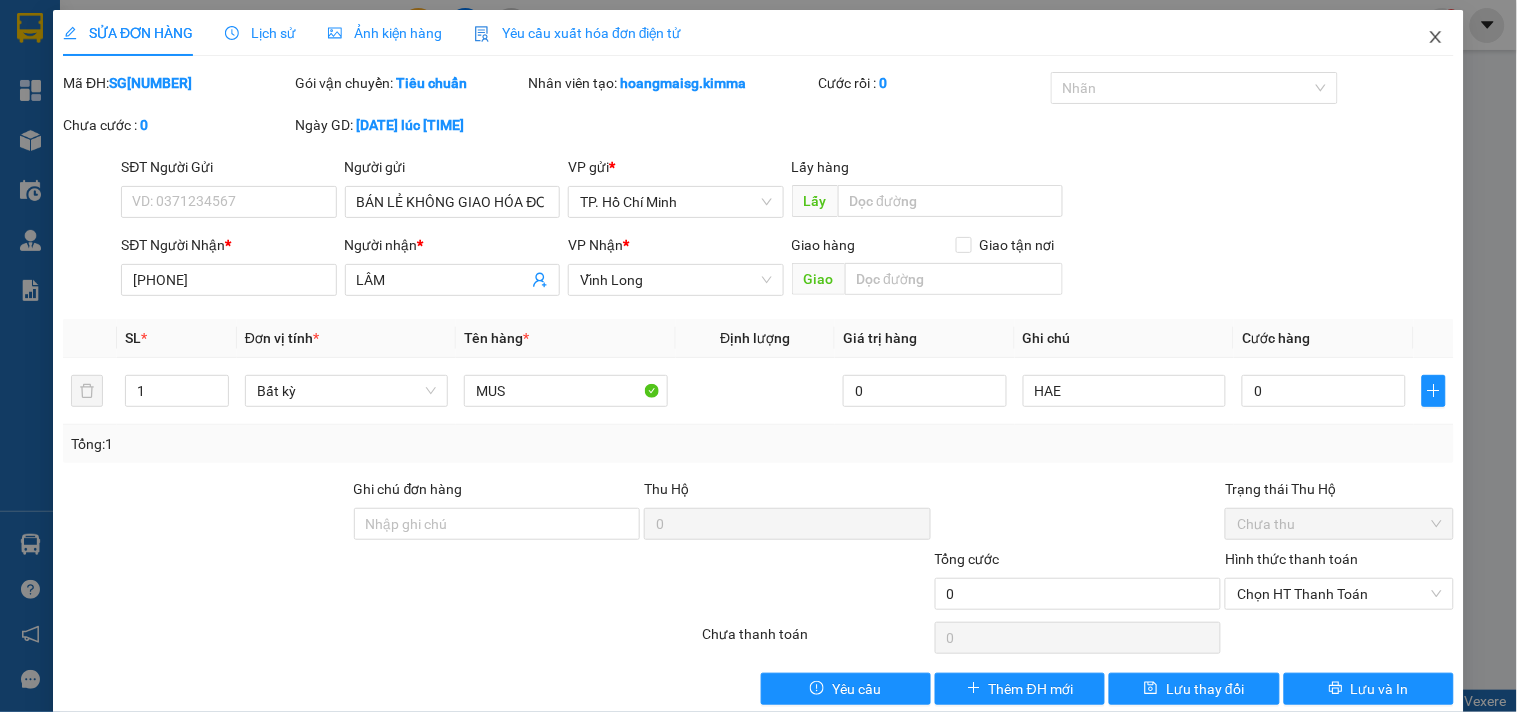 click at bounding box center (1436, 38) 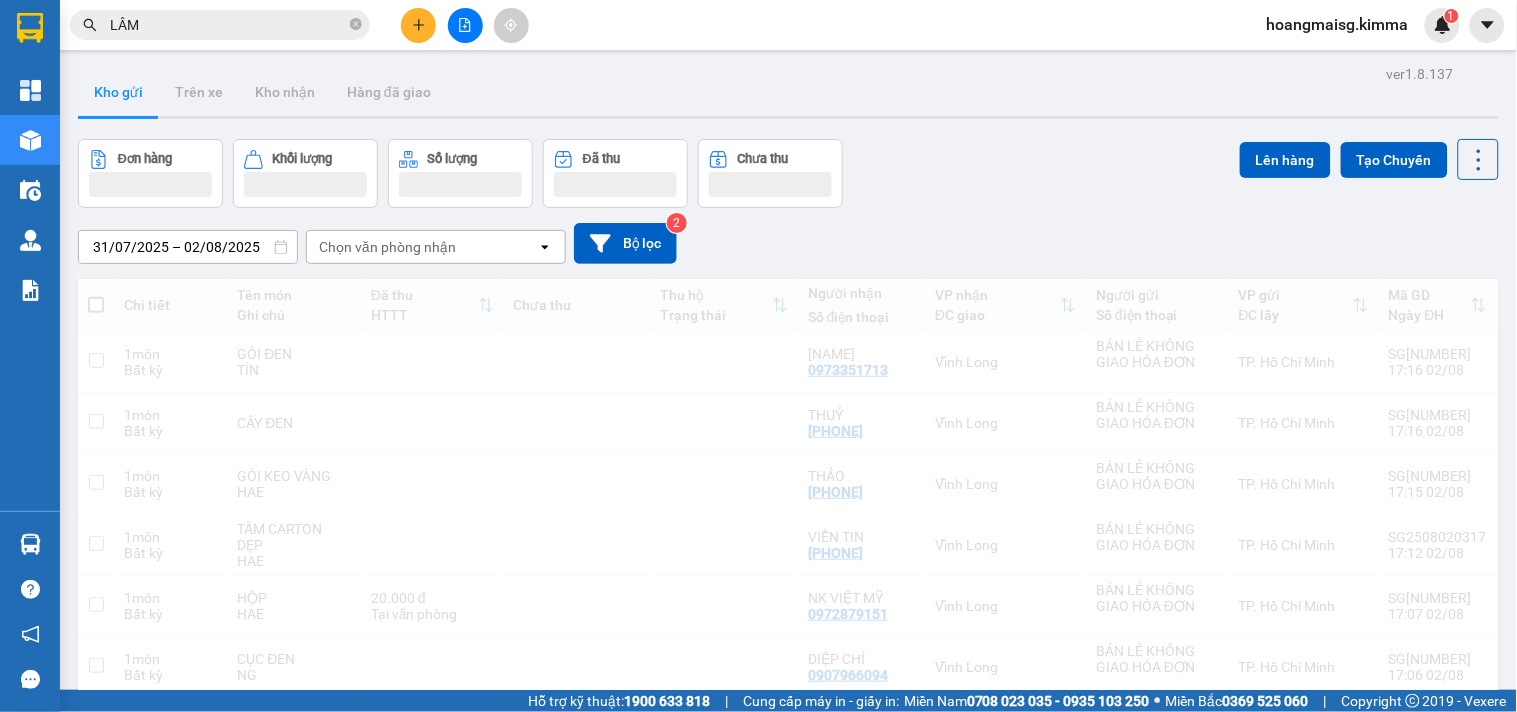 click on "LÂM" at bounding box center (228, 25) 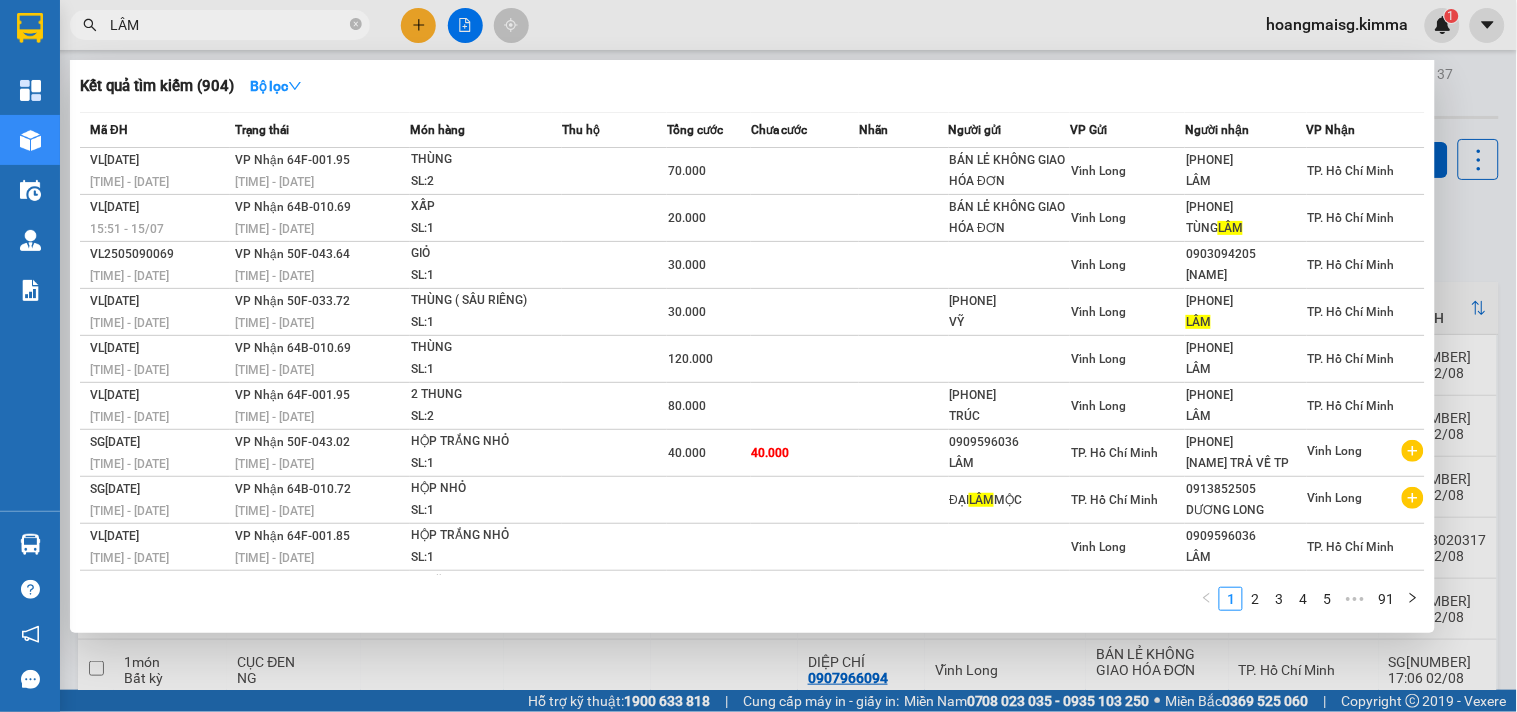 click on "LÂM" at bounding box center (228, 25) 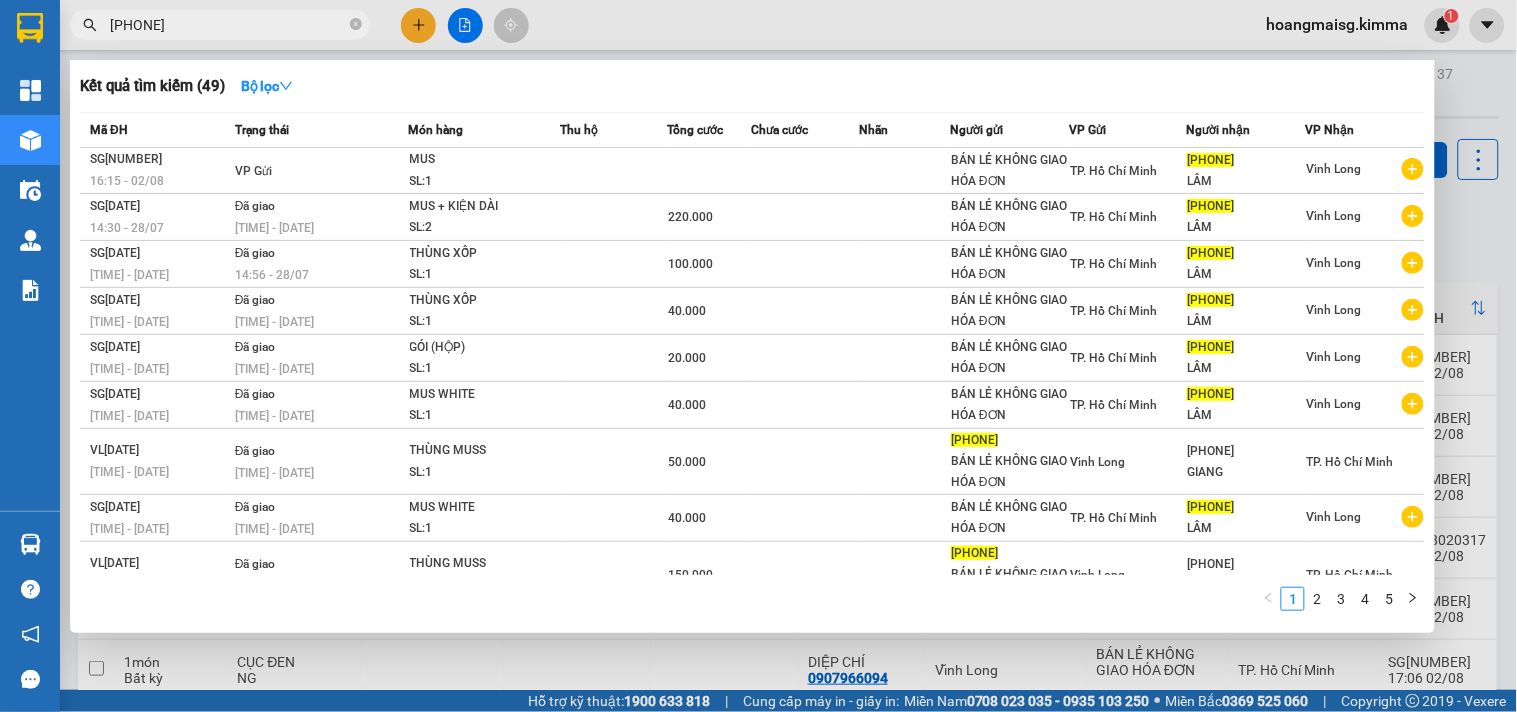 type on "[PHONE]" 